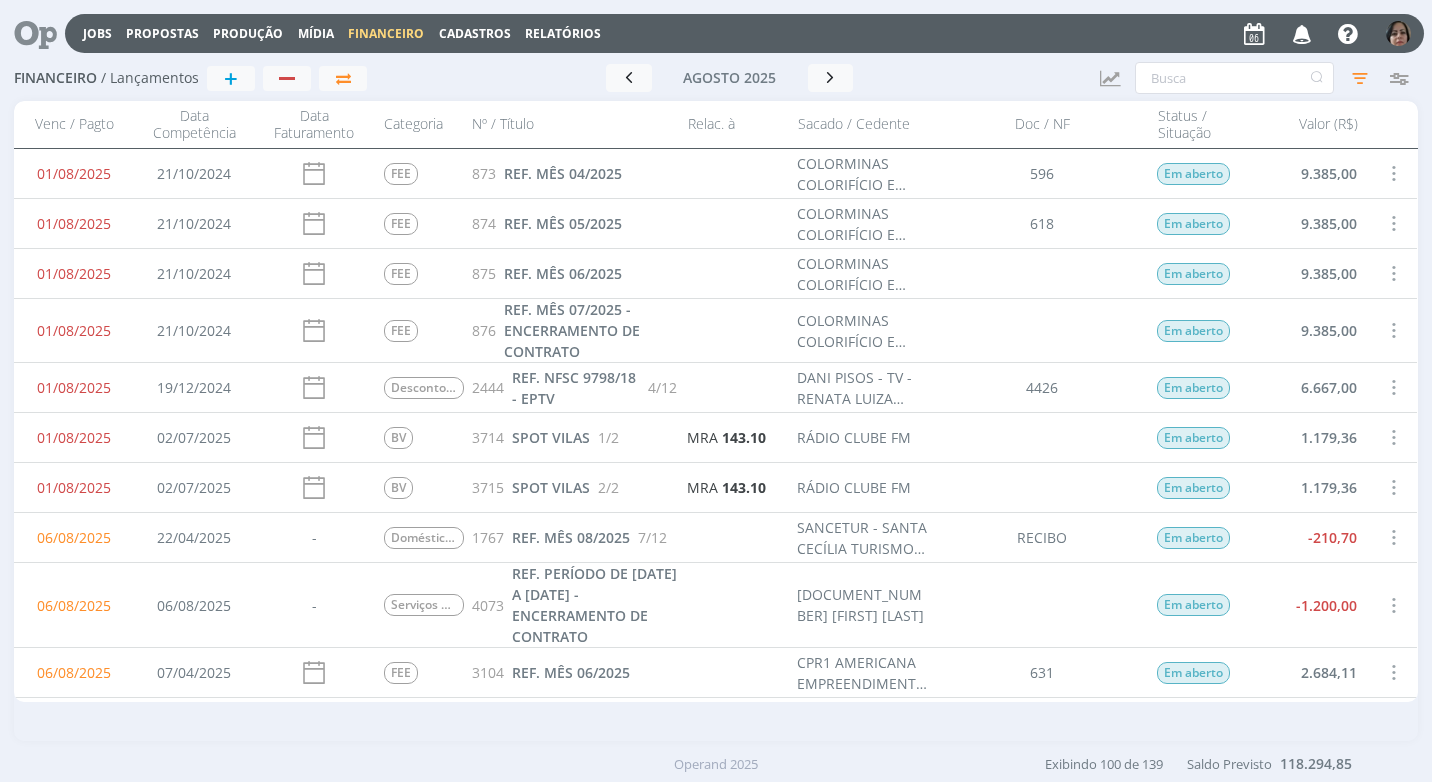 scroll, scrollTop: 0, scrollLeft: 0, axis: both 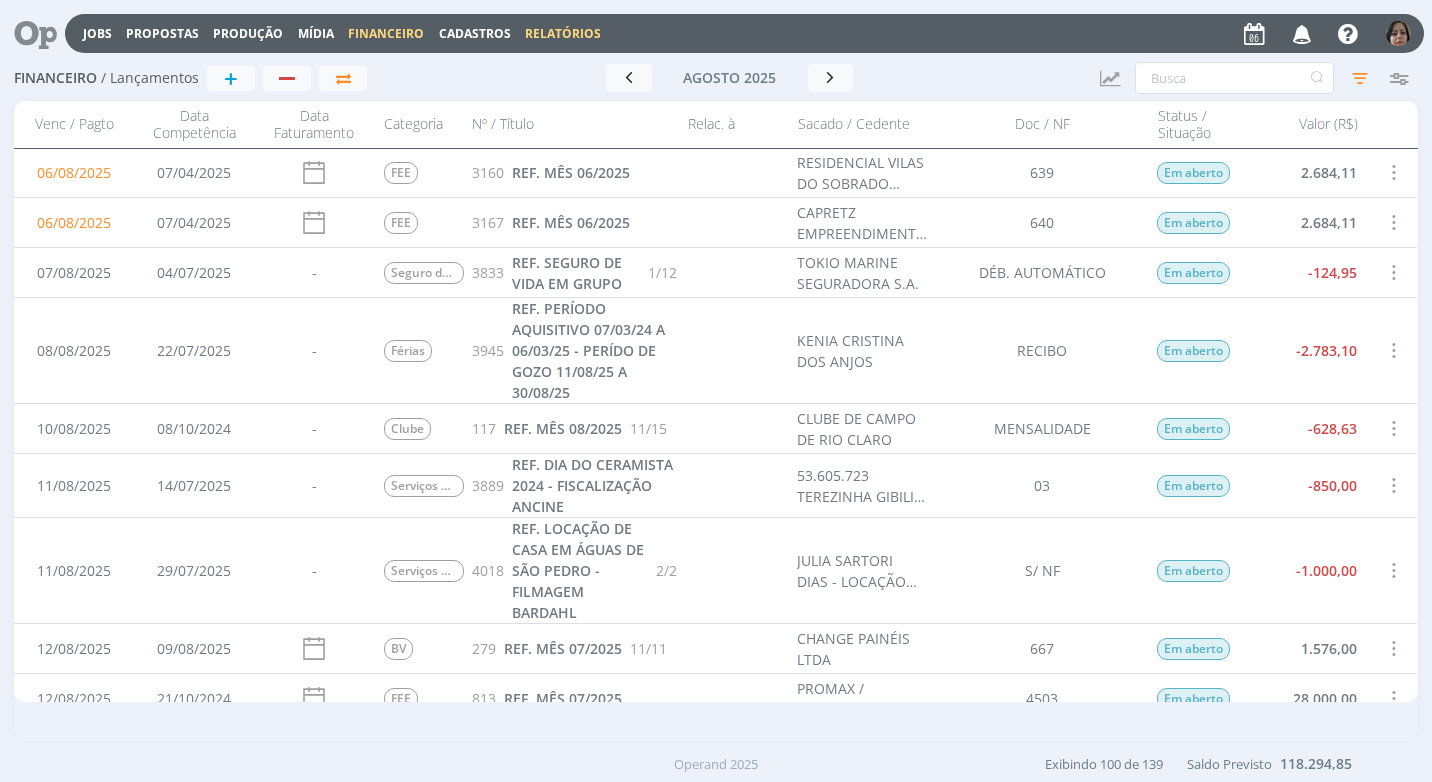 click on "Relatórios" at bounding box center (563, 33) 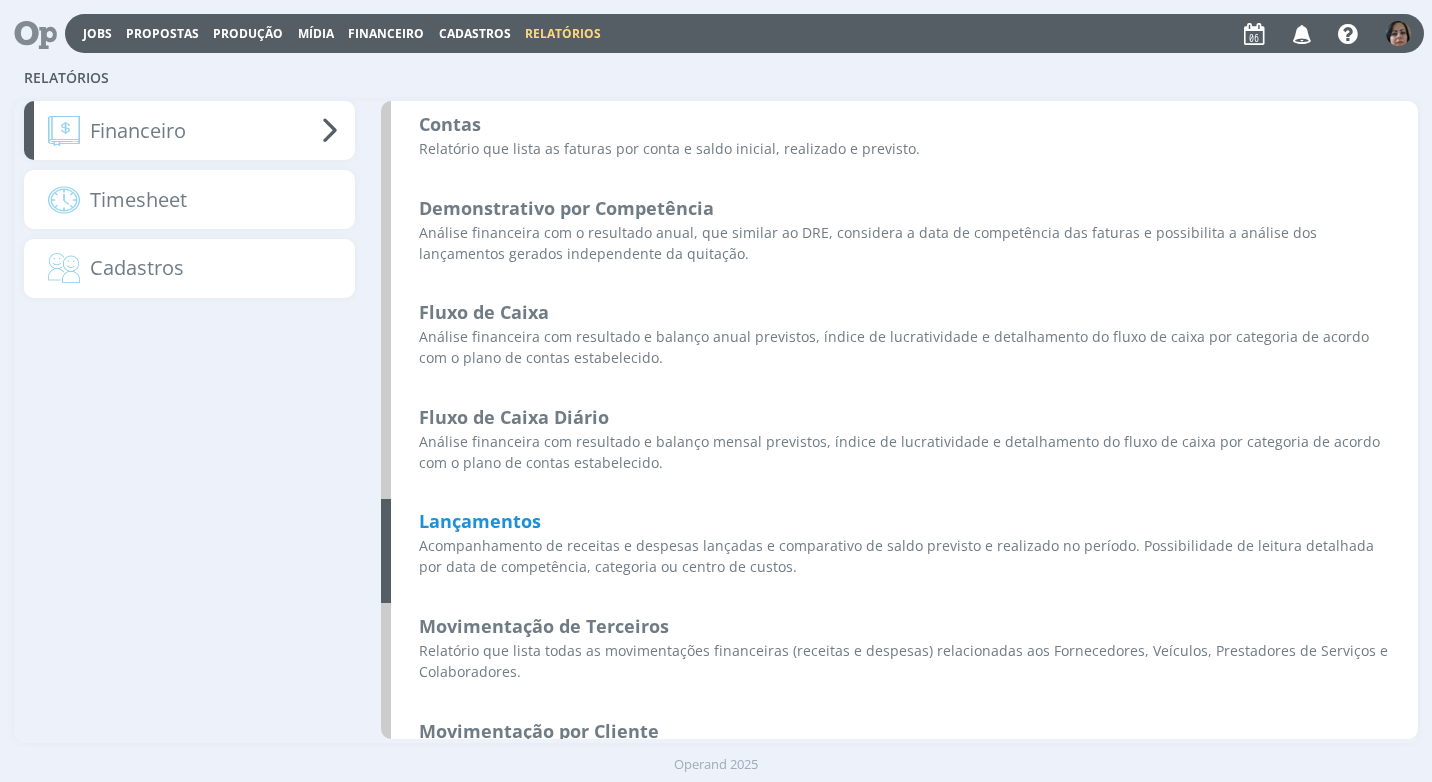click on "Lançamentos" at bounding box center [480, 521] 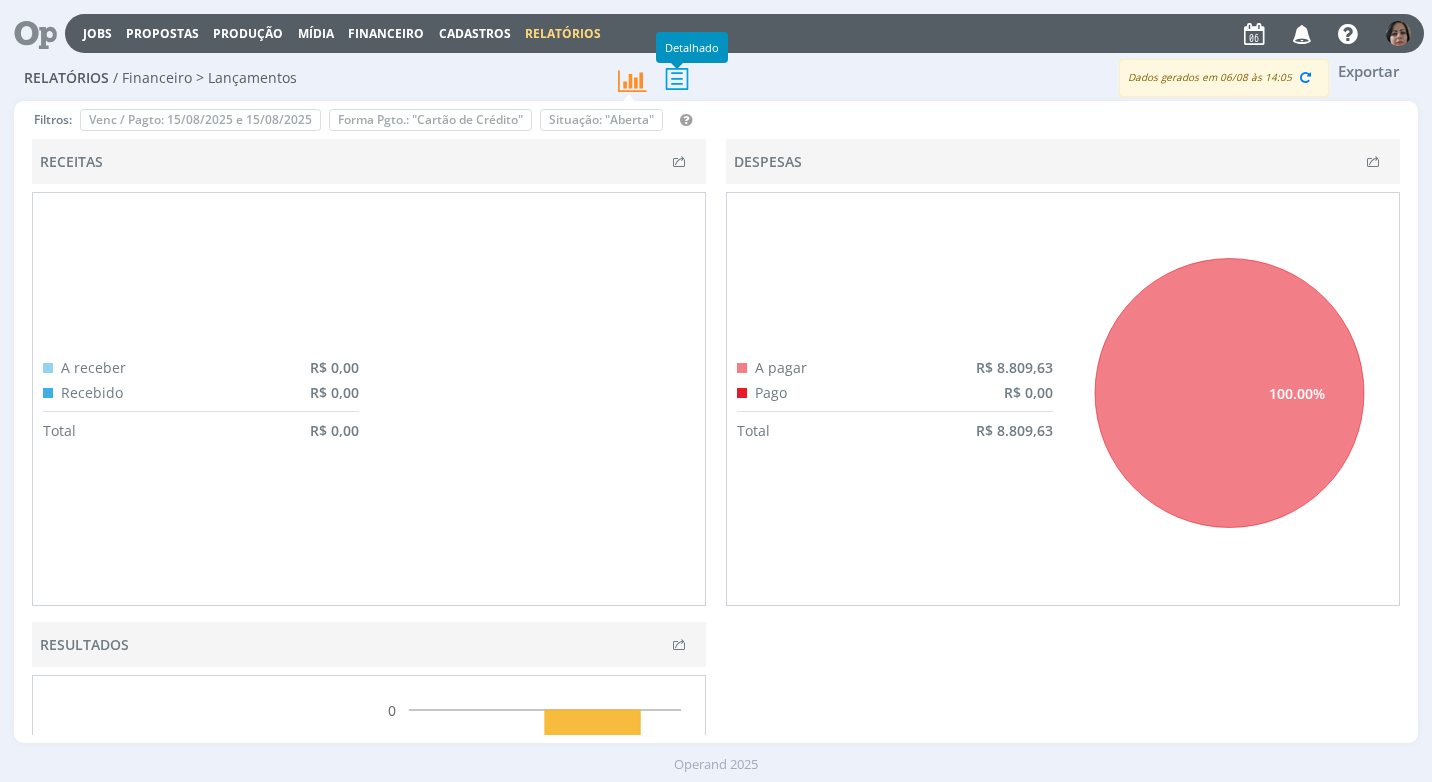 click at bounding box center (677, 78) 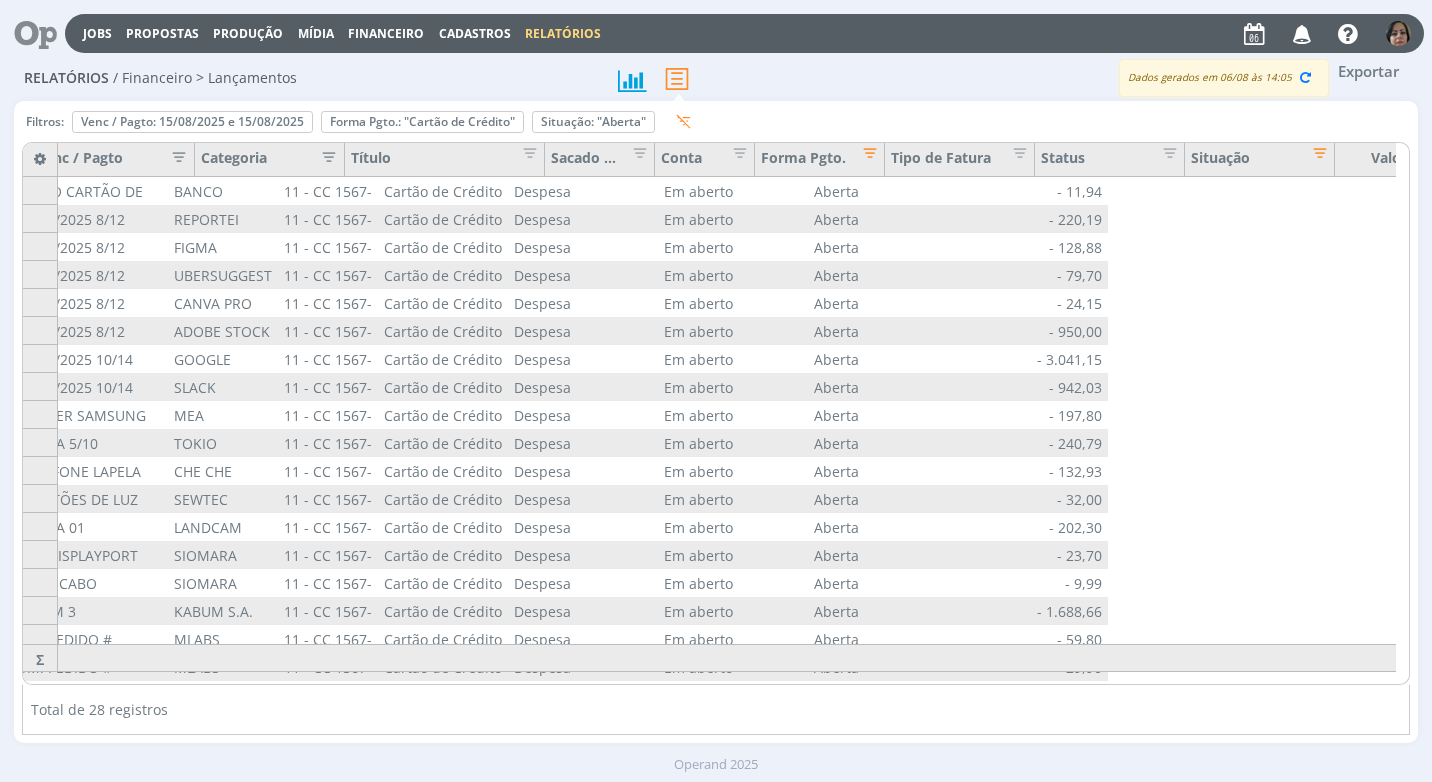 scroll, scrollTop: 0, scrollLeft: 1216, axis: horizontal 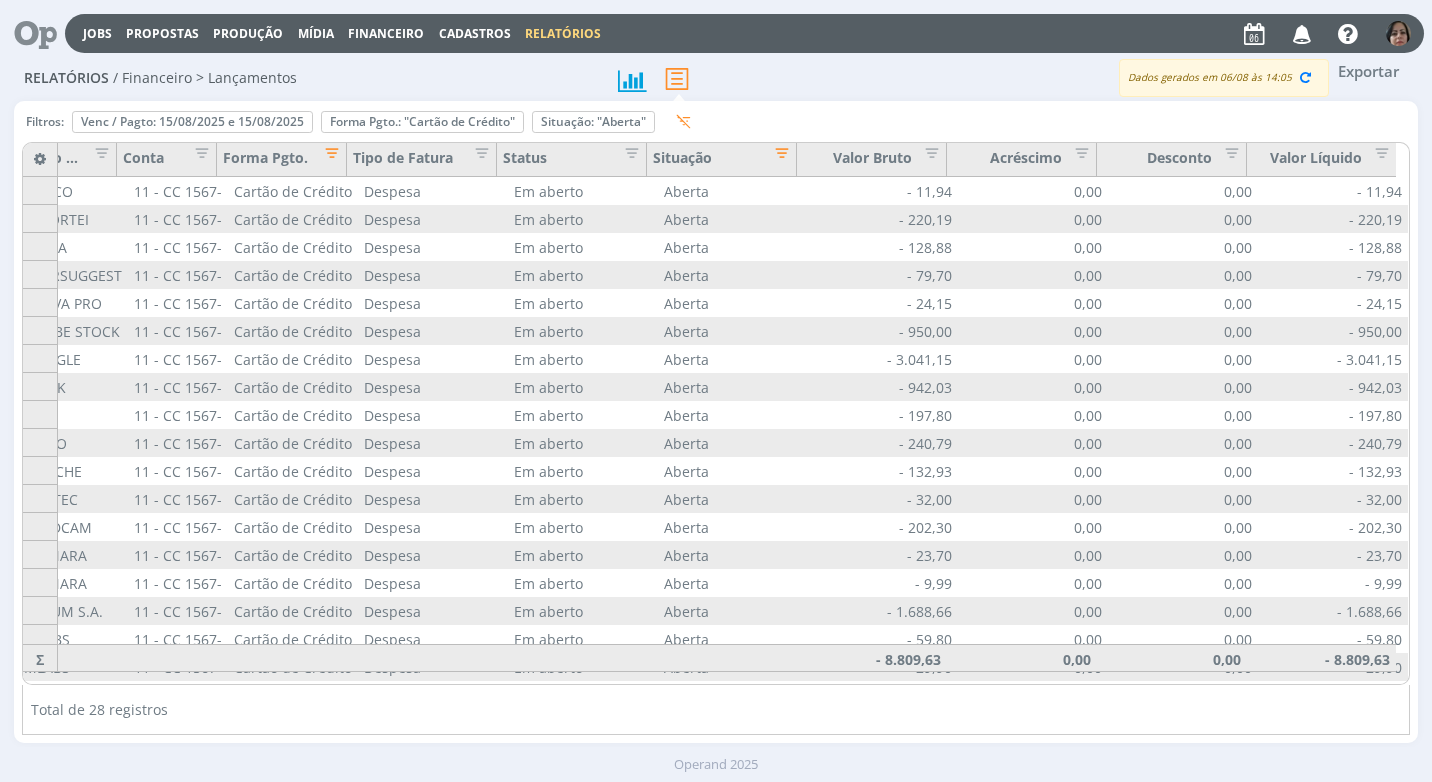 click on "Financeiro" at bounding box center (386, 33) 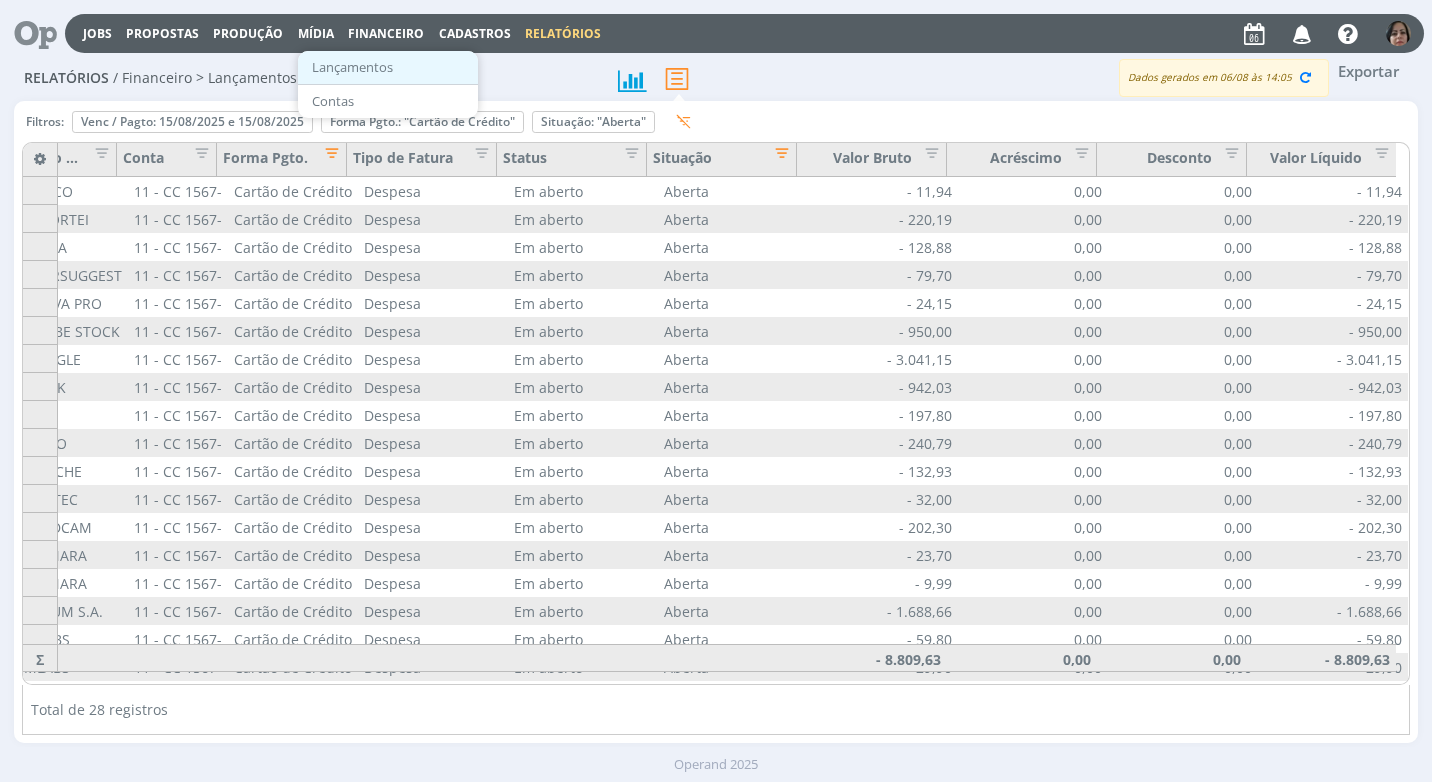 click on "Lançamentos" at bounding box center [388, 67] 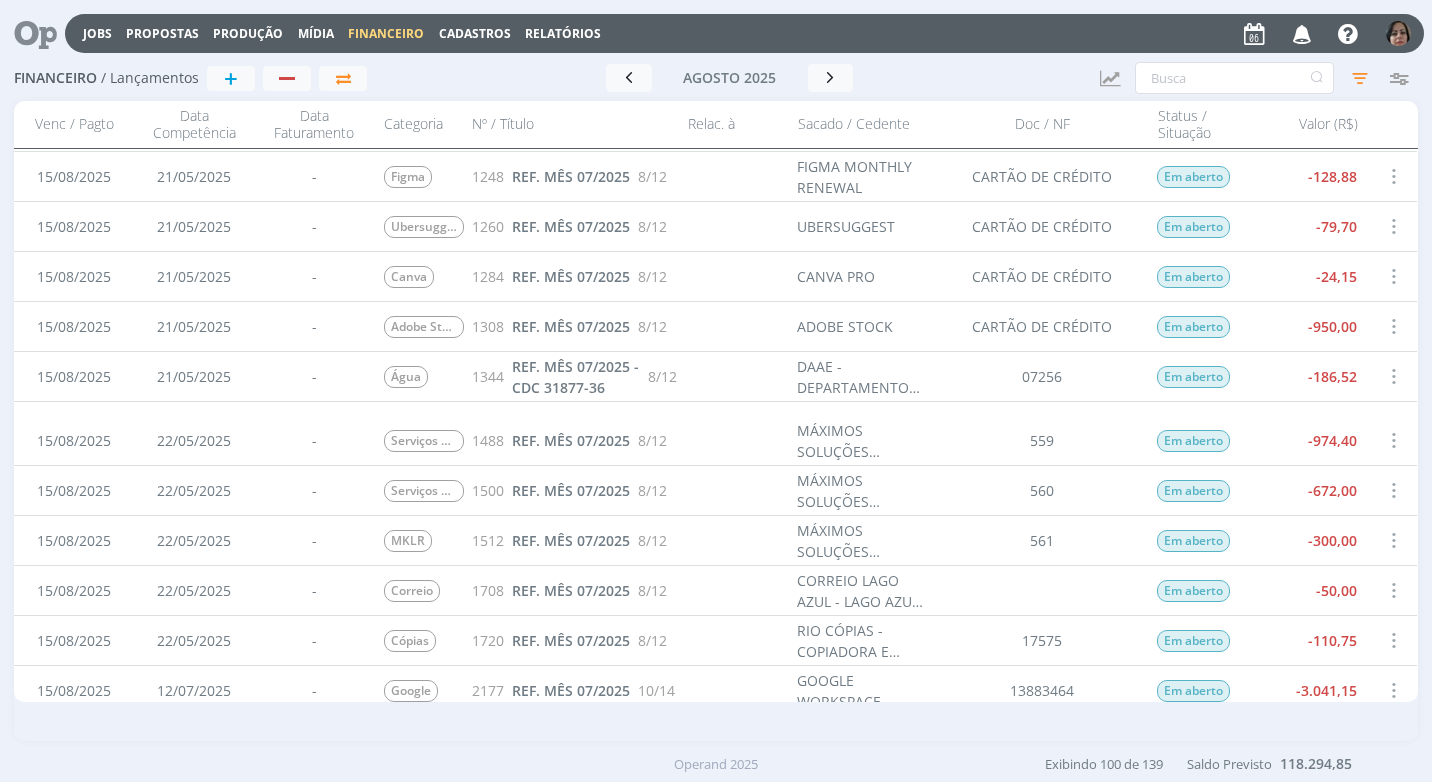scroll, scrollTop: 1600, scrollLeft: 0, axis: vertical 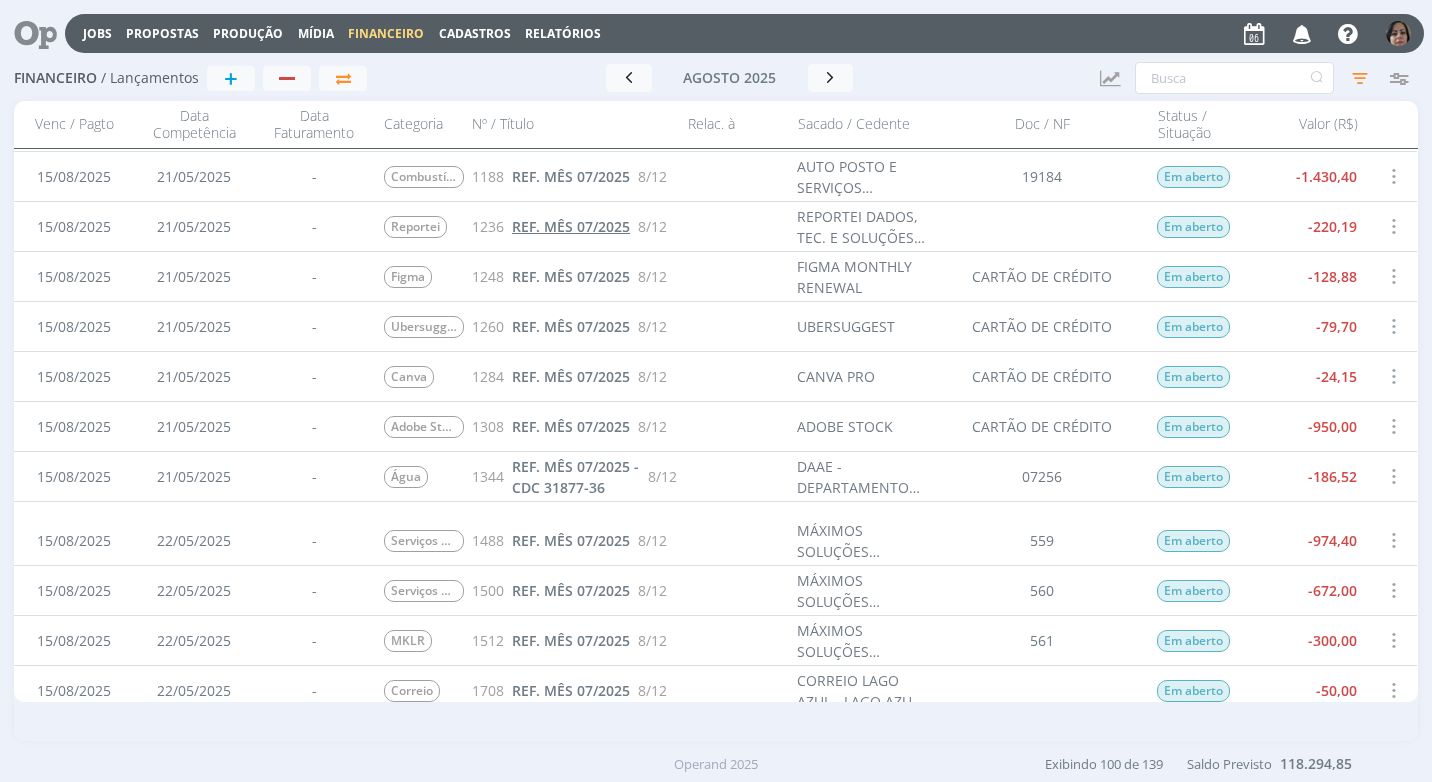click on "REF. MÊS 07/2025" at bounding box center (571, 226) 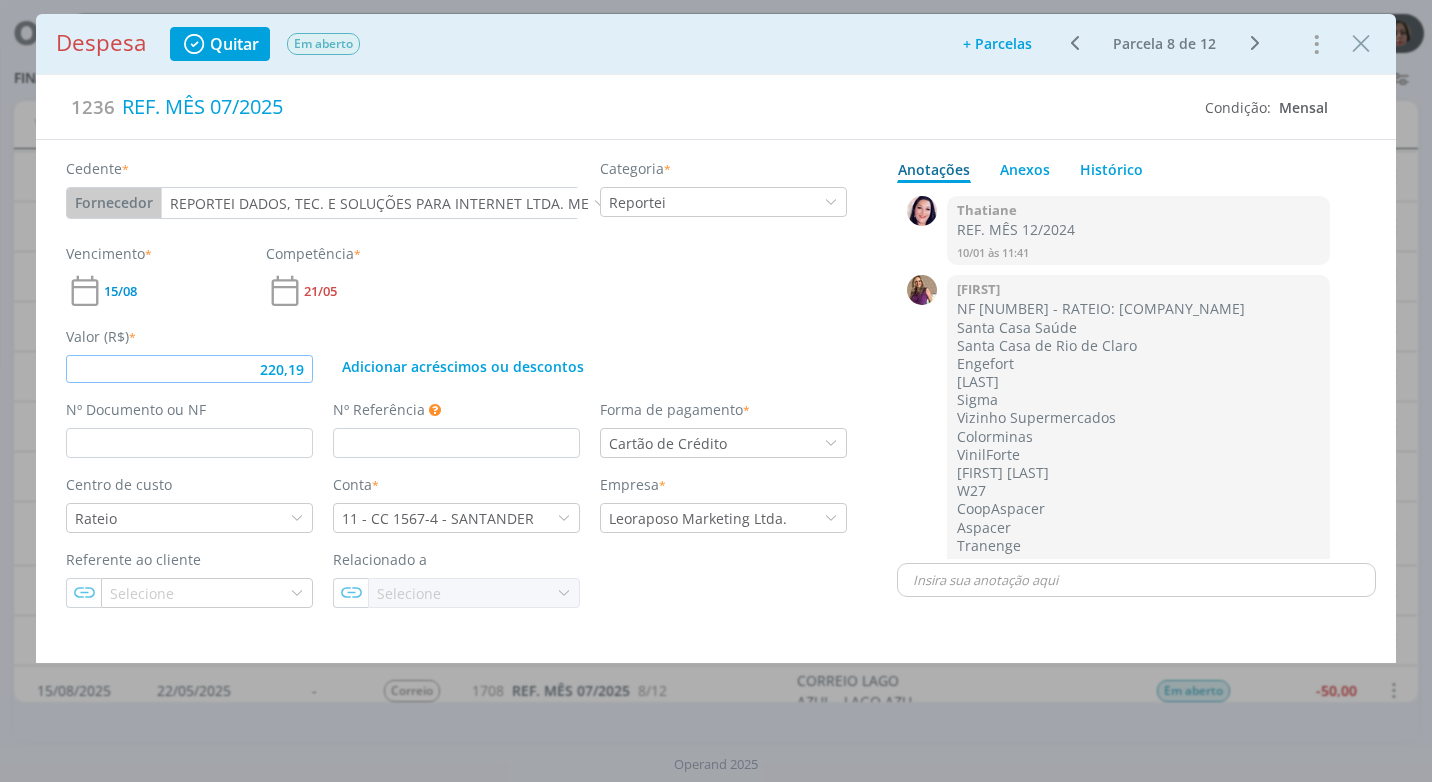 click on "220,19" at bounding box center (189, 369) 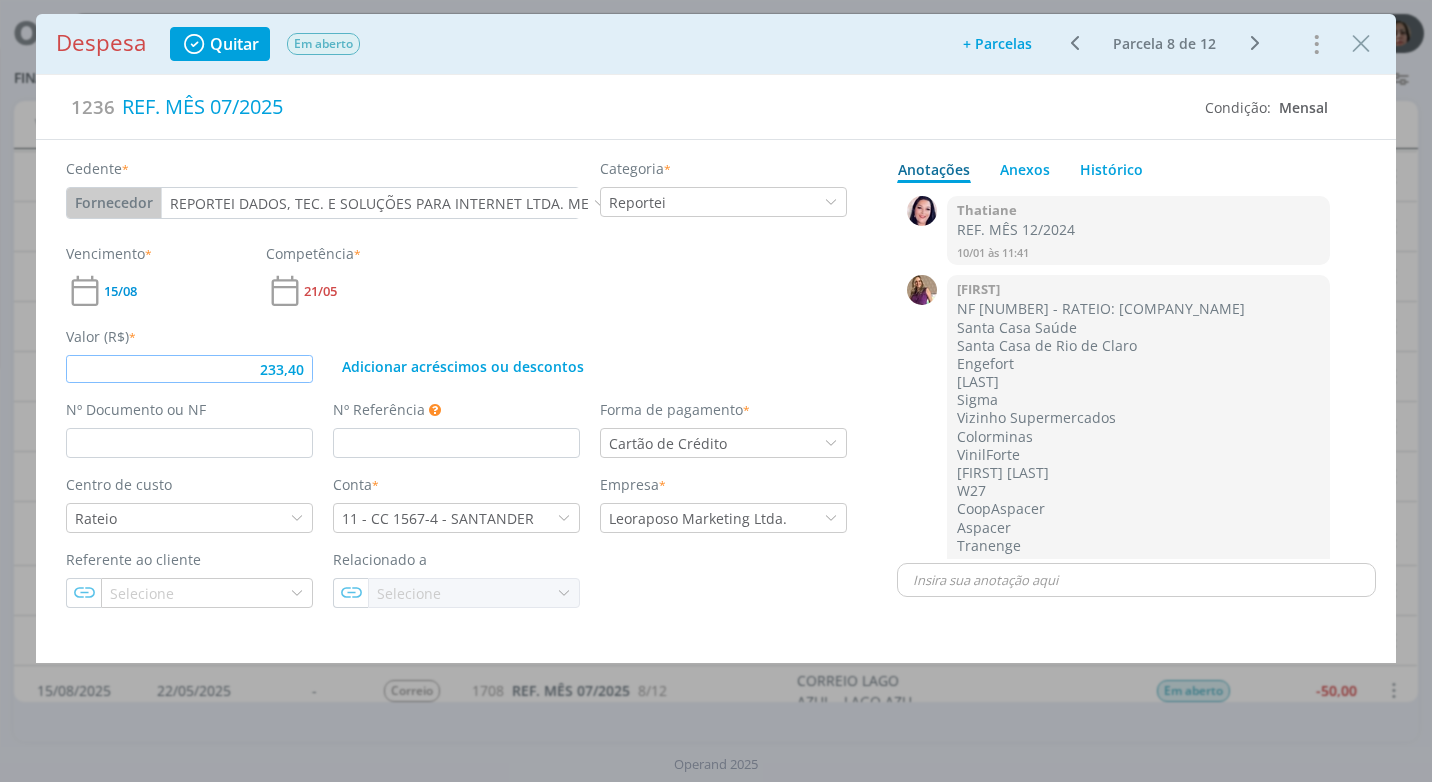 type on "233,40" 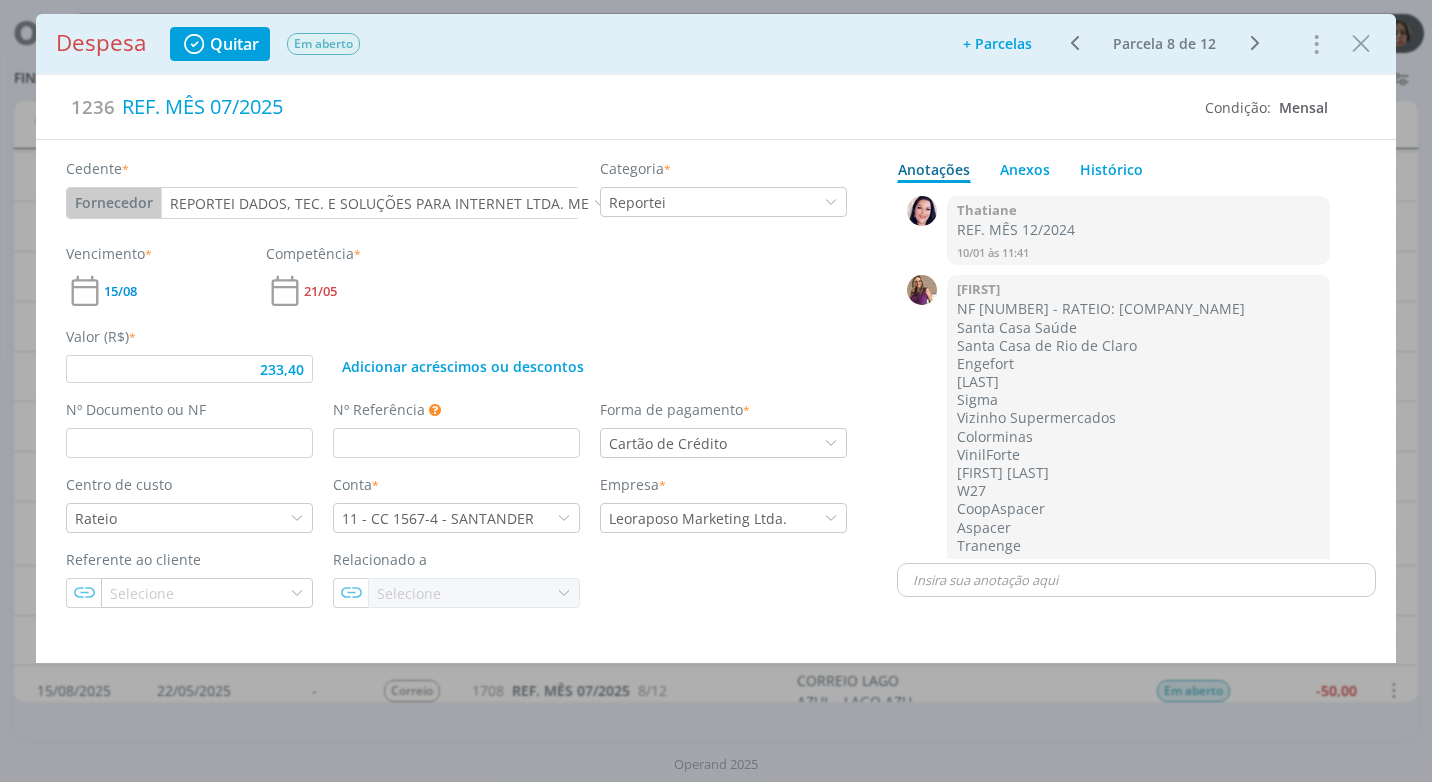 type 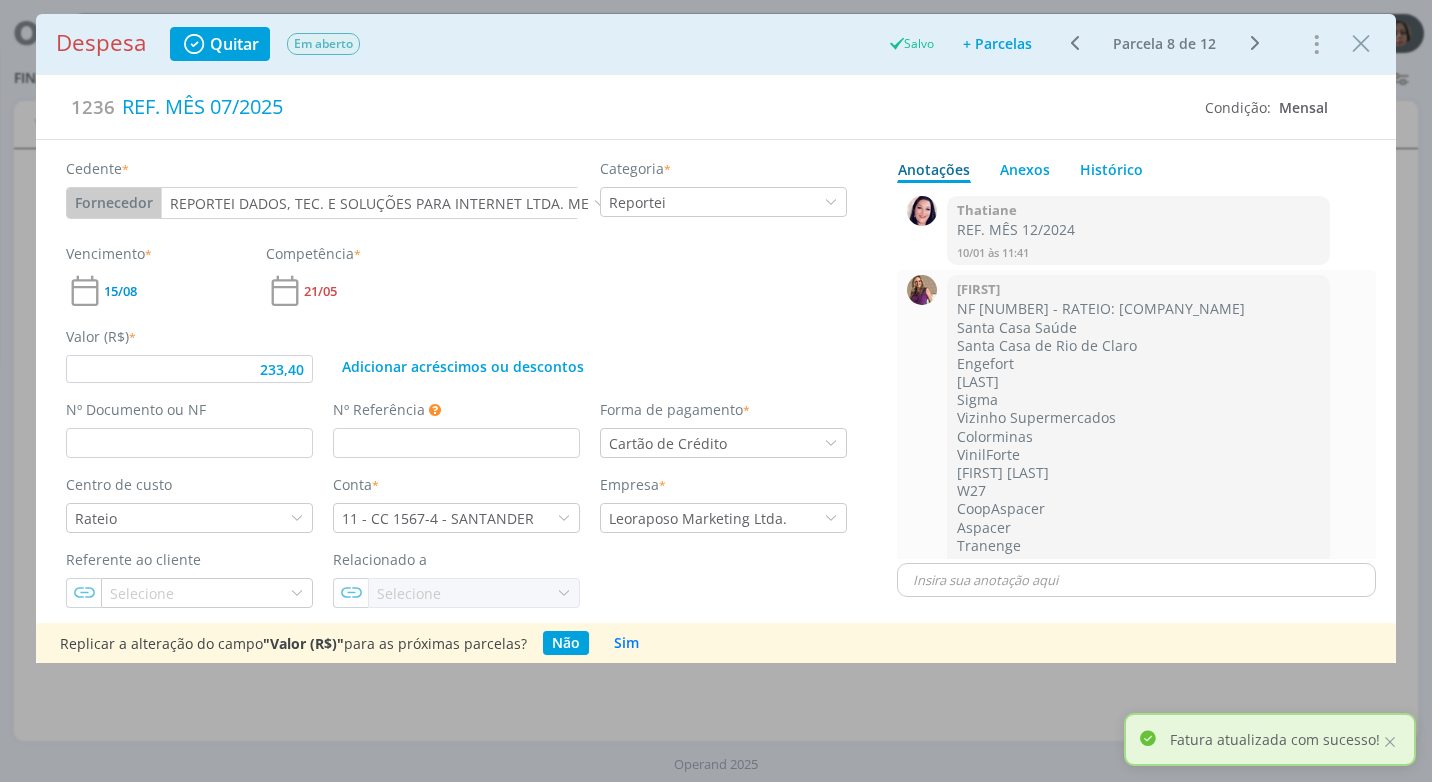 type on "233,40" 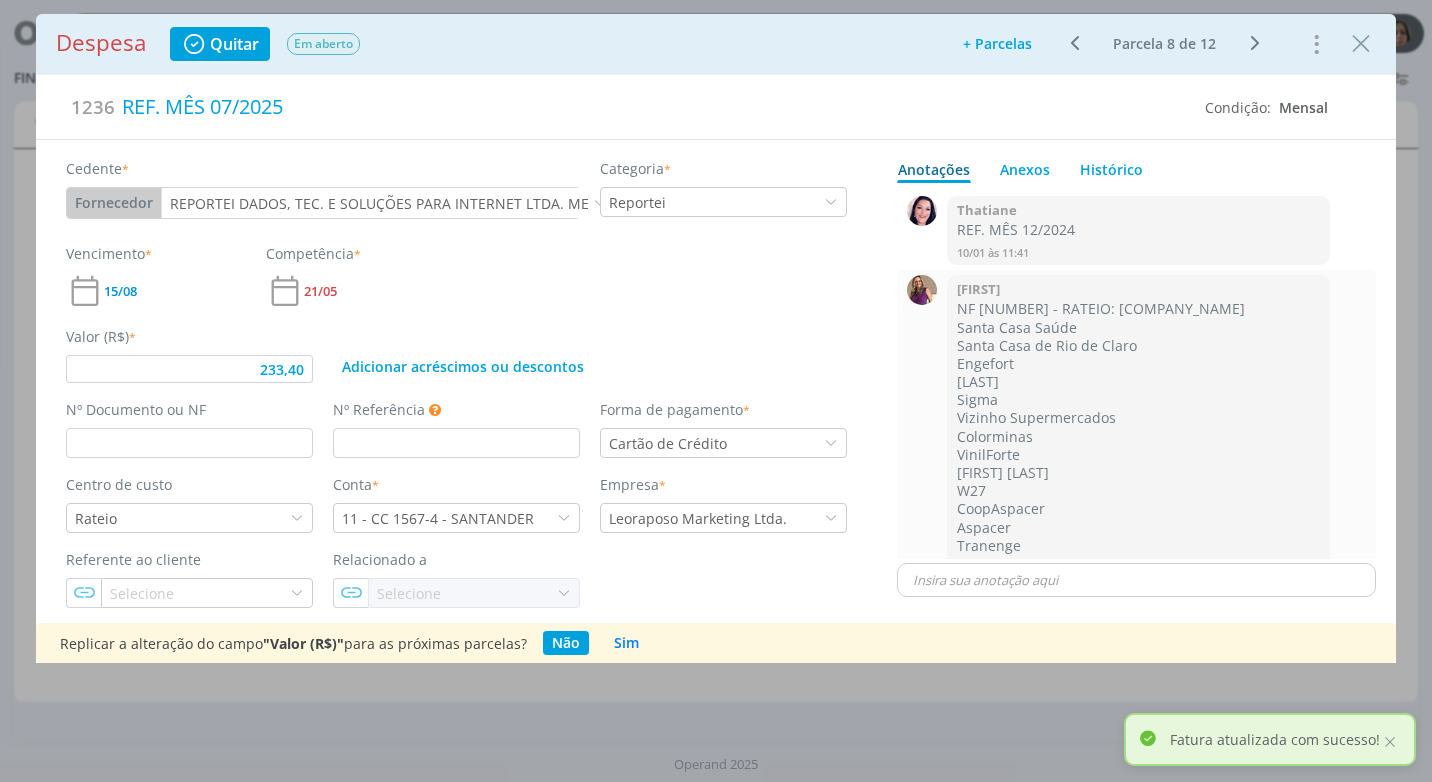 scroll, scrollTop: 0, scrollLeft: 0, axis: both 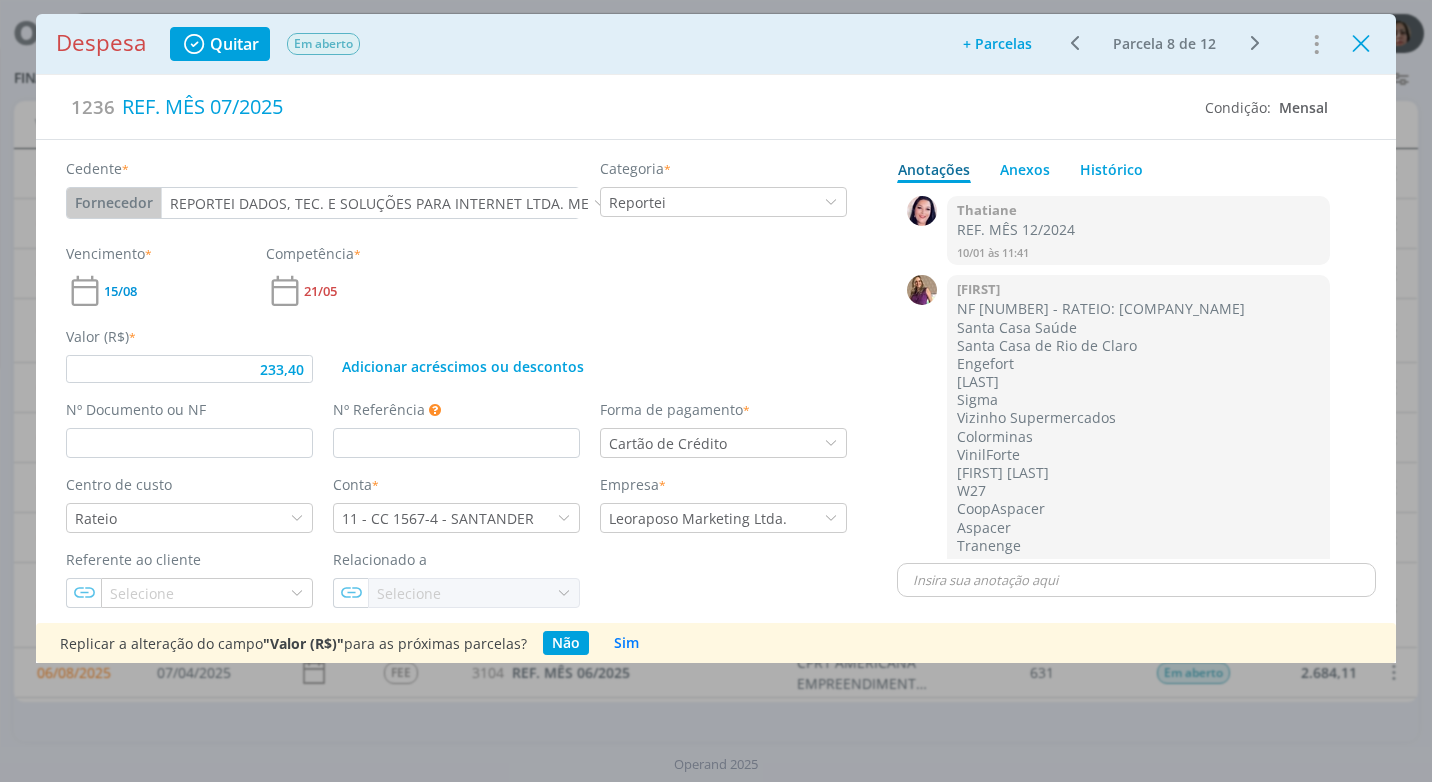 click at bounding box center [1361, 44] 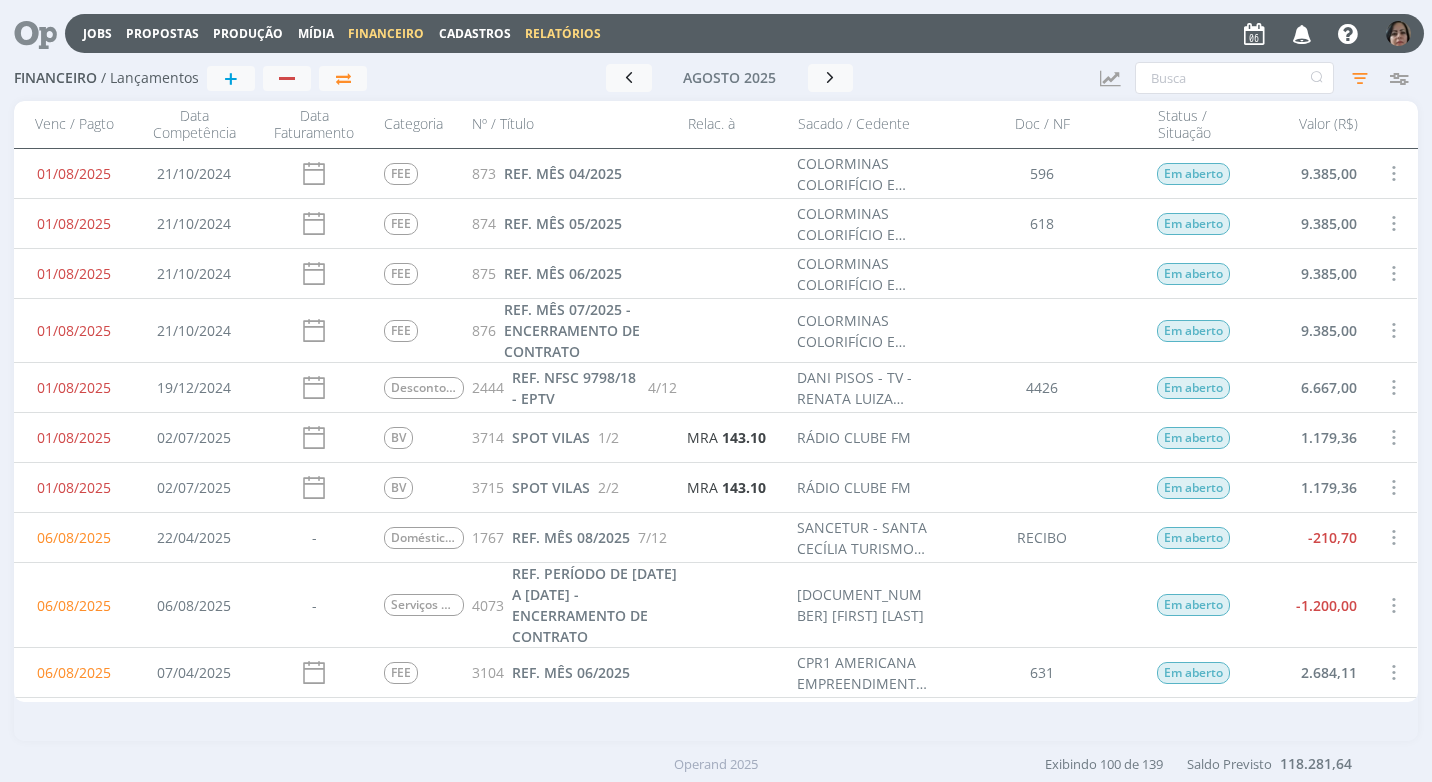 click on "Relatórios" at bounding box center [563, 33] 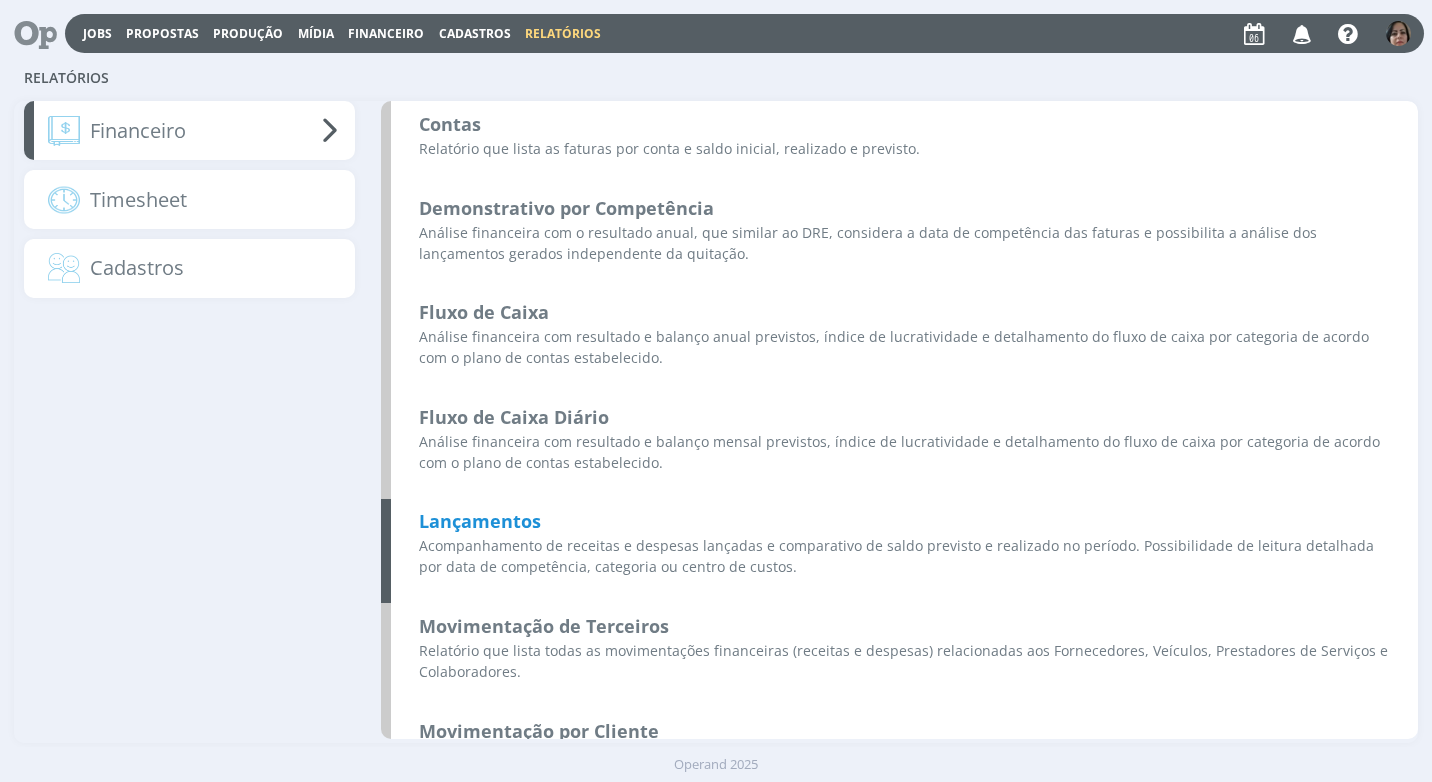 click on "Lançamentos" at bounding box center (480, 521) 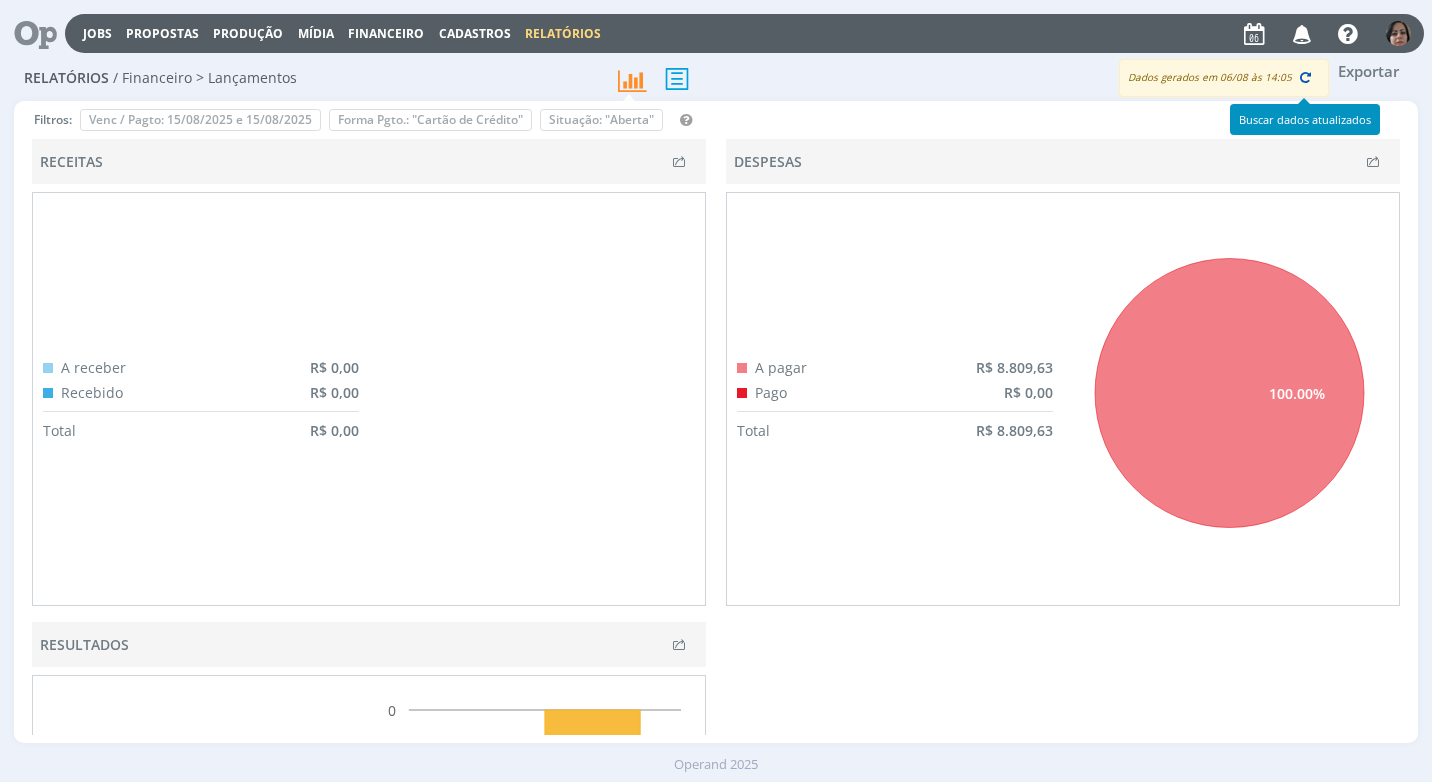 click at bounding box center (1306, 77) 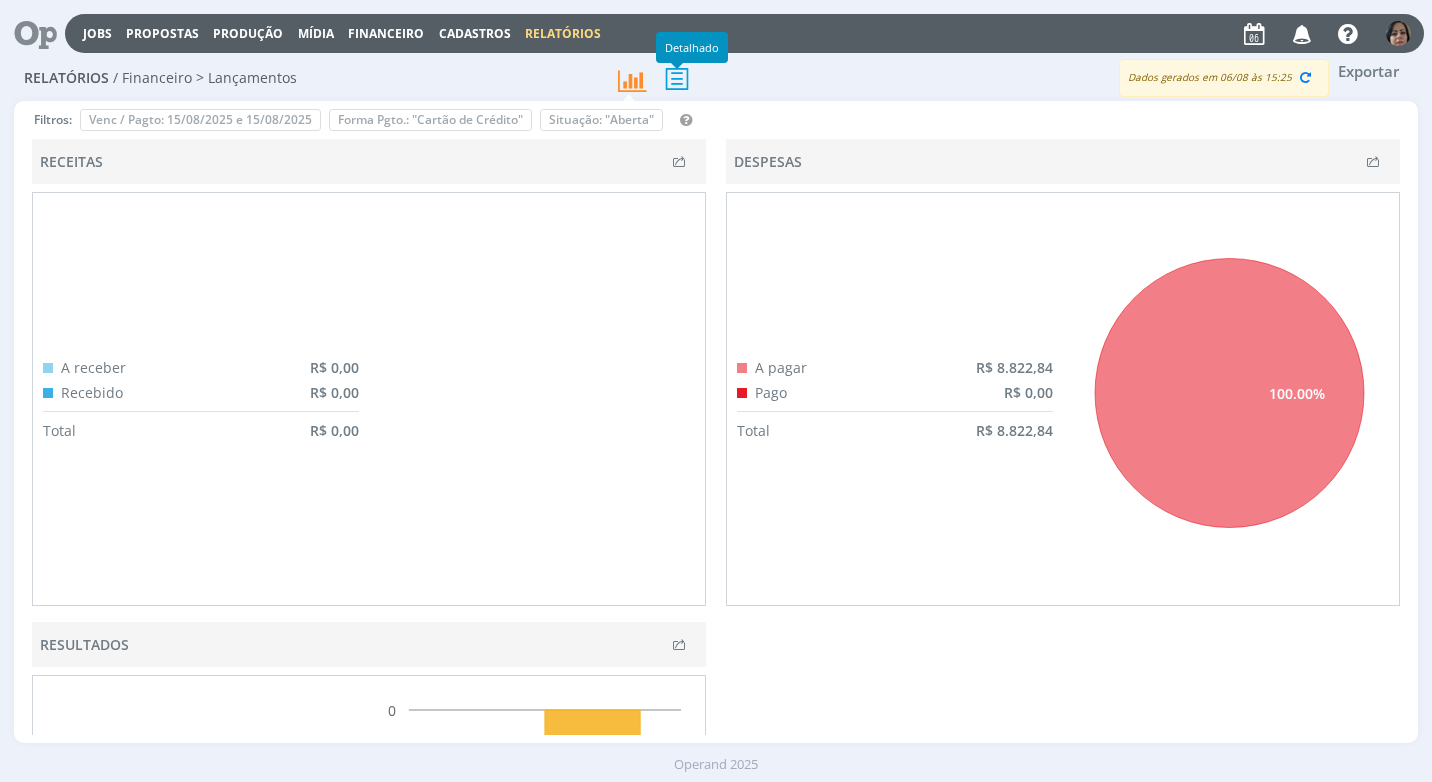 click at bounding box center (677, 78) 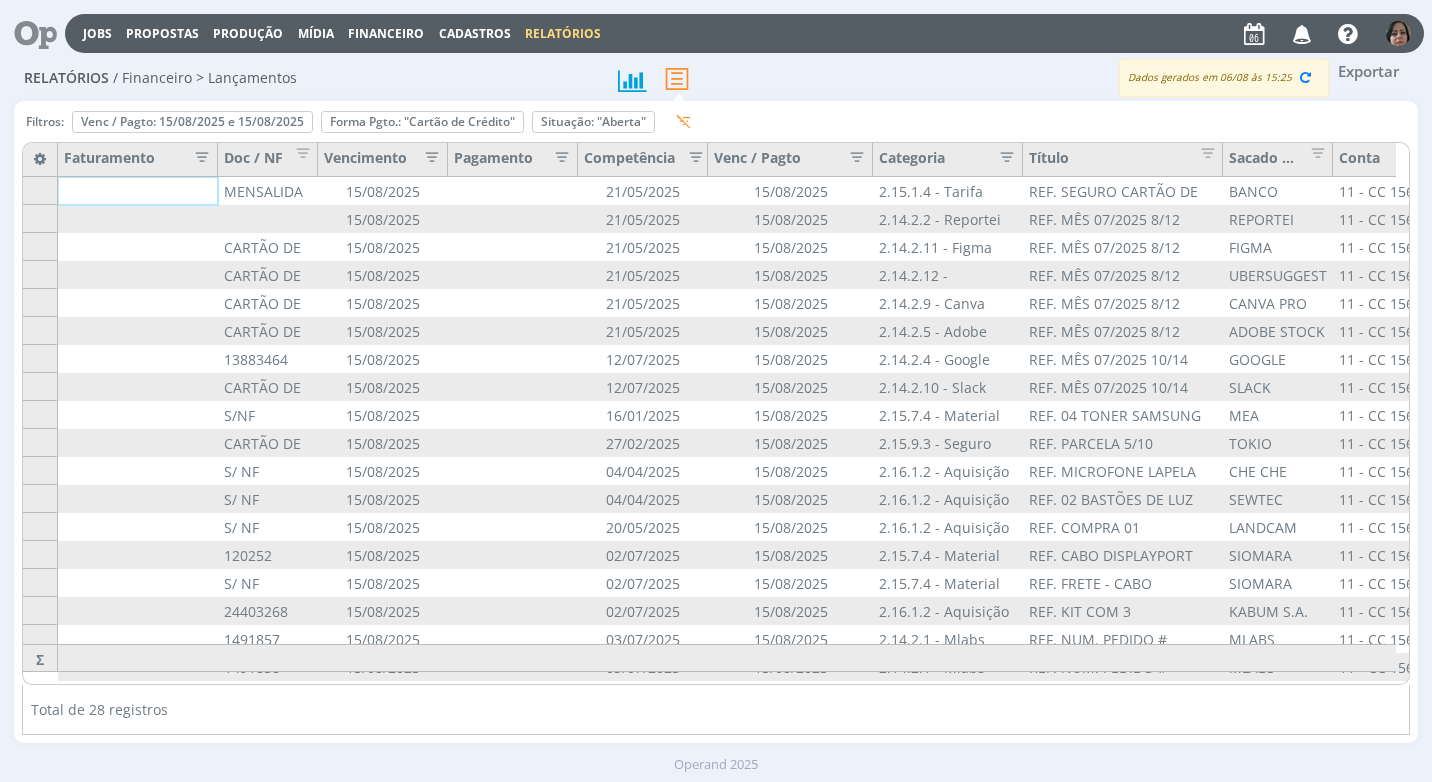 drag, startPoint x: 714, startPoint y: 672, endPoint x: 1106, endPoint y: 658, distance: 392.2499 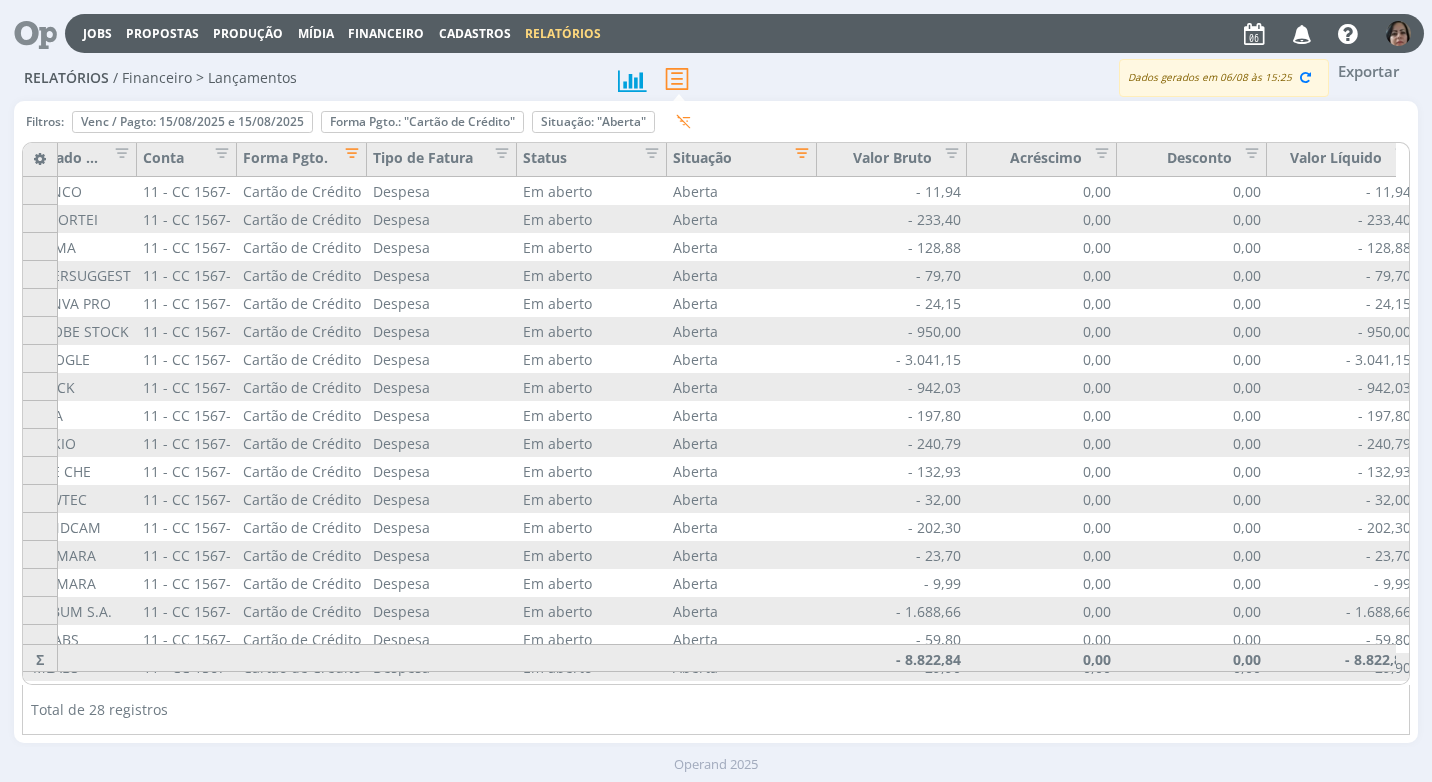 scroll, scrollTop: 0, scrollLeft: 1216, axis: horizontal 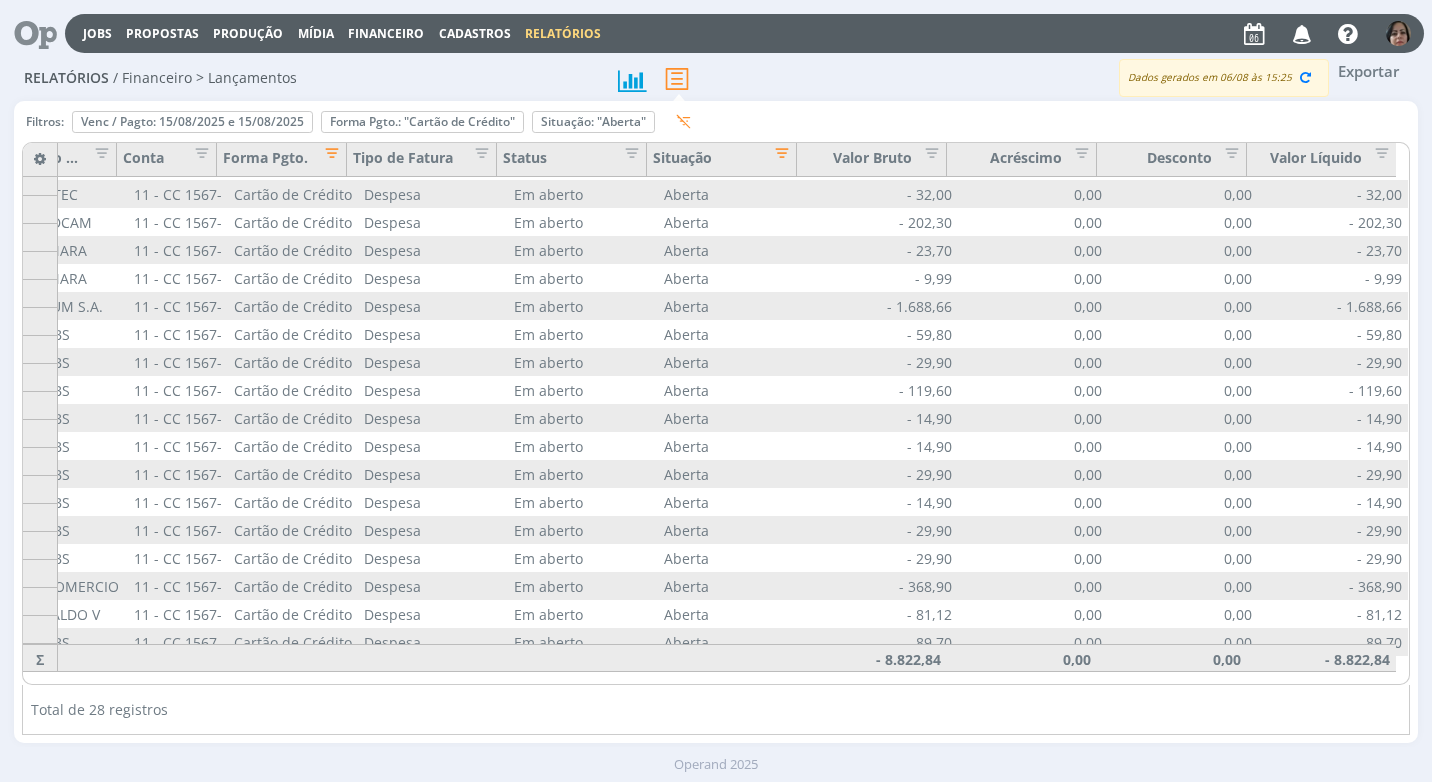 click on "Financeiro" at bounding box center [386, 33] 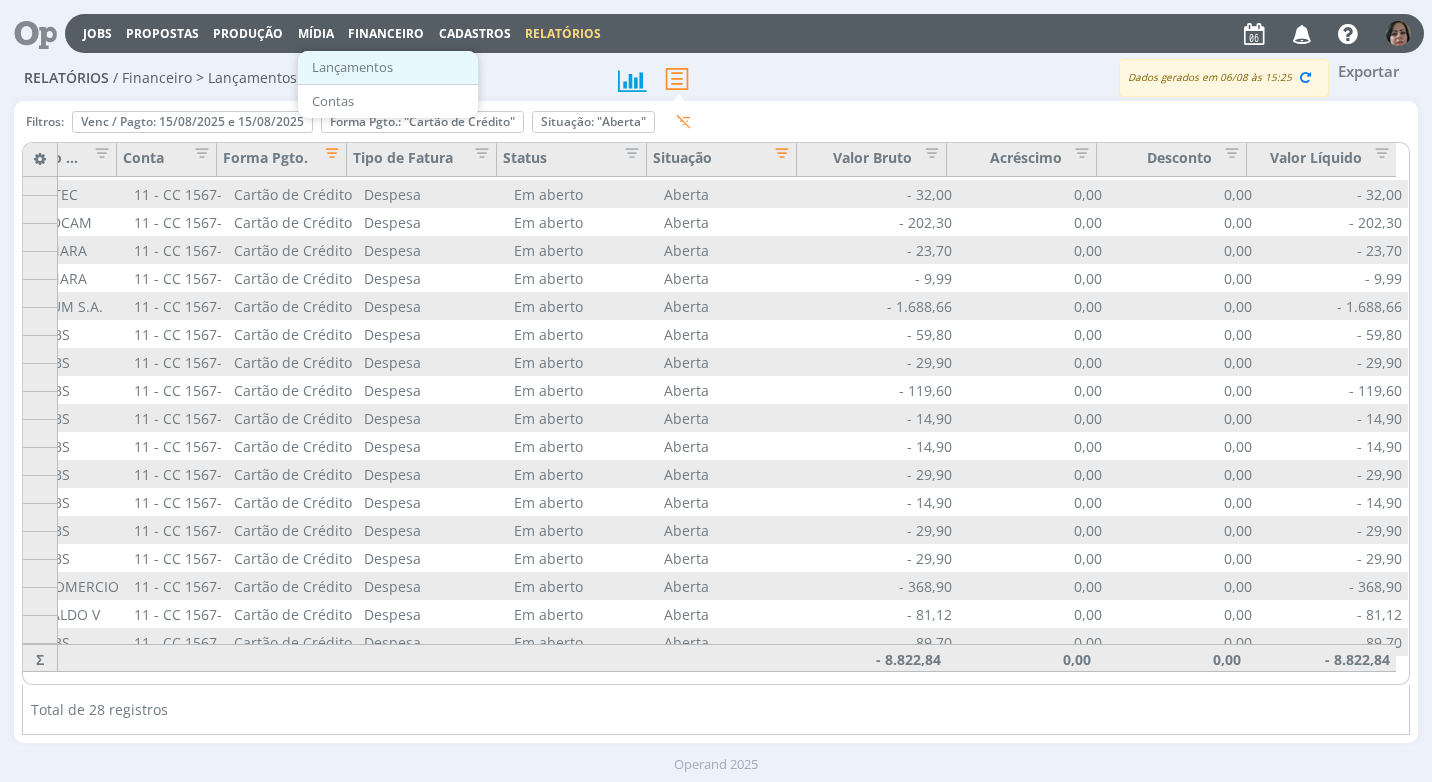 click on "Lançamentos" at bounding box center (388, 67) 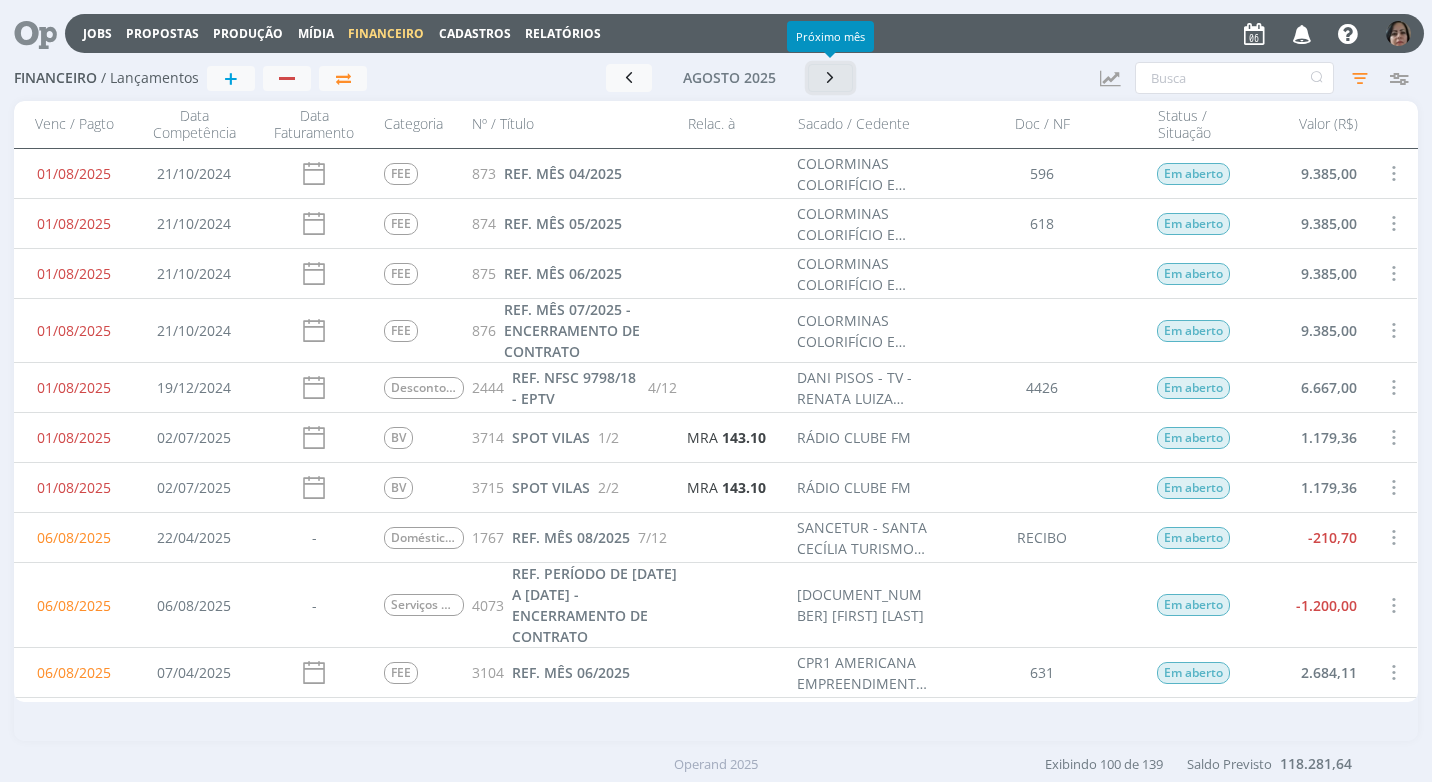 click at bounding box center (831, 77) 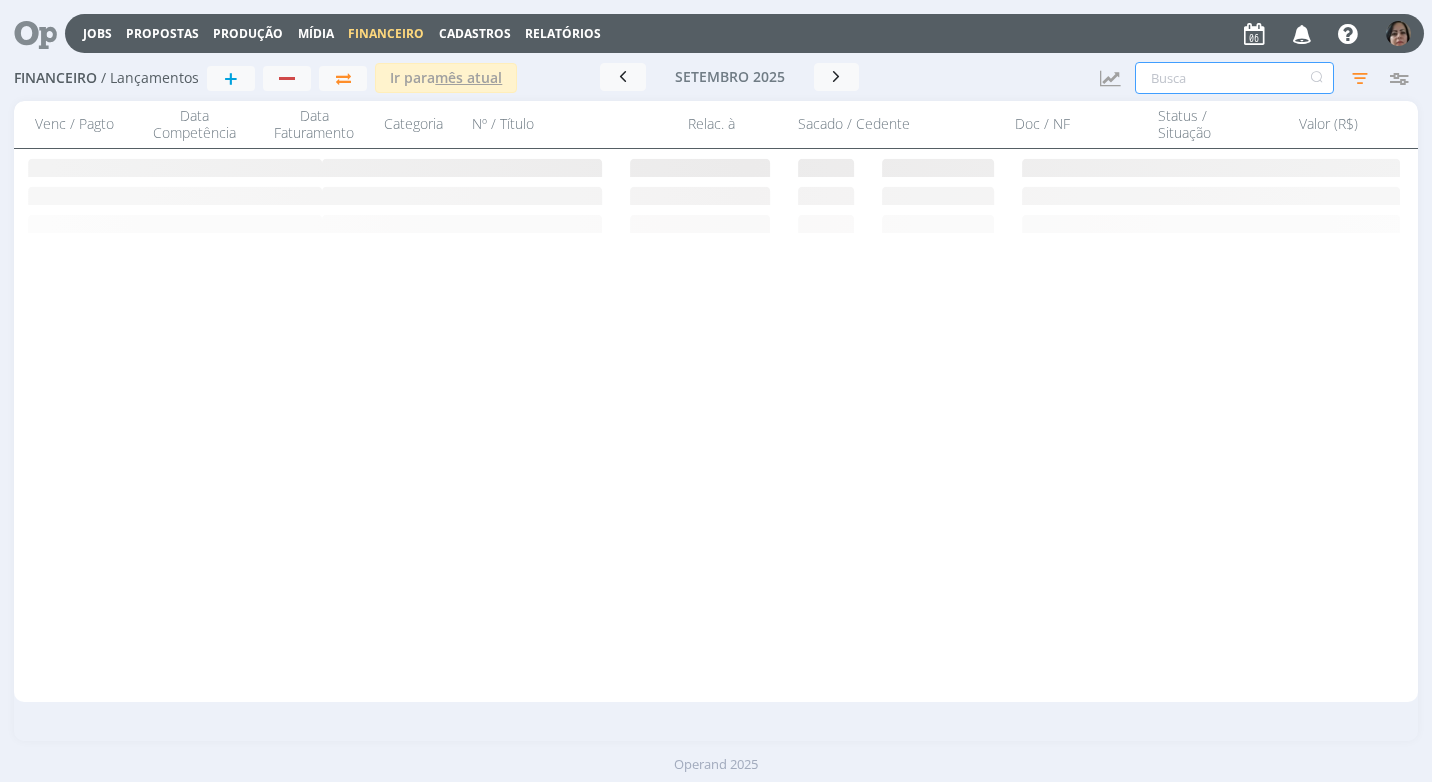 click at bounding box center (1234, 78) 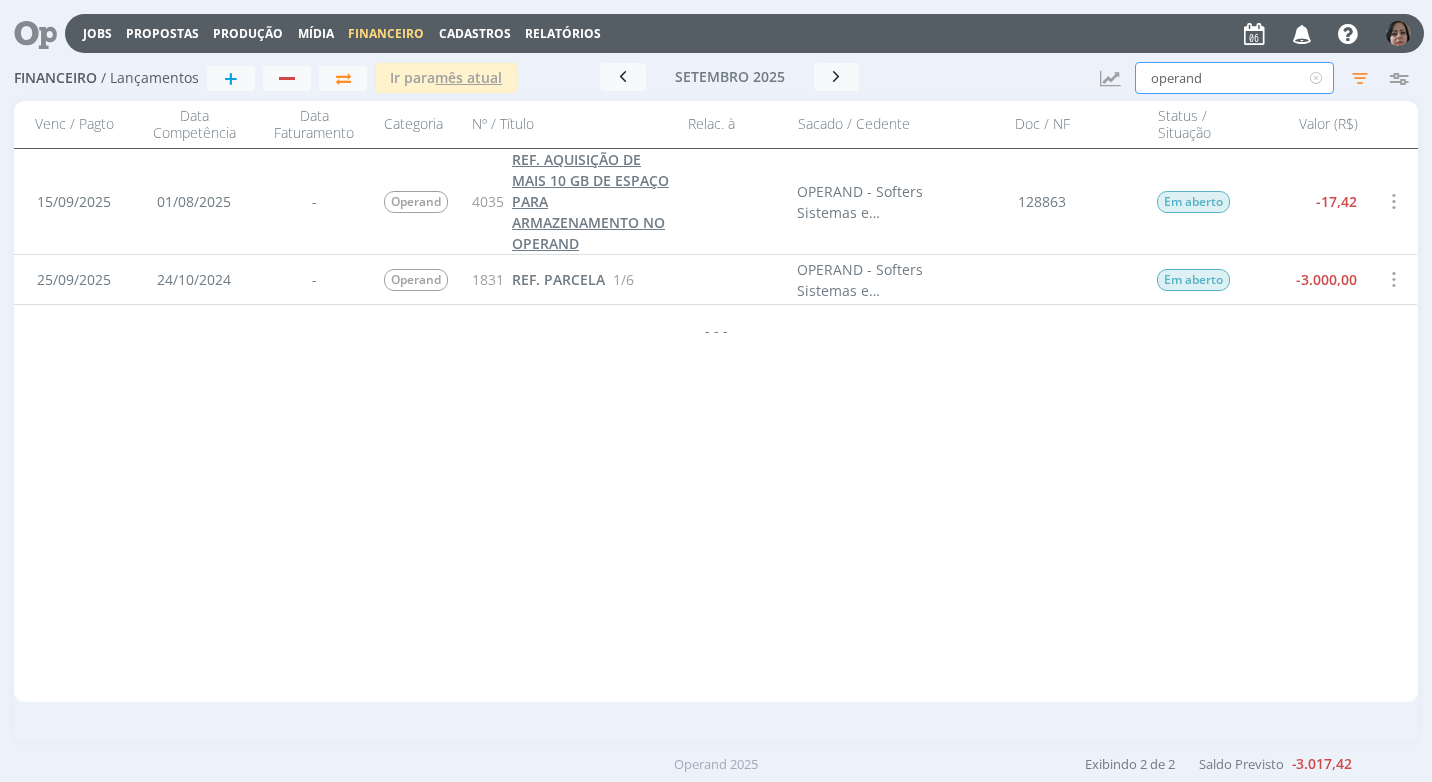 type on "operand" 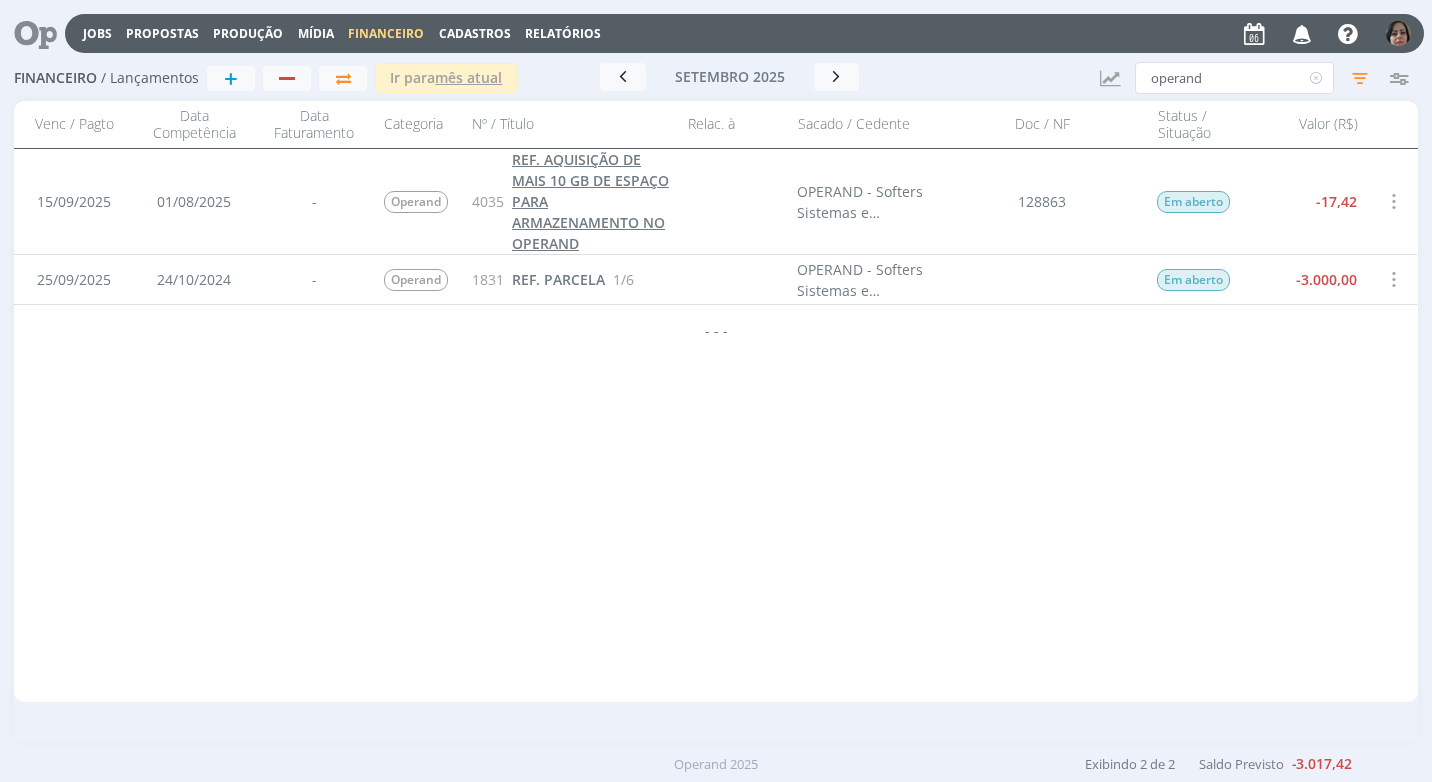 click on "REF. AQUISIÇÃO DE MAIS 10 GB DE ESPAÇO PARA ARMAZENAMENTO NO OPERAND" at bounding box center (590, 201) 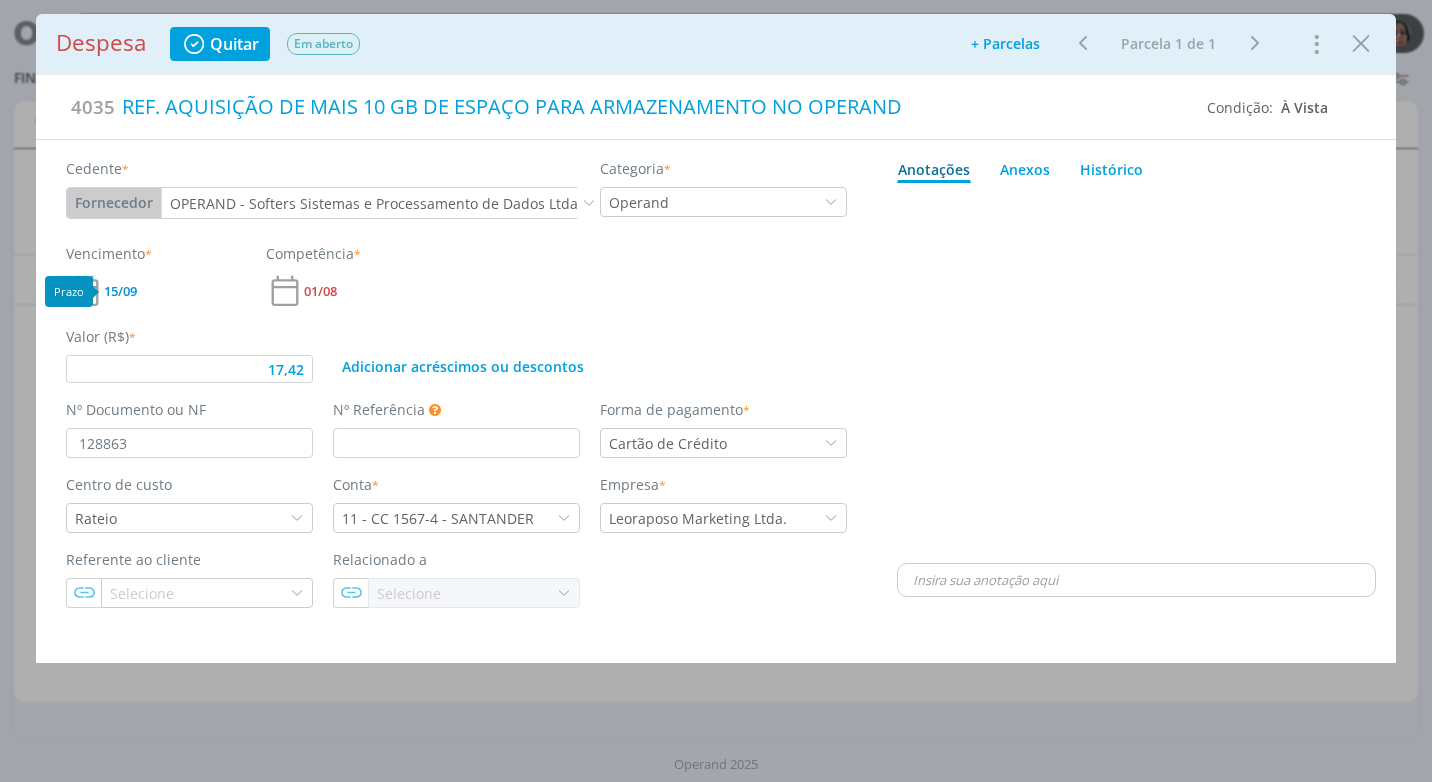click on "15/09" at bounding box center (120, 291) 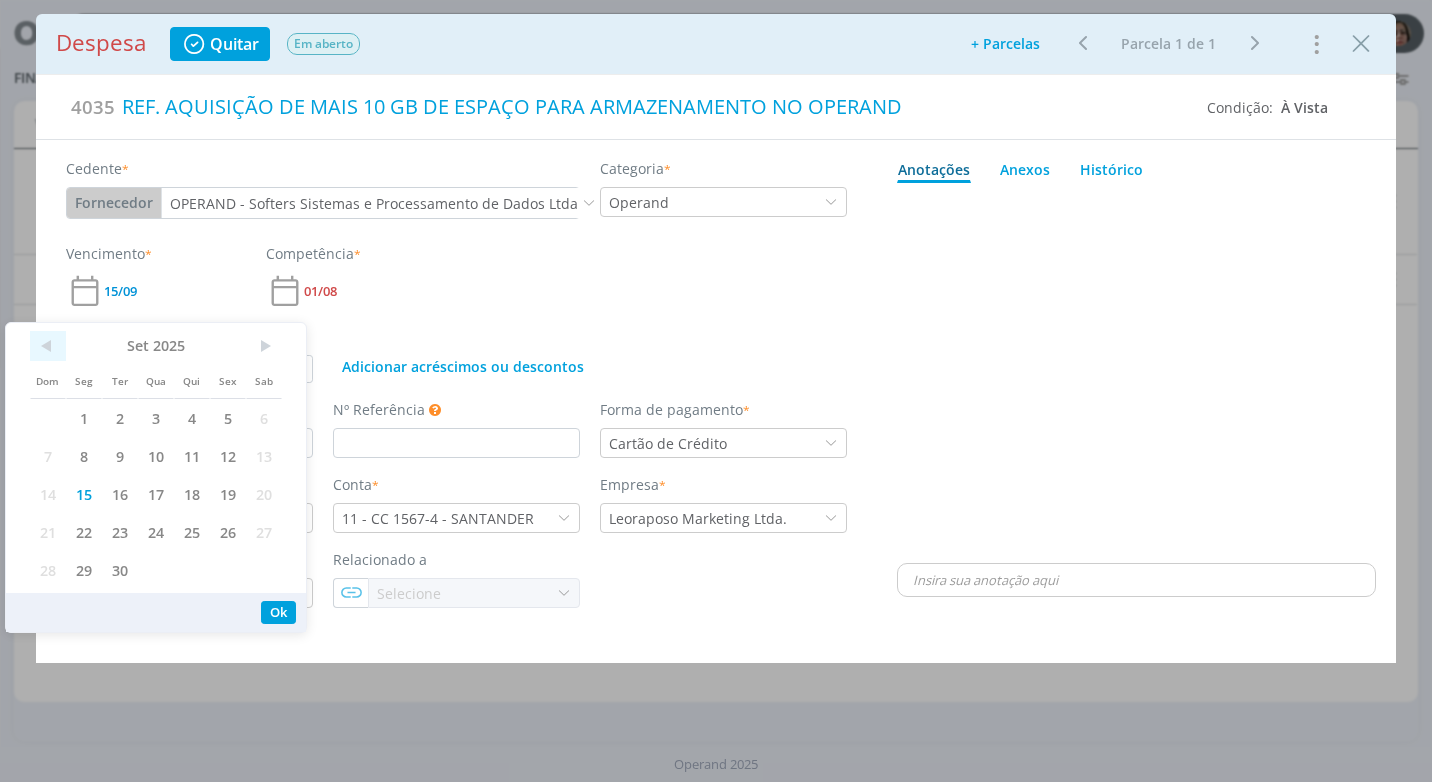 click on "<" at bounding box center (48, 346) 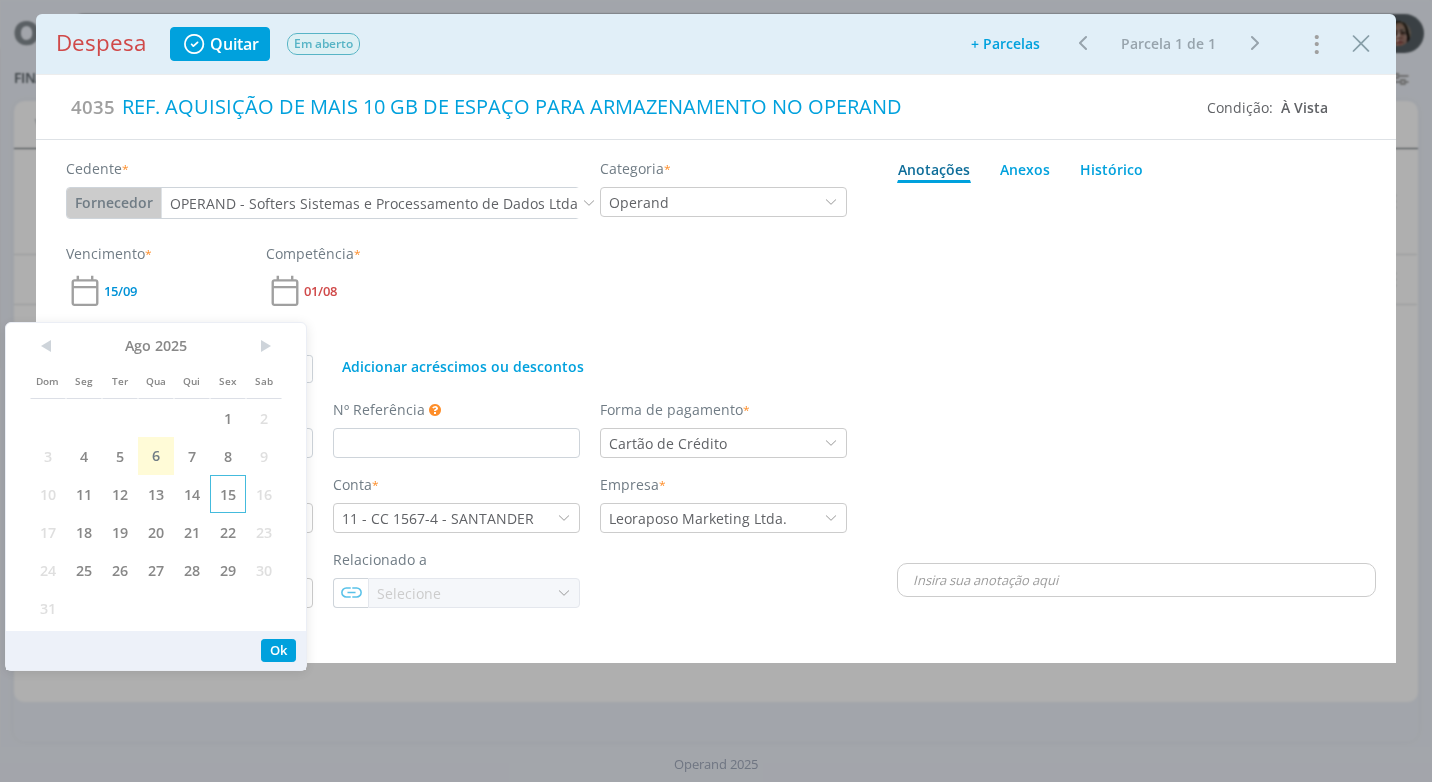 click on "15" at bounding box center (228, 494) 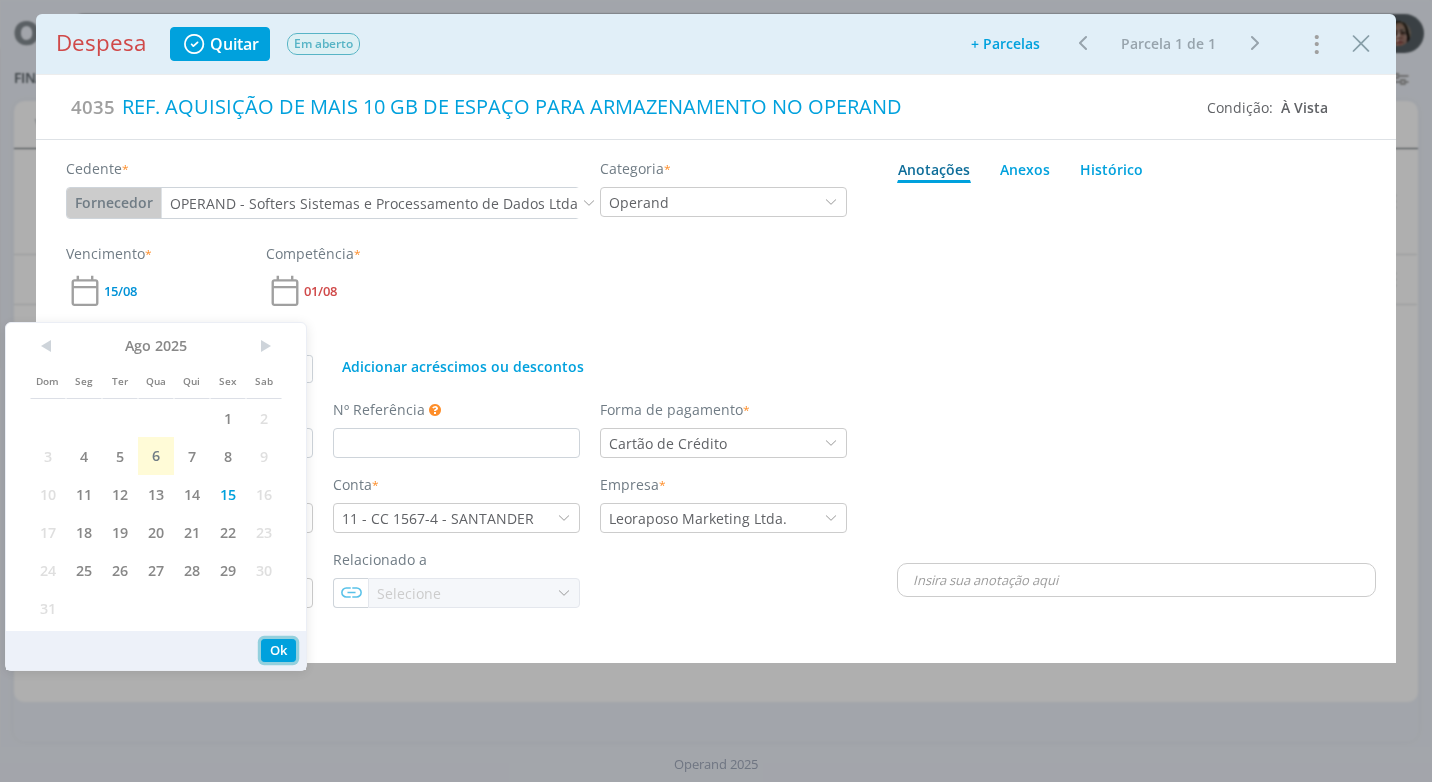 click on "Ok" at bounding box center [278, 650] 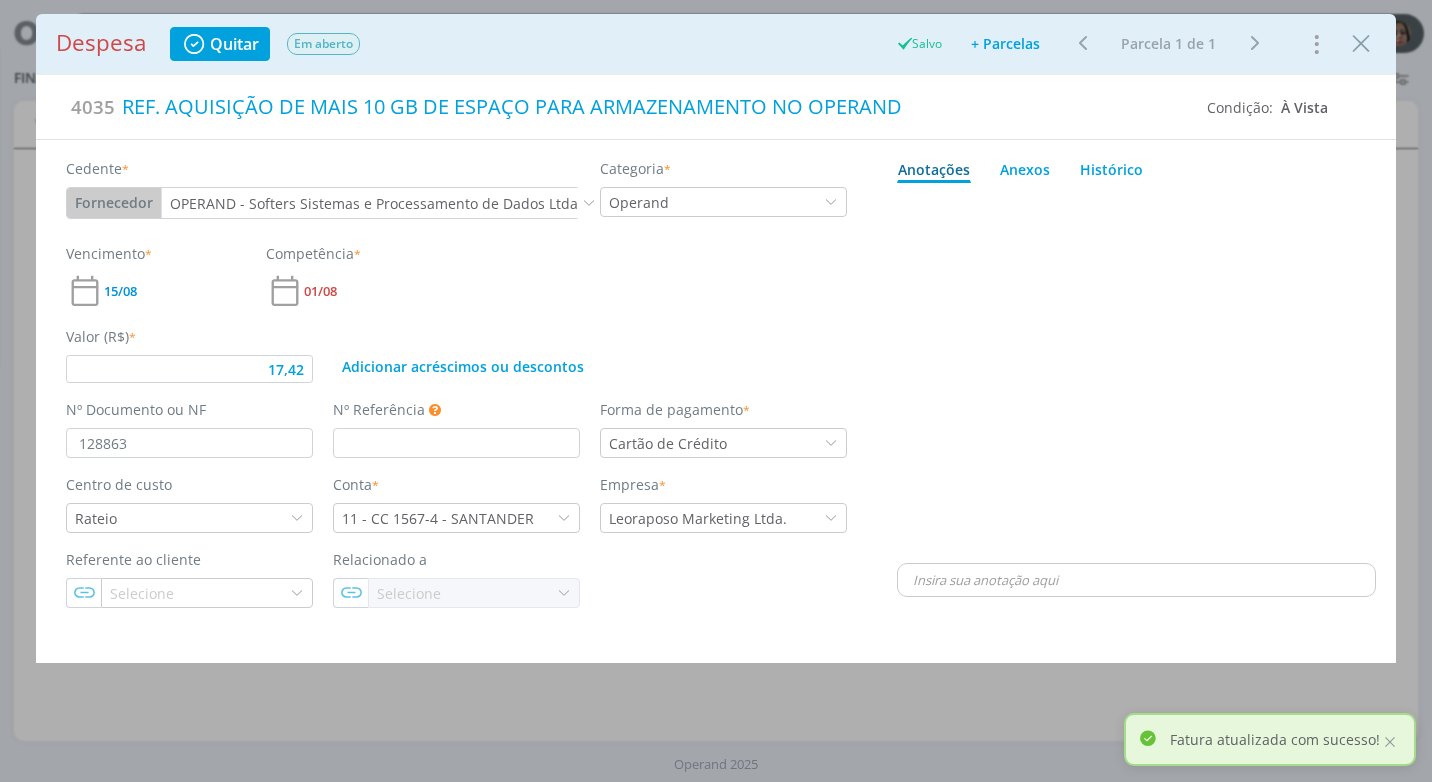 type on "17,42" 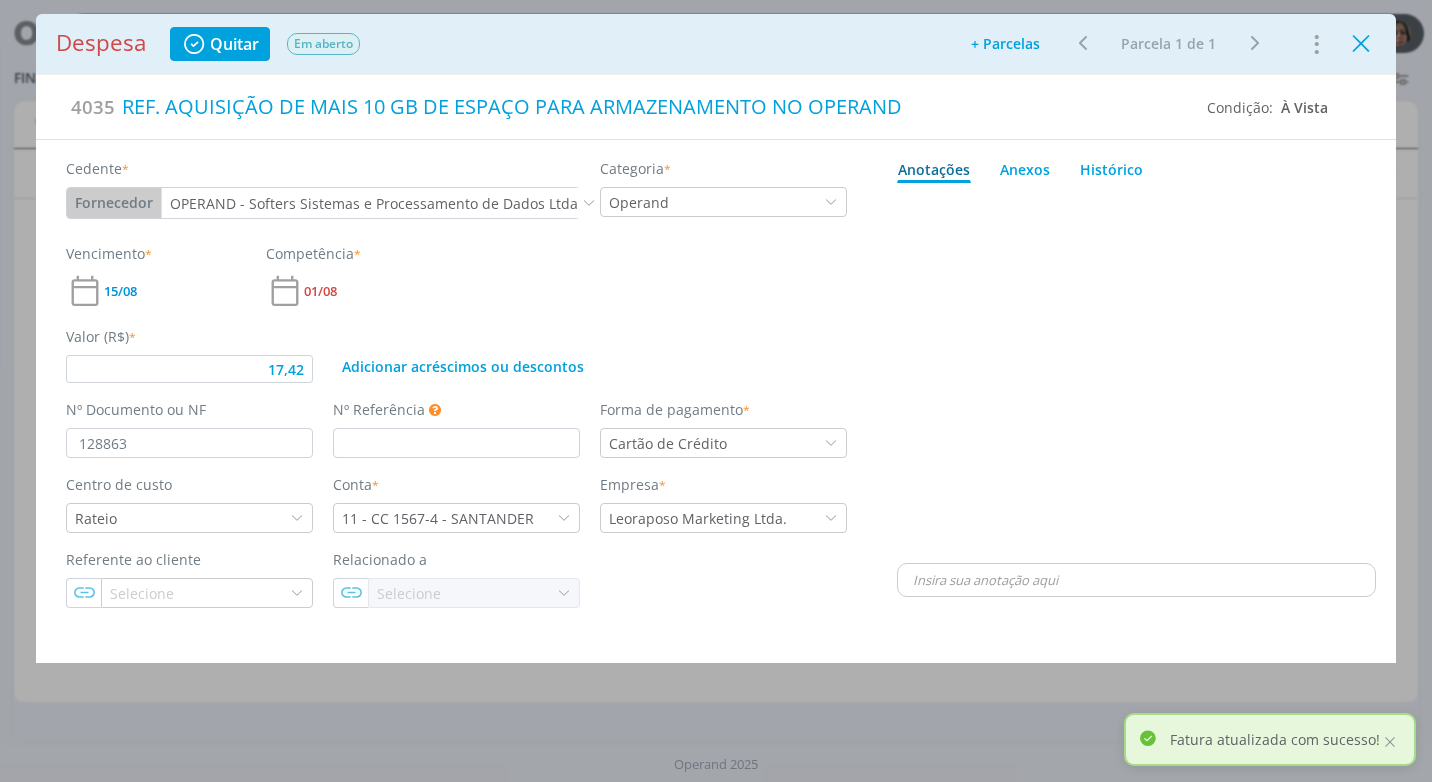 click at bounding box center (1361, 44) 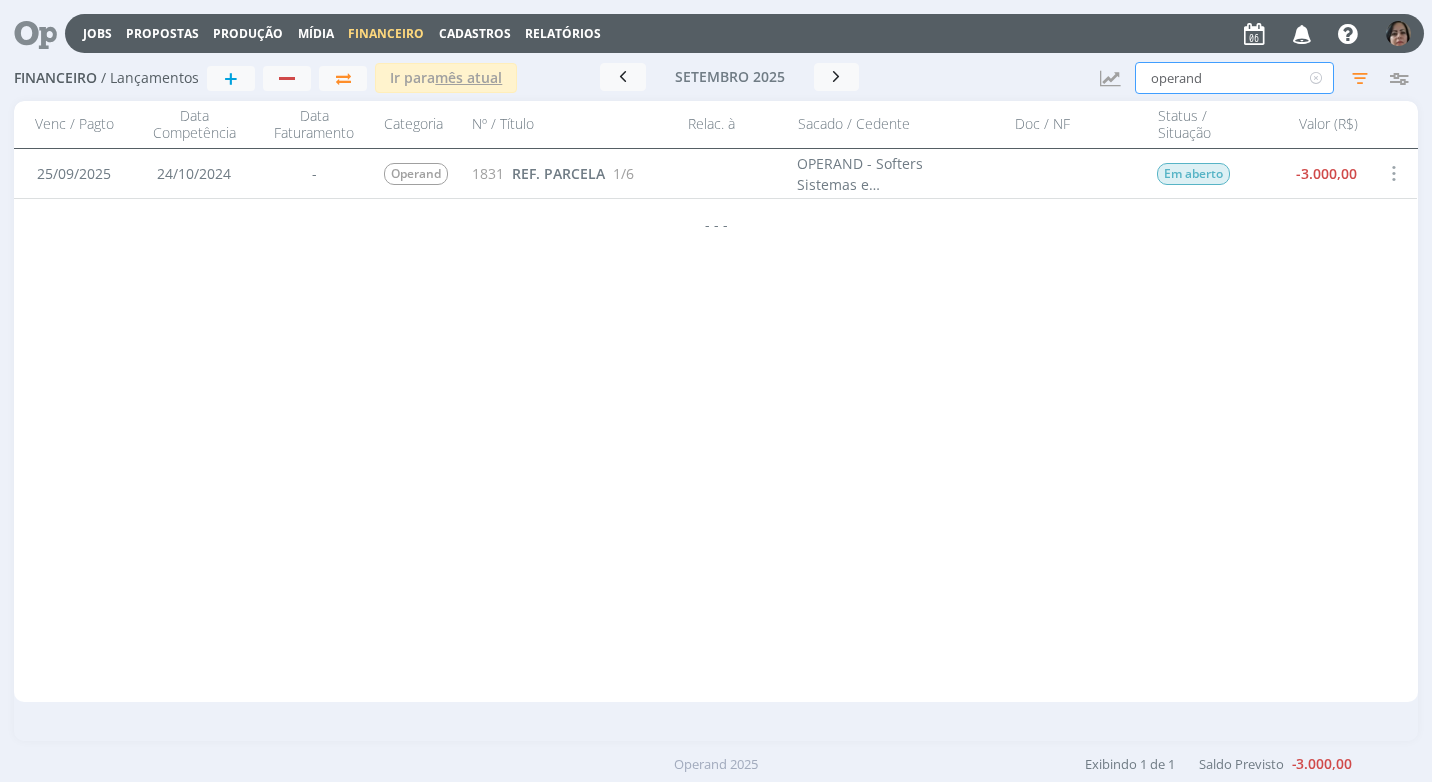 click on "operand" at bounding box center [1234, 78] 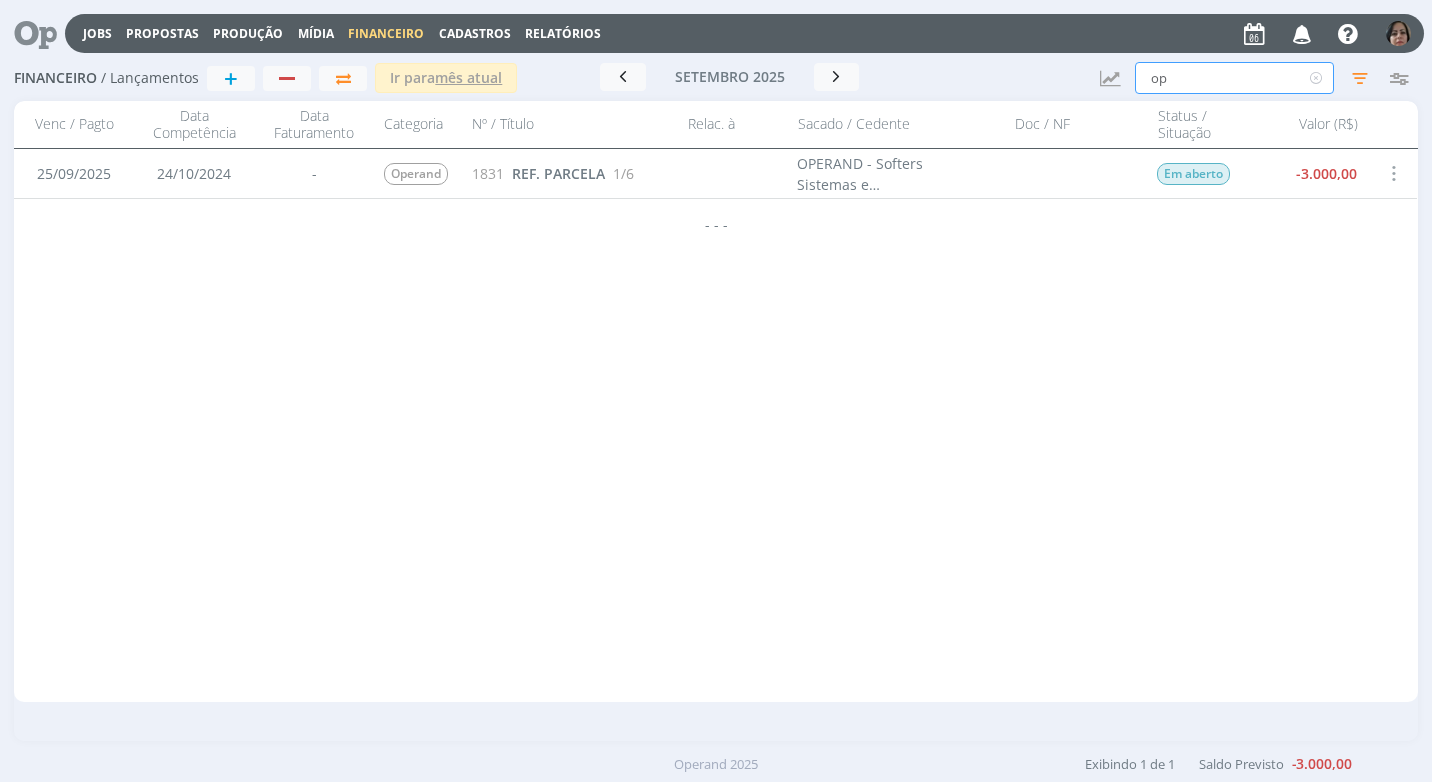 type on "o" 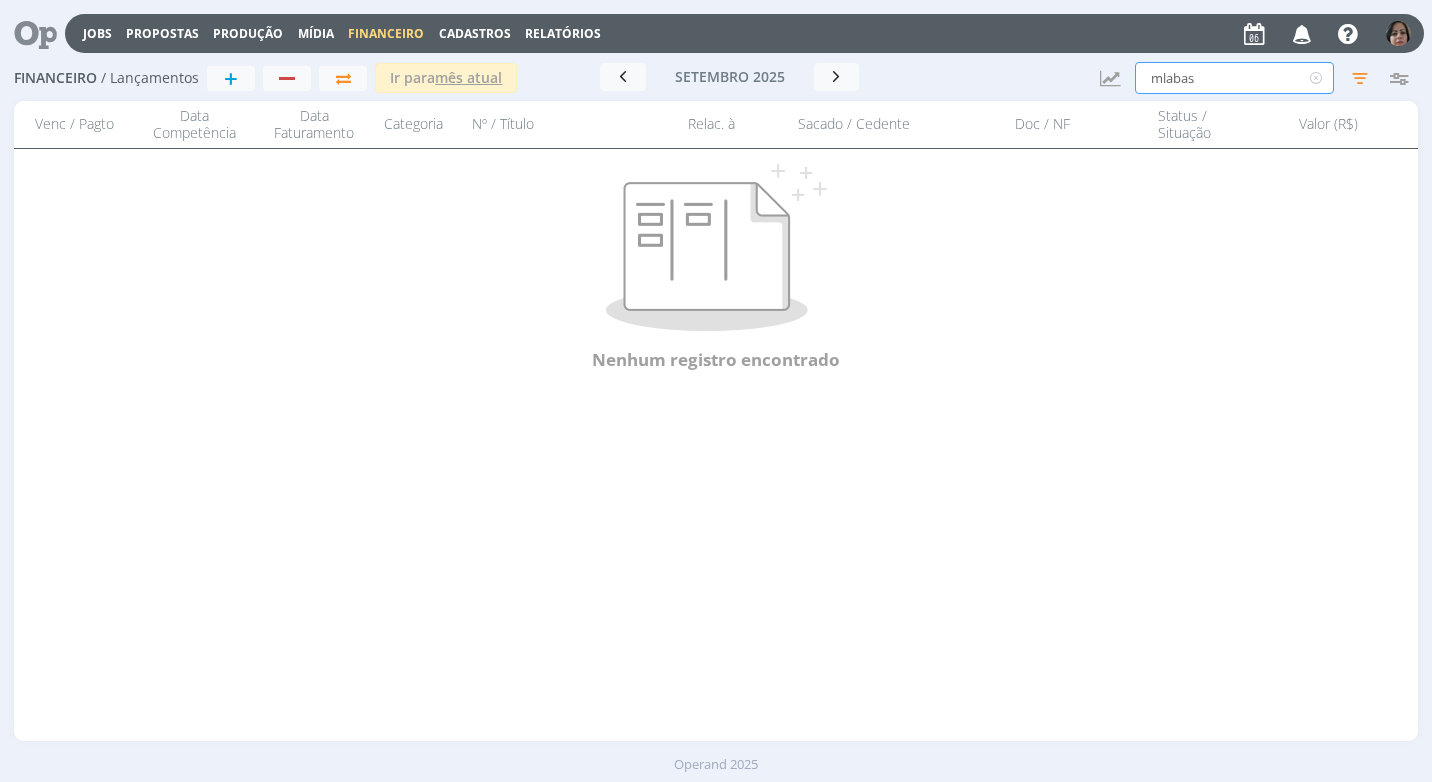click on "mlabas" at bounding box center [1234, 78] 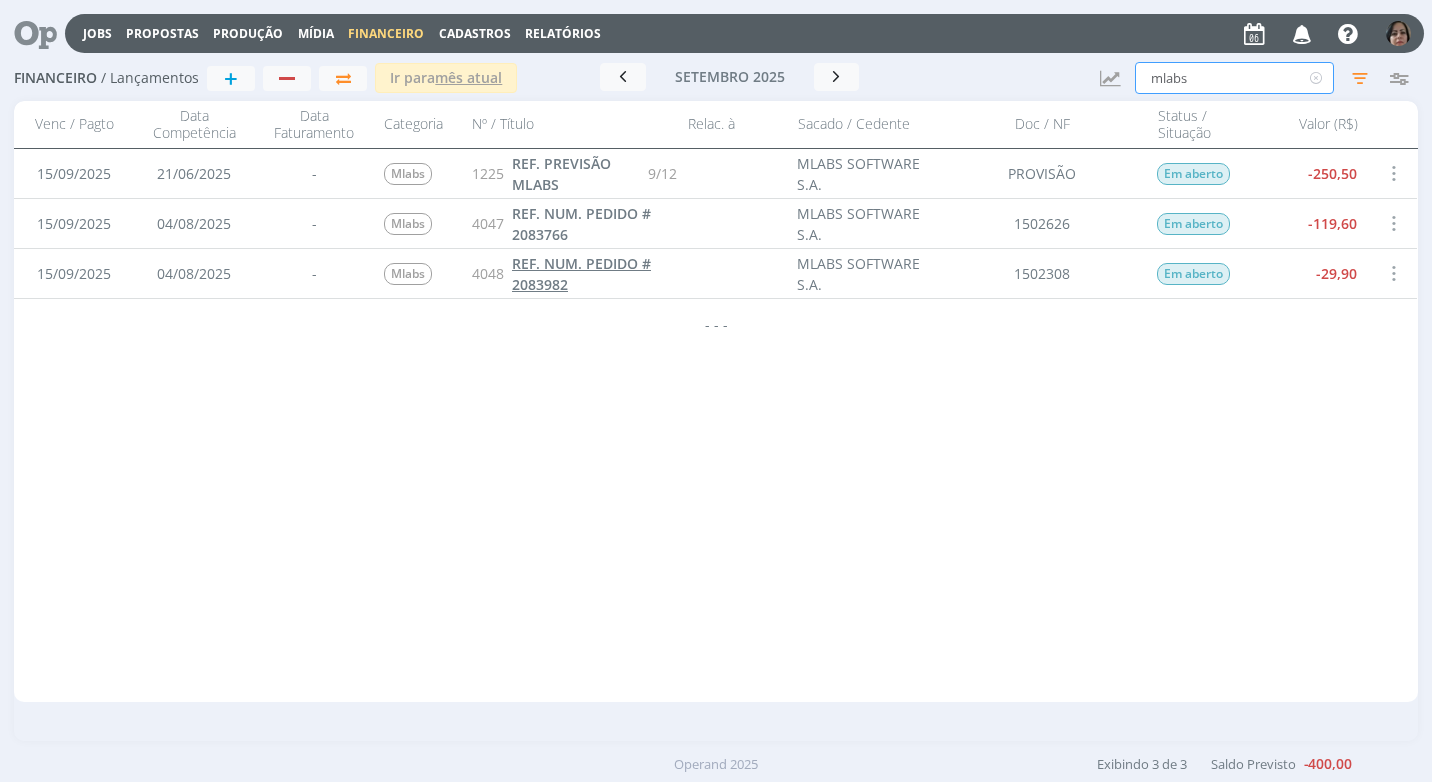 type on "mlabs" 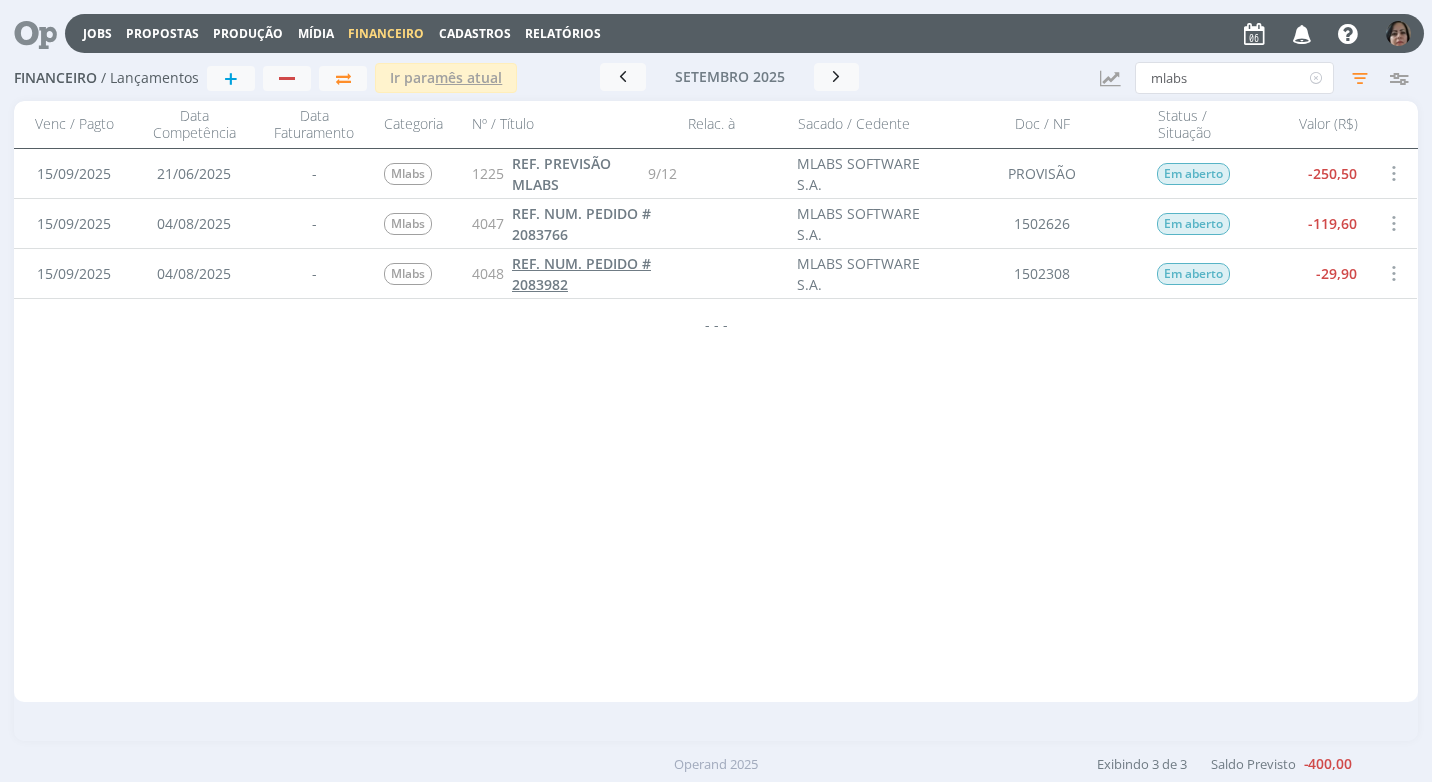 click on "REF. NUM. PEDIDO # 2083982" at bounding box center [581, 274] 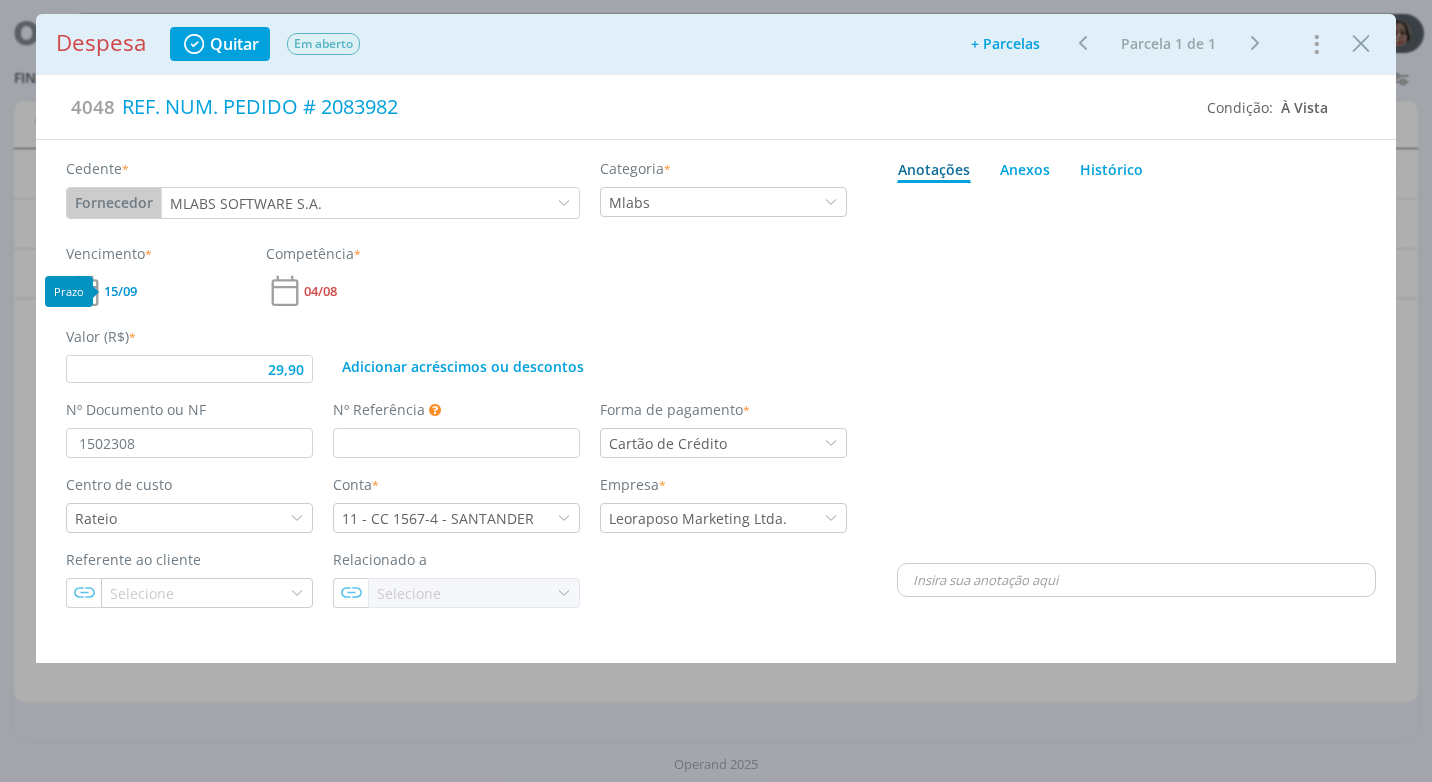 click on "15/09" at bounding box center (120, 291) 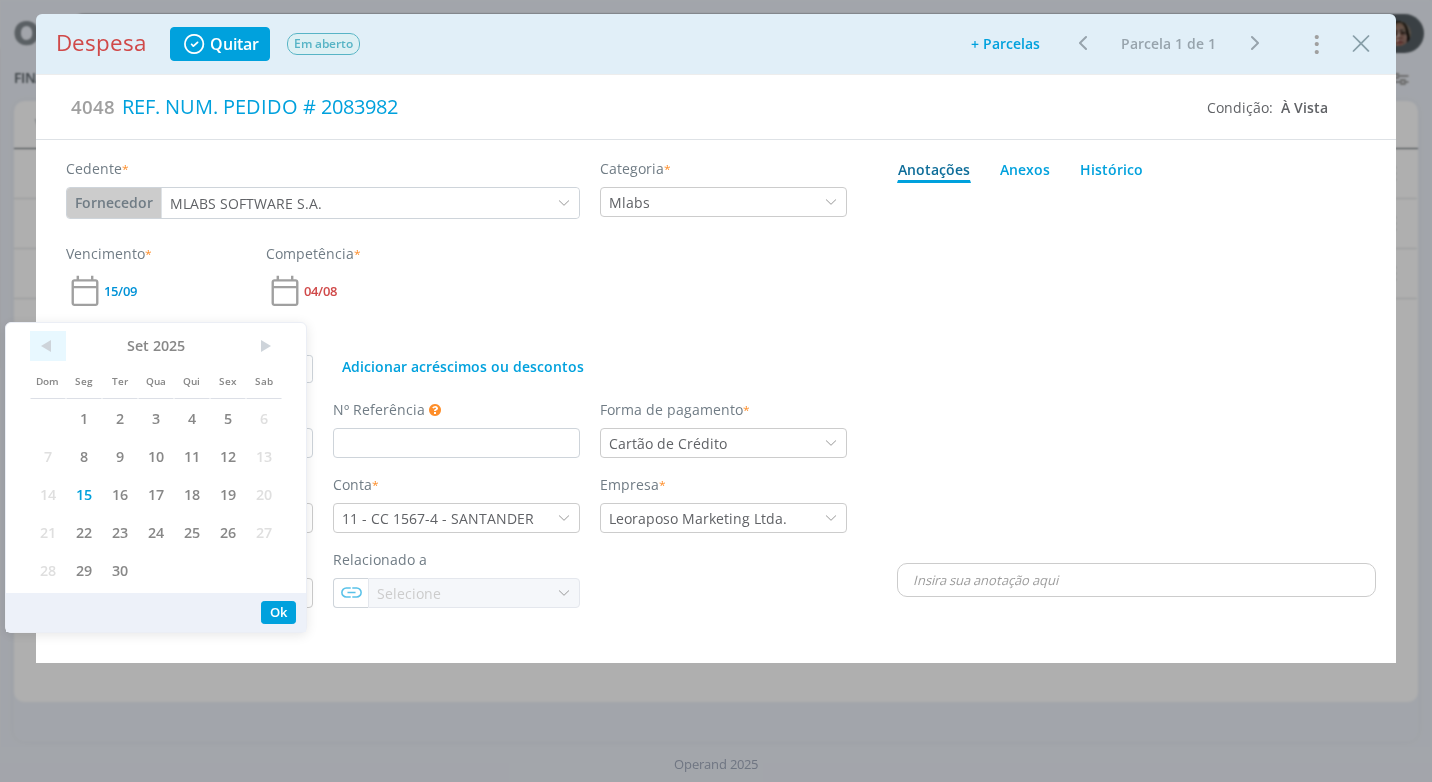 click on "<" at bounding box center (48, 346) 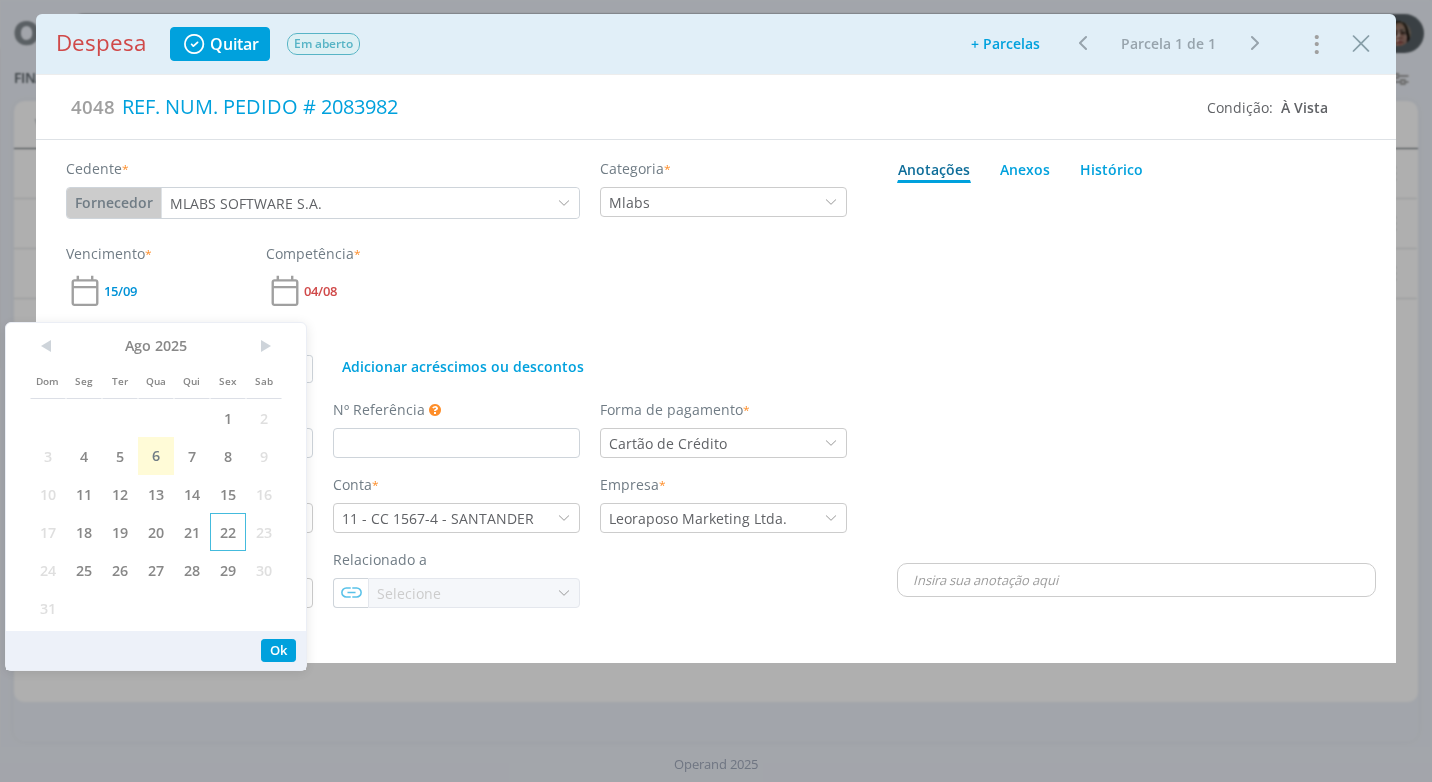 drag, startPoint x: 223, startPoint y: 491, endPoint x: 220, endPoint y: 518, distance: 27.166155 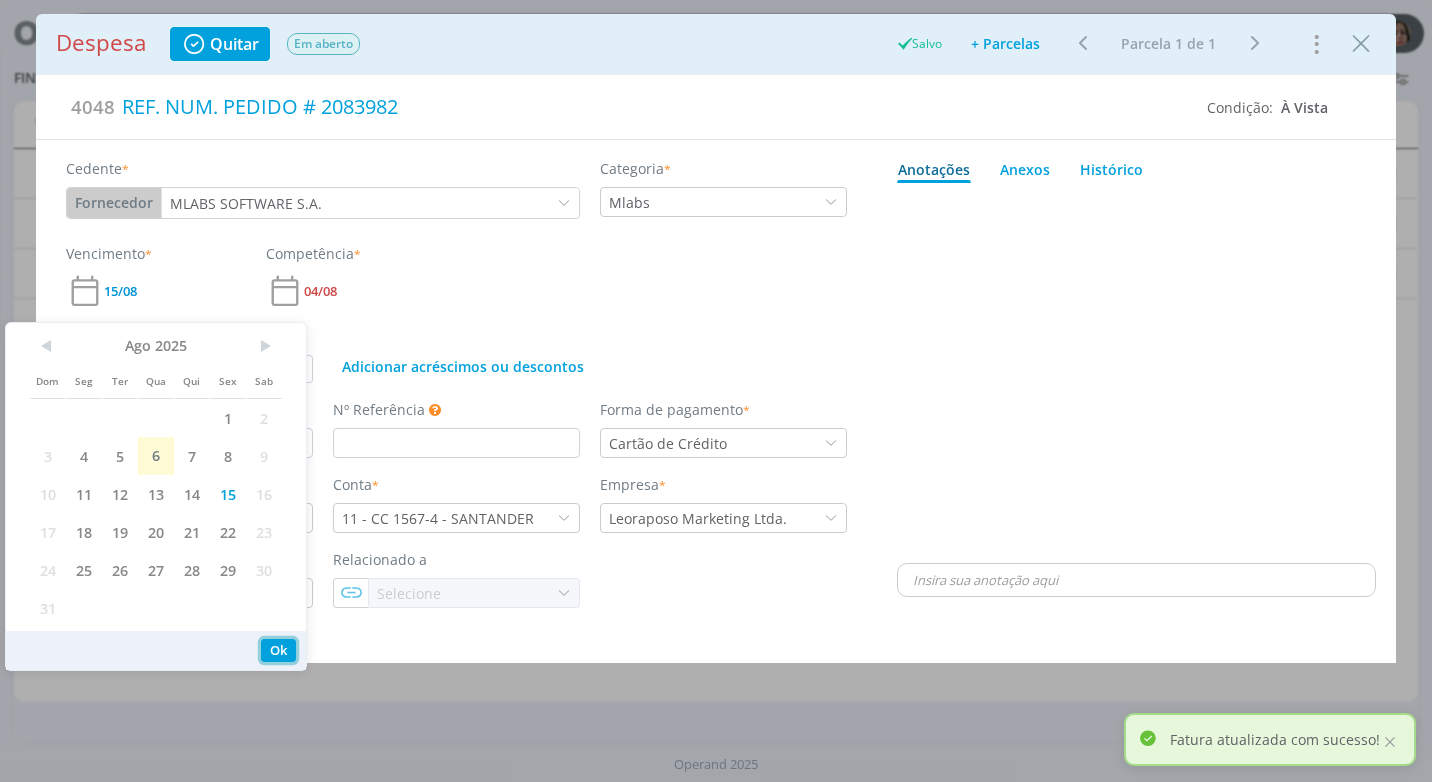 click on "Ok" at bounding box center [278, 650] 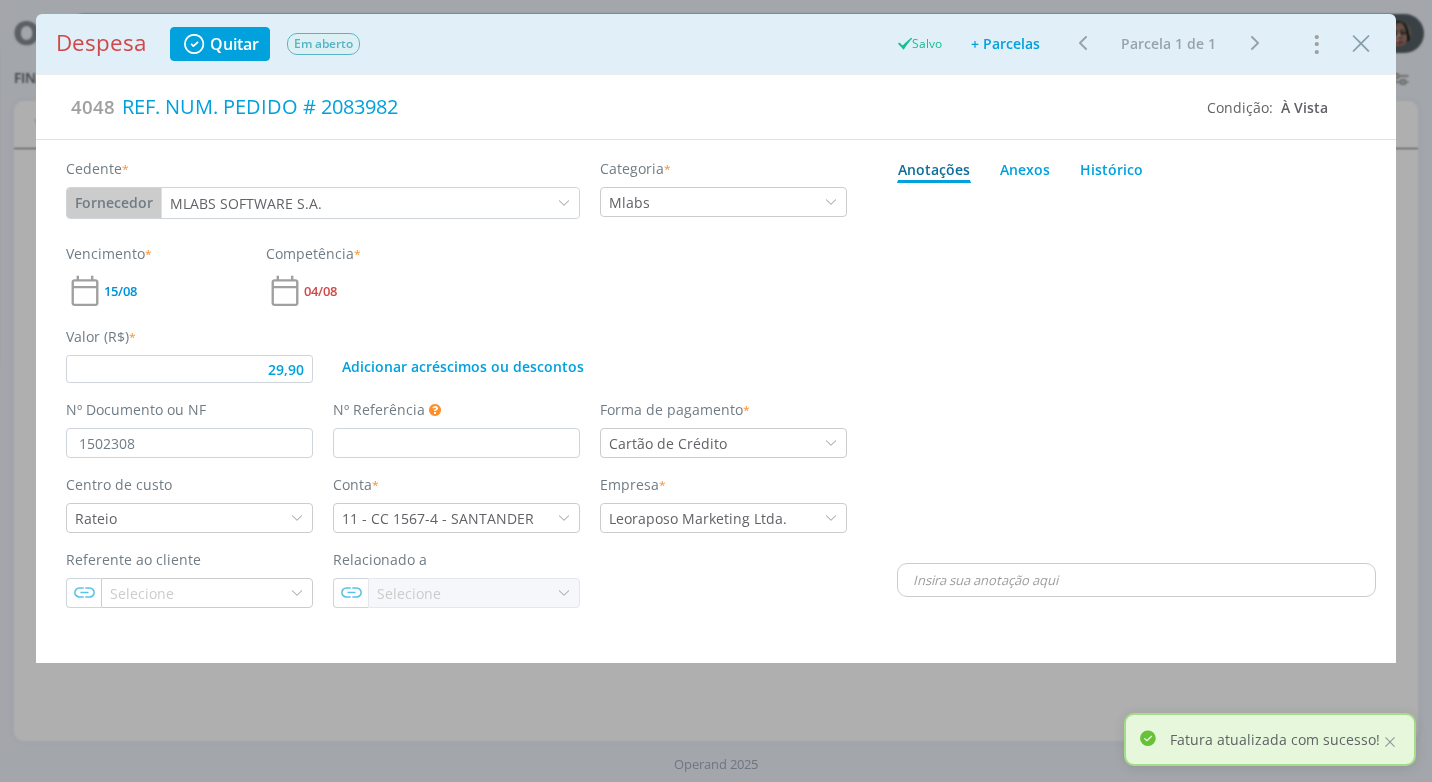 type on "29,90" 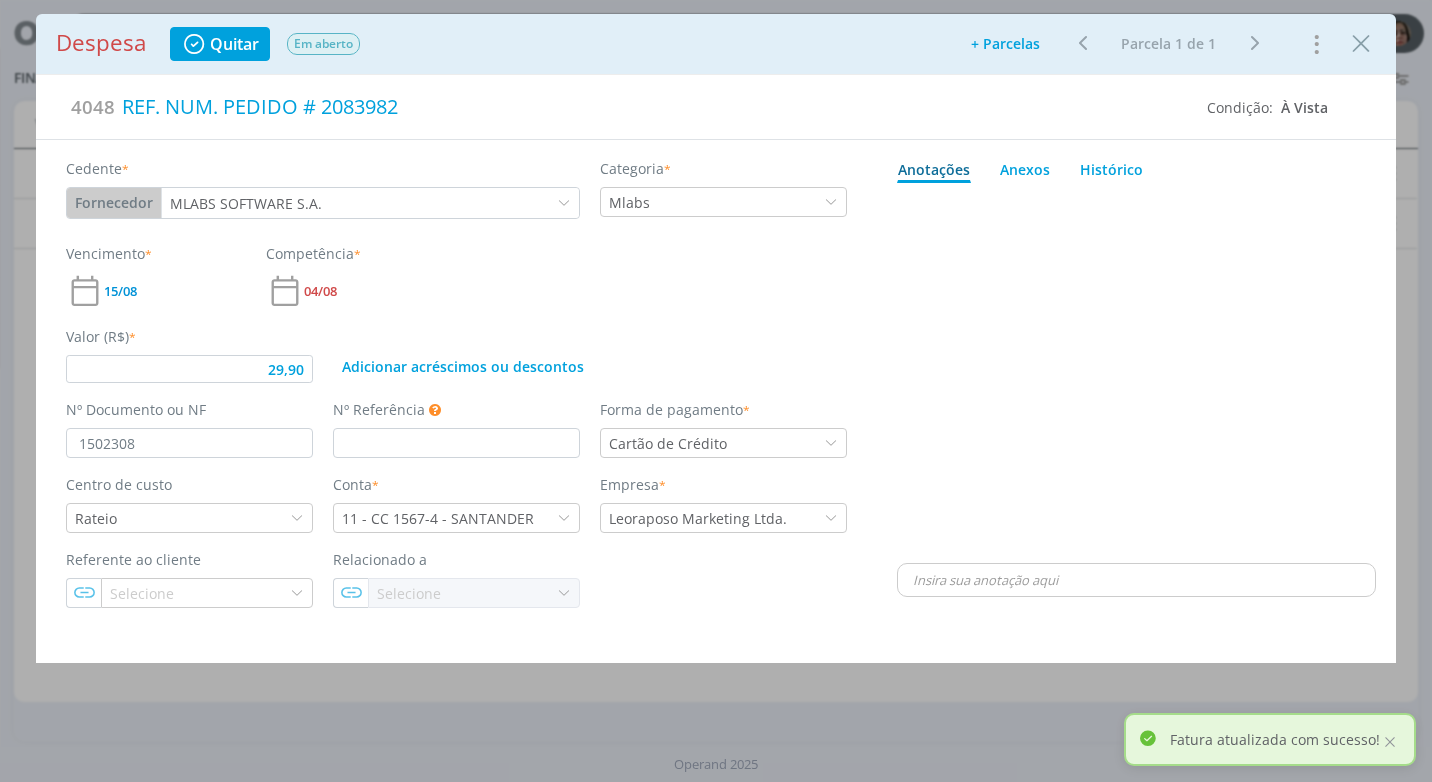 click at bounding box center (1136, 375) 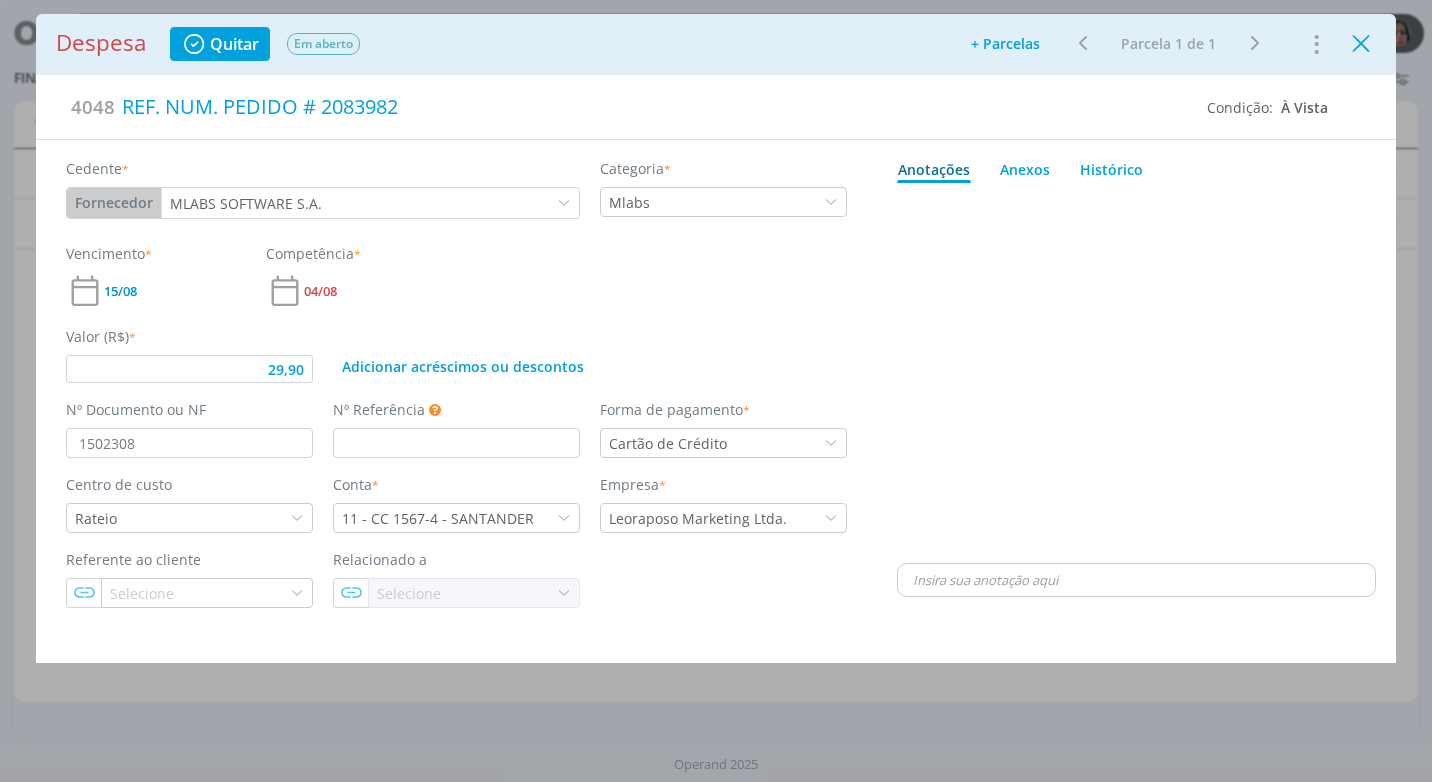 click at bounding box center (1361, 44) 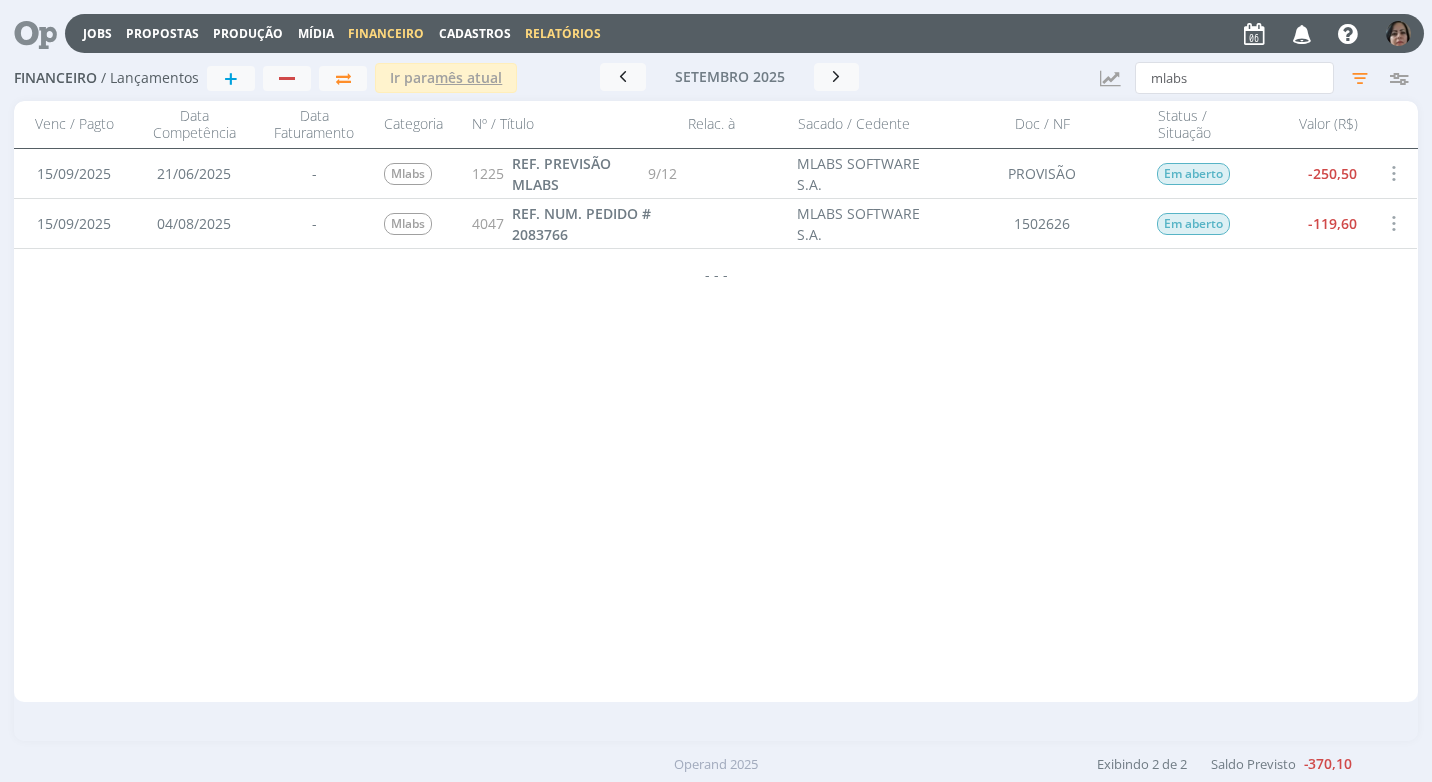 click on "Relatórios" at bounding box center [563, 33] 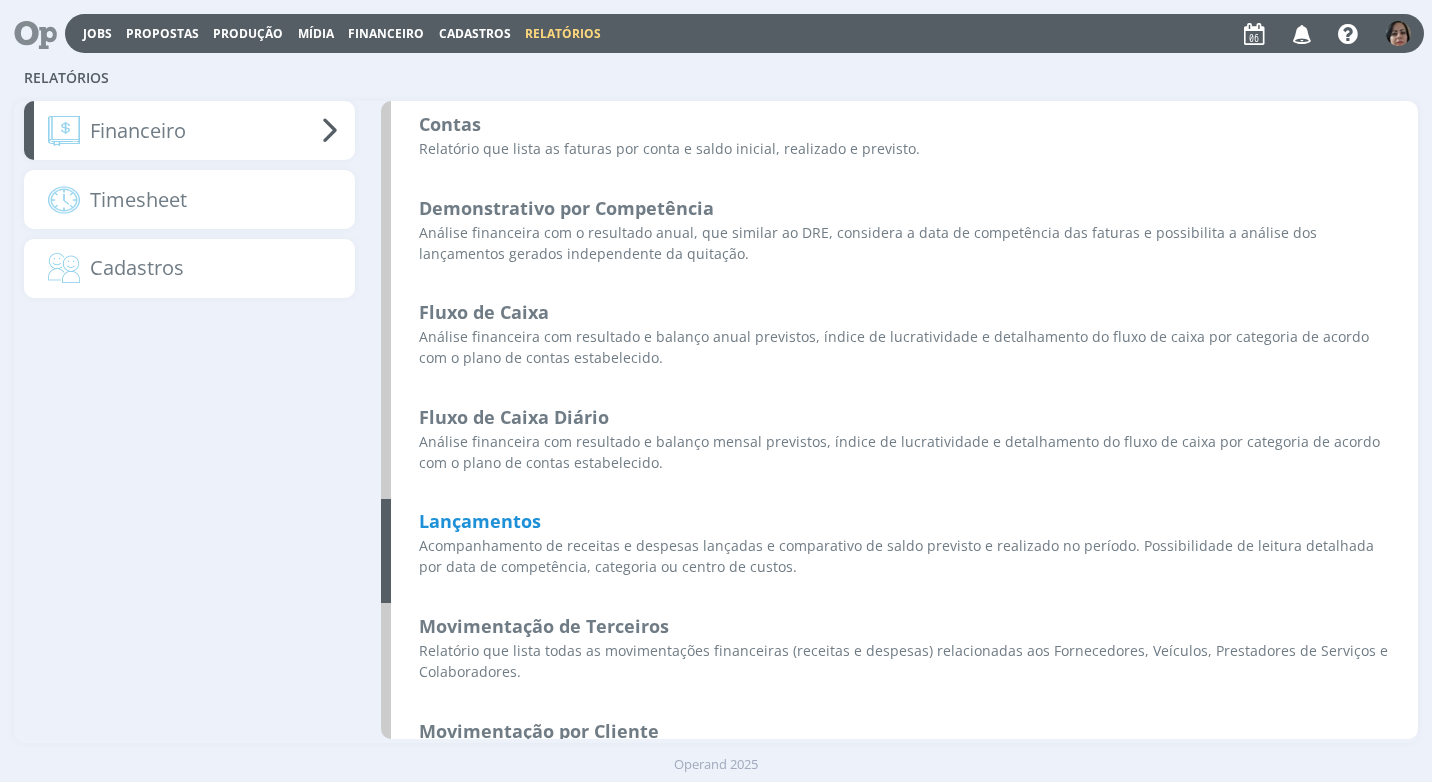 click on "Lançamentos" at bounding box center (480, 521) 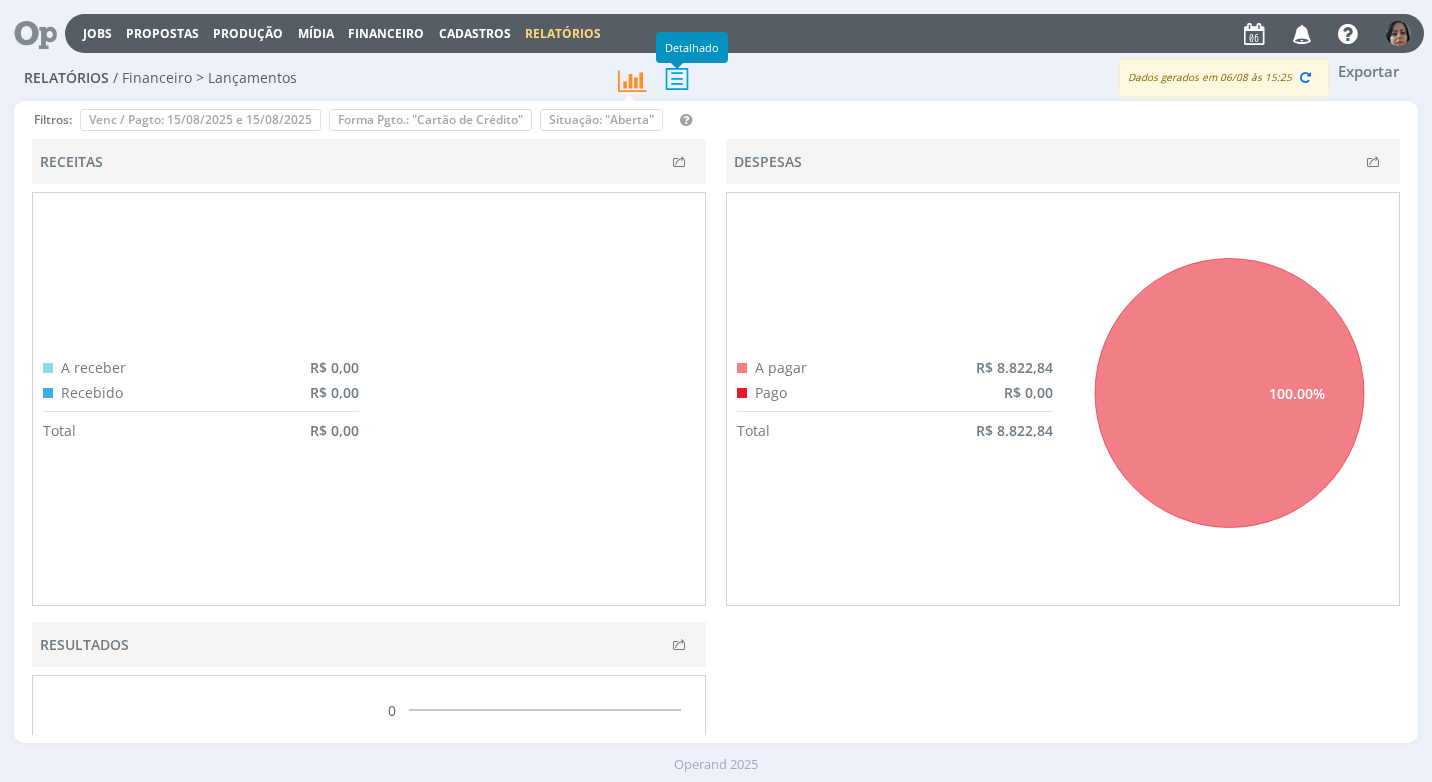 click at bounding box center (677, 78) 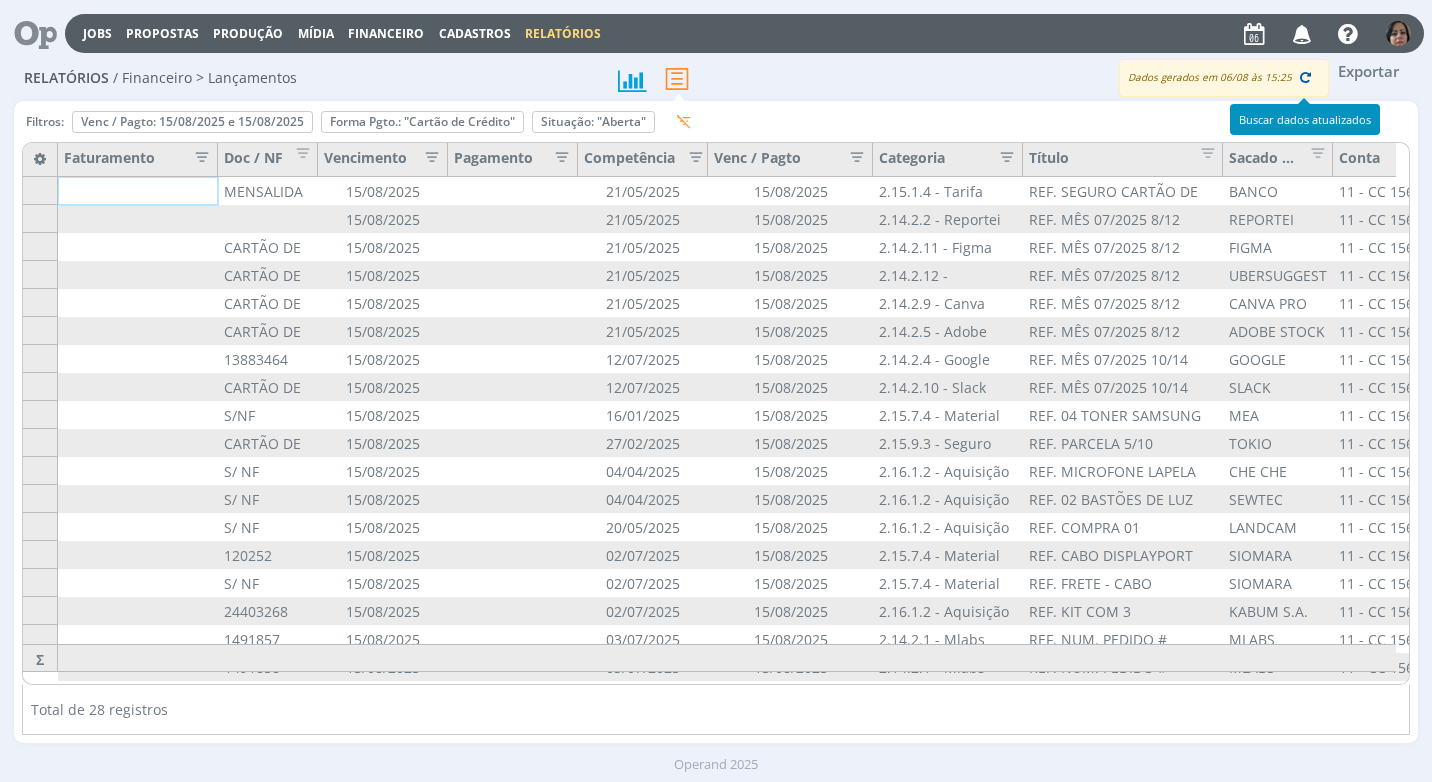 click at bounding box center [1306, 77] 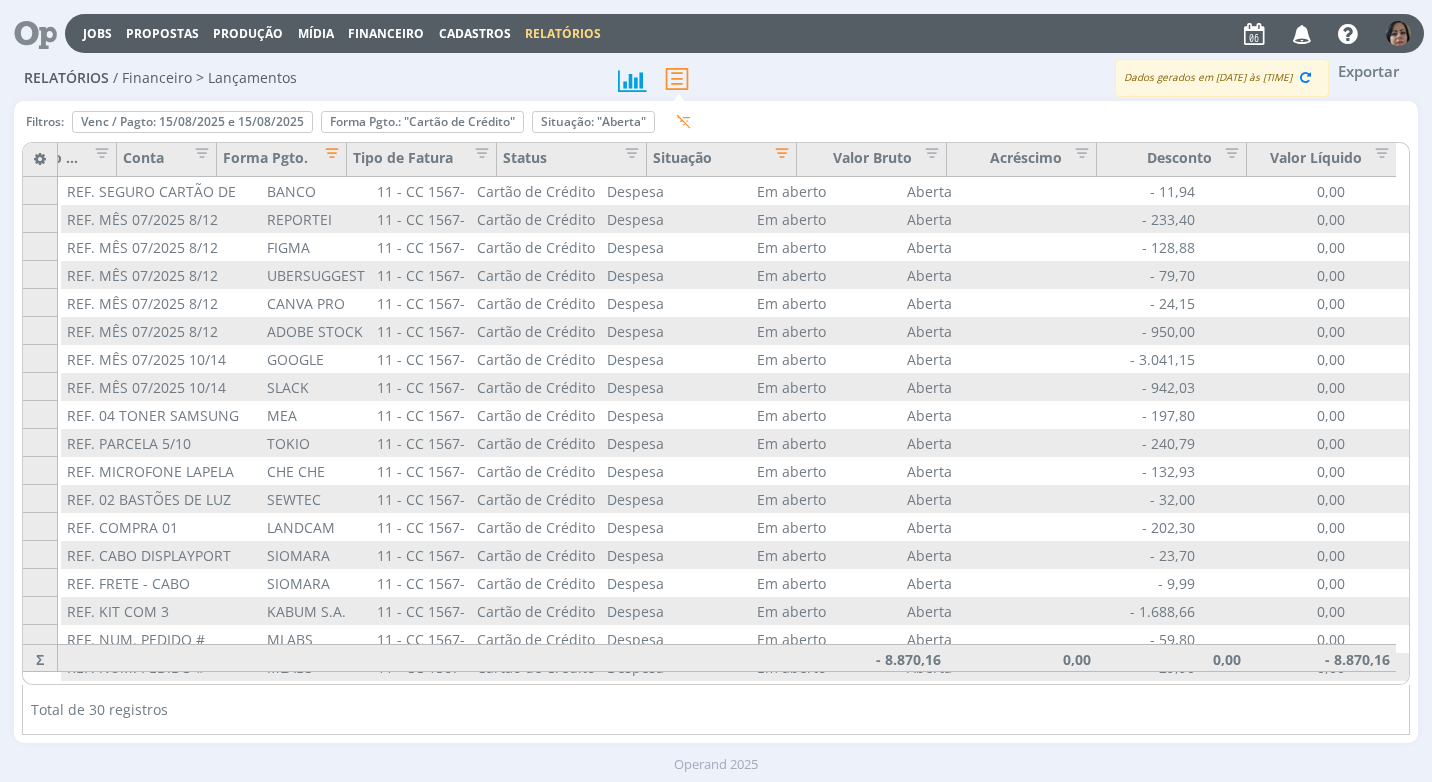 scroll, scrollTop: 0, scrollLeft: 1216, axis: horizontal 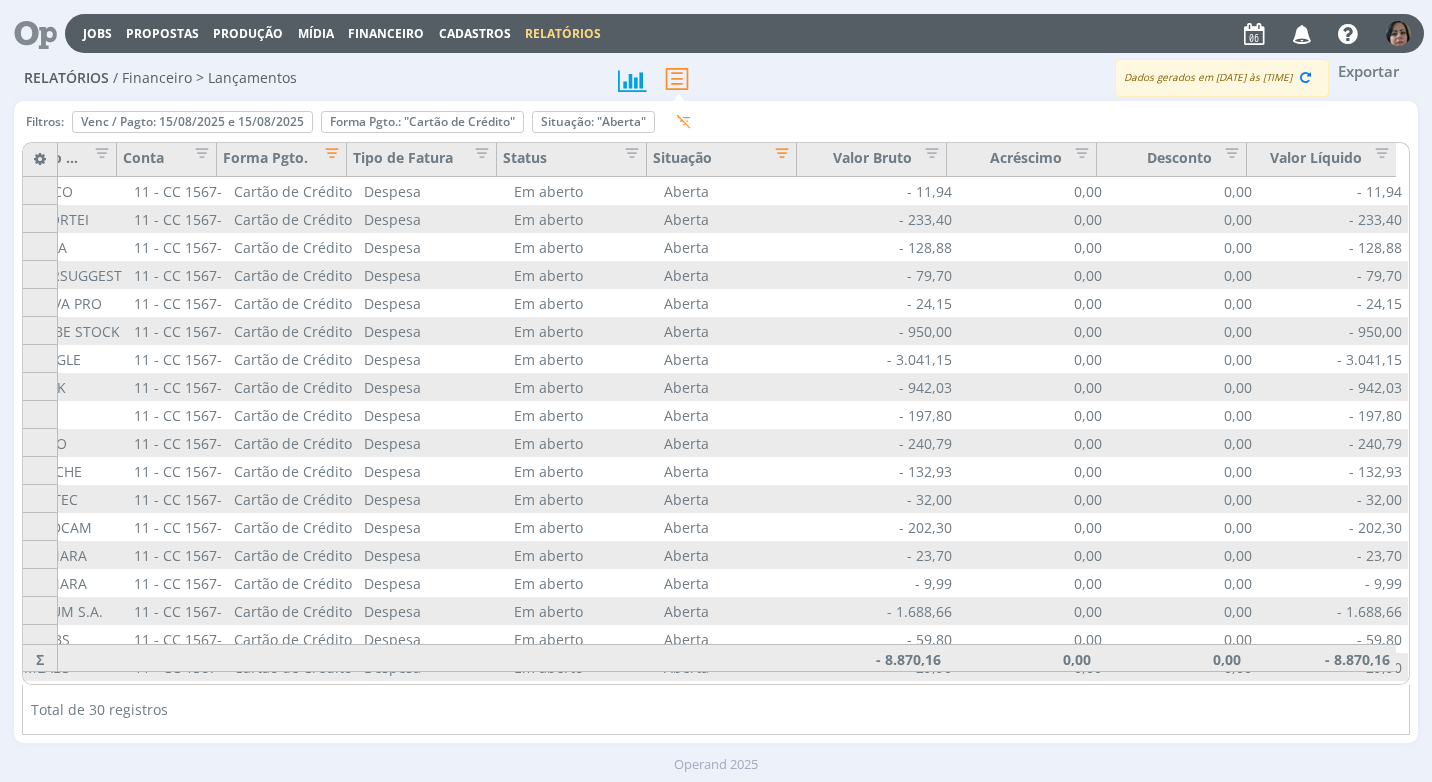 click on "Exportar" at bounding box center (1368, 71) 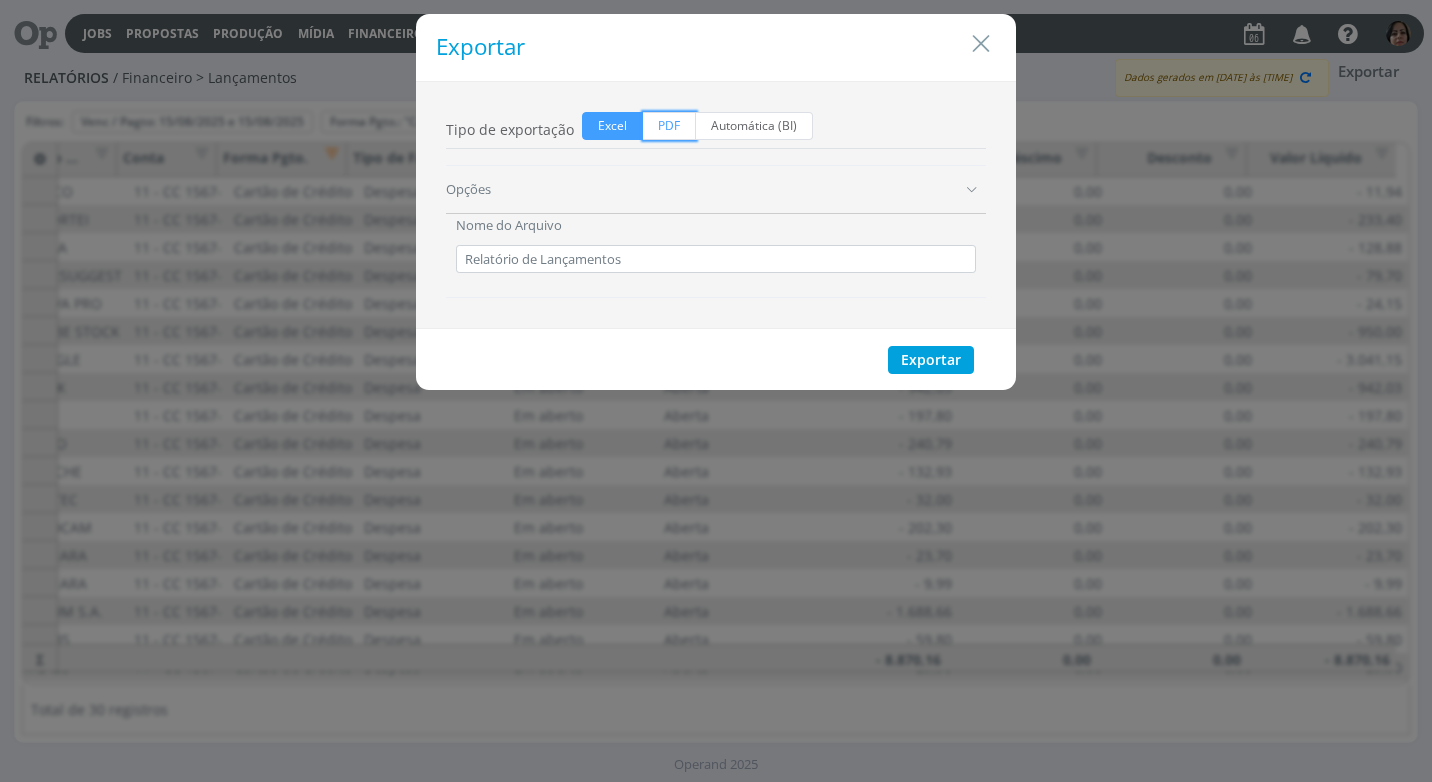 click on "PDF" at bounding box center (669, 126) 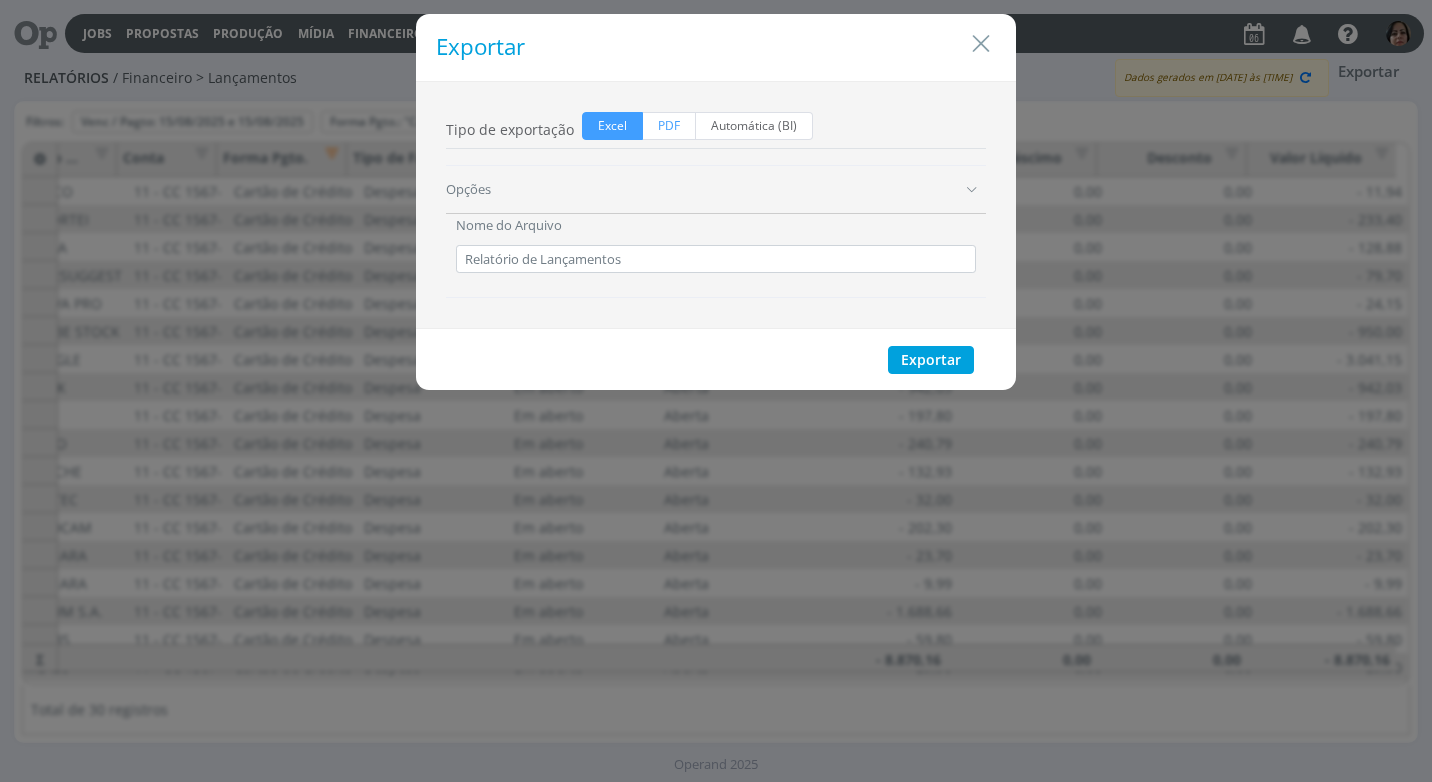 click on "PDF" at bounding box center (649, 118) 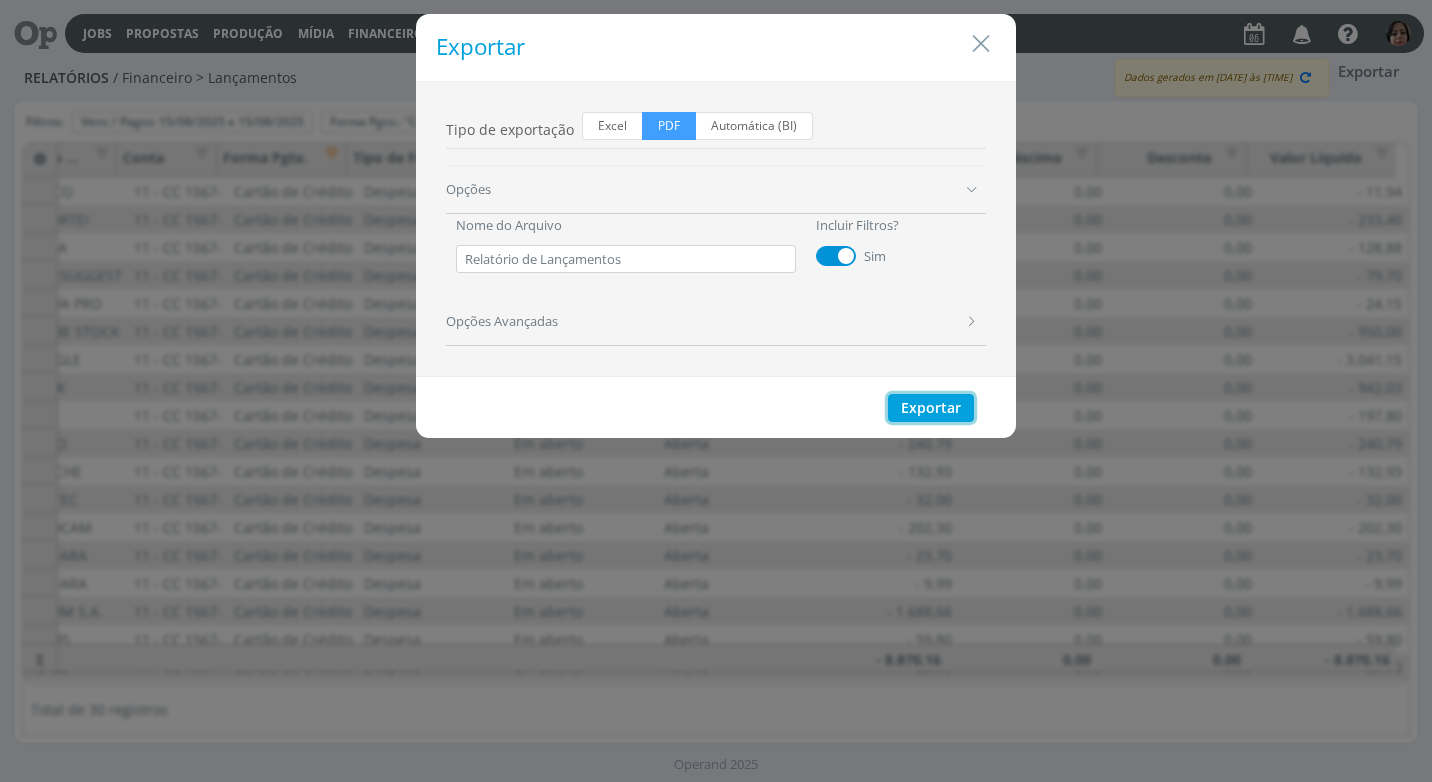 click on "Exportar" at bounding box center [931, 408] 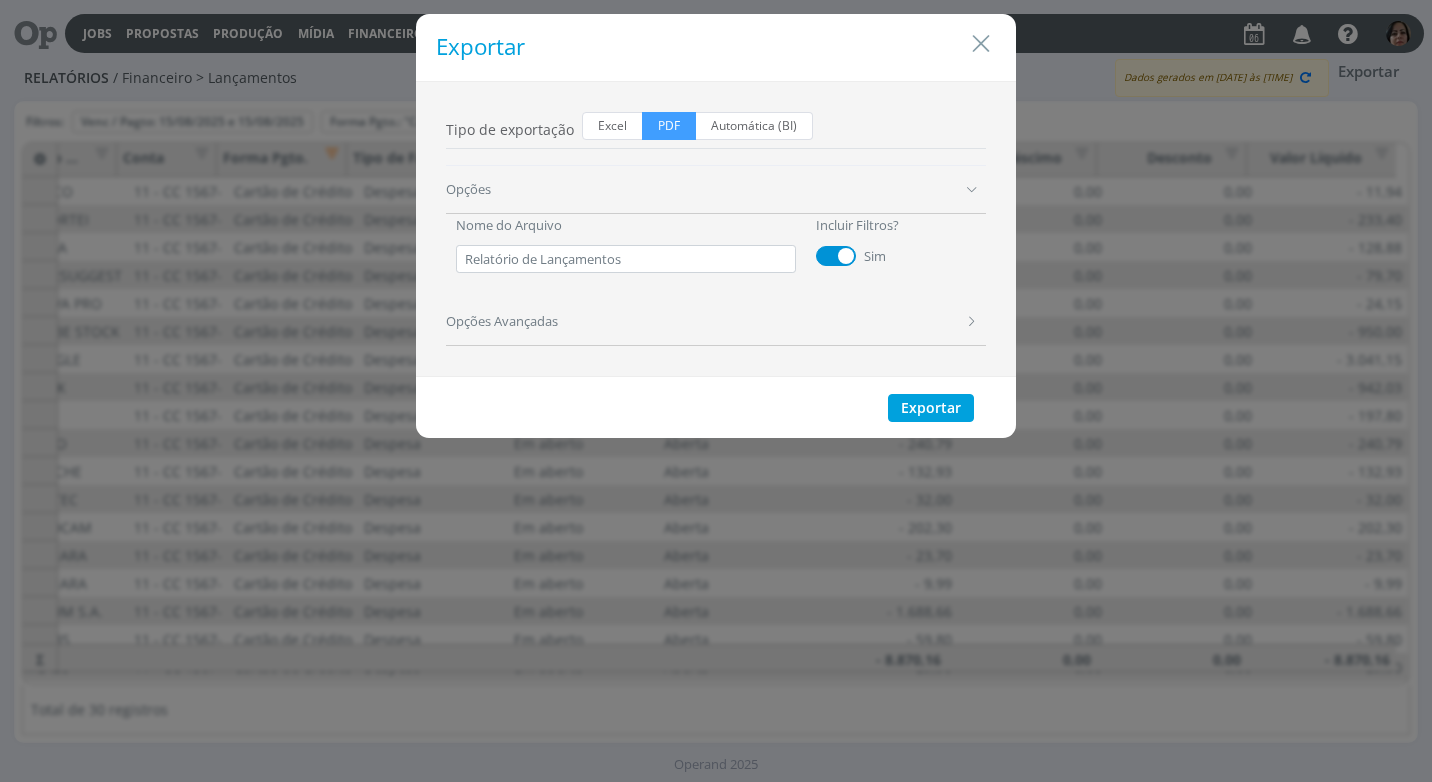 click on "Exportar
Tipo de exportação
Excel PDF Automática (BI) Opções Nome do Arquivo Relatório de Lançamentos Incluir Filtros? Sim Opções Avançadas Layout da página
Paisagem
Tamanho da página
A4
Exportar" at bounding box center (716, 391) 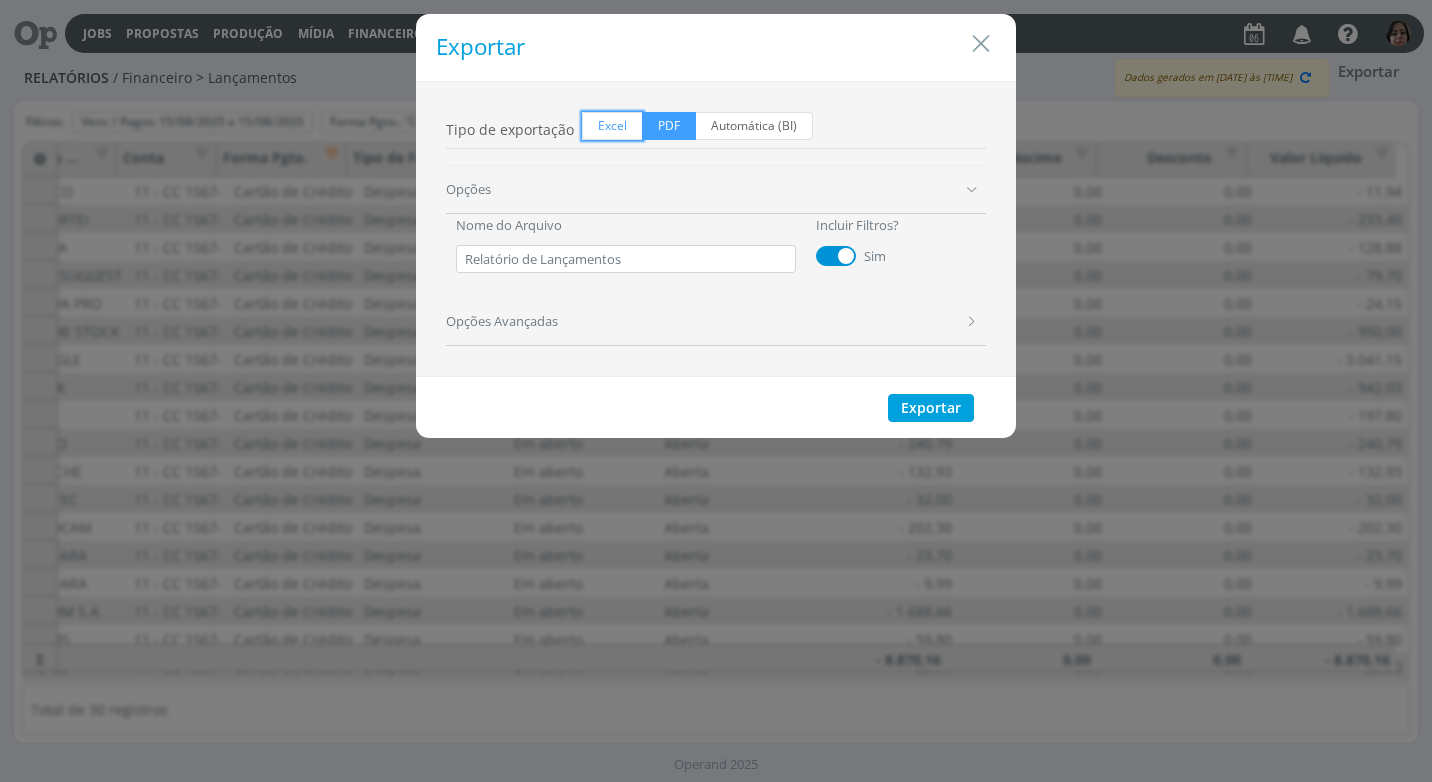 click on "Excel" at bounding box center (612, 126) 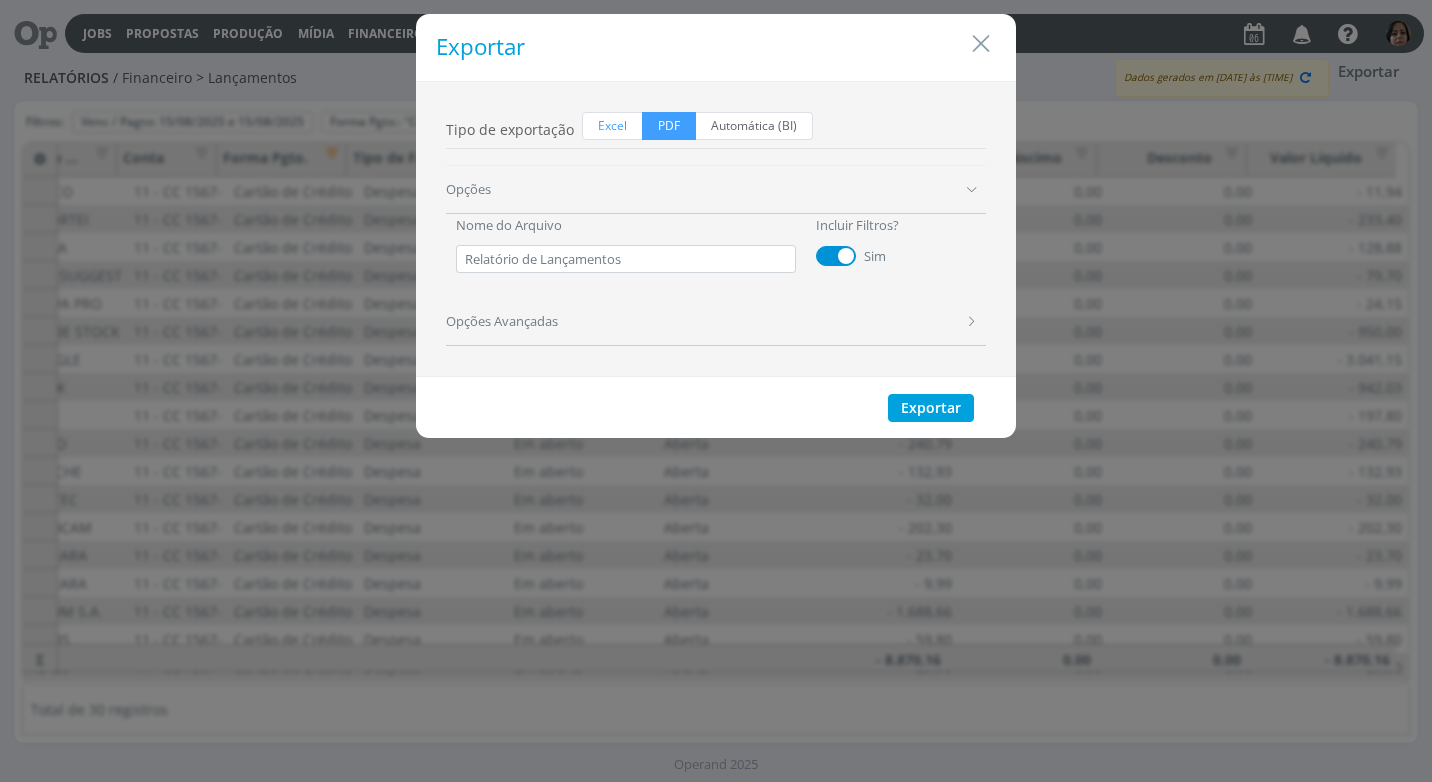 click on "Excel" at bounding box center [588, 118] 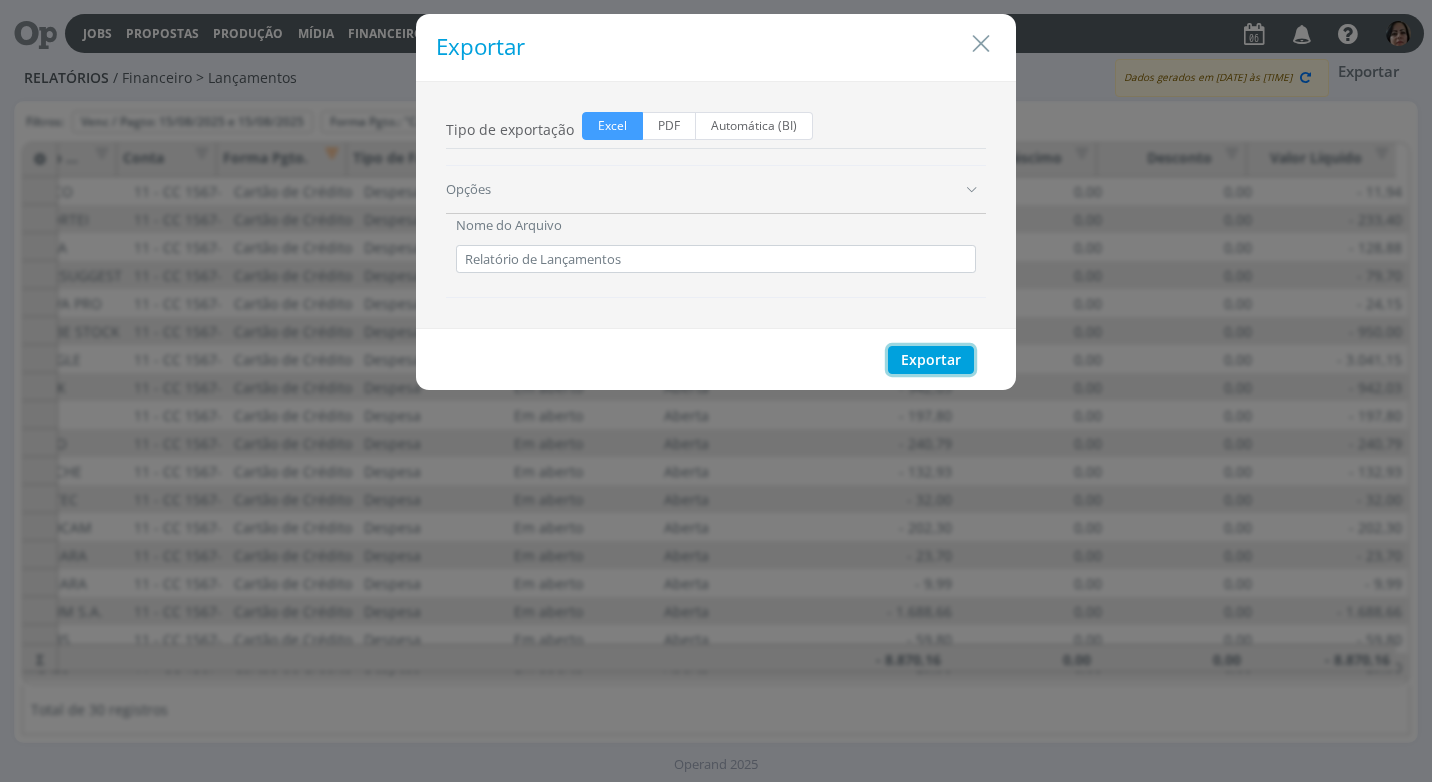 click on "Exportar" at bounding box center [931, 360] 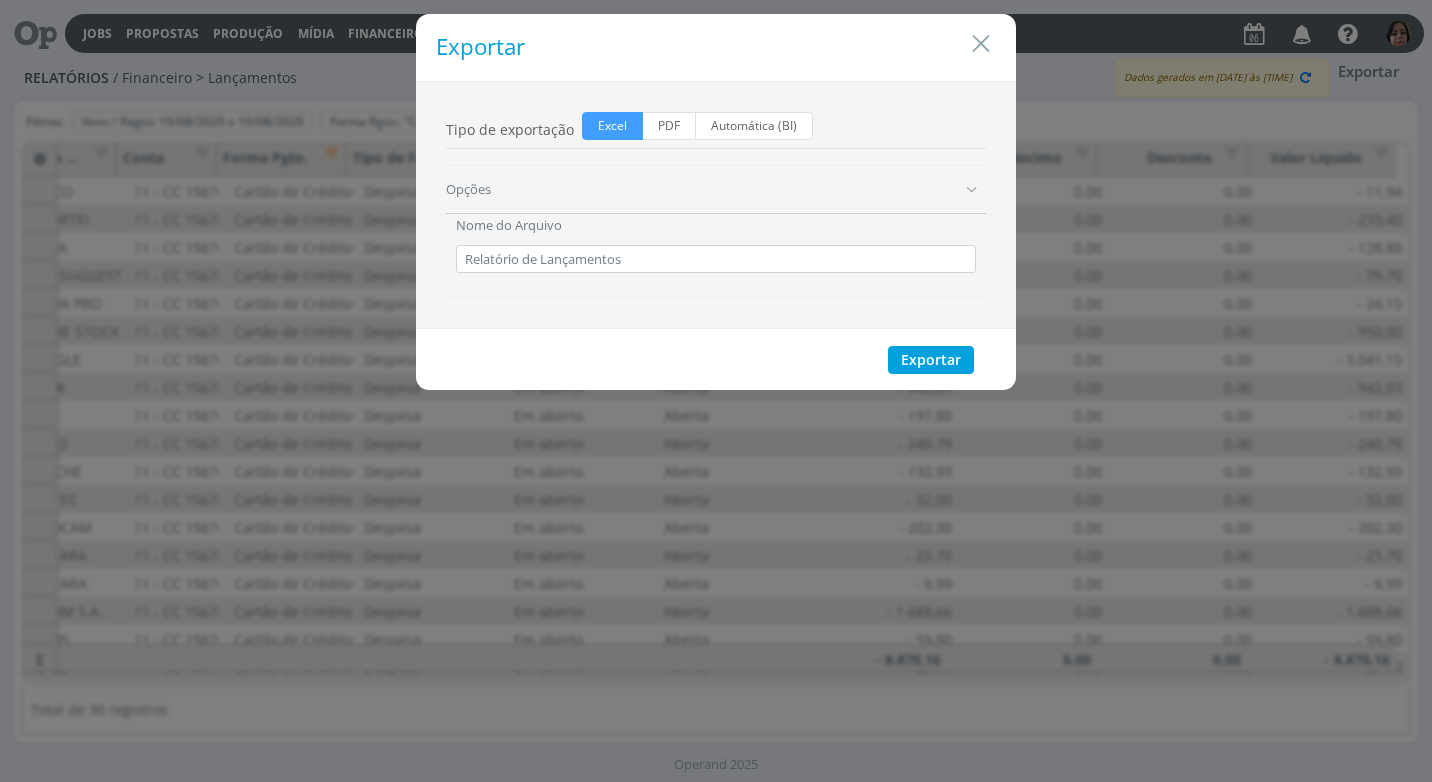 click on "Exportar
Tipo de exportação
Excel PDF Automática (BI) Opções Nome do Arquivo Relatório de Lançamentos Incluir Filtros? Sim
Exportar" at bounding box center (716, 391) 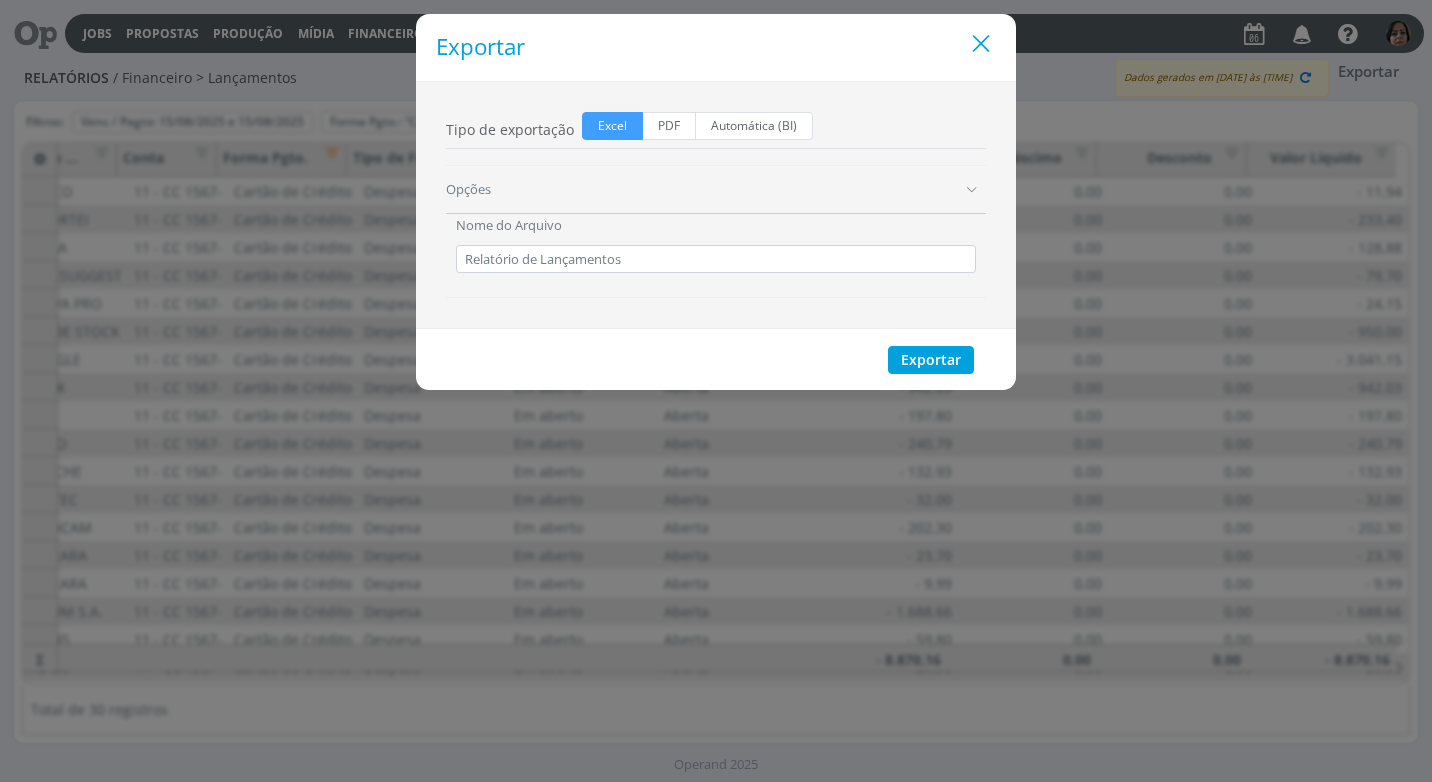 click at bounding box center (981, 44) 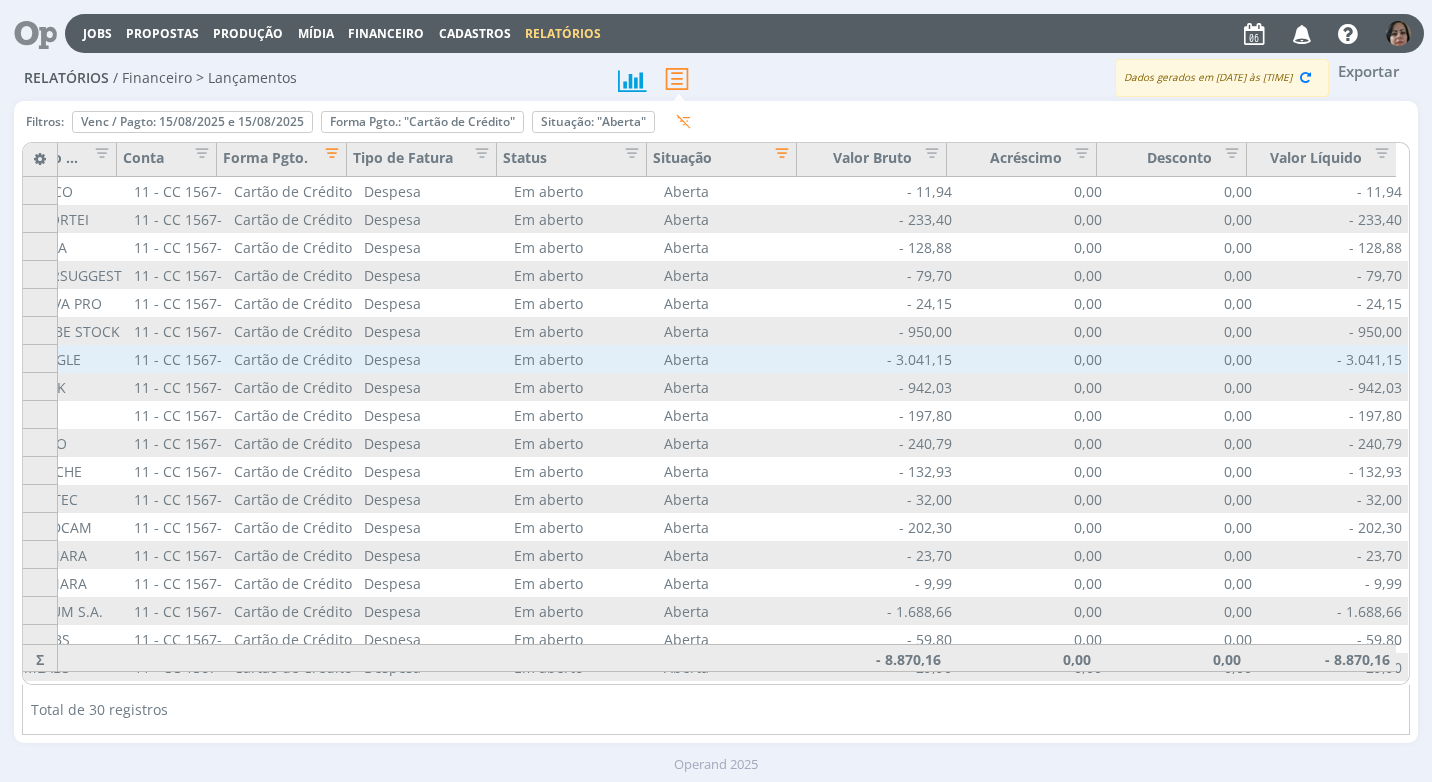 scroll, scrollTop: 100, scrollLeft: 1216, axis: both 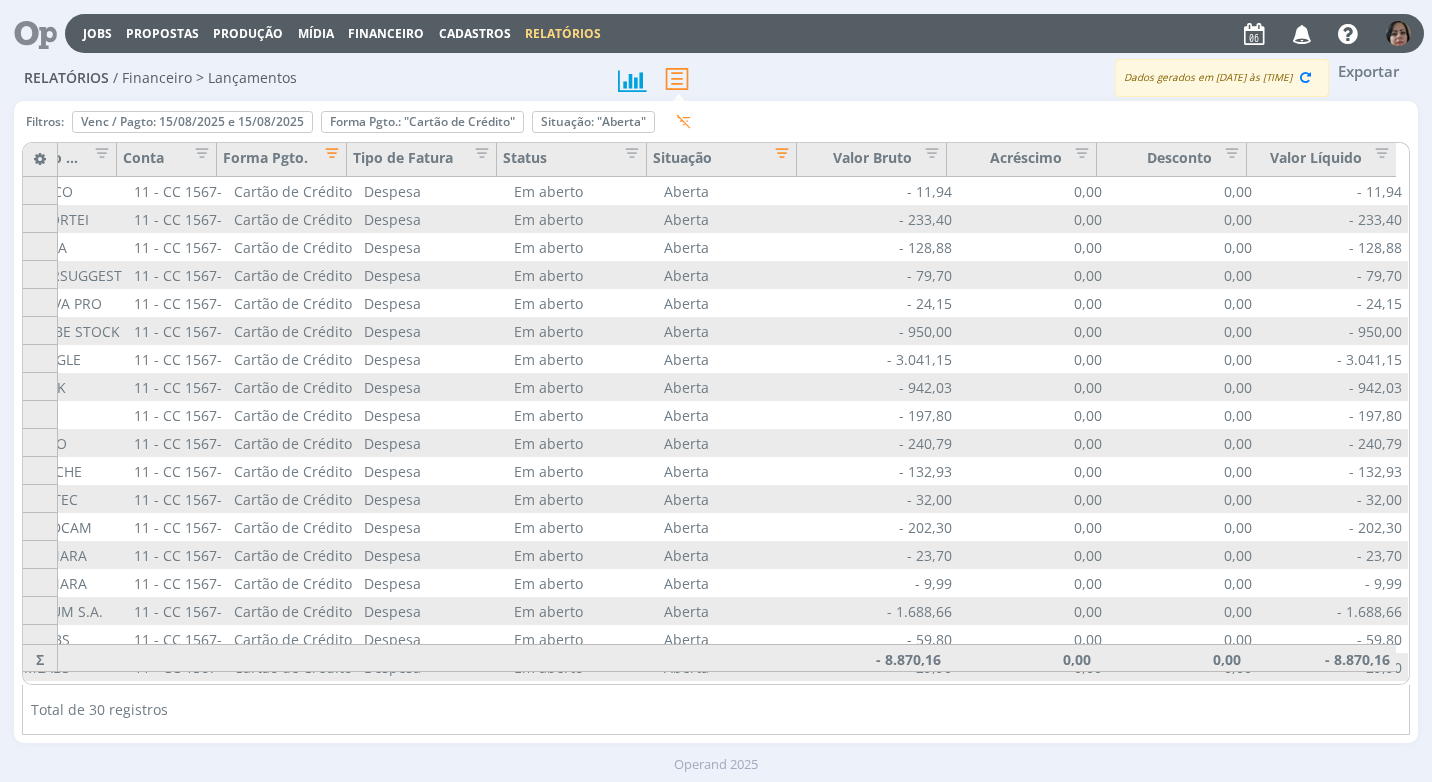 click on "Financeiro" at bounding box center (386, 33) 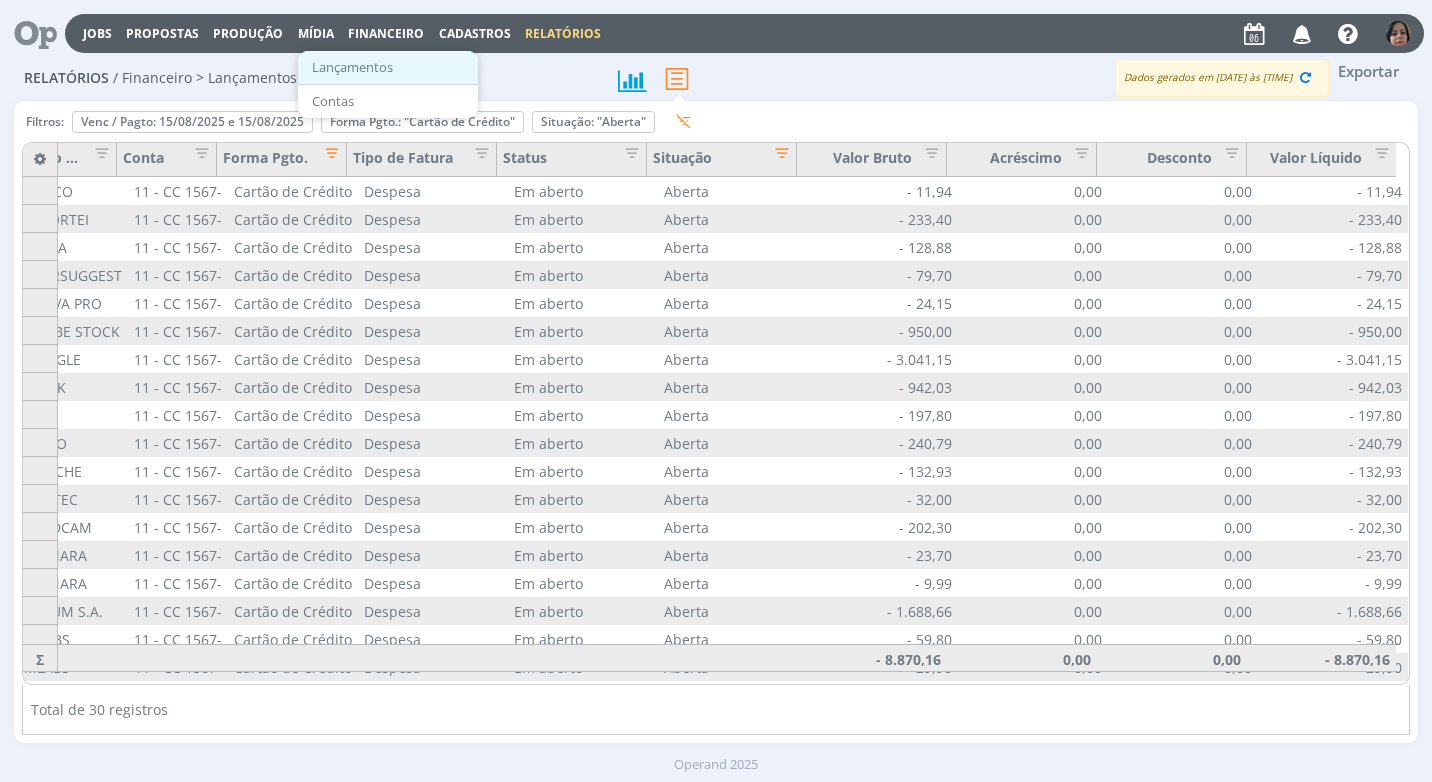 click on "Lançamentos" at bounding box center [388, 67] 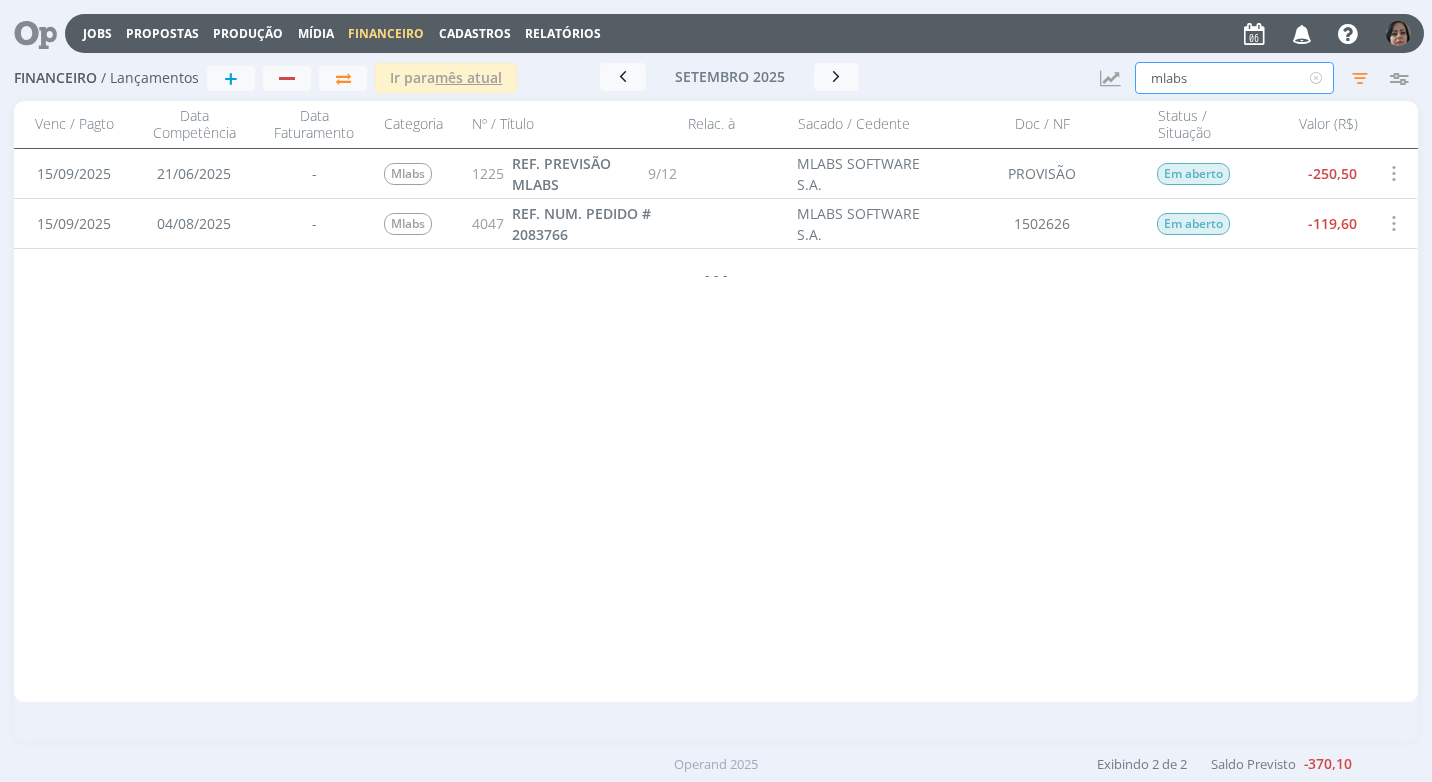 click on "mlabs" at bounding box center [1234, 78] 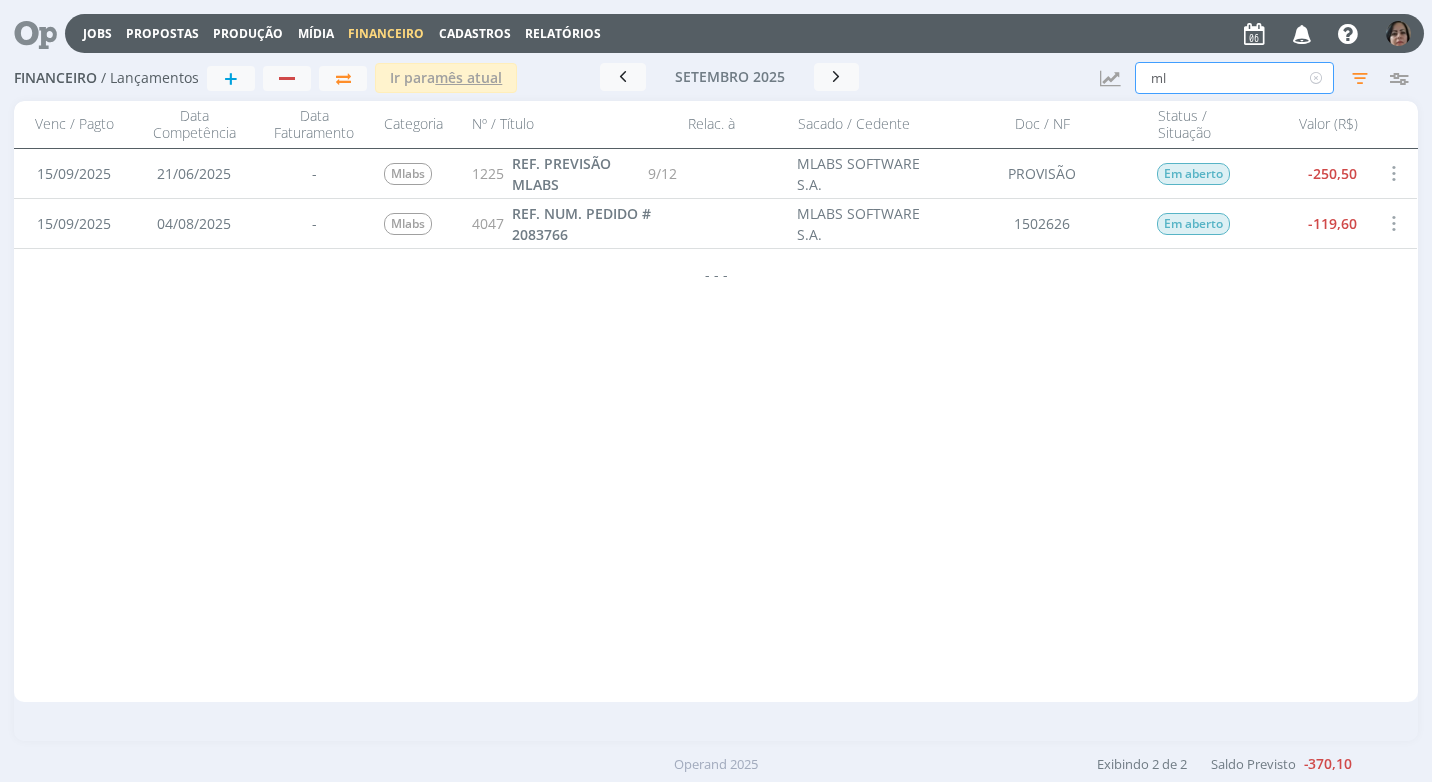 type on "m" 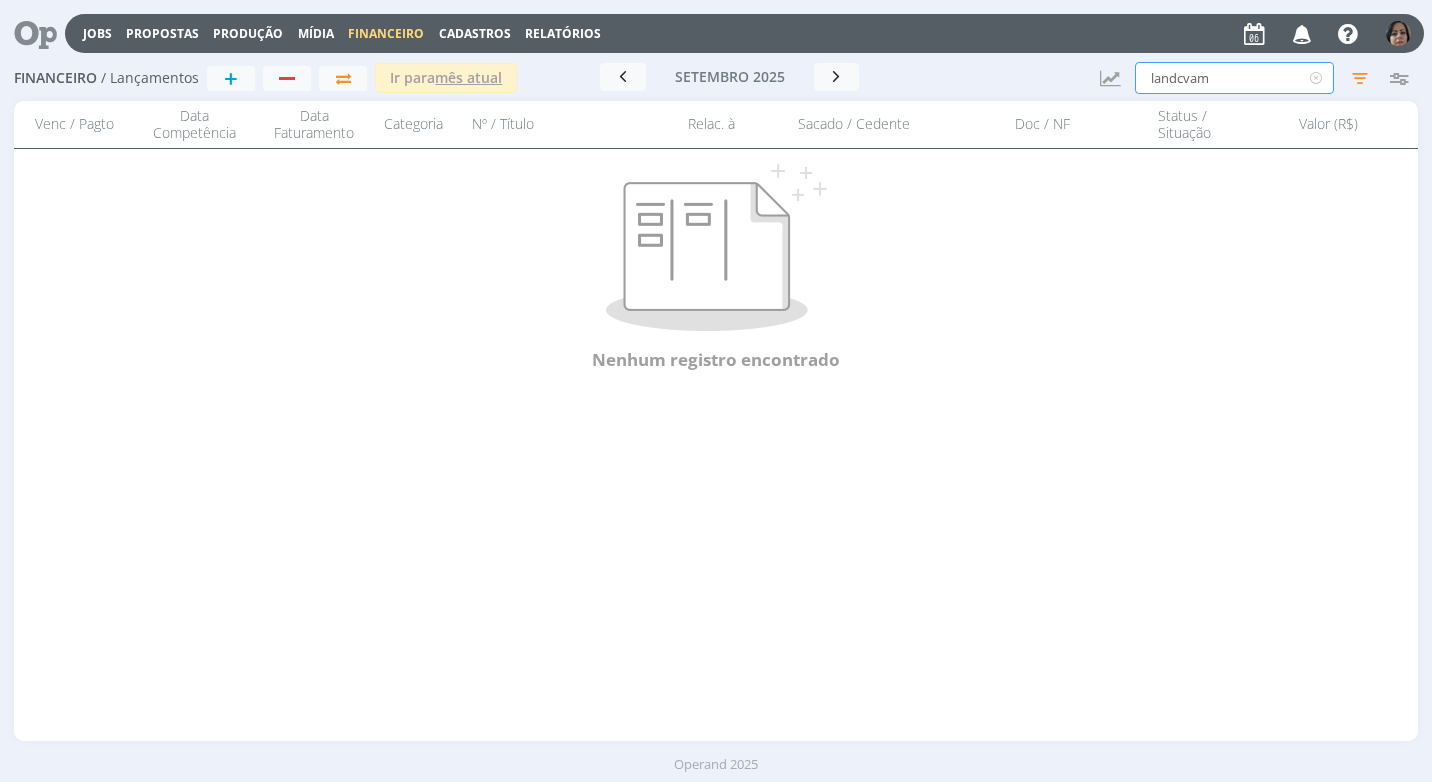 click on "landcvam" at bounding box center (1234, 78) 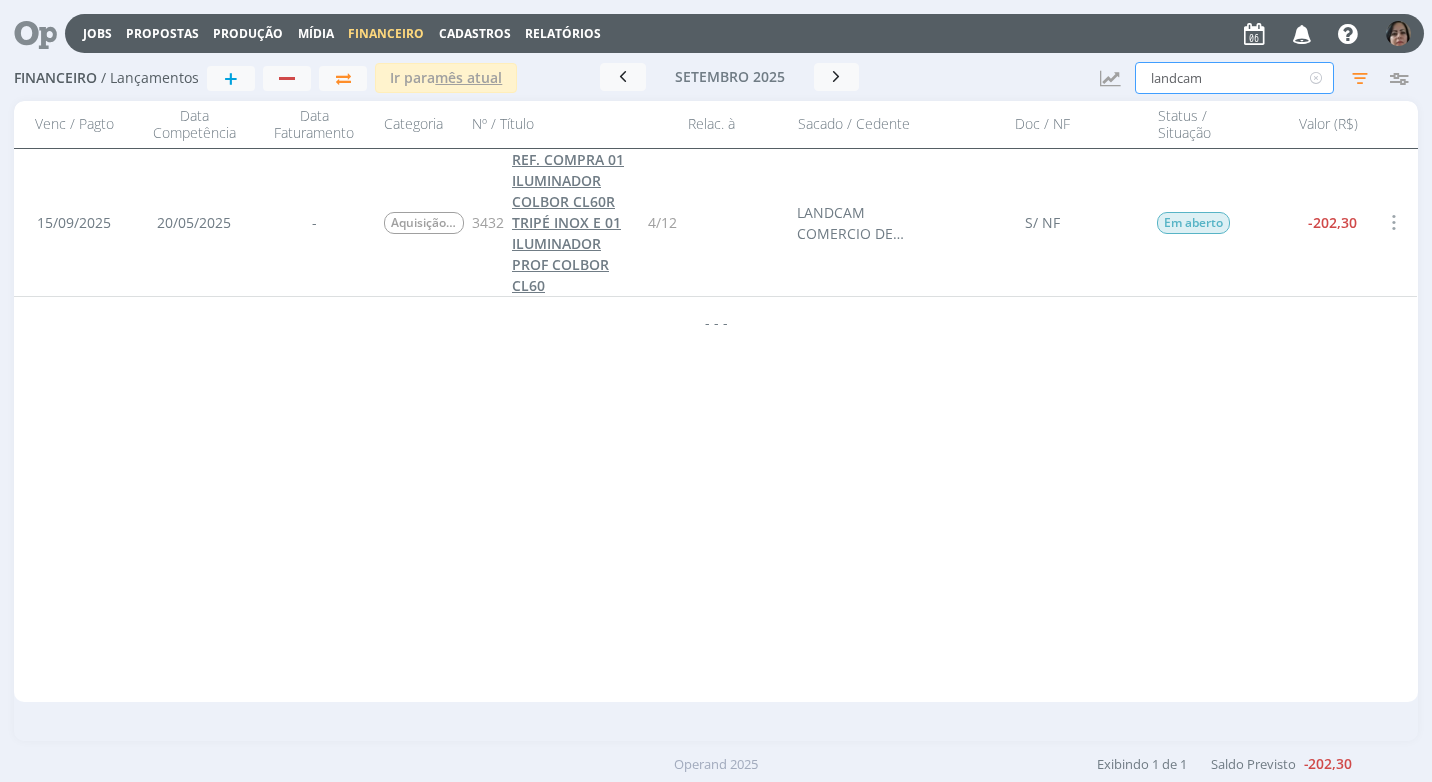 type on "landcam" 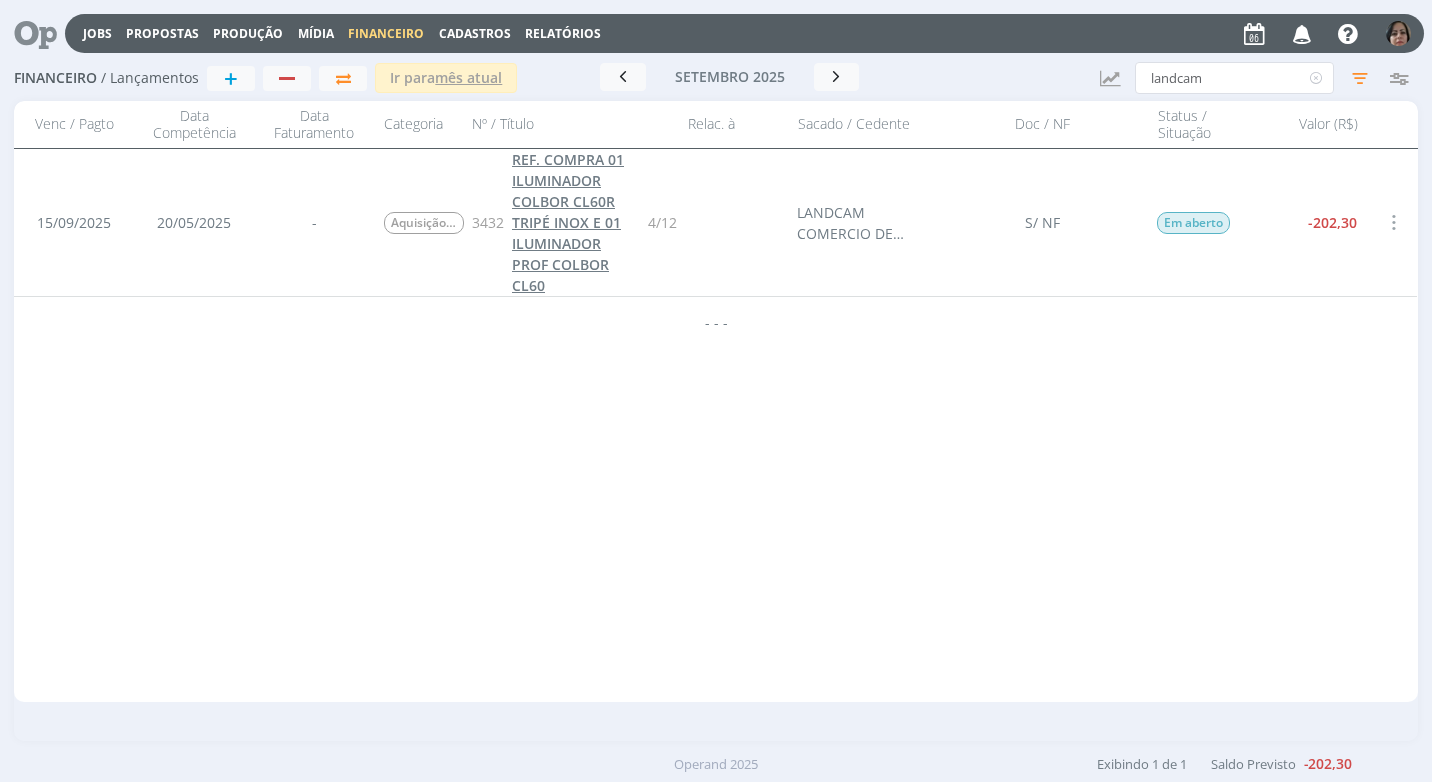 click on "REF. COMPRA  01 ILUMINADOR COLBOR CL60R TRIPÉ INOX E 01 ILUMINADOR PROF COLBOR  CL60" at bounding box center [568, 222] 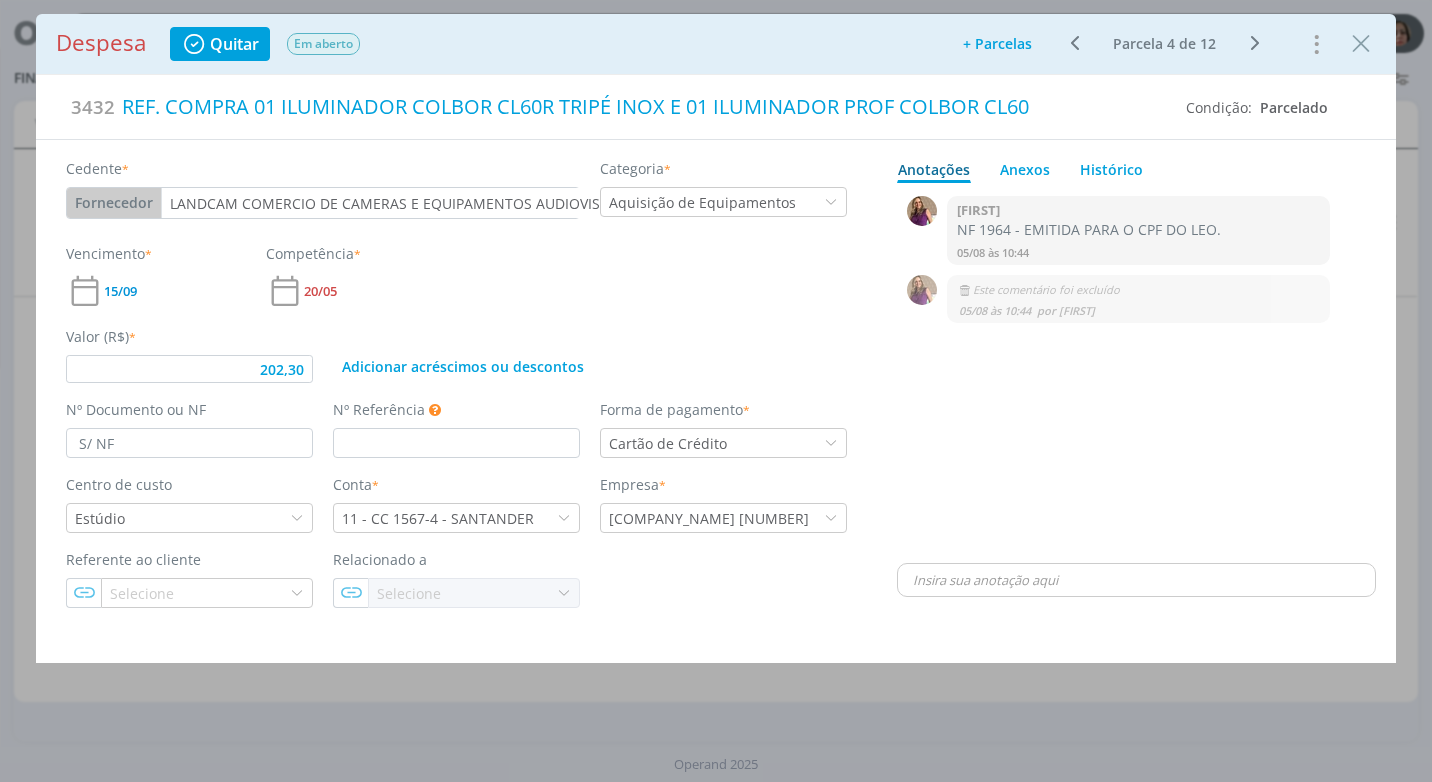 click at bounding box center [1254, 43] 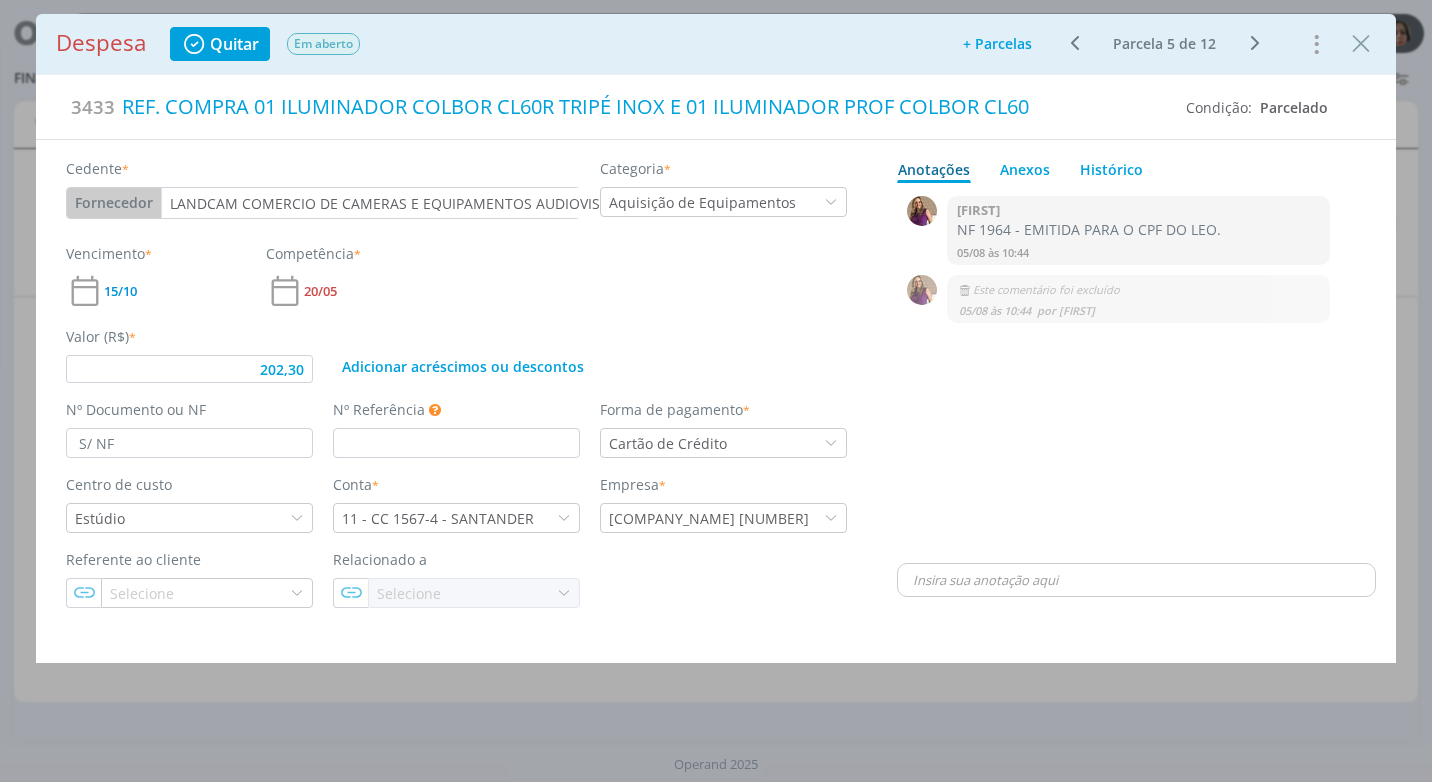 click at bounding box center (1254, 43) 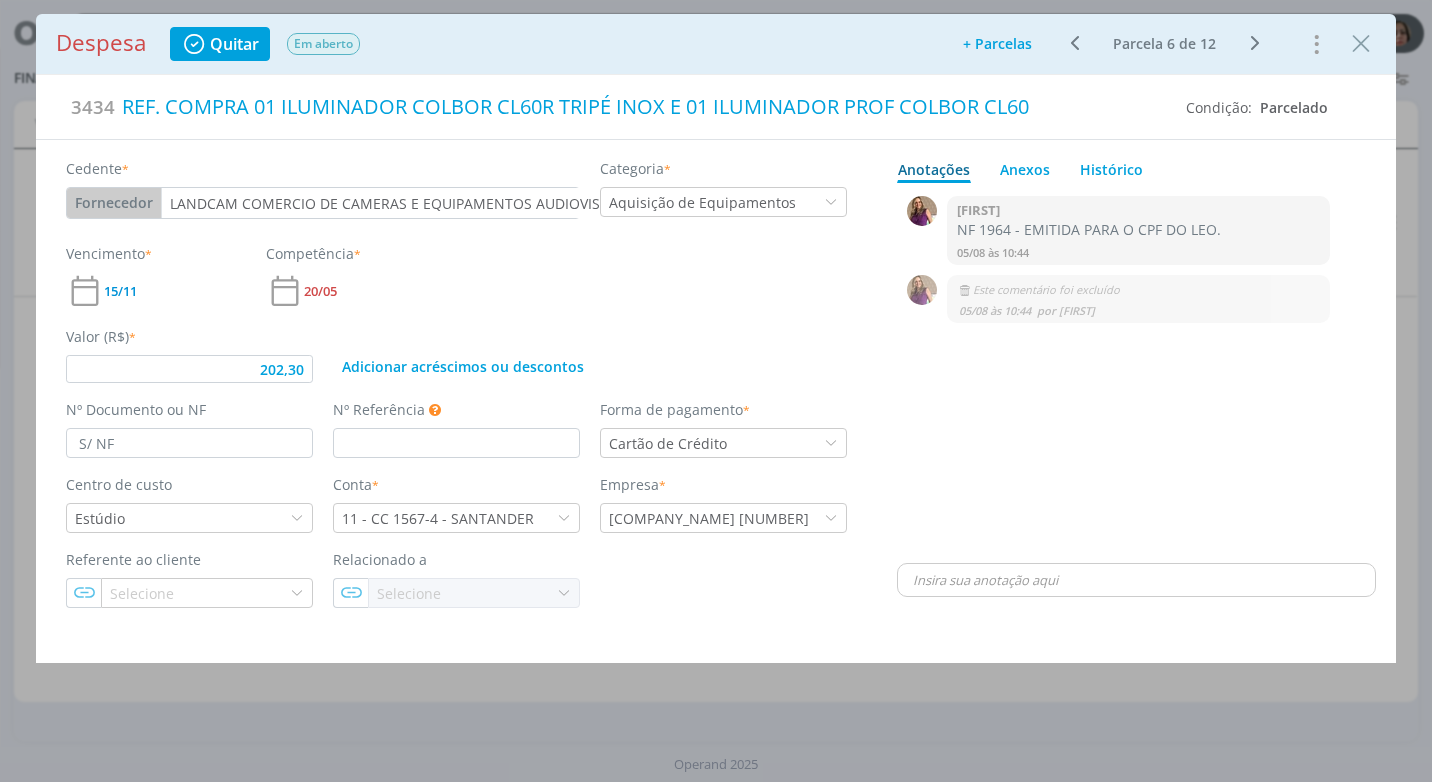 click at bounding box center [1074, 43] 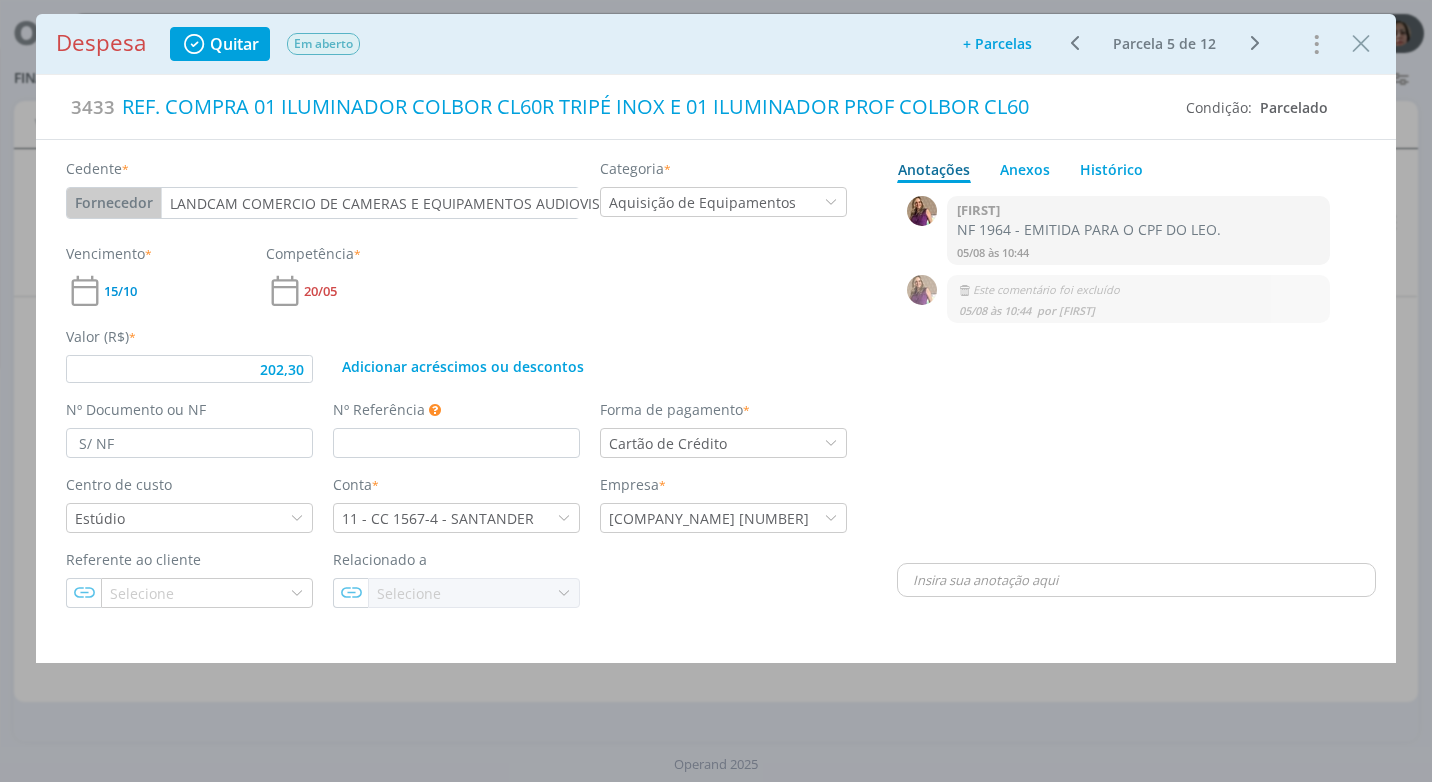 click at bounding box center (1074, 43) 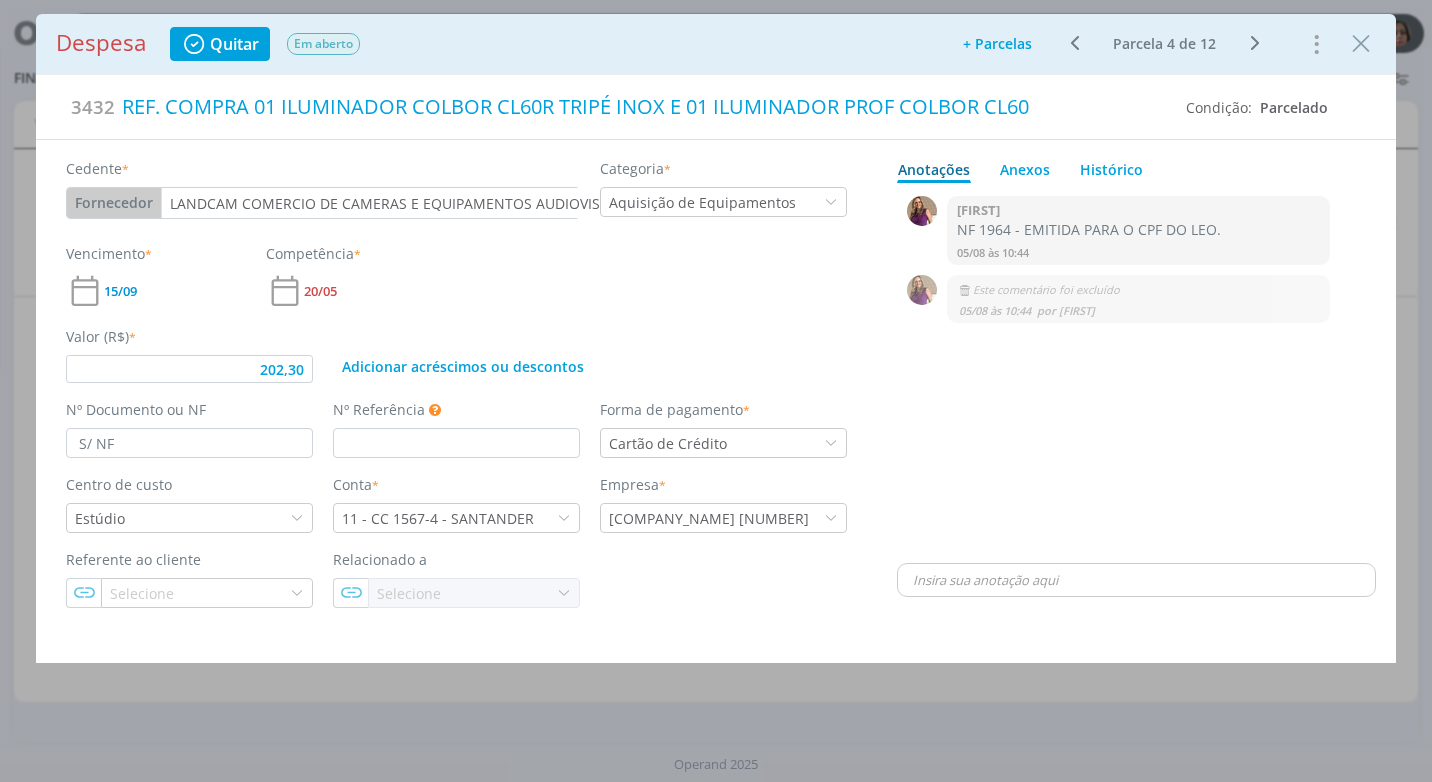 click at bounding box center (1074, 43) 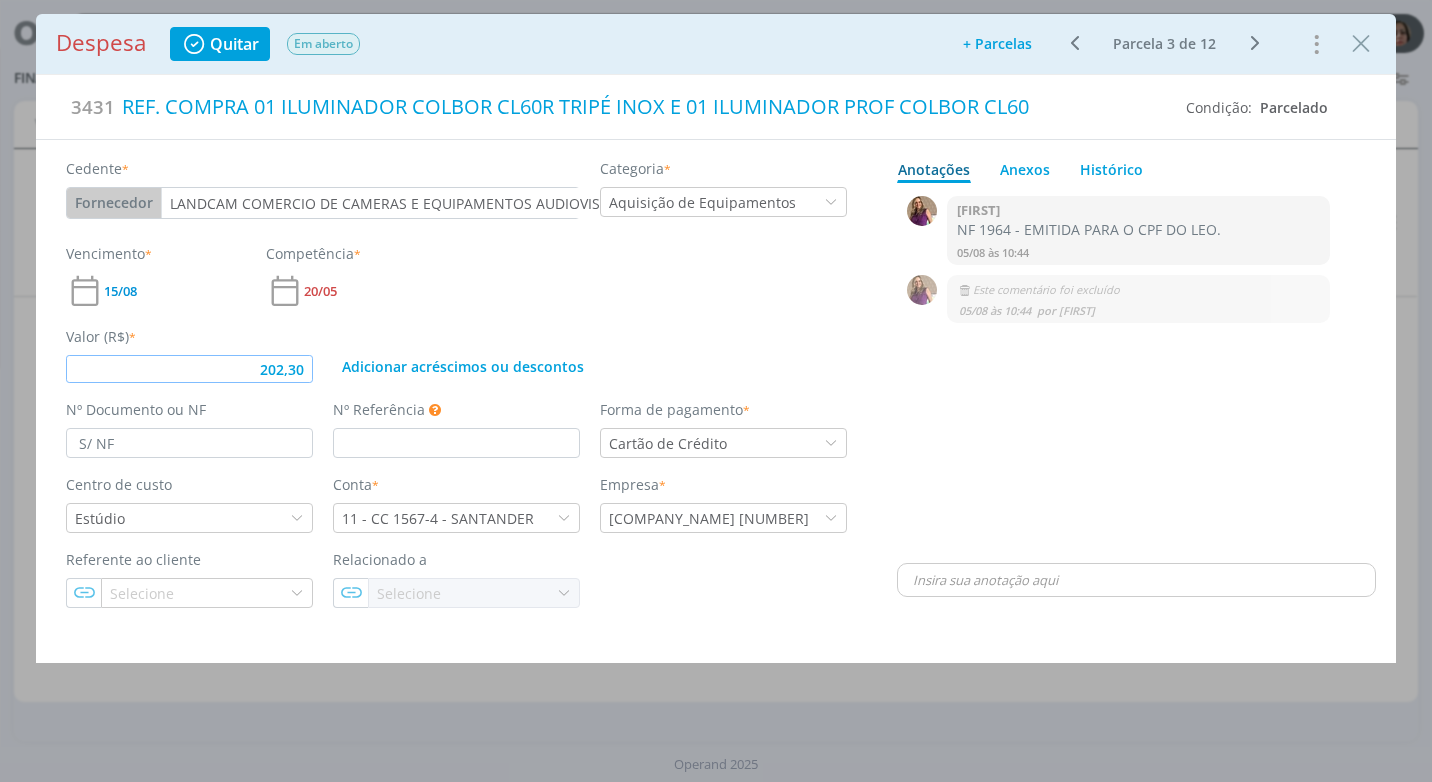 click on "202,30" at bounding box center [189, 369] 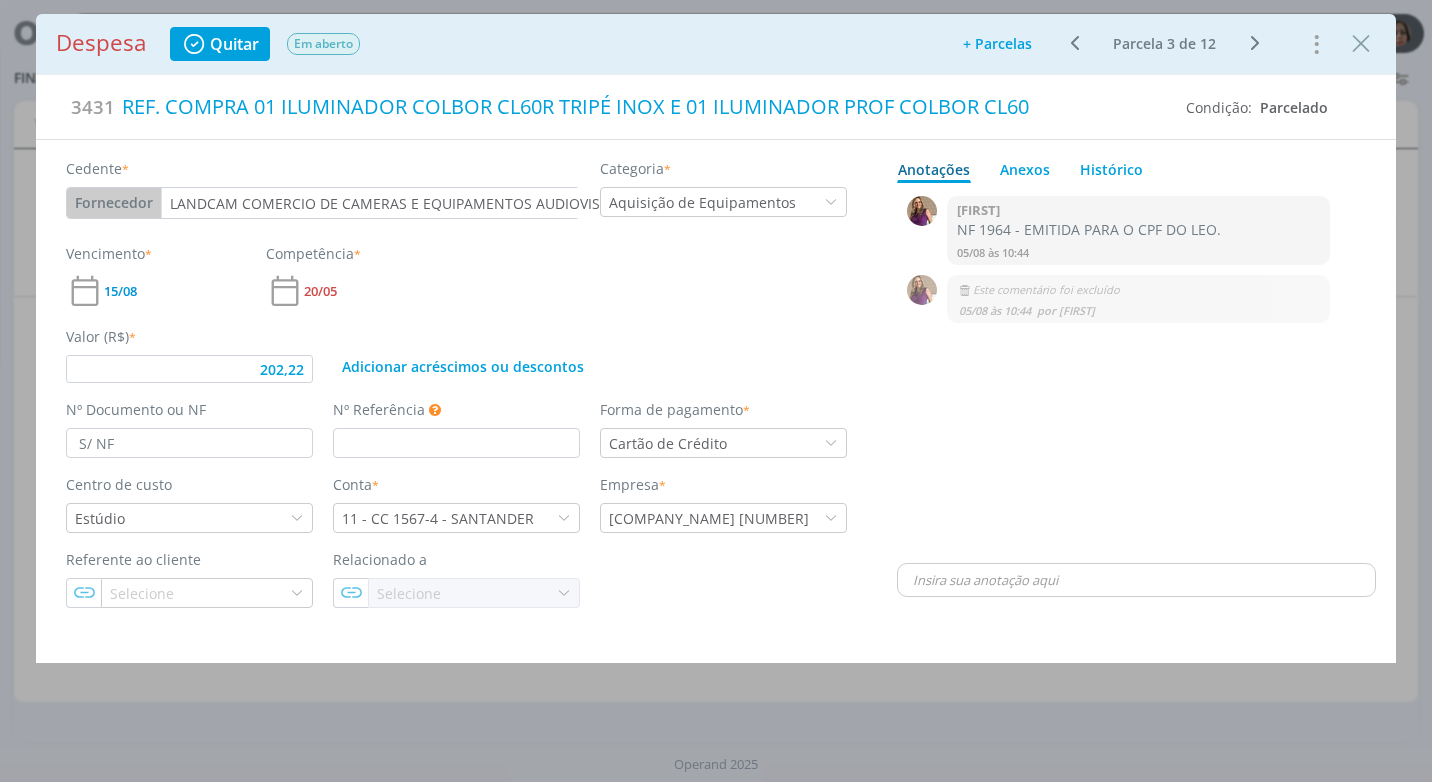 click on "Nº Documento ou NF S/ NF" at bounding box center [189, 428] 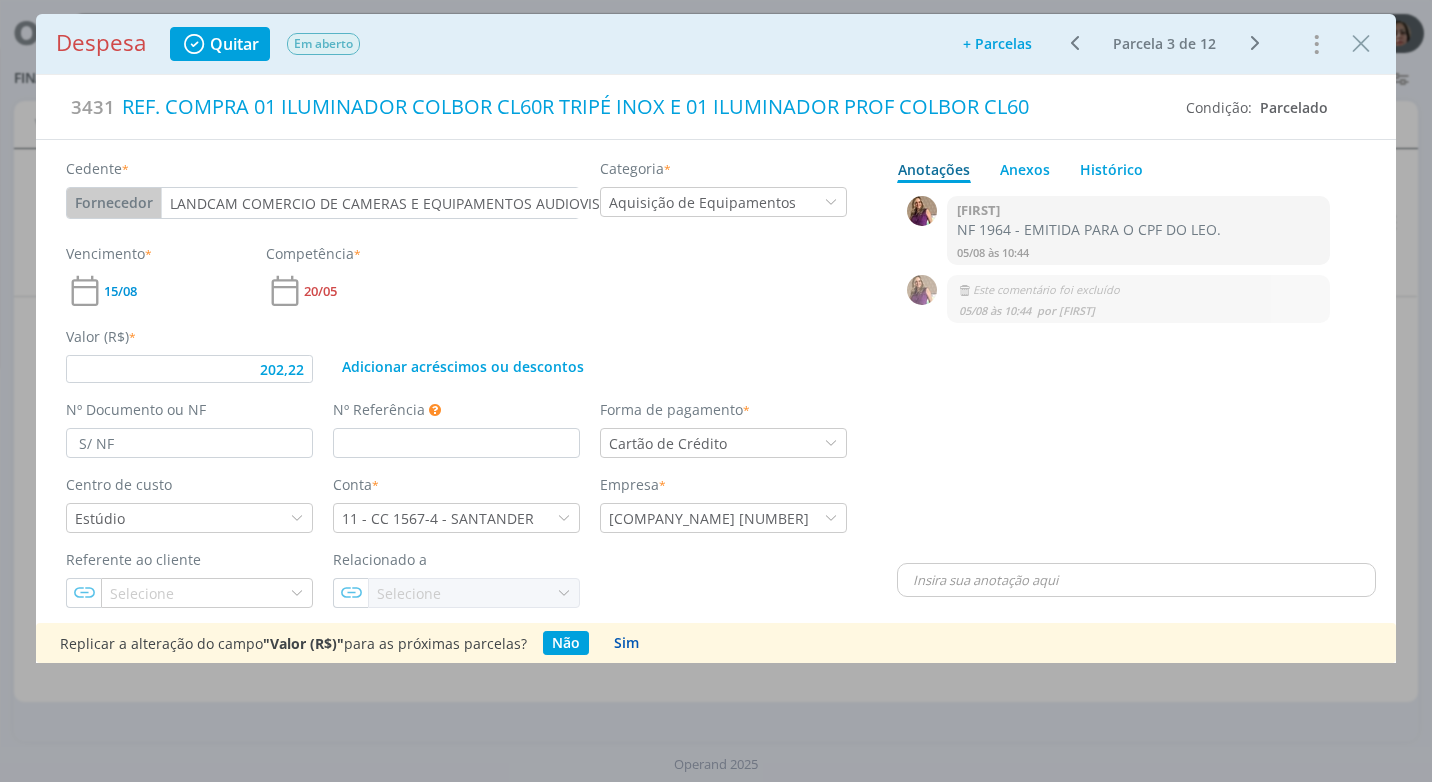 click on "Sim" at bounding box center (626, 643) 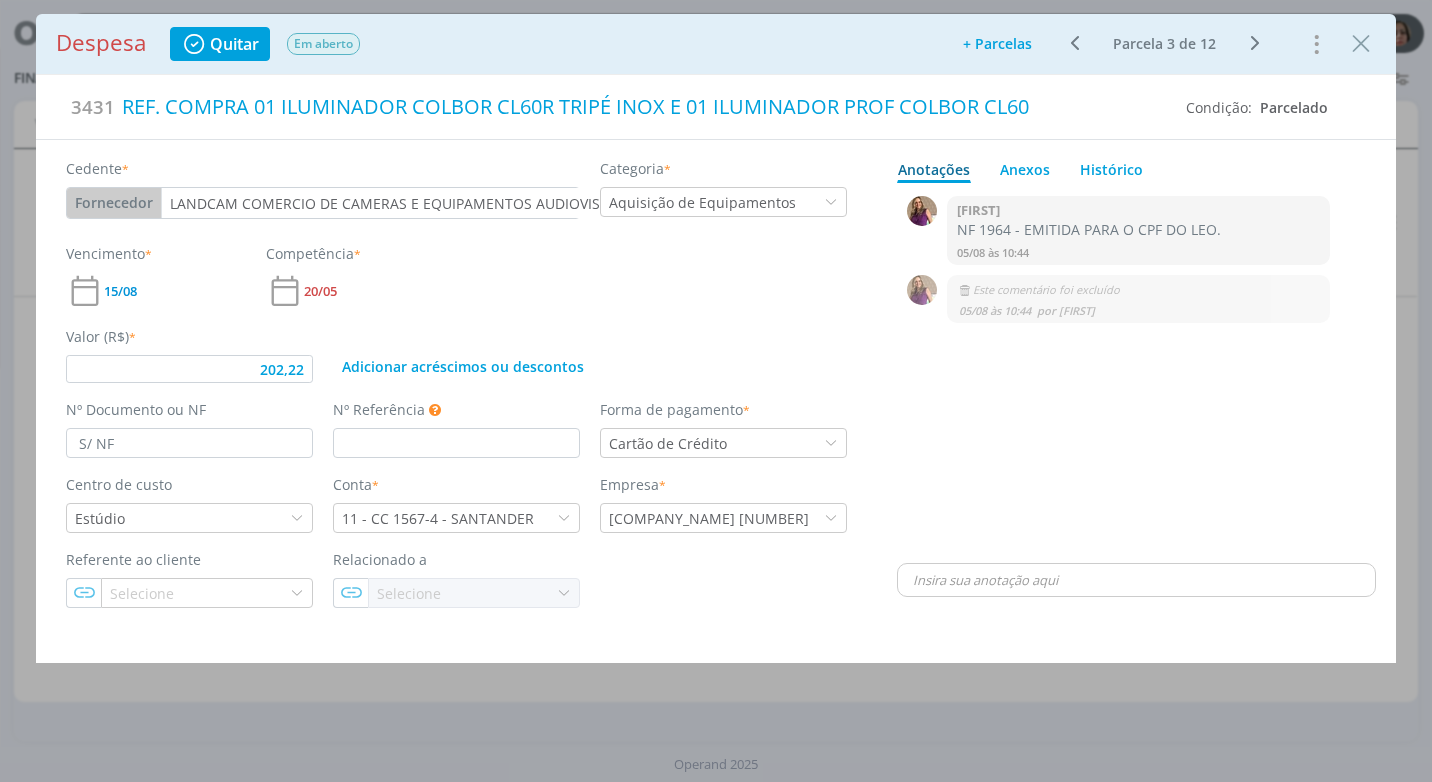type on "202,22" 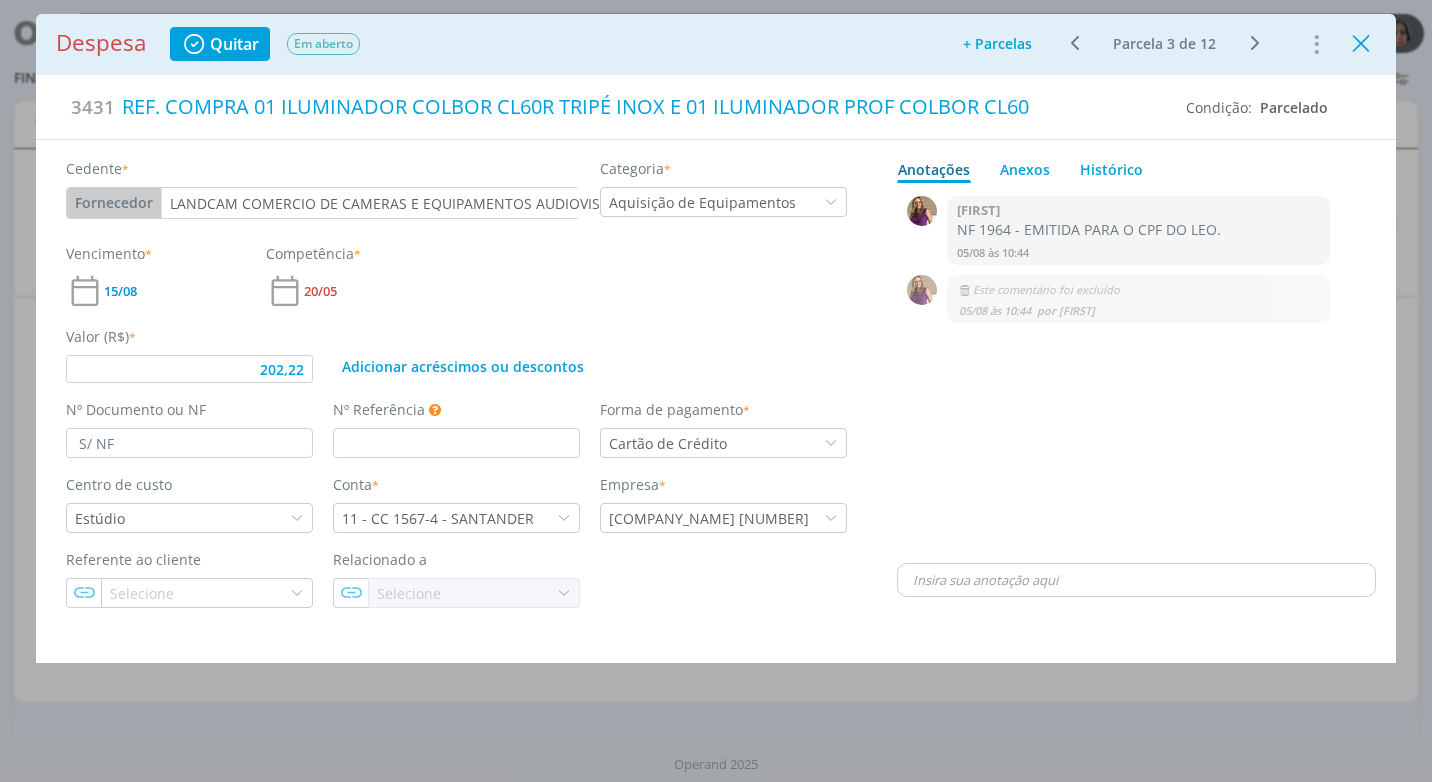 click at bounding box center (1361, 44) 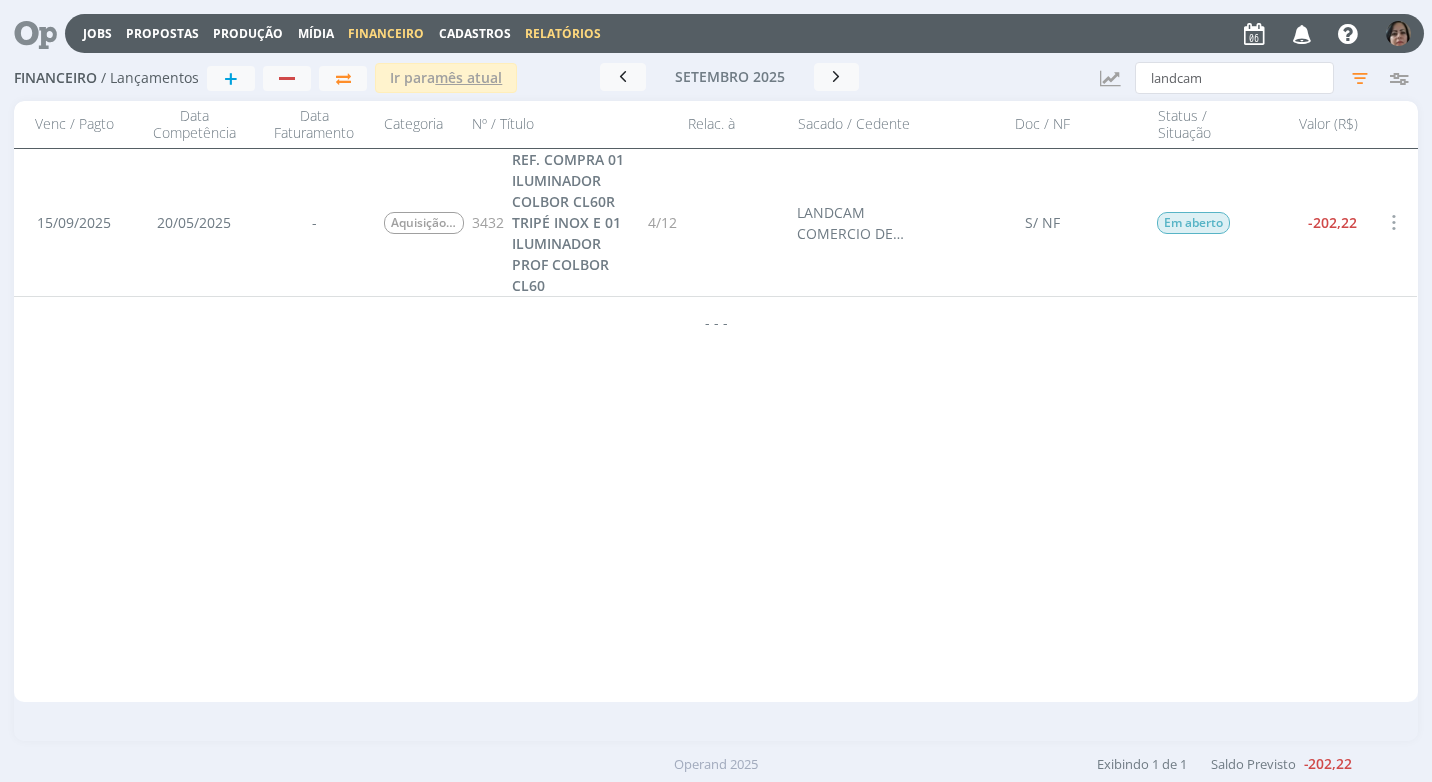 click on "Relatórios" at bounding box center [563, 33] 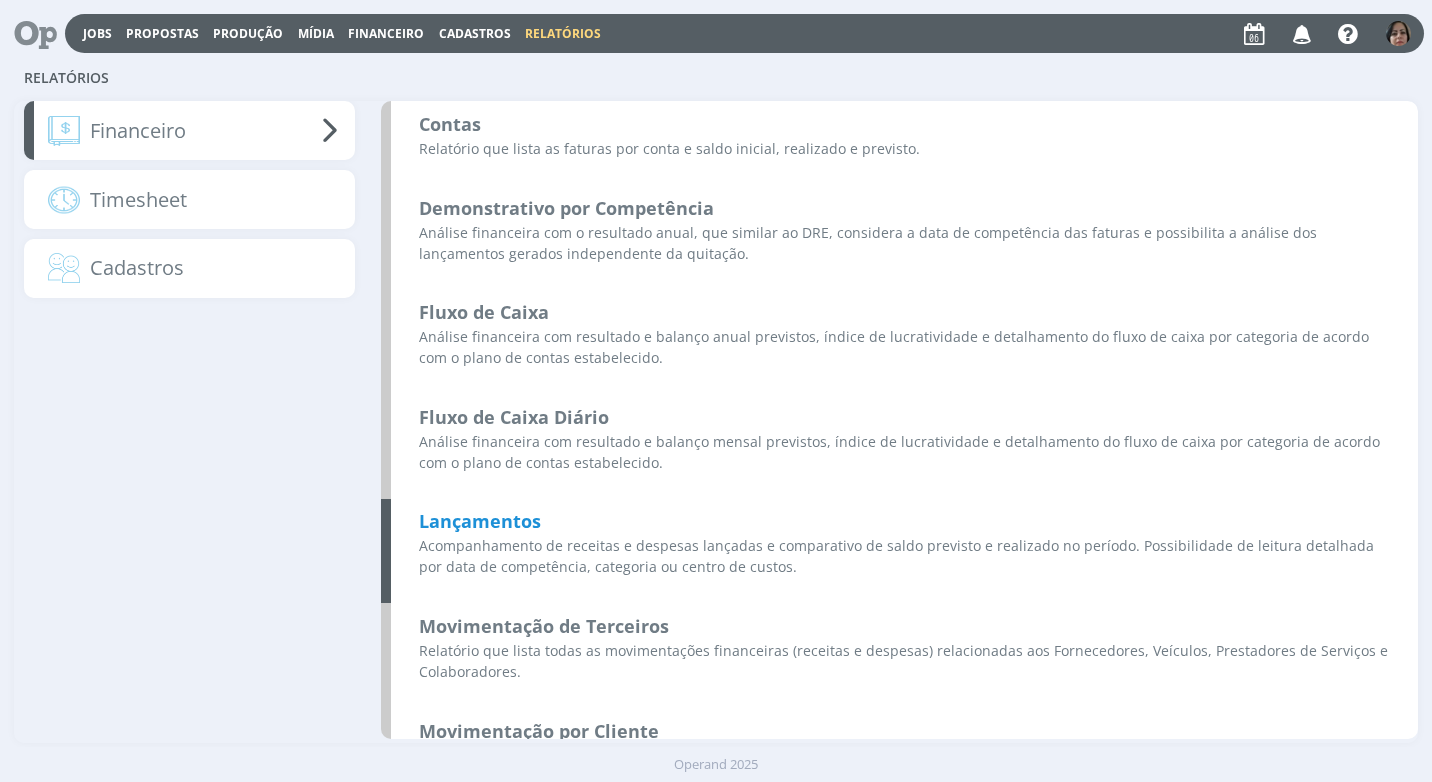 click on "Lançamentos" at bounding box center [480, 521] 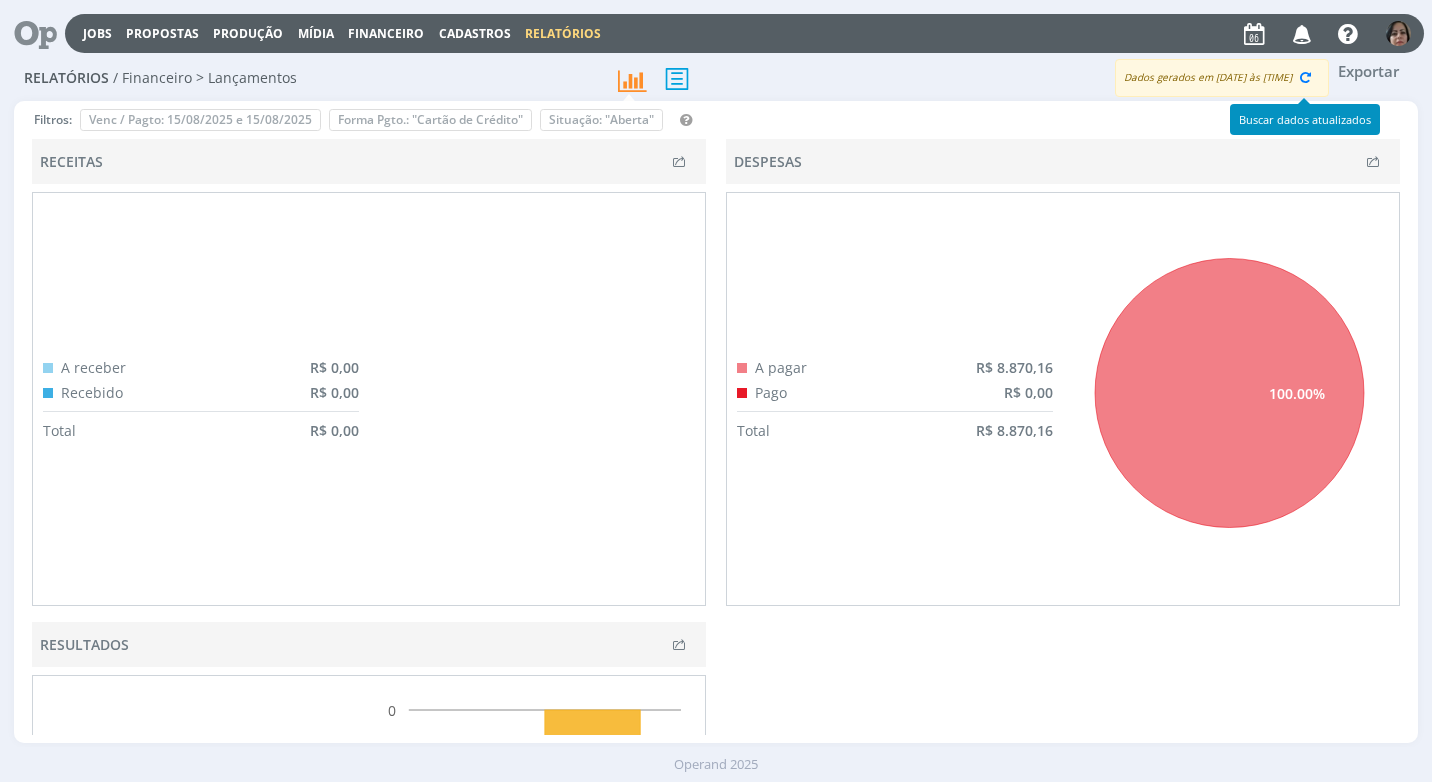 click at bounding box center [1306, 77] 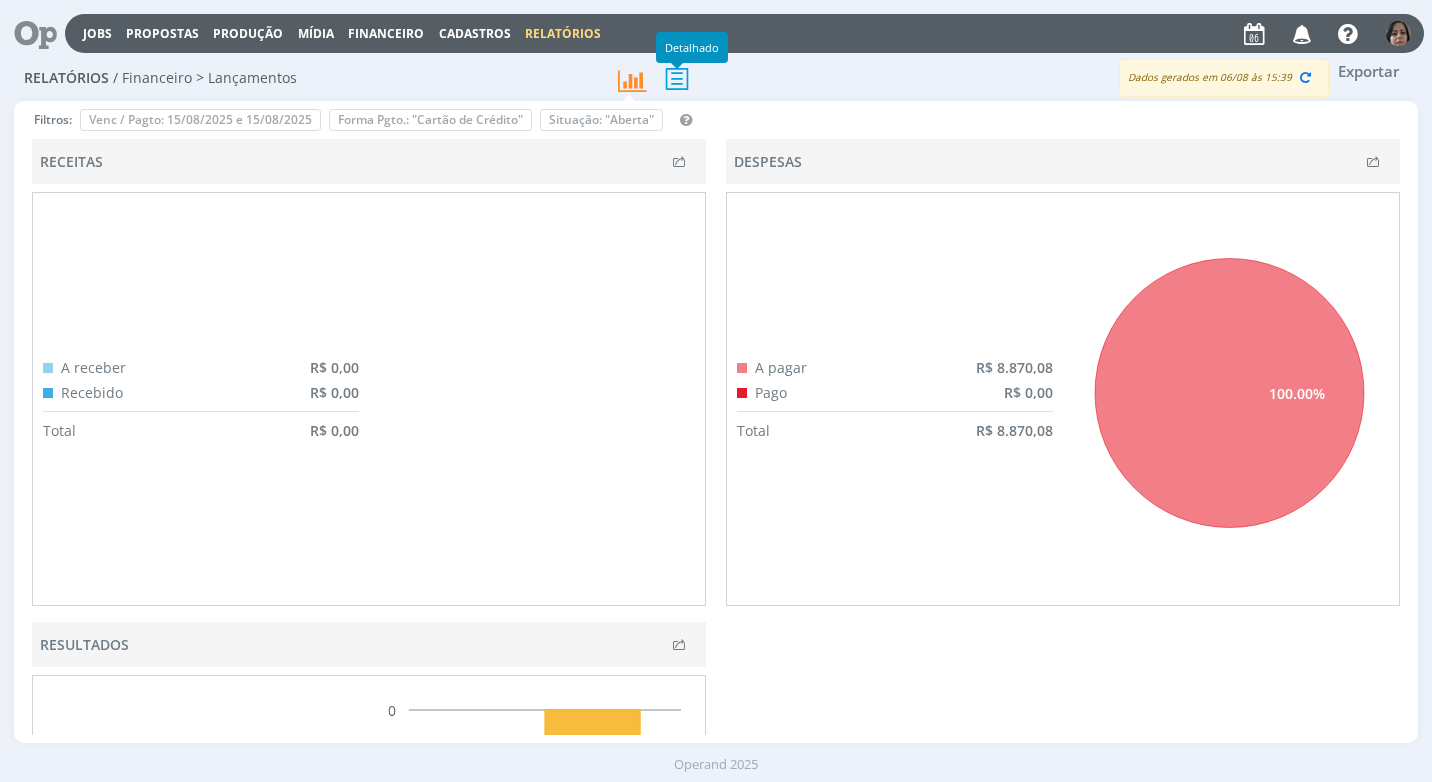 click at bounding box center [677, 78] 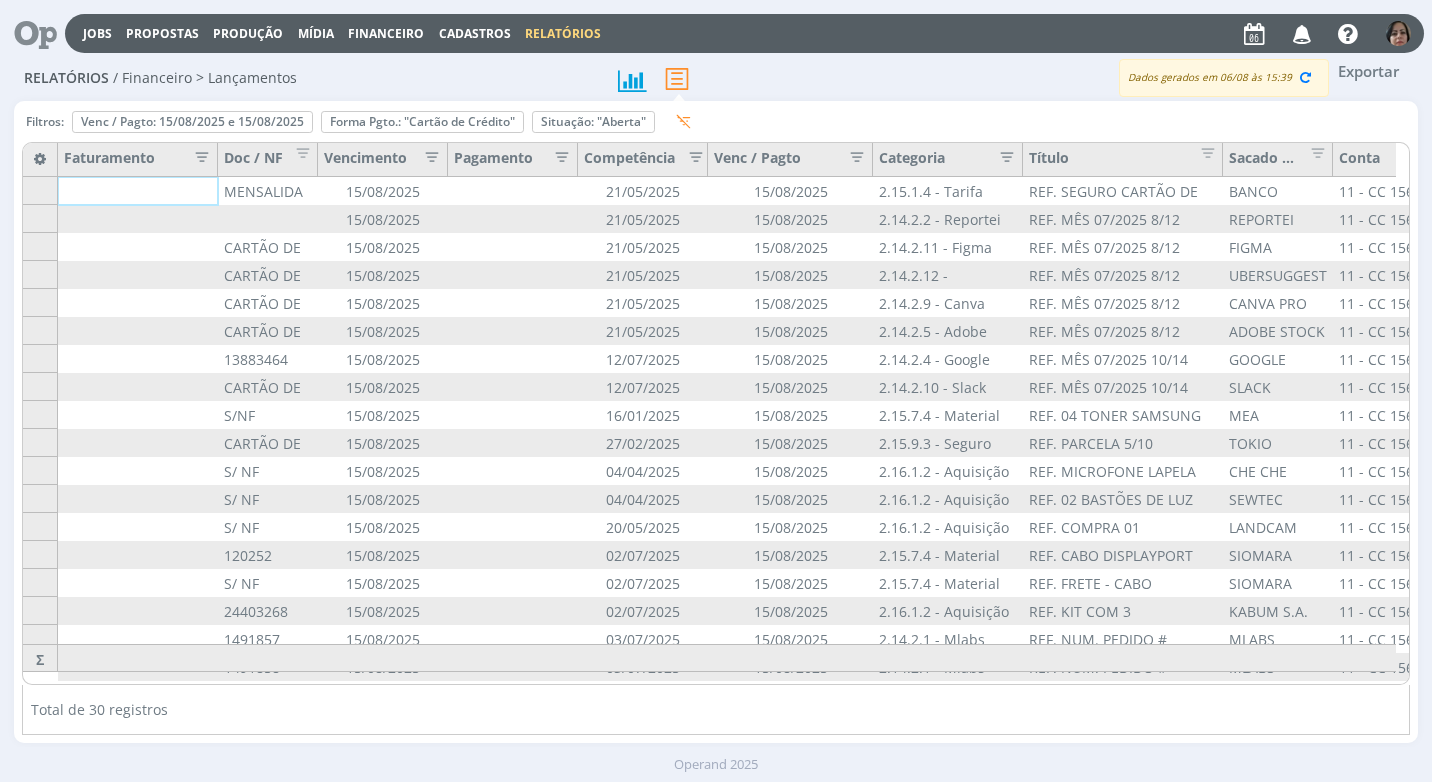 drag, startPoint x: 658, startPoint y: 668, endPoint x: 771, endPoint y: 686, distance: 114.424644 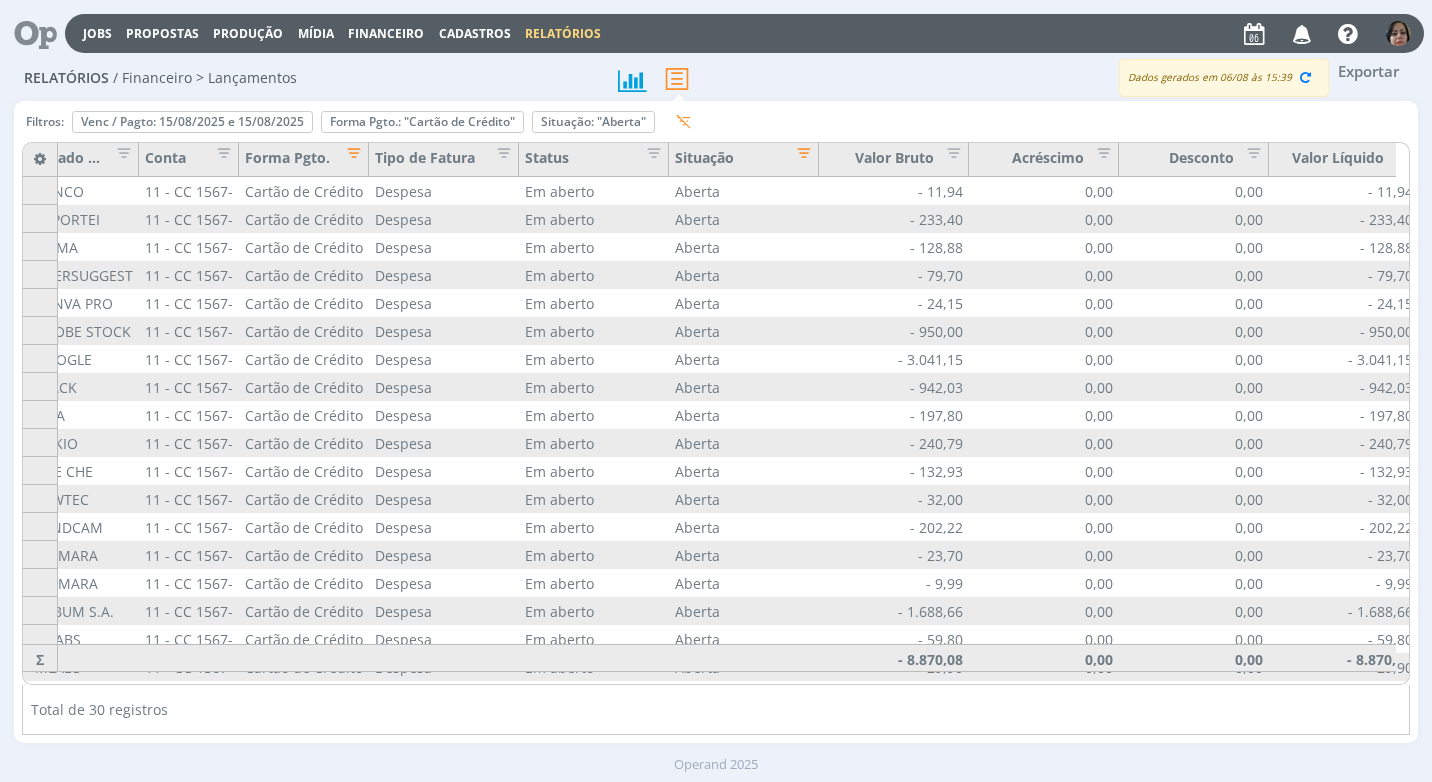 scroll, scrollTop: 0, scrollLeft: 1216, axis: horizontal 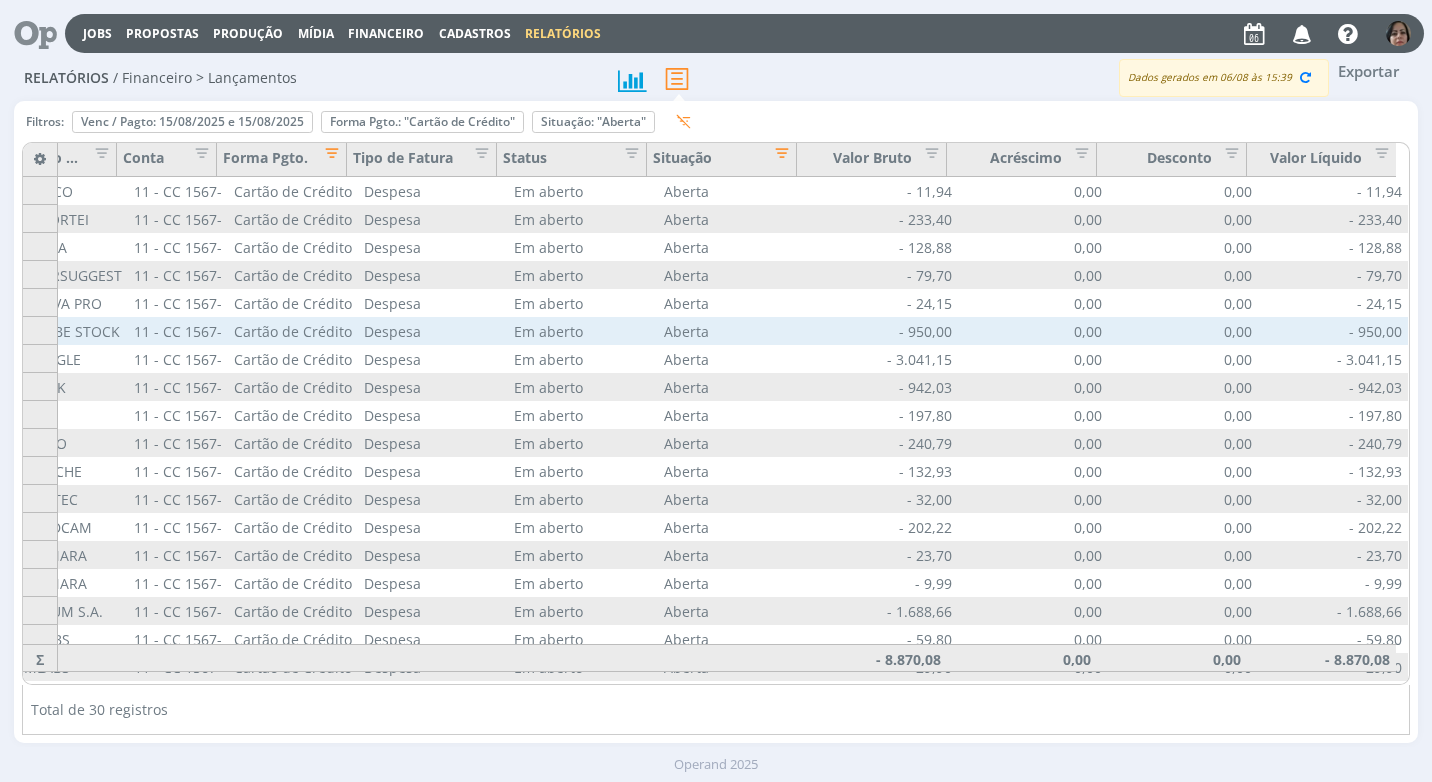 click on "11 - CC 1567-4 - SANTANDER" at bounding box center (178, 331) 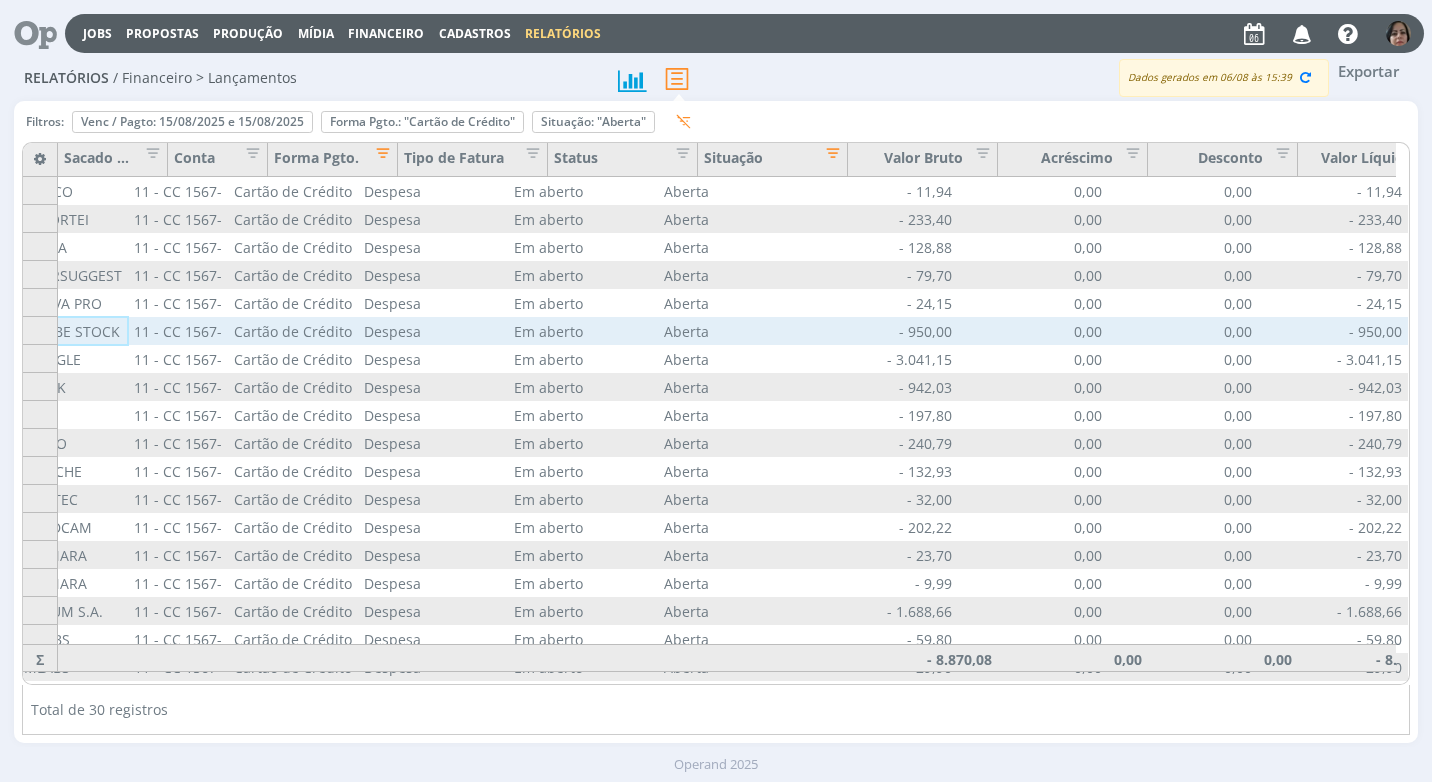 scroll, scrollTop: 0, scrollLeft: 1165, axis: horizontal 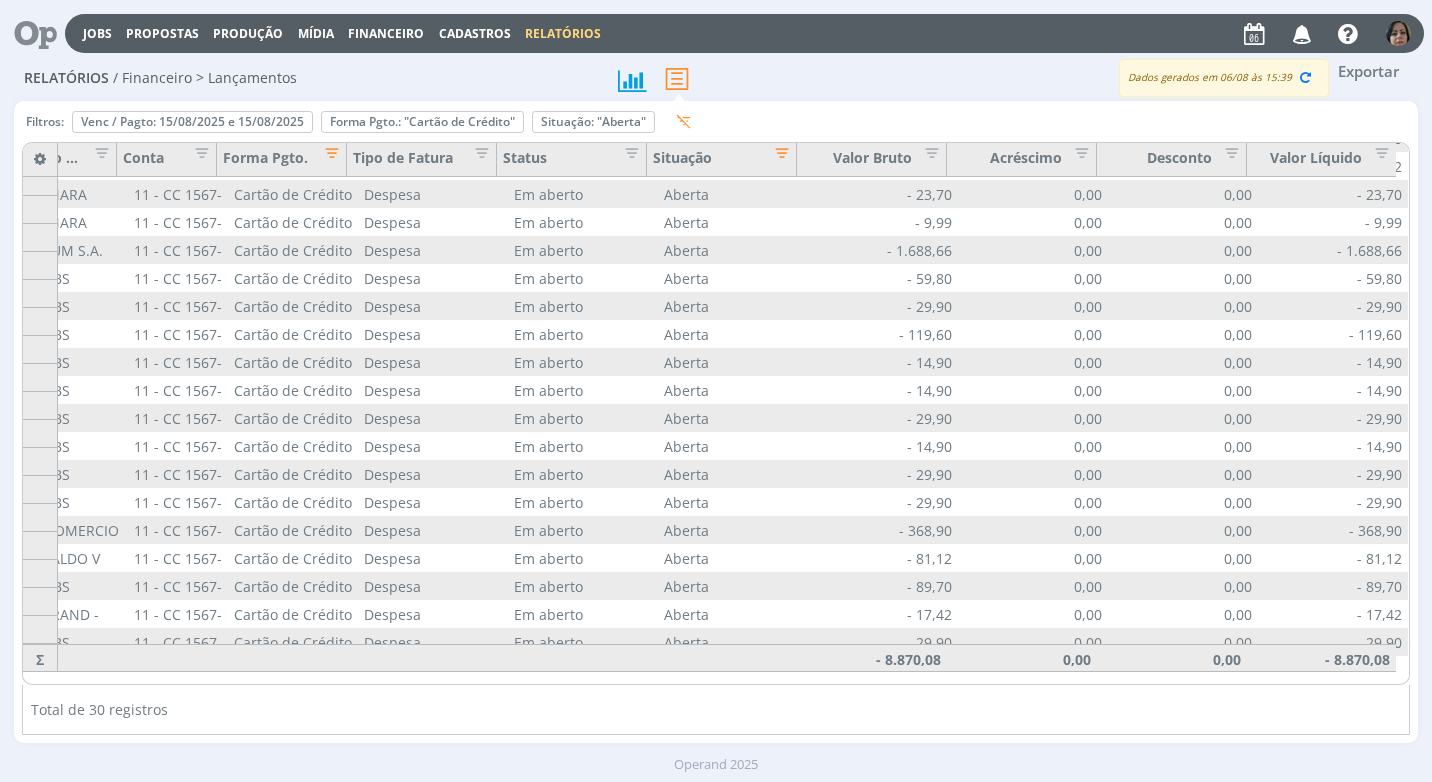 click at bounding box center [716, 78] 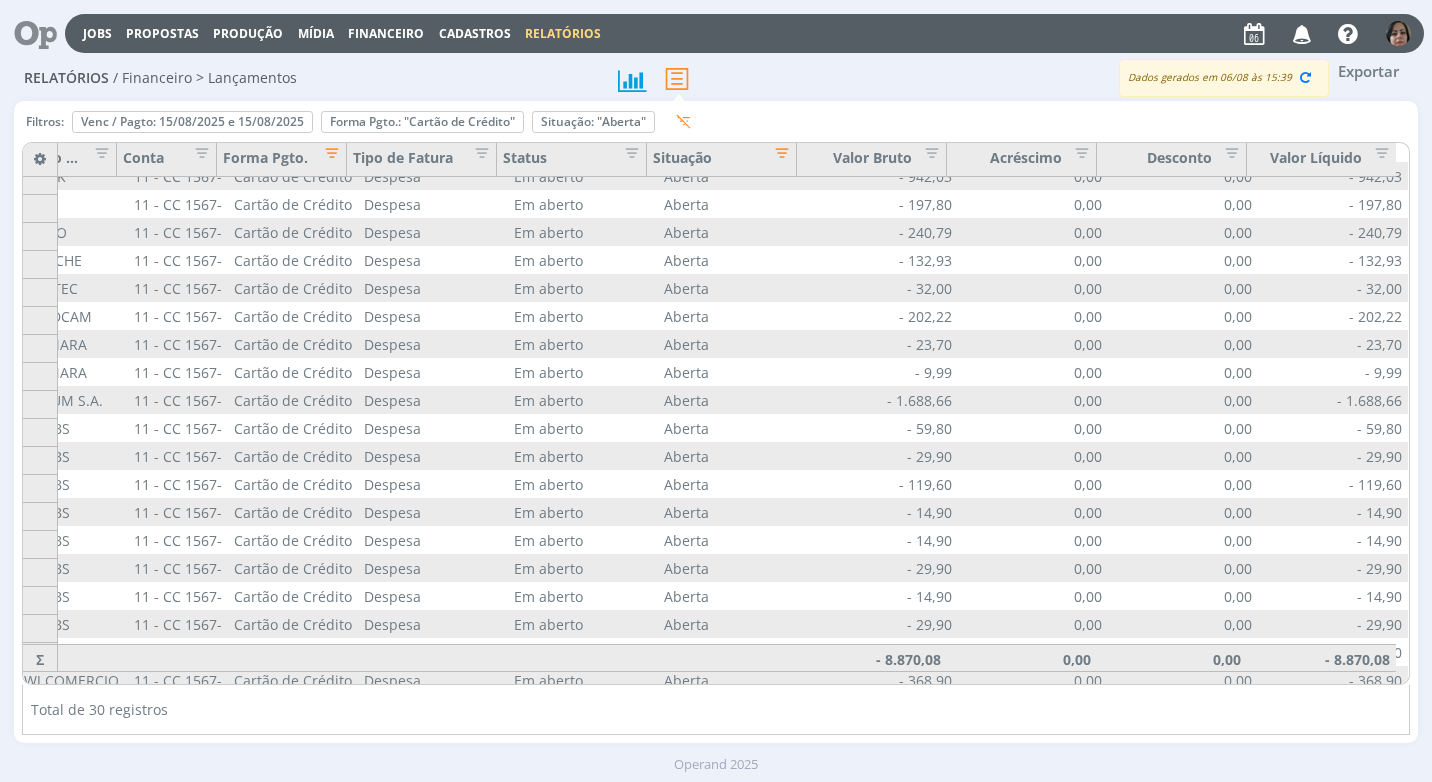 scroll, scrollTop: 206, scrollLeft: 1216, axis: both 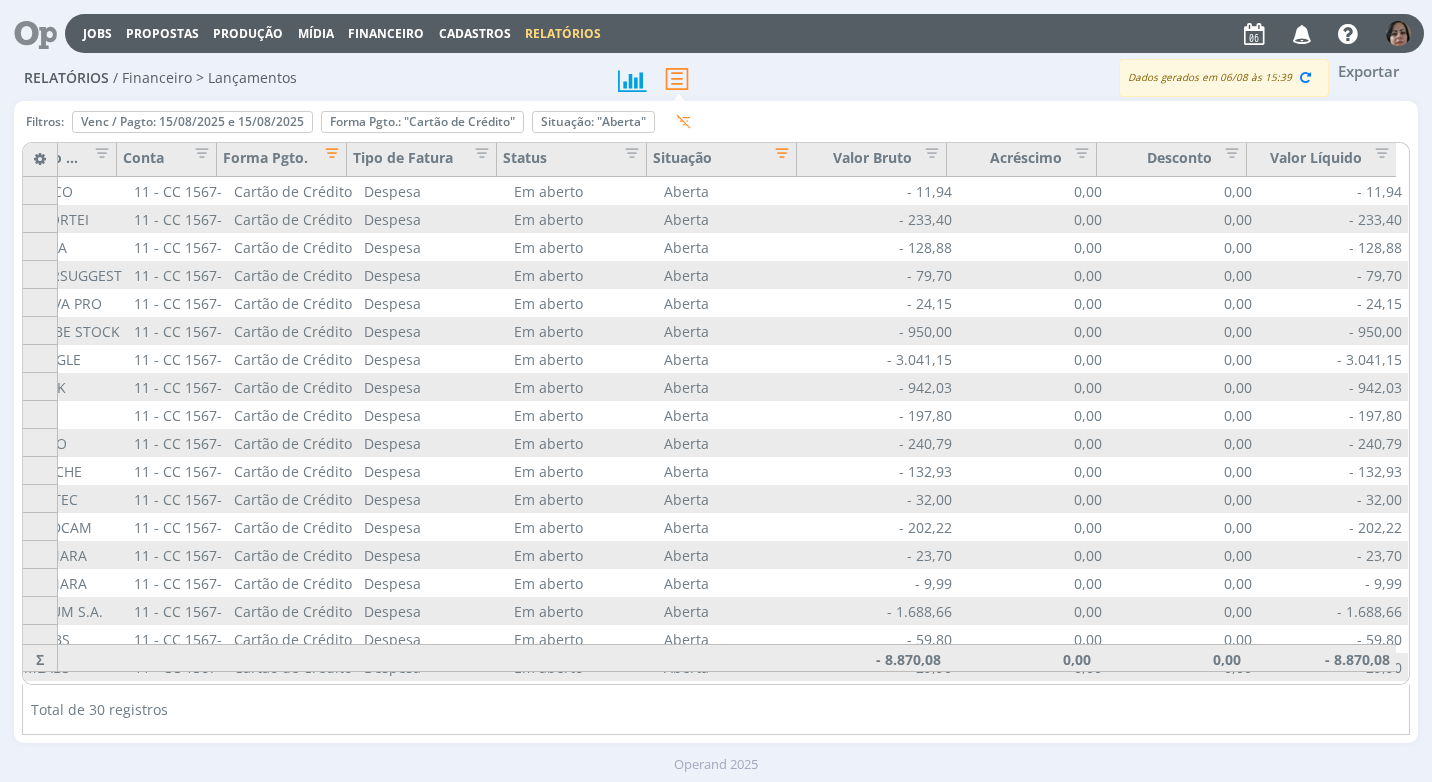 drag, startPoint x: 1409, startPoint y: 397, endPoint x: 1398, endPoint y: 481, distance: 84.71718 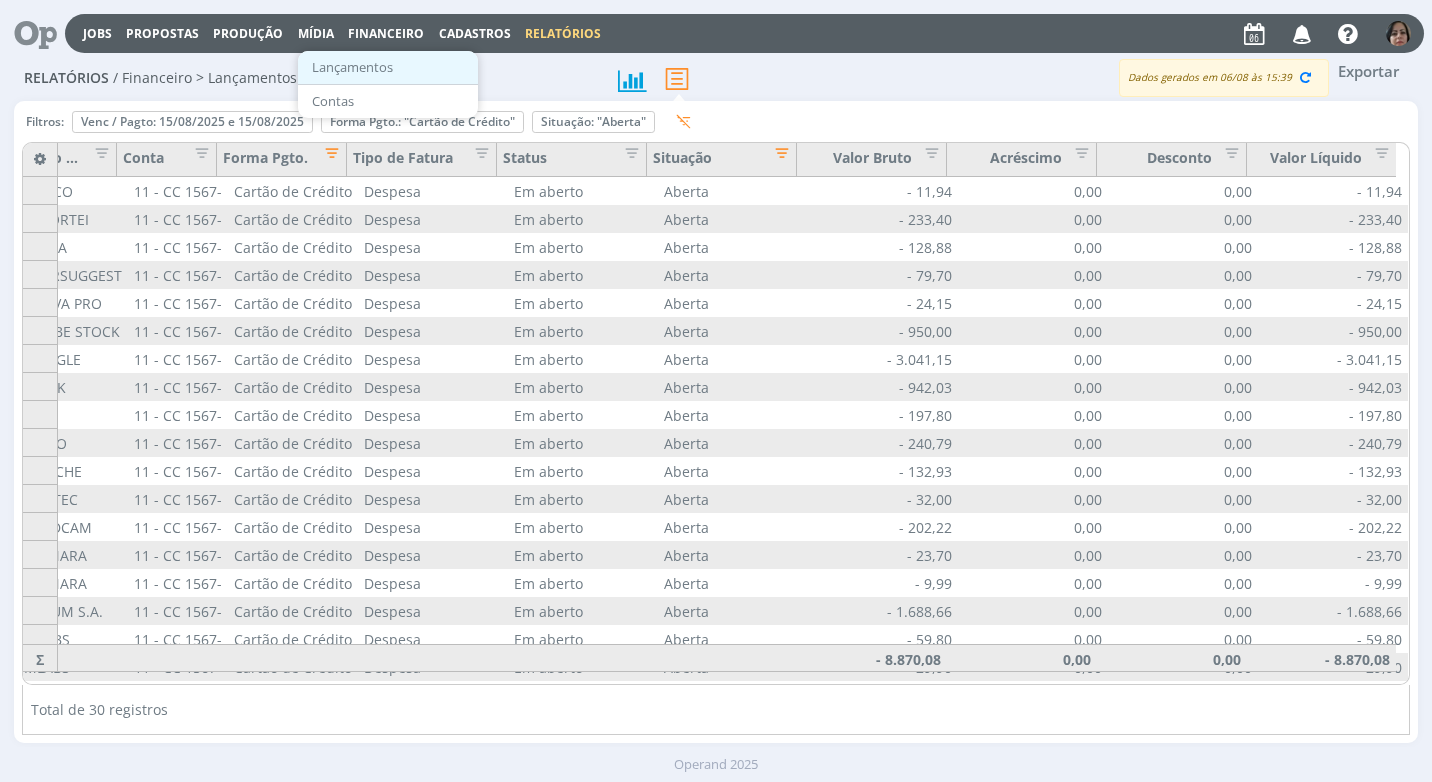 click on "Lançamentos" at bounding box center (388, 67) 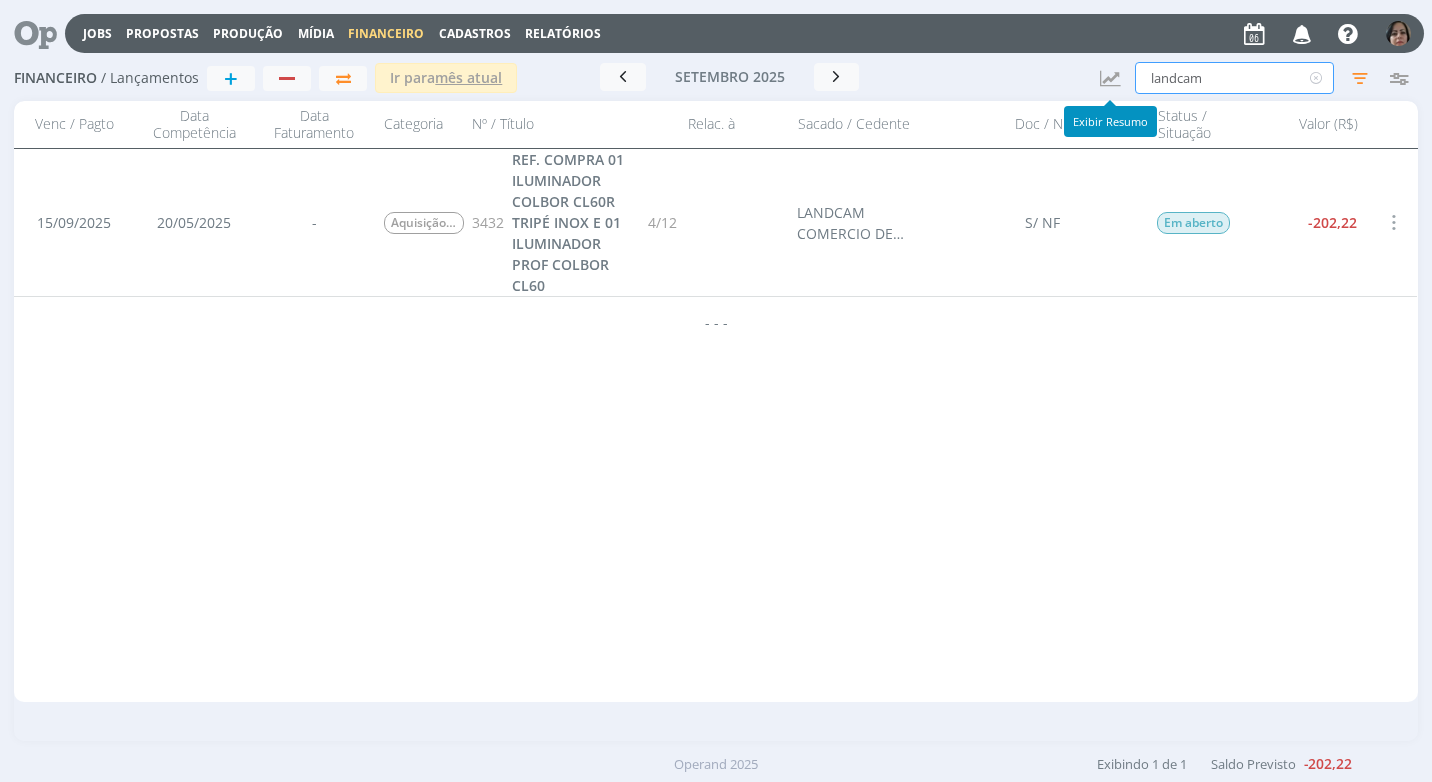 drag, startPoint x: 1211, startPoint y: 74, endPoint x: 1045, endPoint y: 82, distance: 166.19266 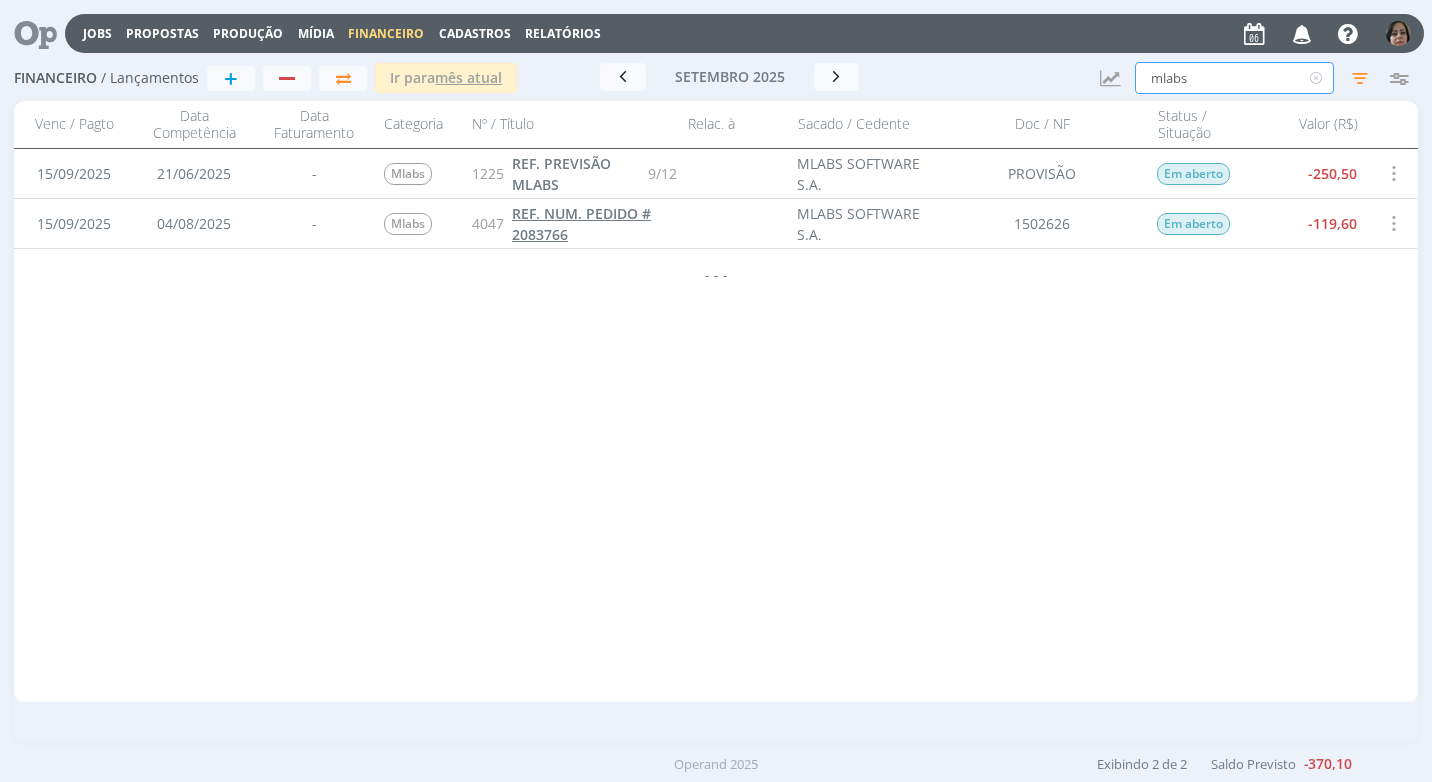 type on "mlabs" 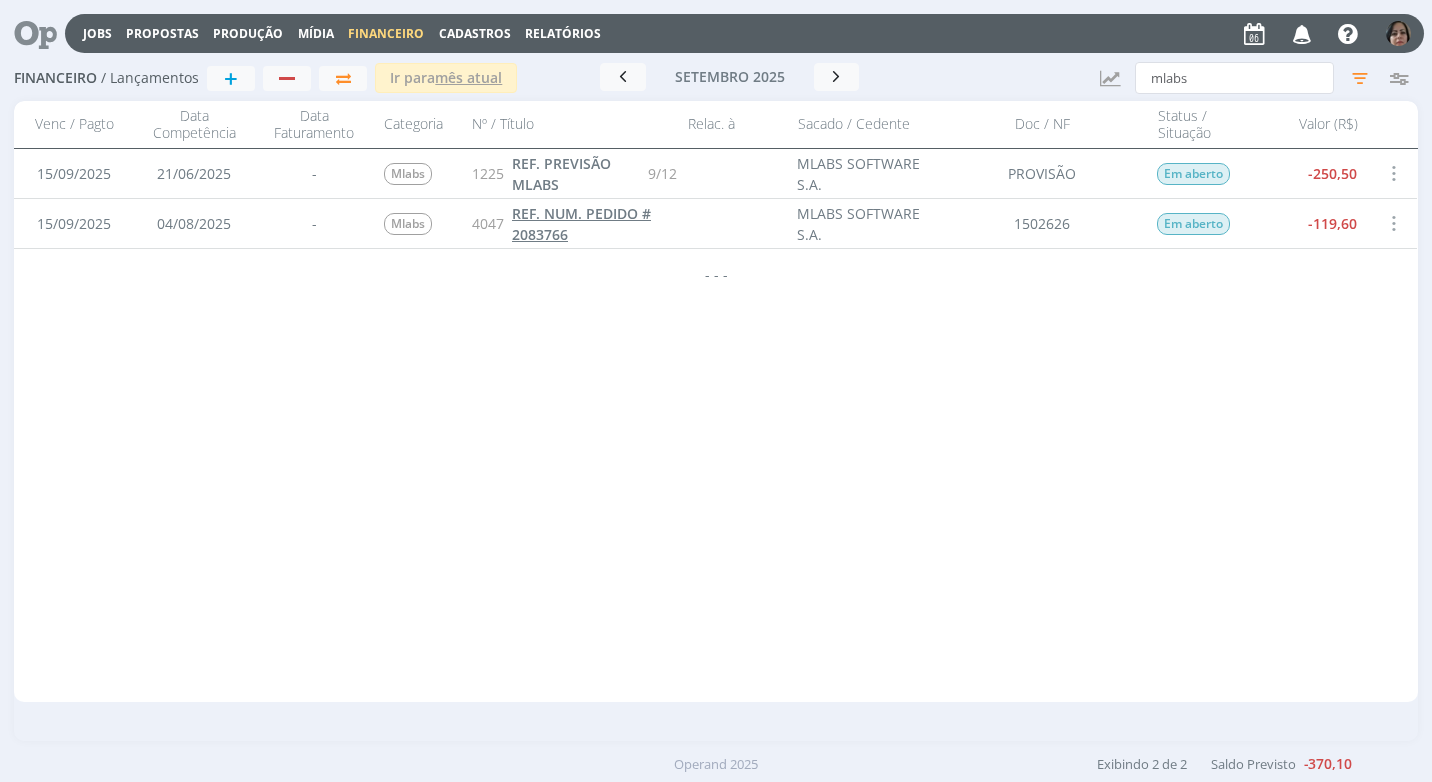 click on "REF. NUM. PEDIDO # 2083766" at bounding box center [581, 224] 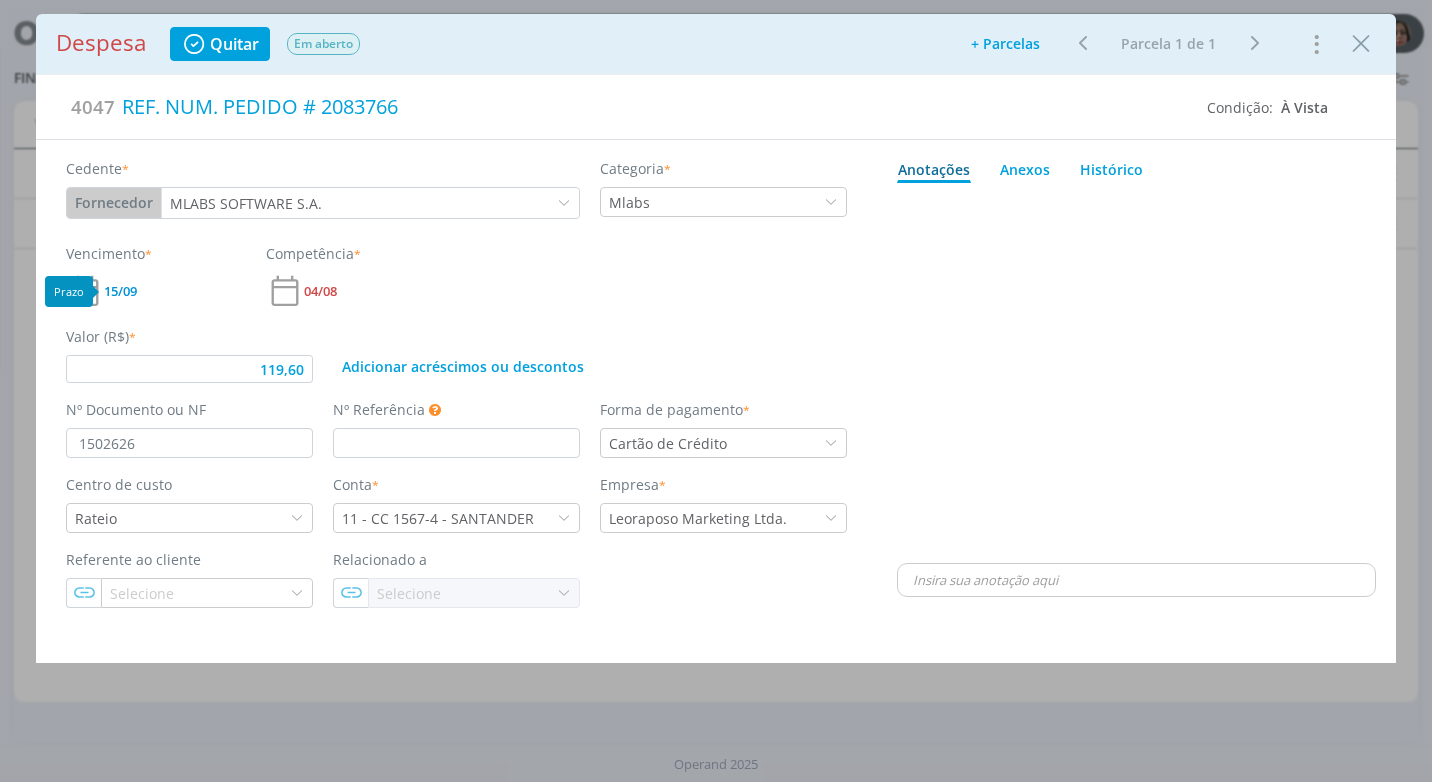 click on "15/09" at bounding box center (120, 291) 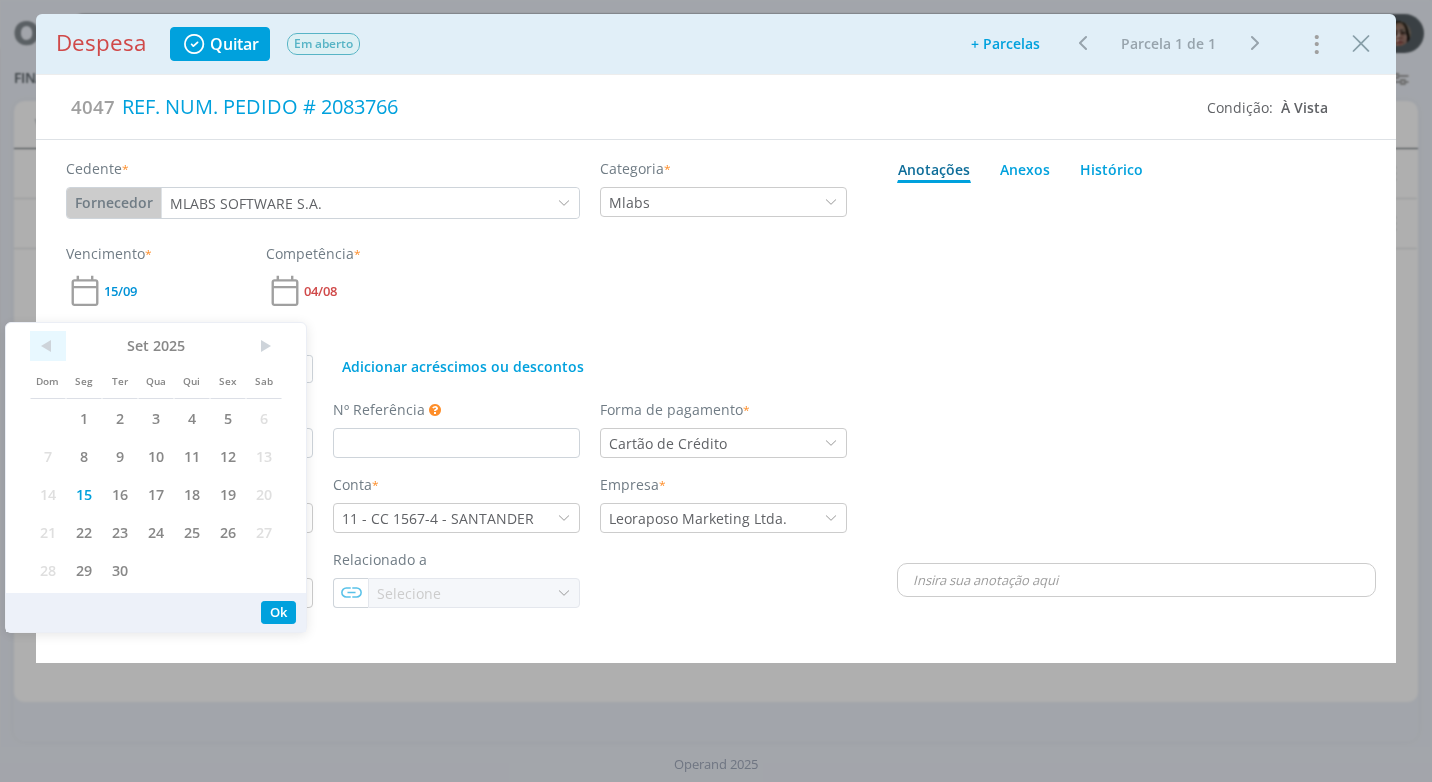 click on "<" at bounding box center [48, 346] 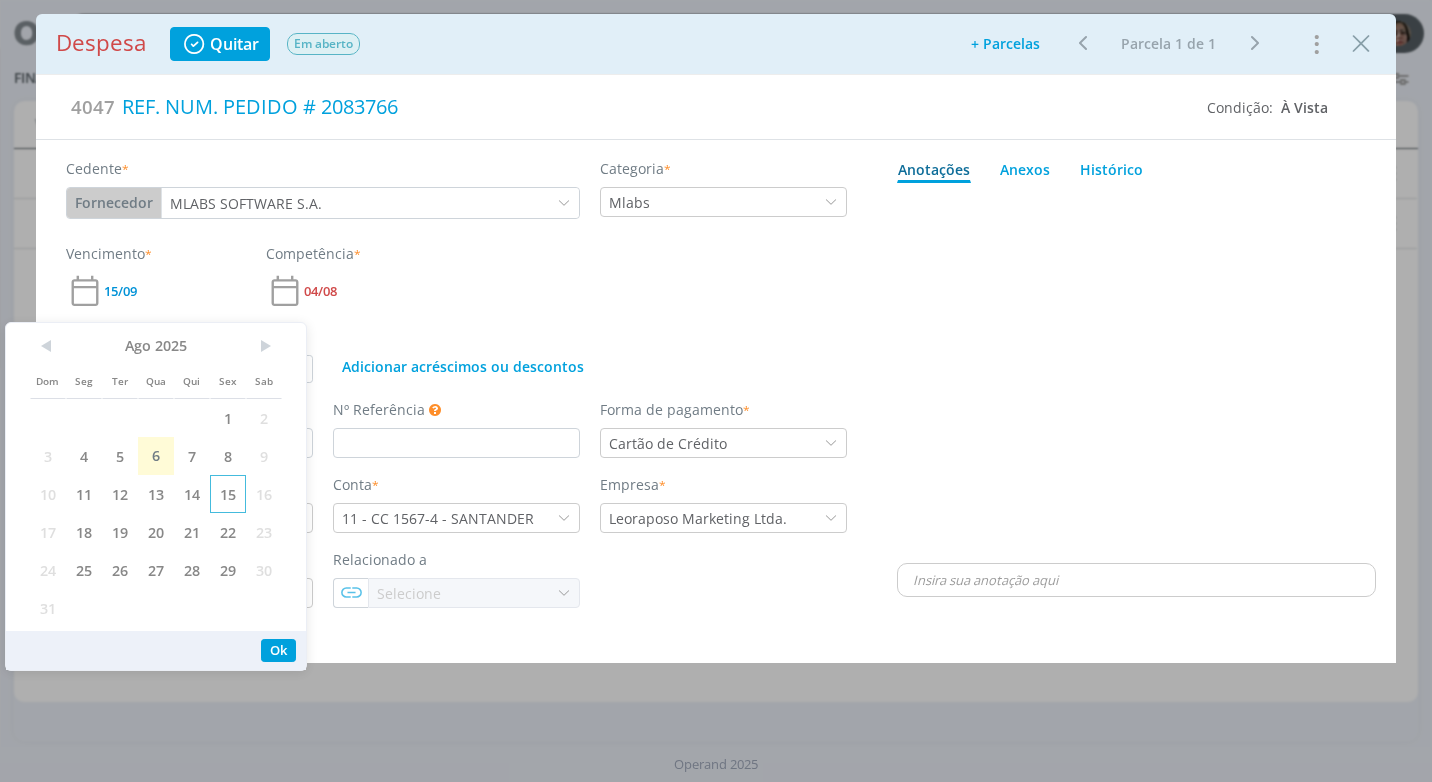 click on "15" at bounding box center (228, 494) 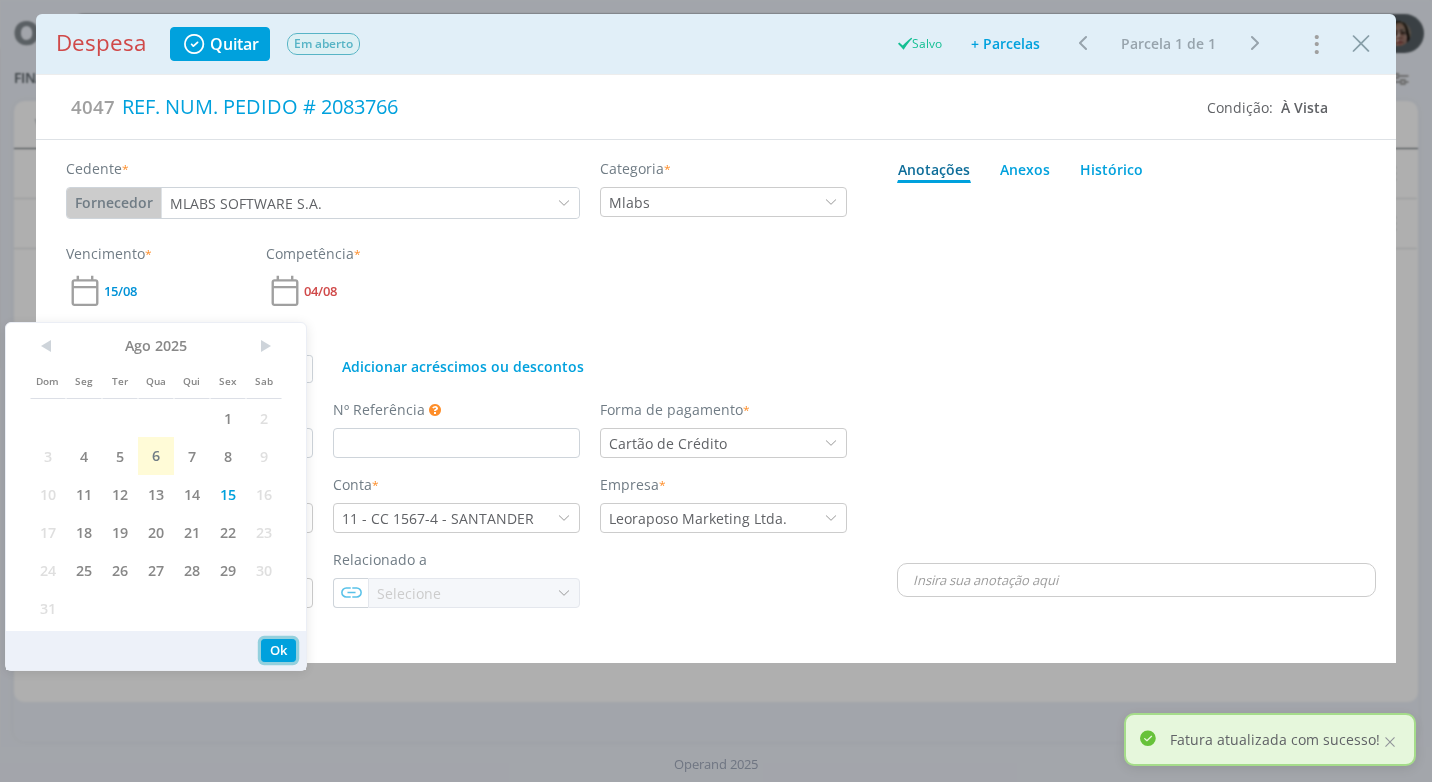 drag, startPoint x: 280, startPoint y: 648, endPoint x: 302, endPoint y: 657, distance: 23.769728 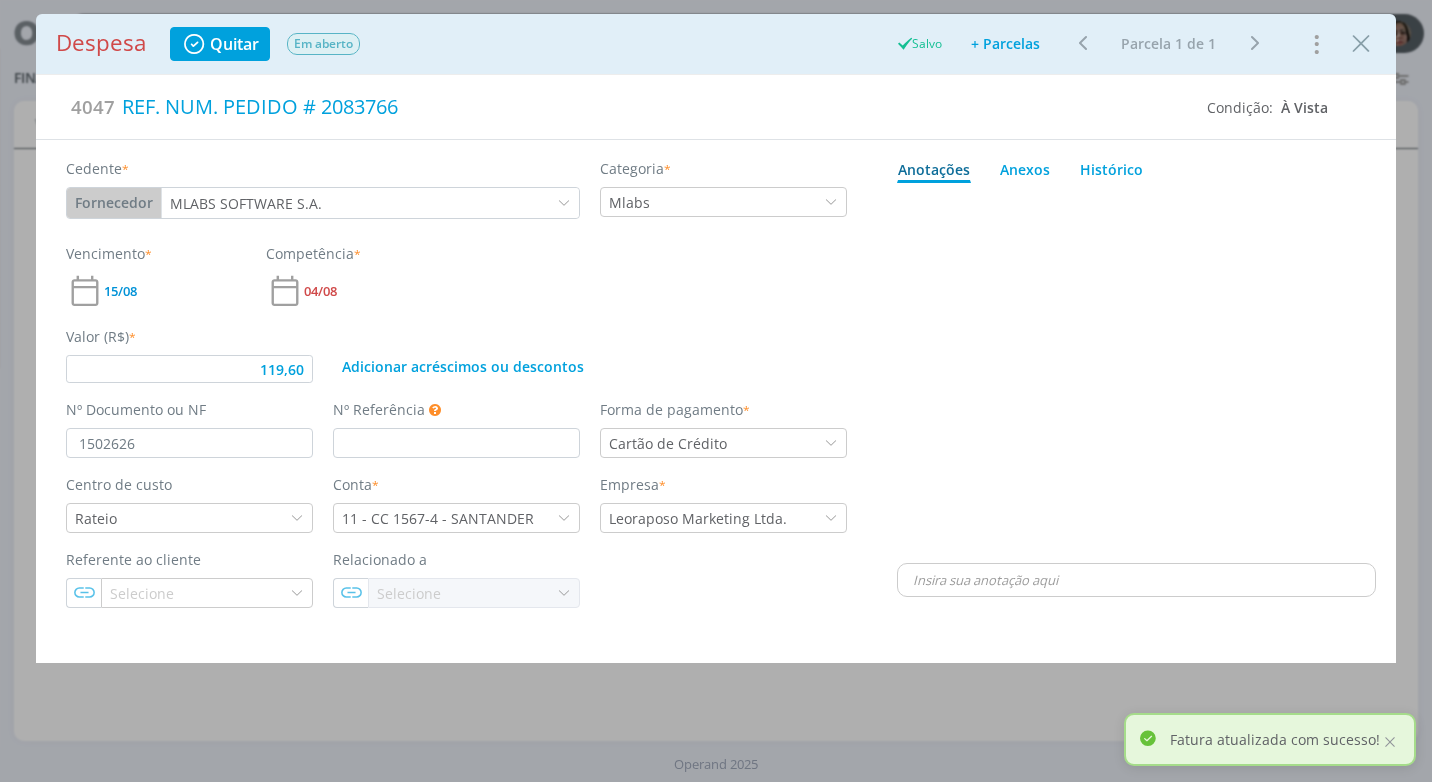 type on "119,60" 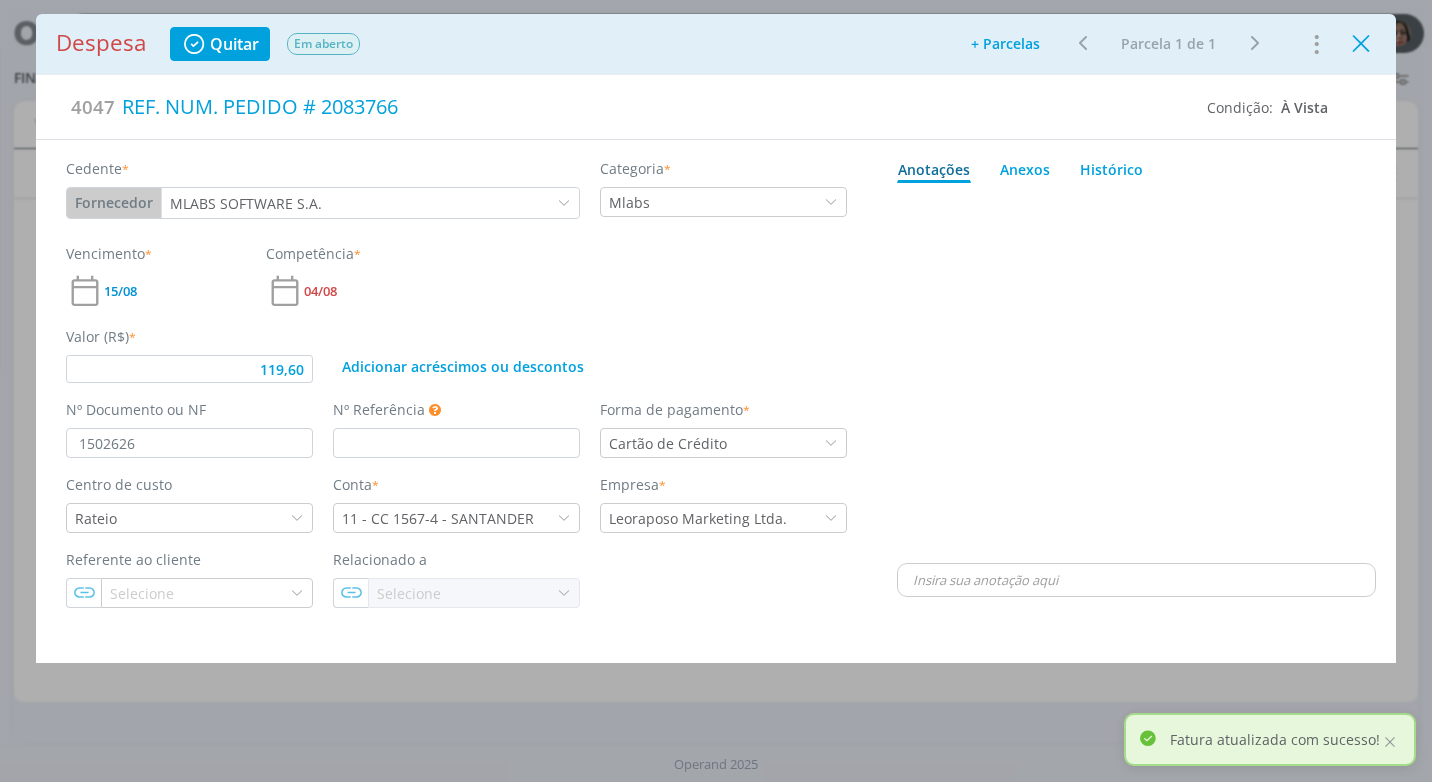 click at bounding box center (1361, 44) 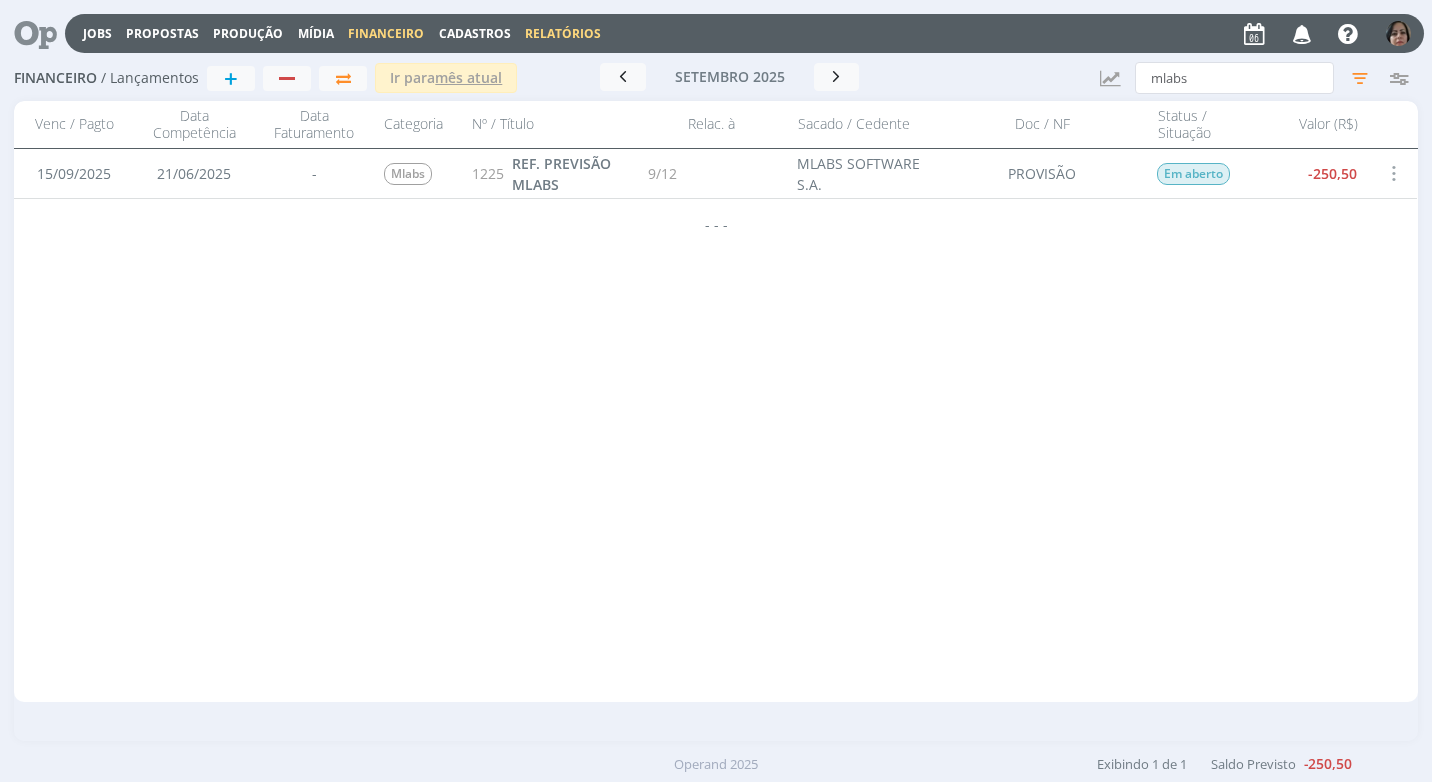 click on "Relatórios" at bounding box center [563, 33] 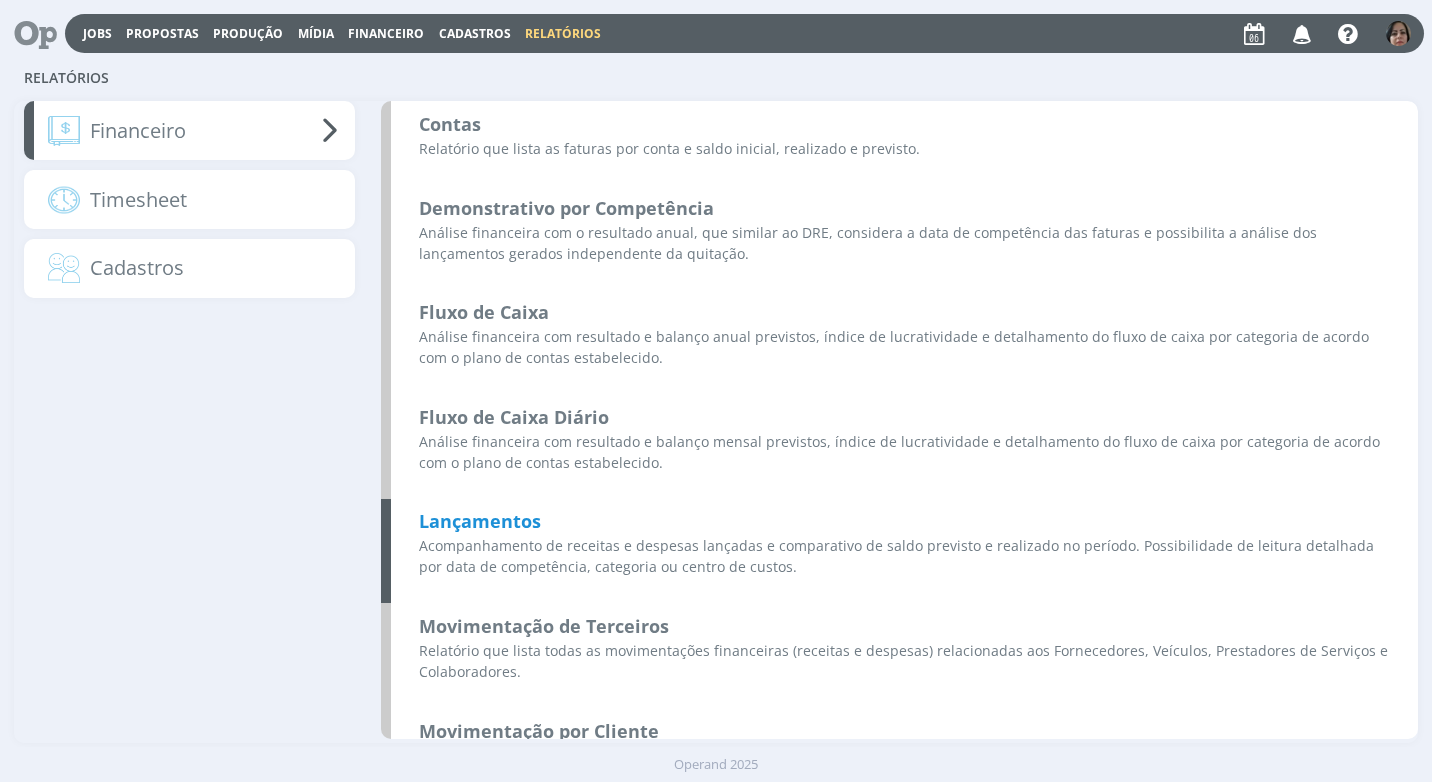 click on "Lançamentos" at bounding box center [480, 521] 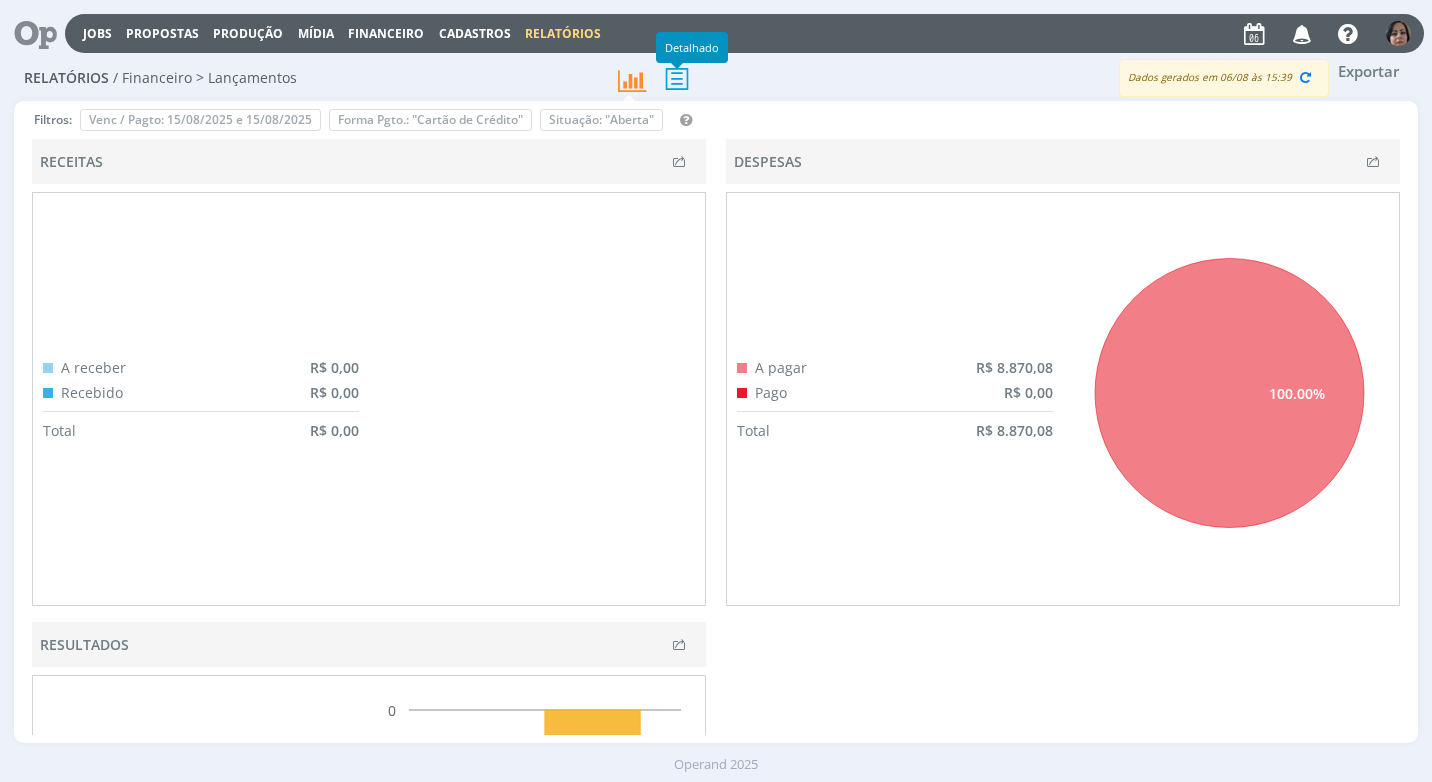 click at bounding box center (677, 78) 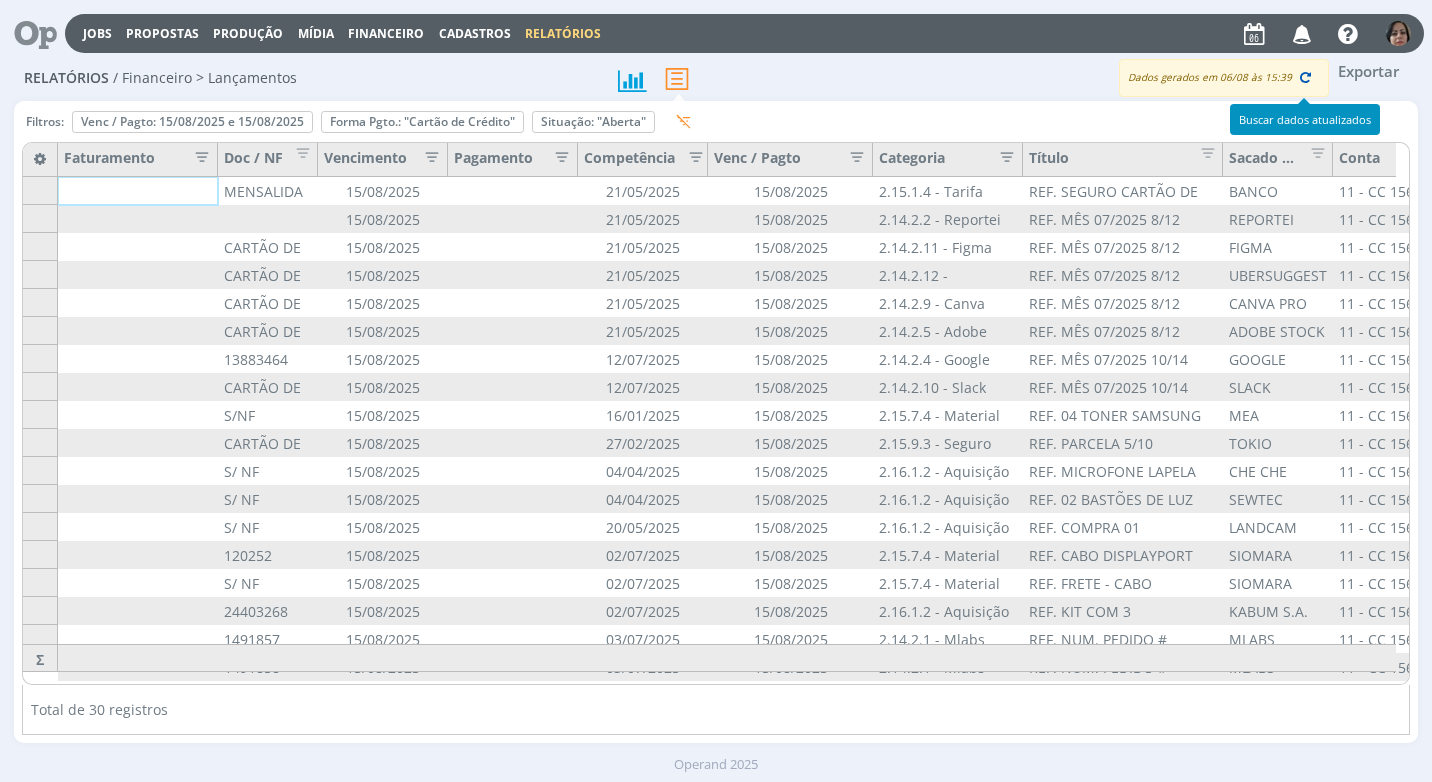 click at bounding box center (1306, 77) 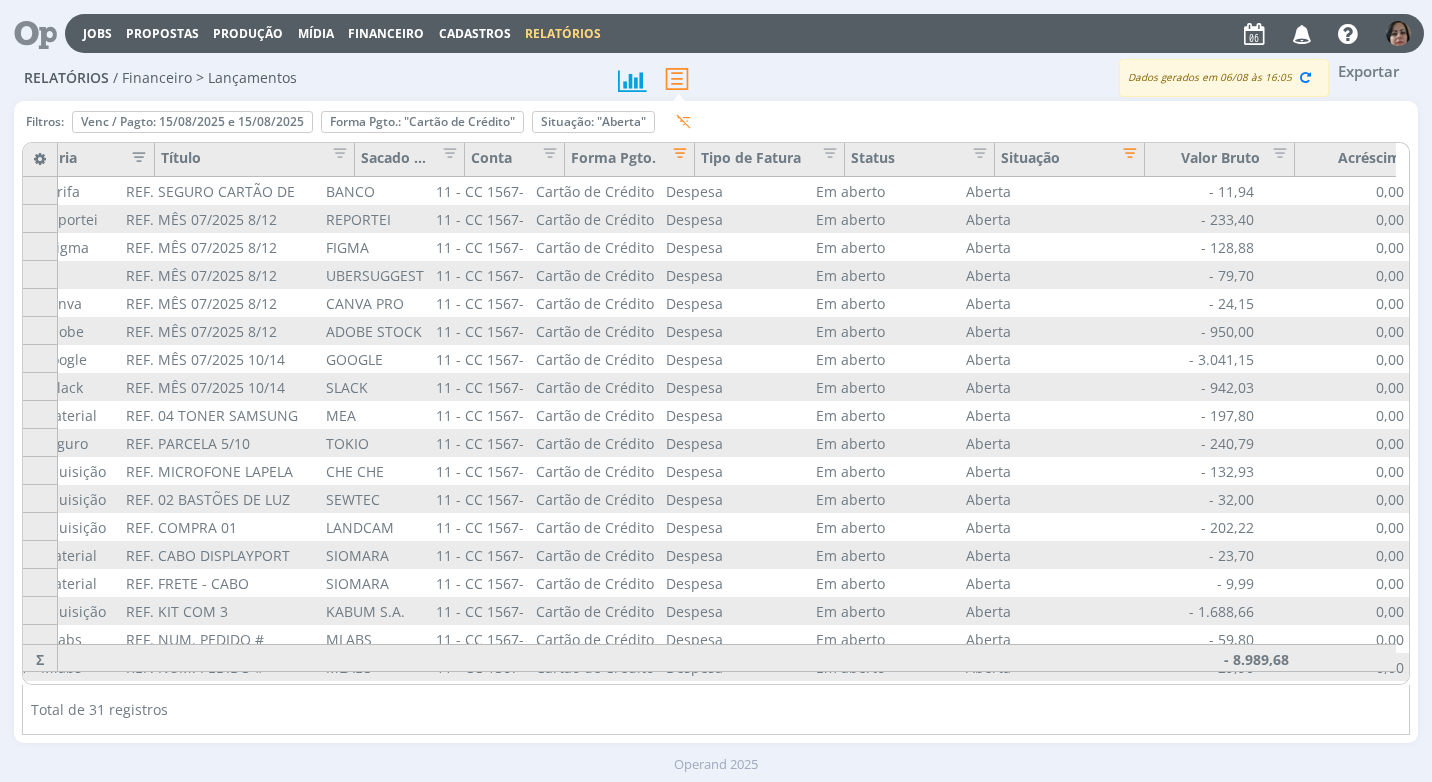 scroll, scrollTop: 0, scrollLeft: 1216, axis: horizontal 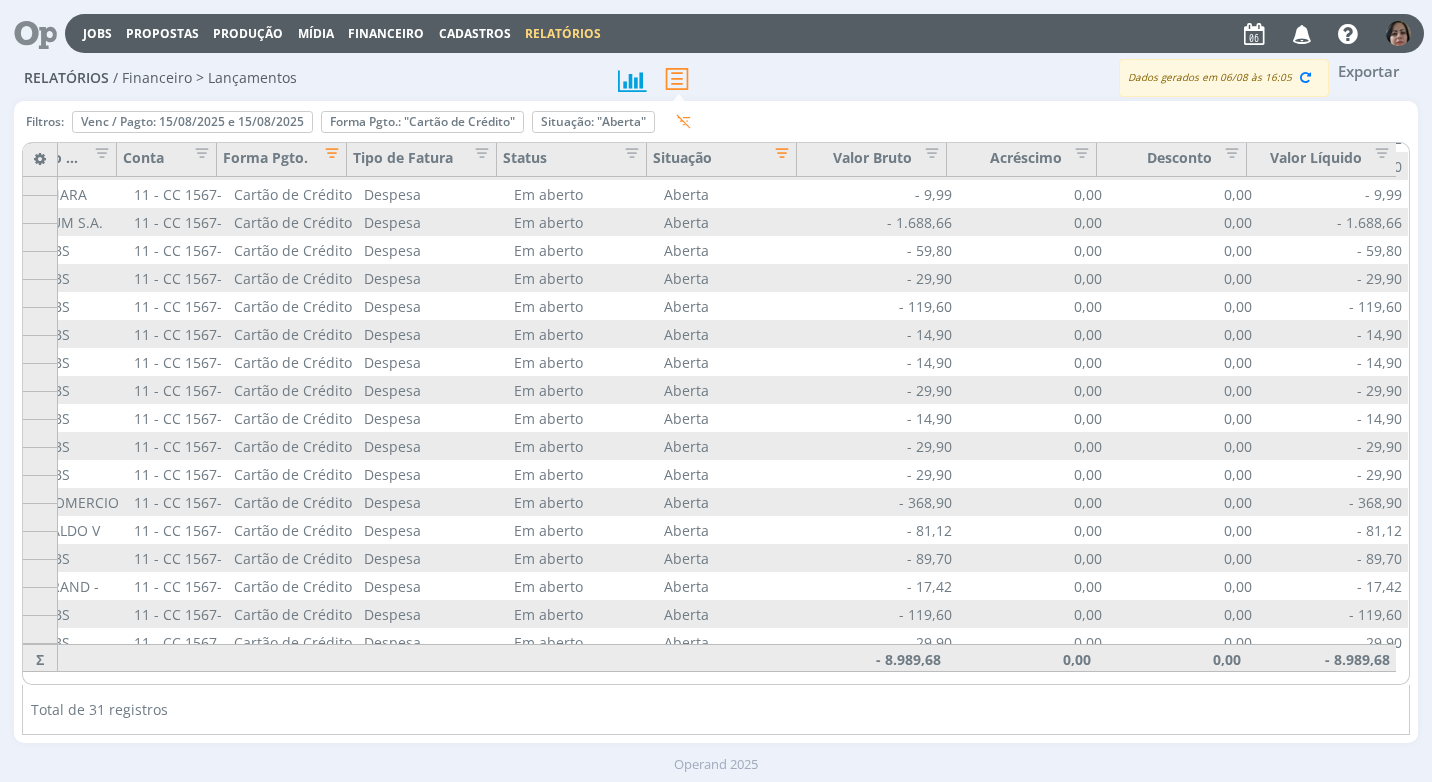 click on "Financeiro" at bounding box center (386, 33) 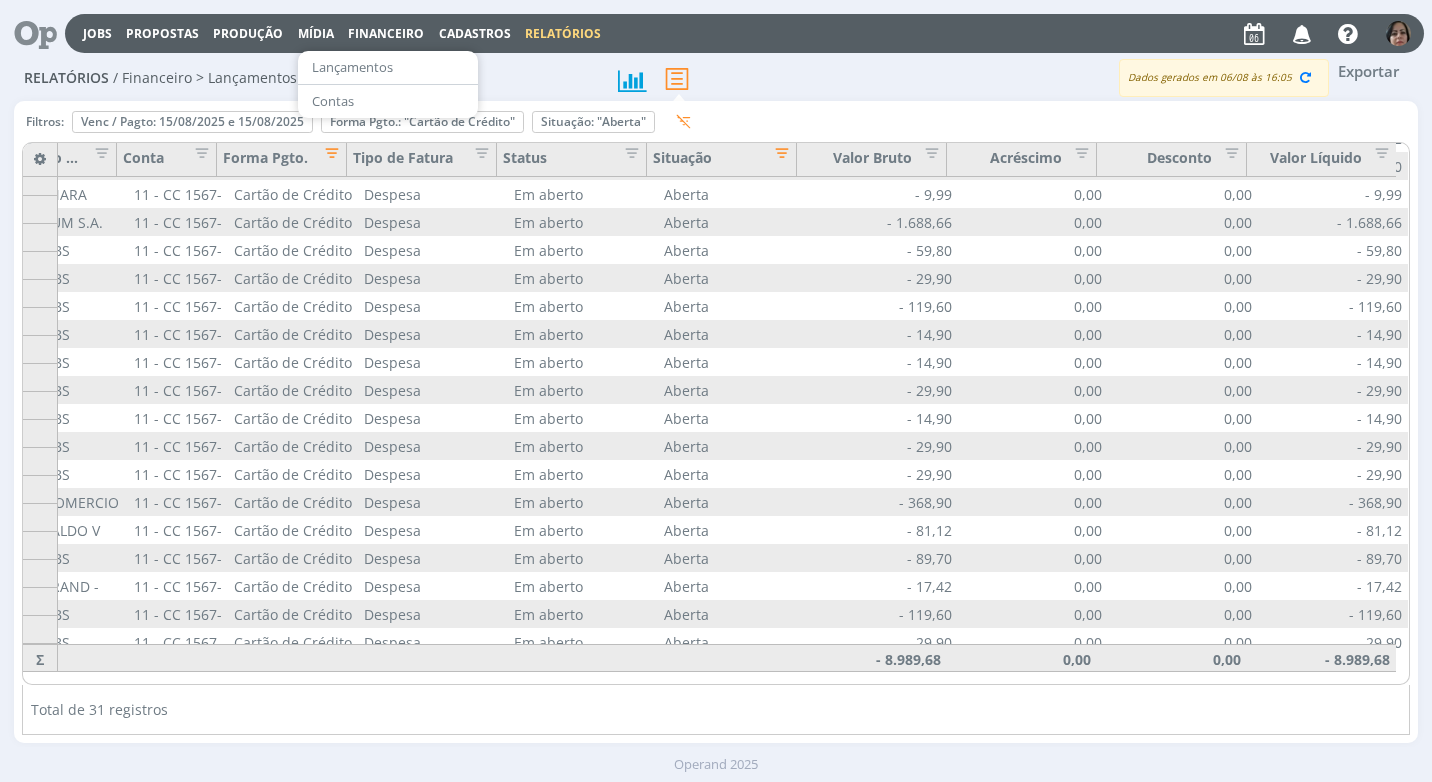drag, startPoint x: 360, startPoint y: 67, endPoint x: 373, endPoint y: 38, distance: 31.780497 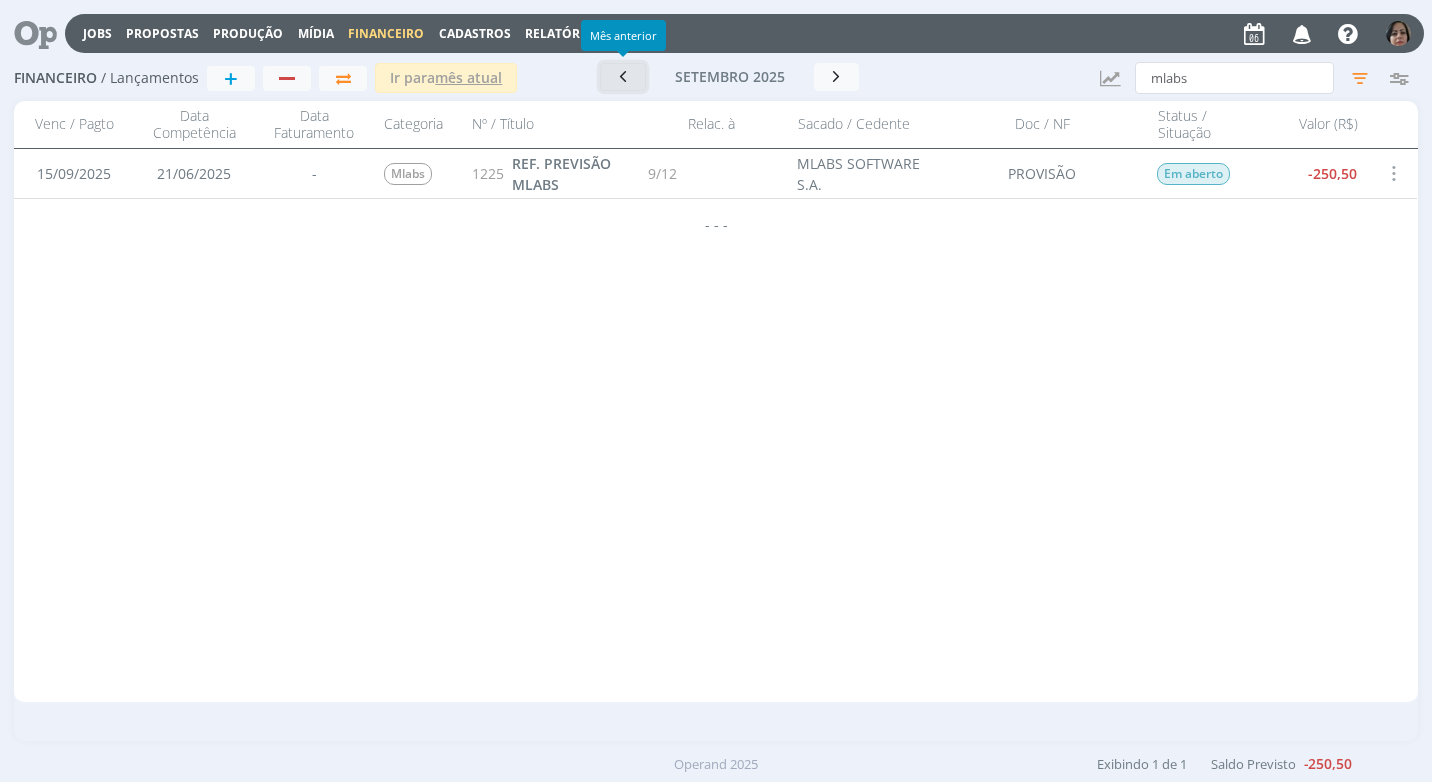 click at bounding box center (623, 76) 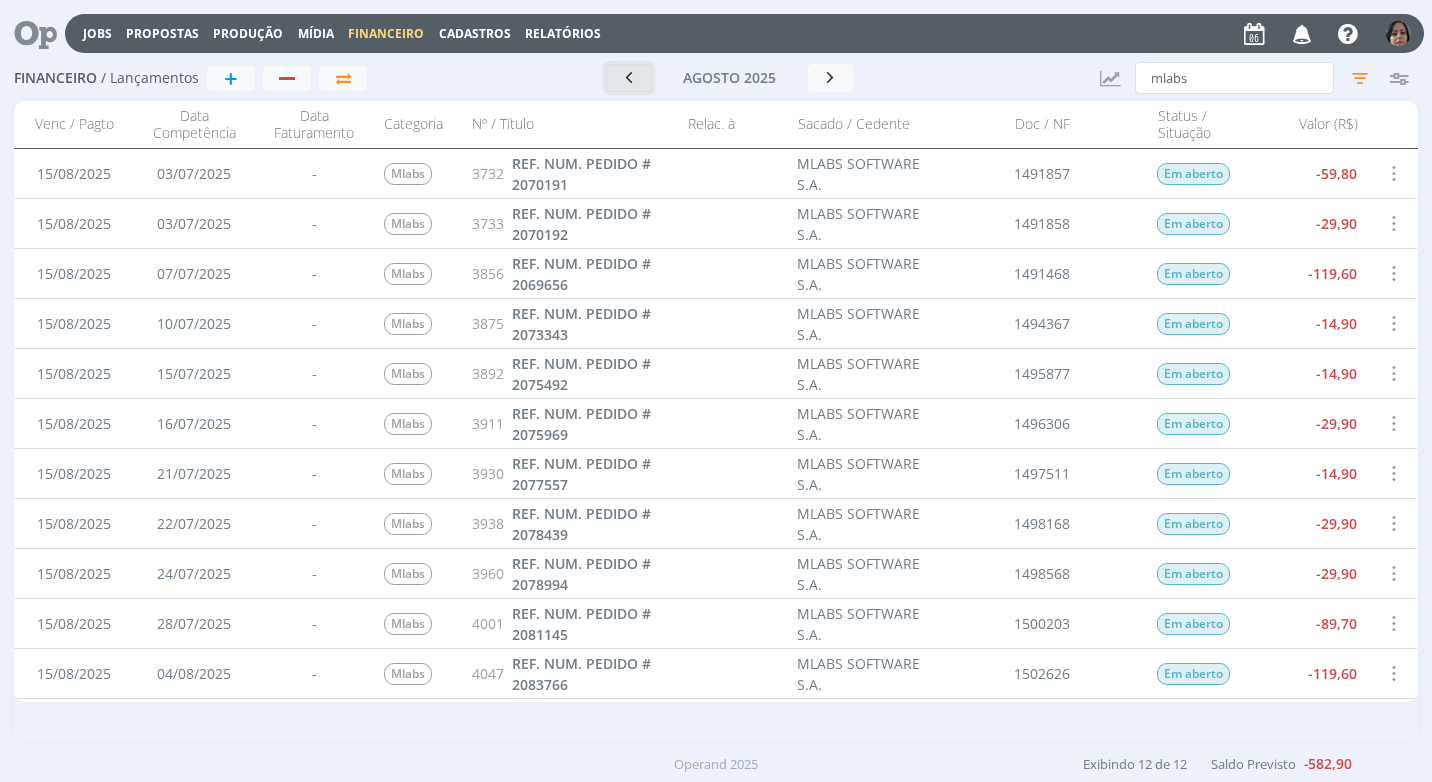 scroll, scrollTop: 97, scrollLeft: 0, axis: vertical 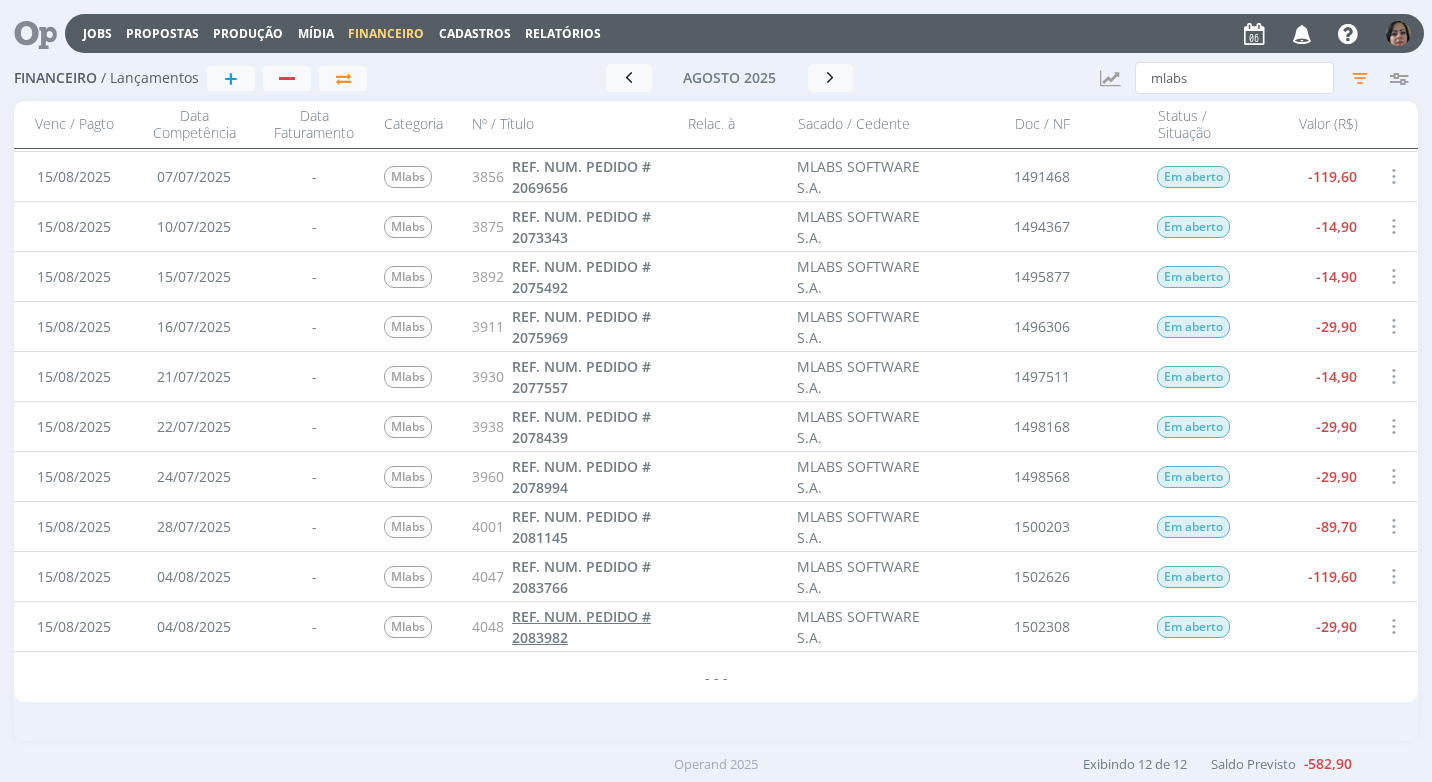 click on "REF. NUM. PEDIDO # 2083982" at bounding box center [581, 627] 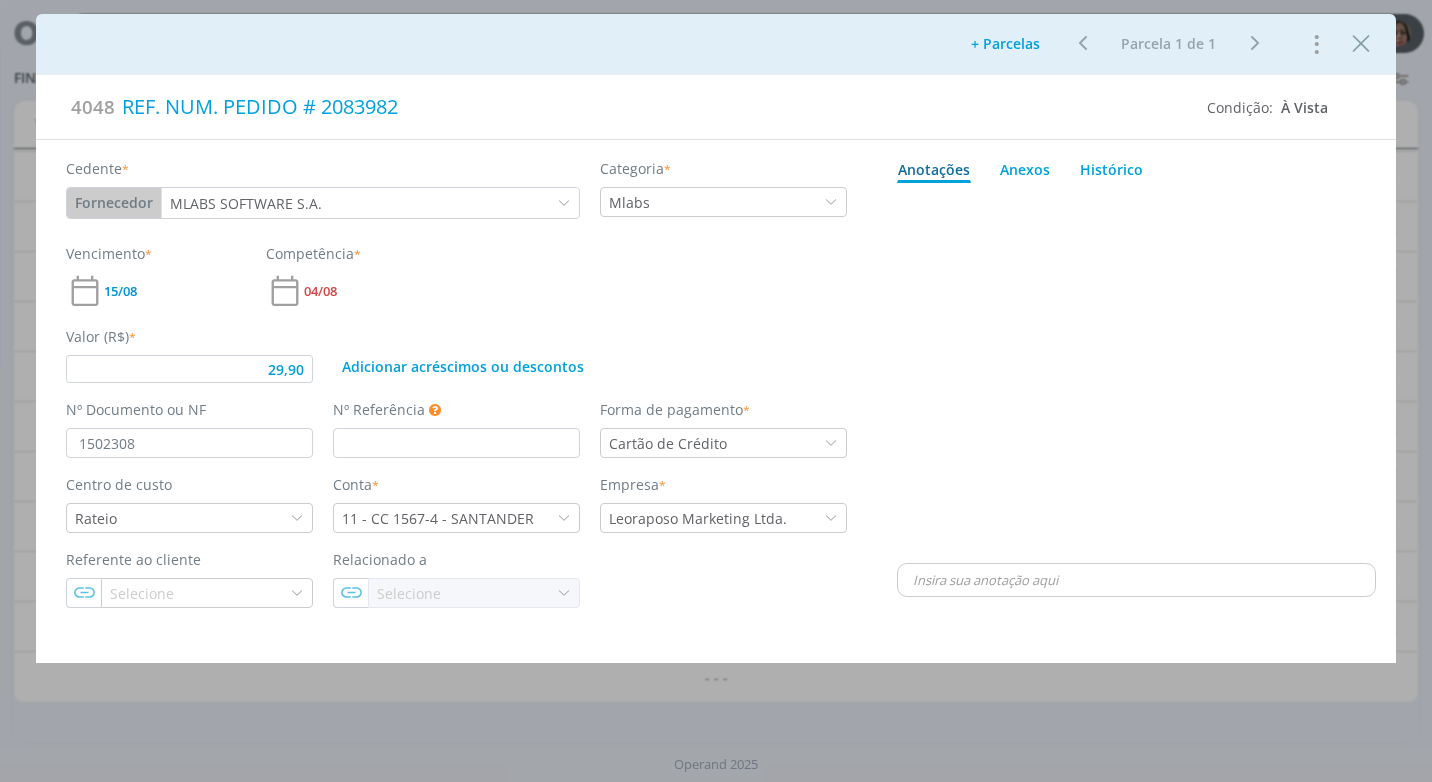 type on "29,90" 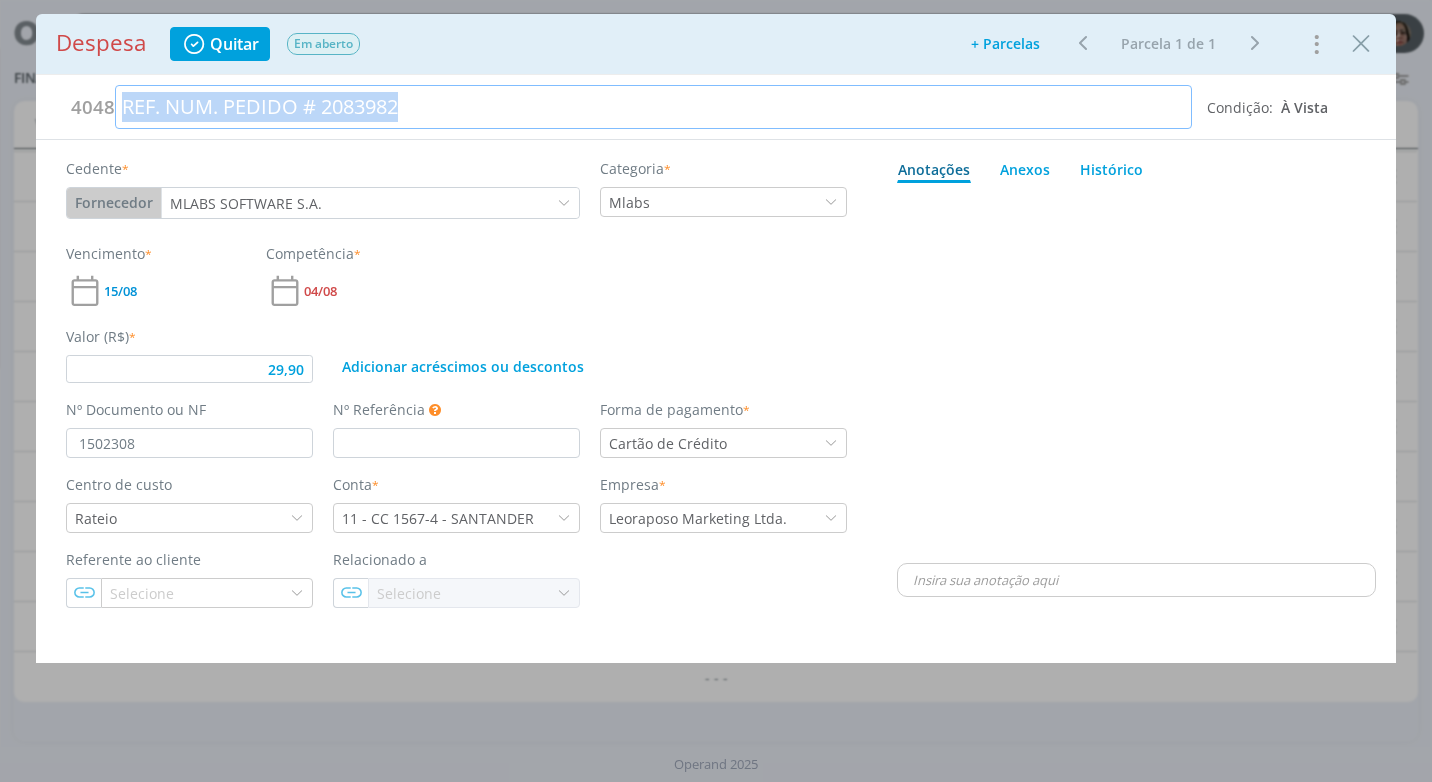 drag, startPoint x: 408, startPoint y: 99, endPoint x: 0, endPoint y: 102, distance: 408.01102 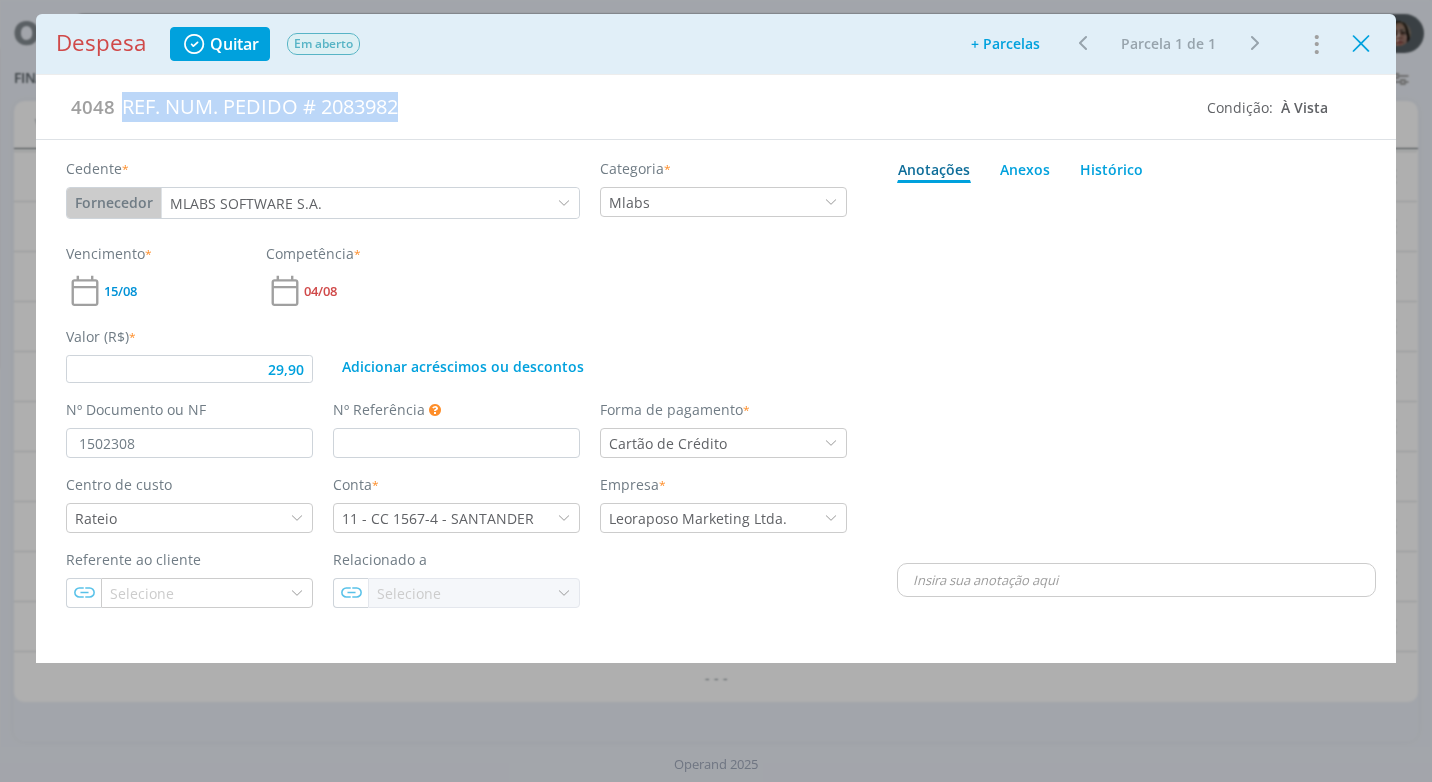click at bounding box center [1361, 44] 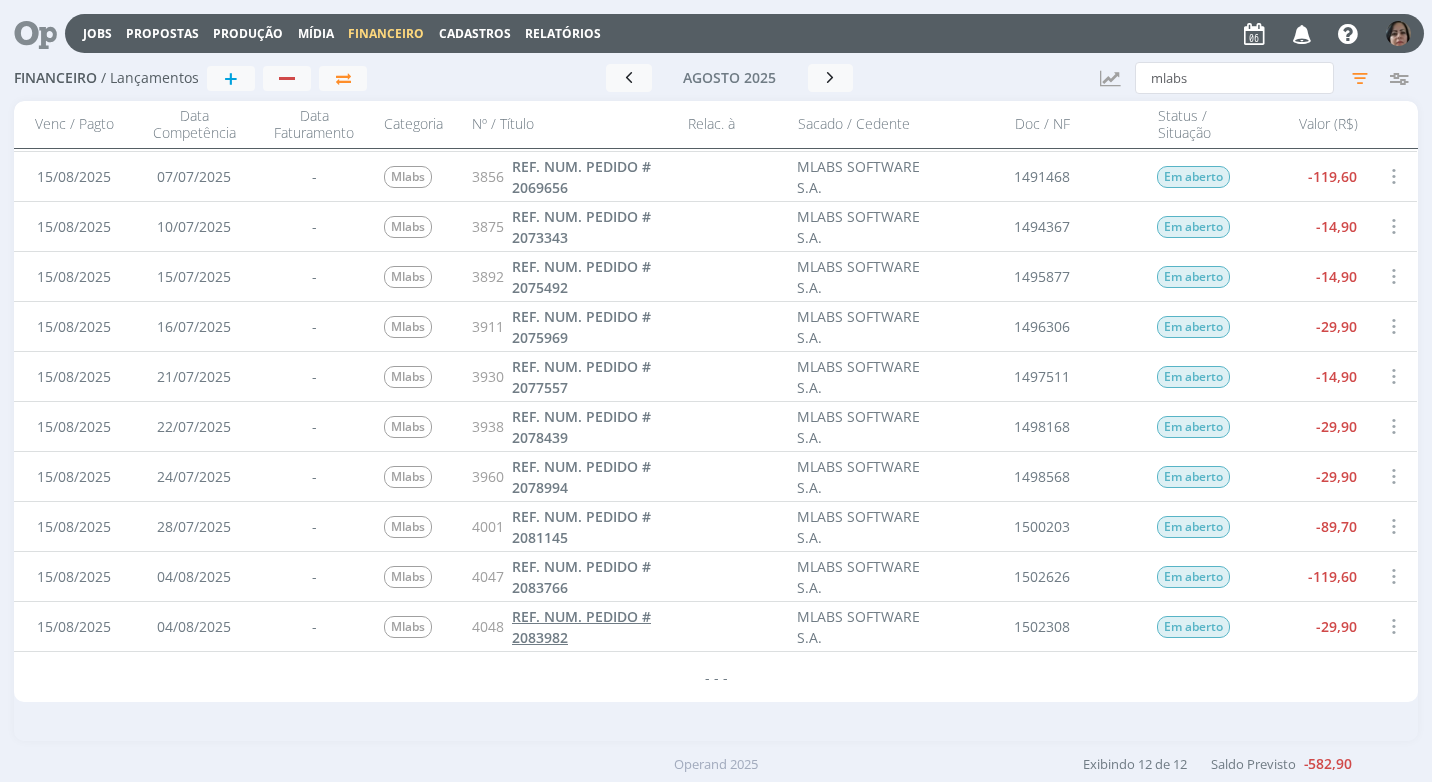 click on "REF. NUM. PEDIDO # 2083982" at bounding box center (581, 627) 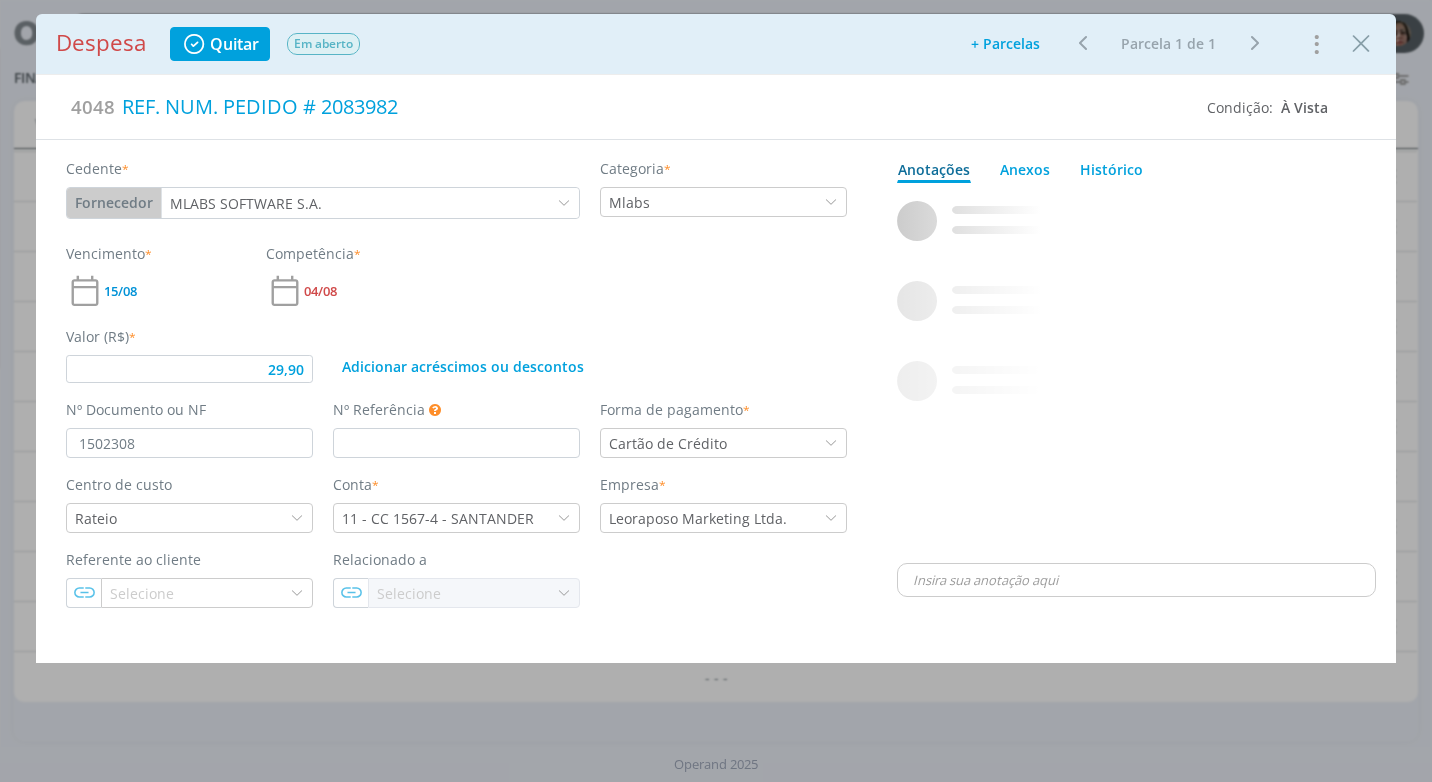 type on "29,90" 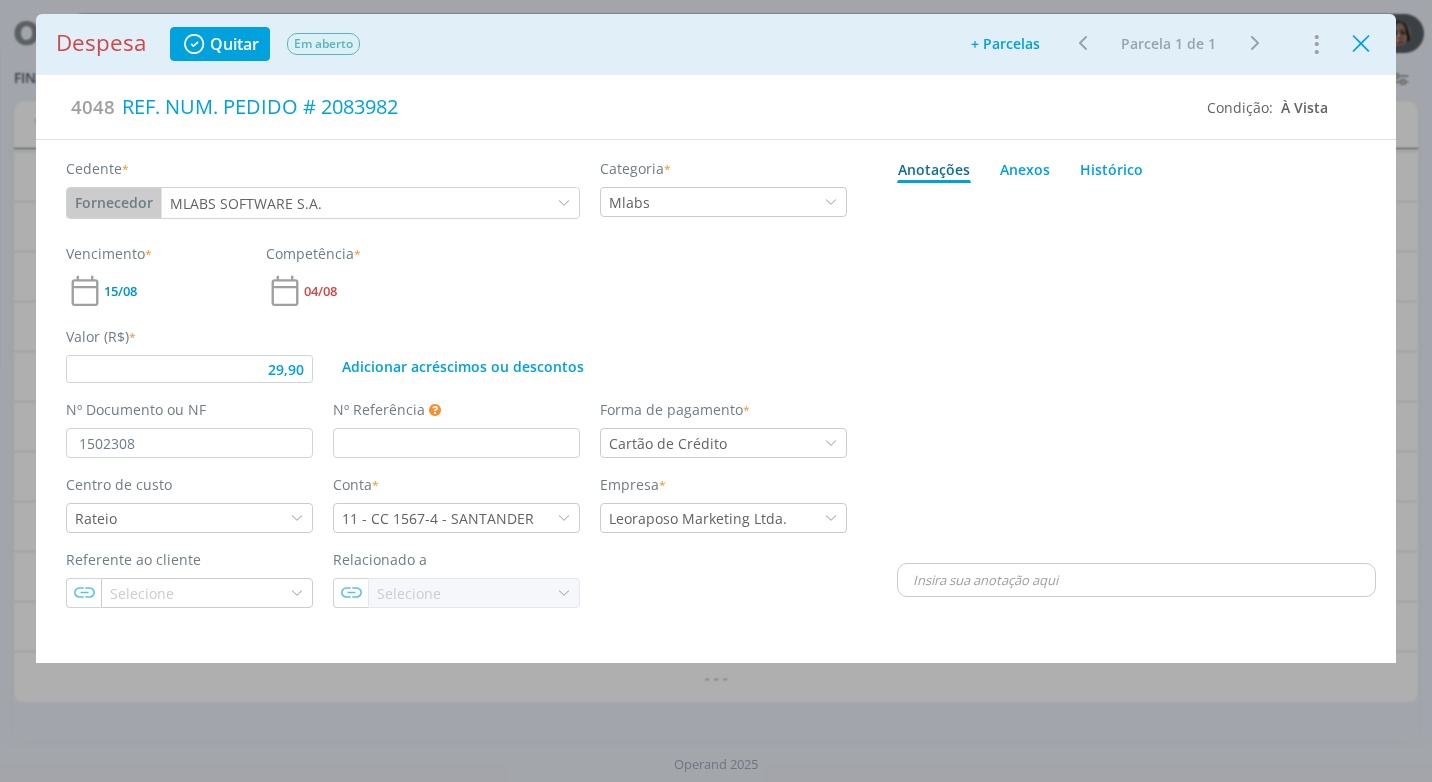 click at bounding box center (1361, 44) 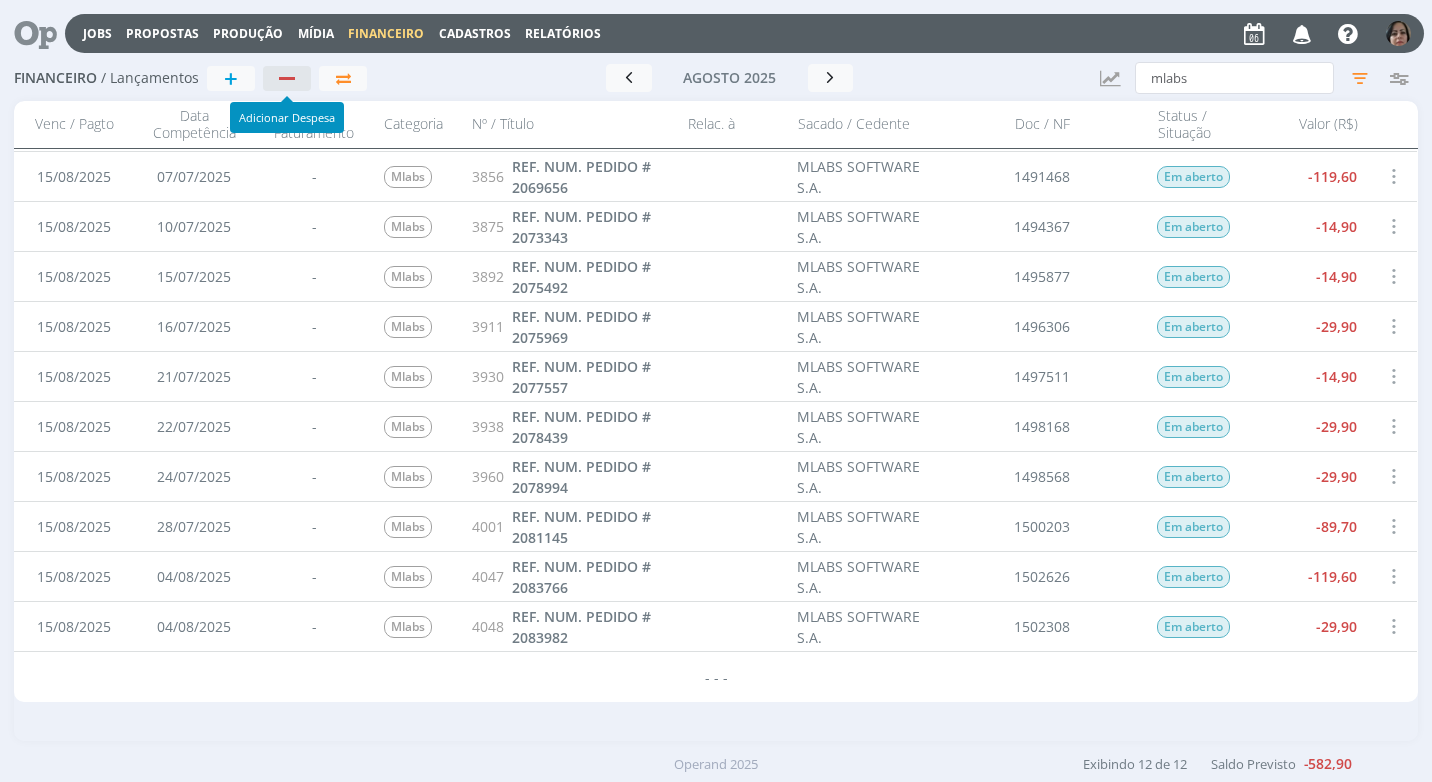 click at bounding box center (288, 78) 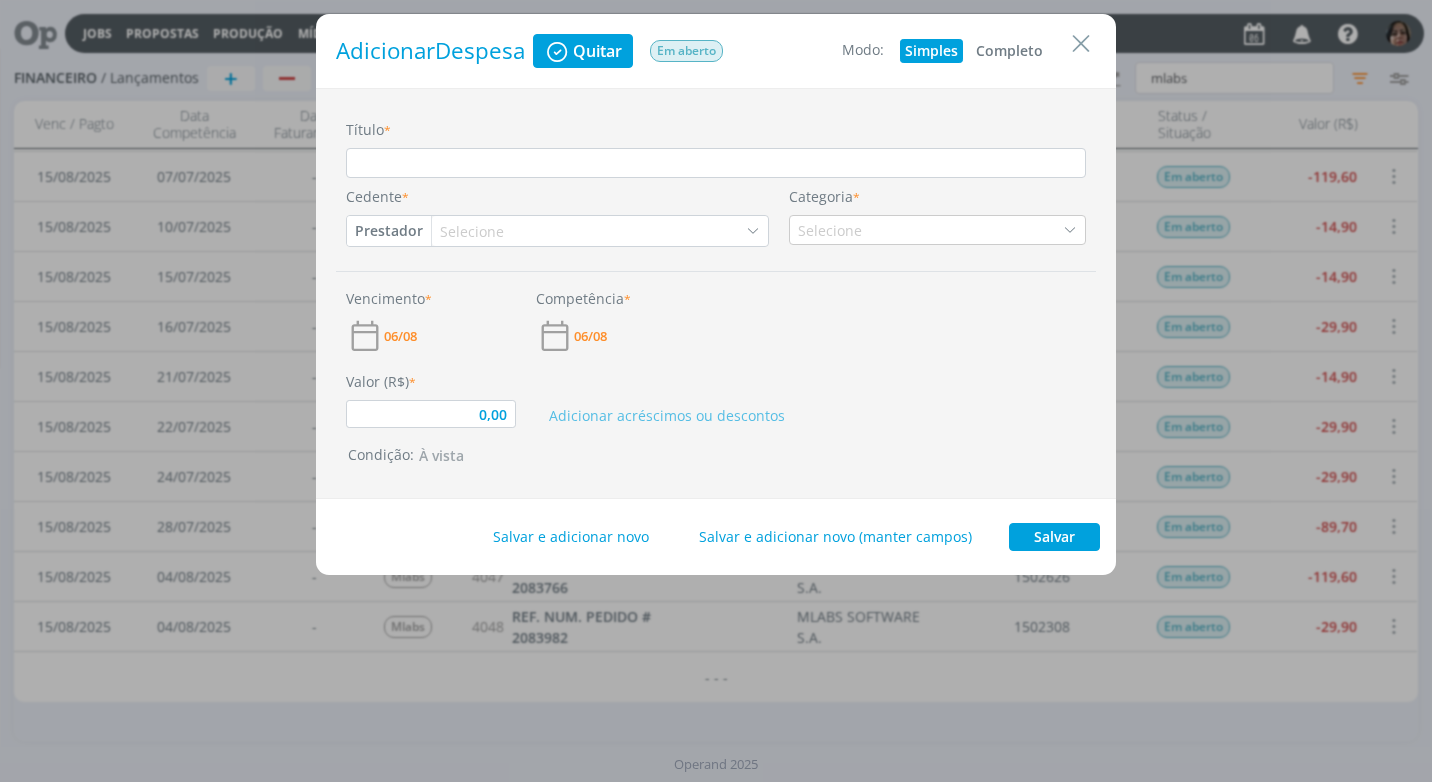 drag, startPoint x: 1022, startPoint y: 52, endPoint x: 832, endPoint y: 133, distance: 206.5454 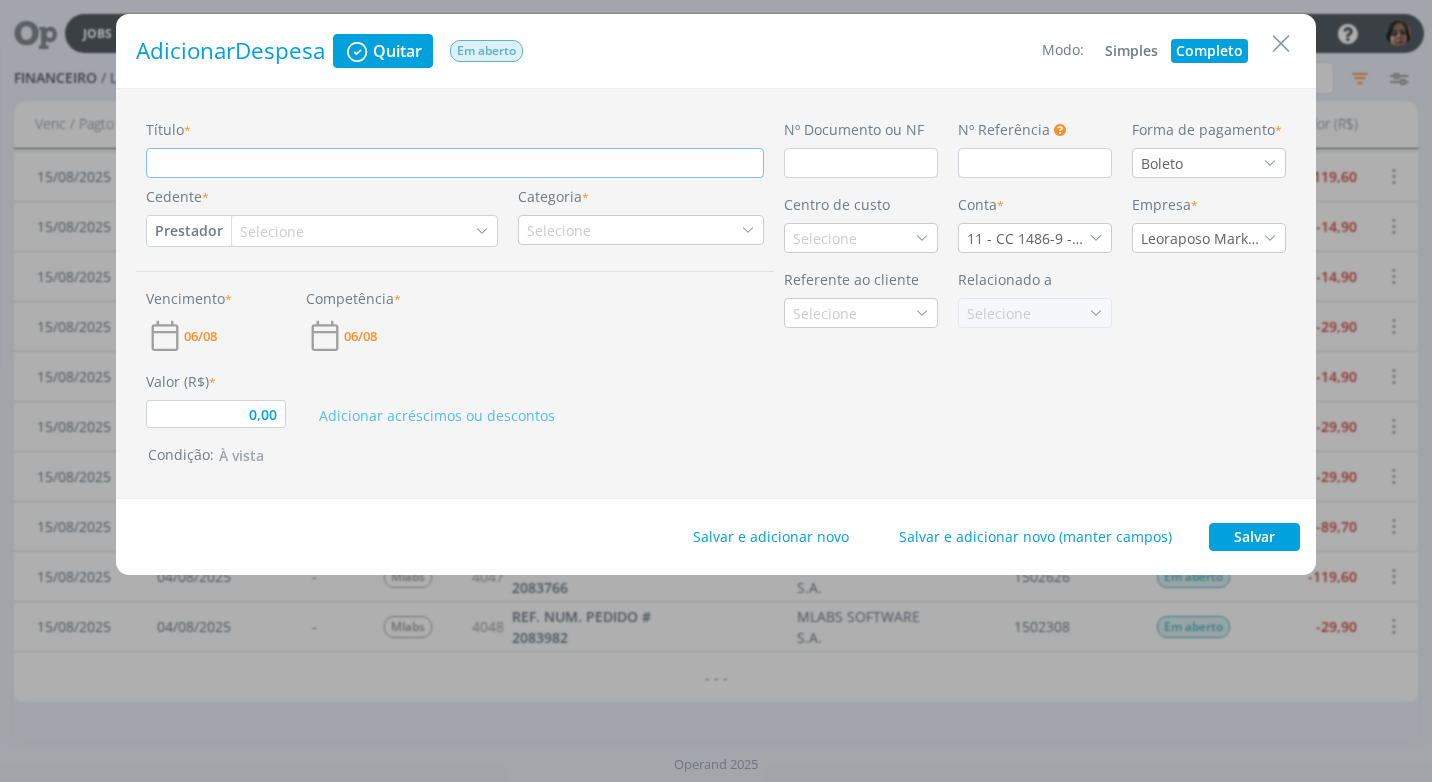 click on "Título  *" at bounding box center (455, 163) 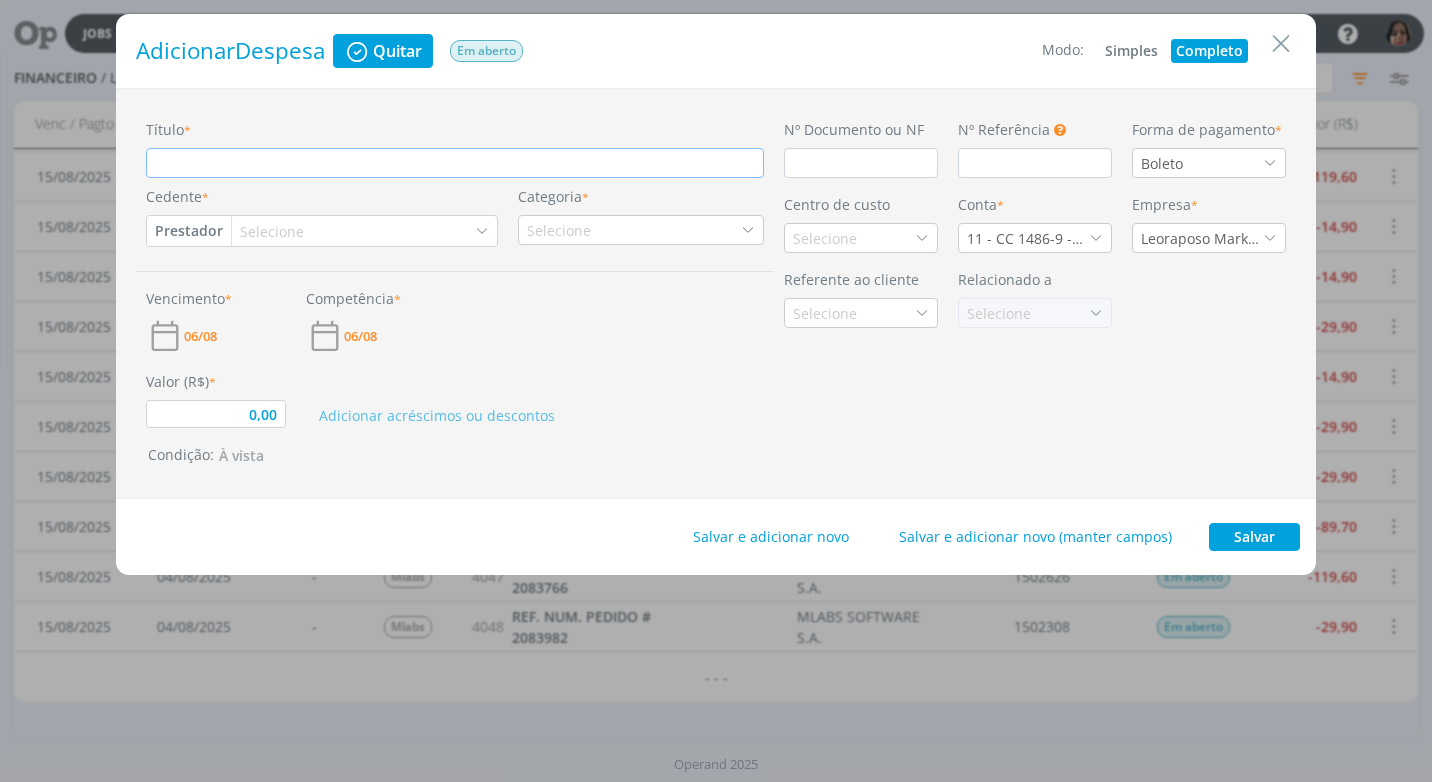 type on "r" 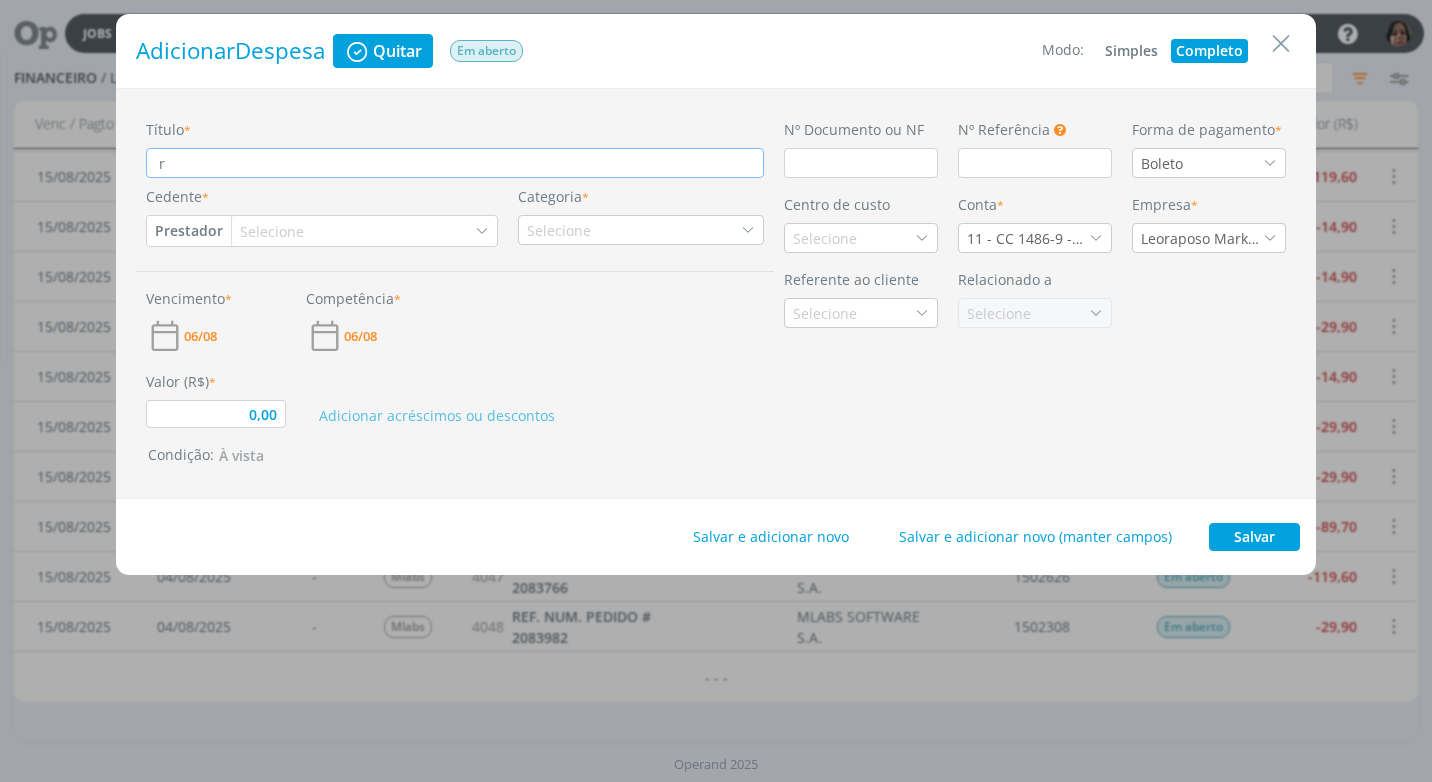type on "0,00" 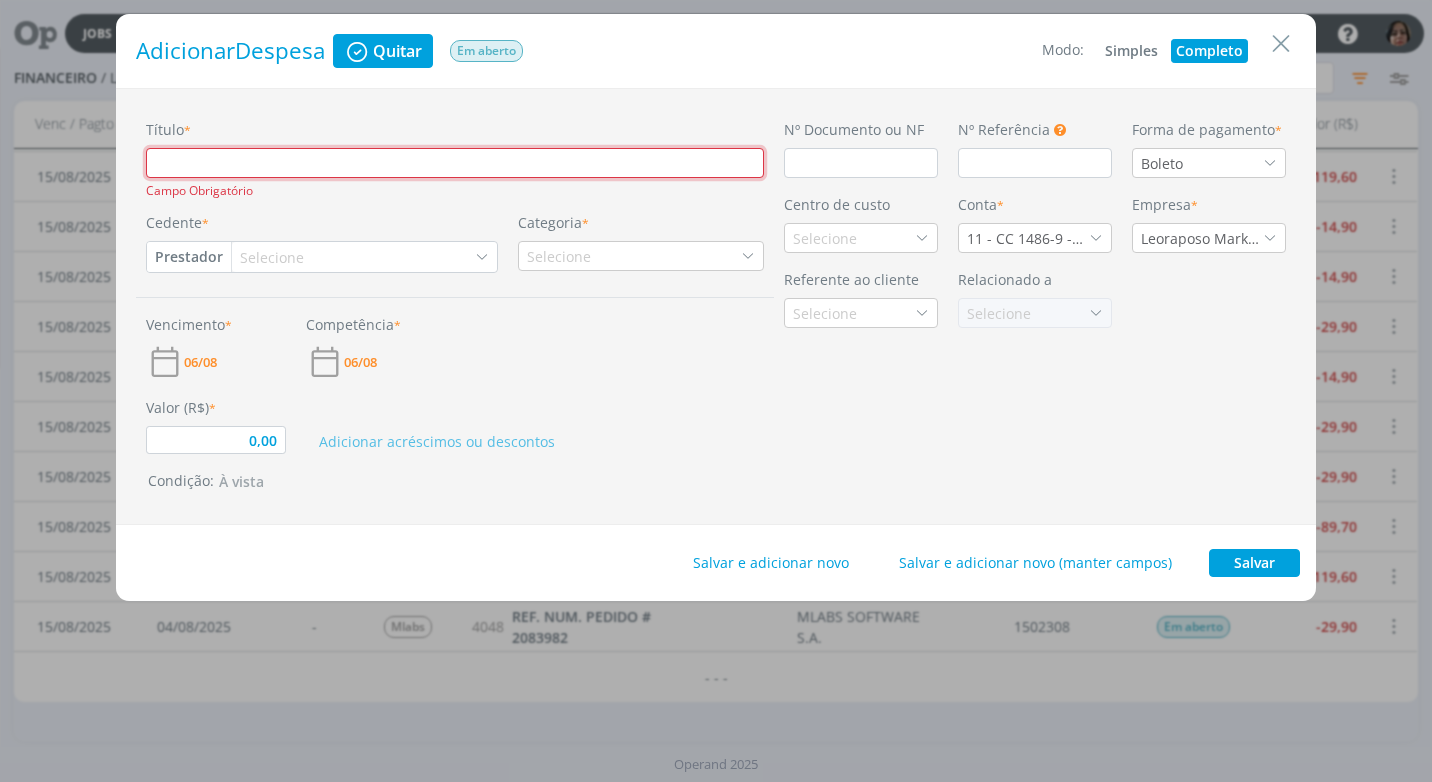 paste on "REF. NUM. PEDIDO # 2083982" 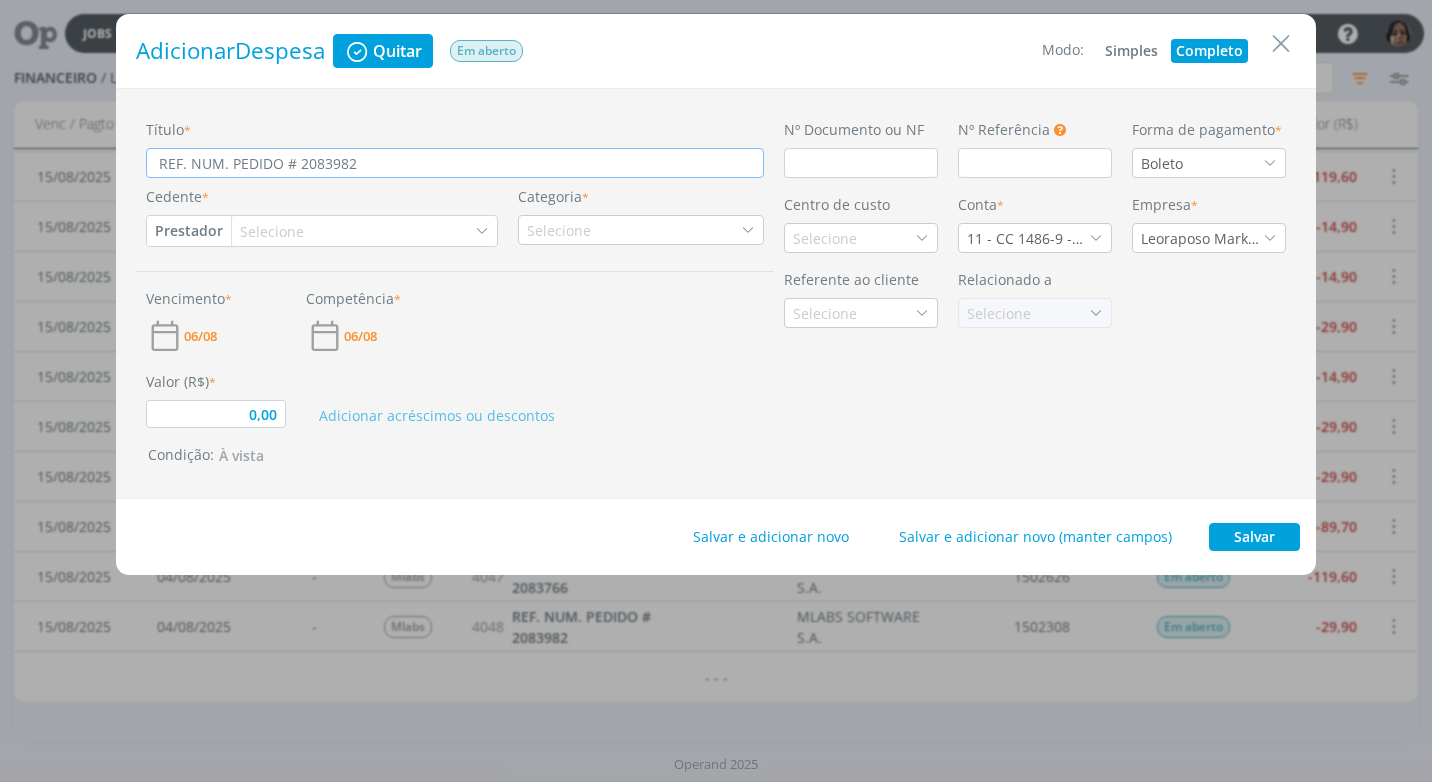 type on "REF. NUM. PEDIDO # 208398" 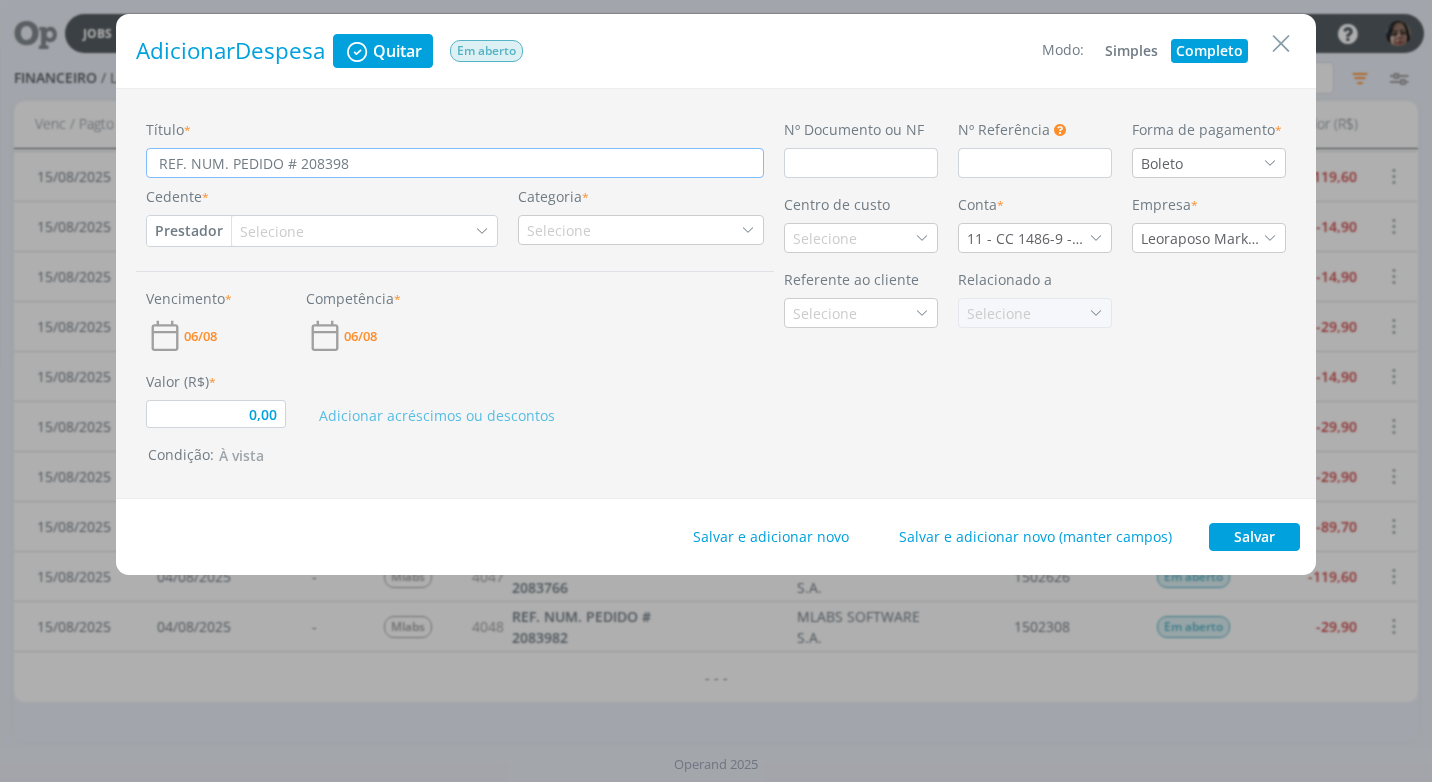 type on "REF. NUM. PEDIDO # 20839" 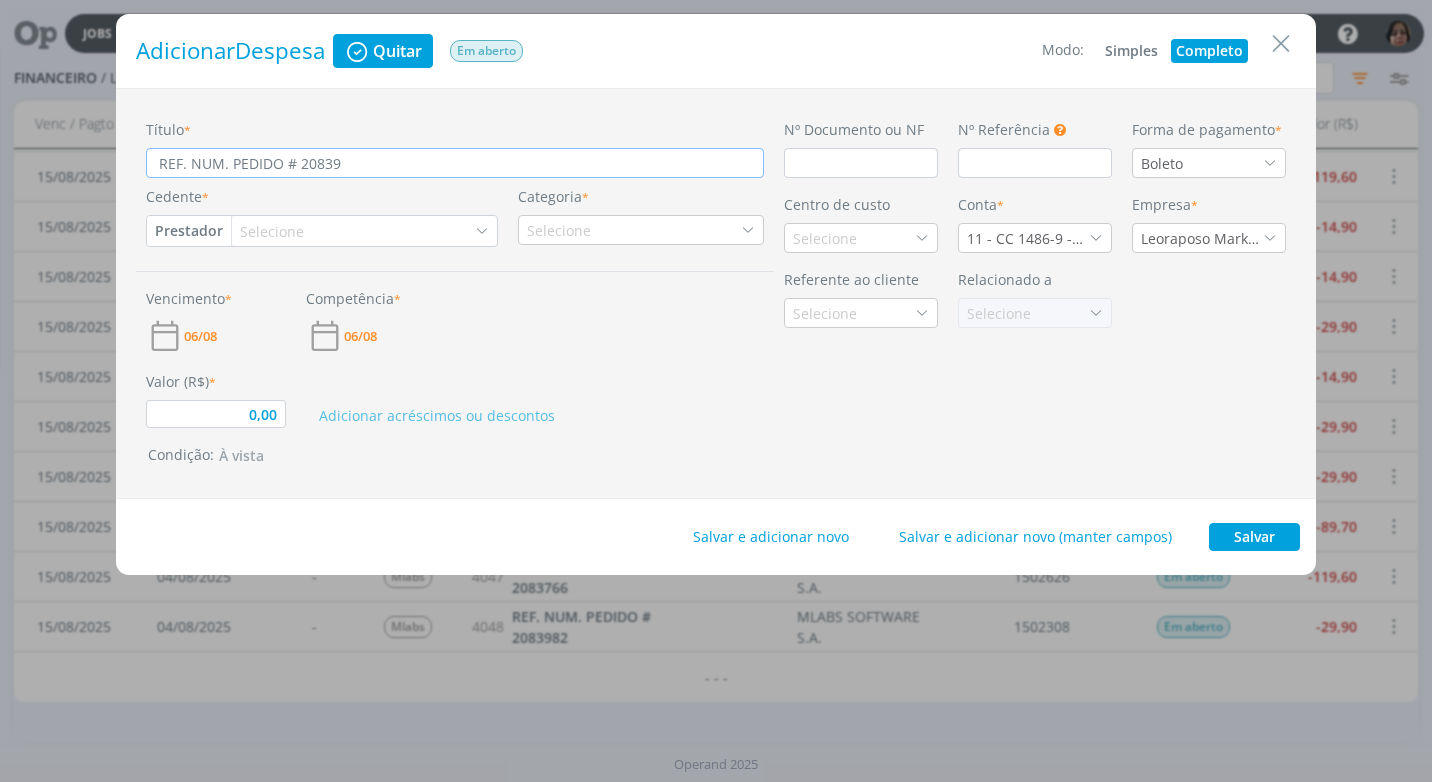type on "REF. NUM. PEDIDO # 2083" 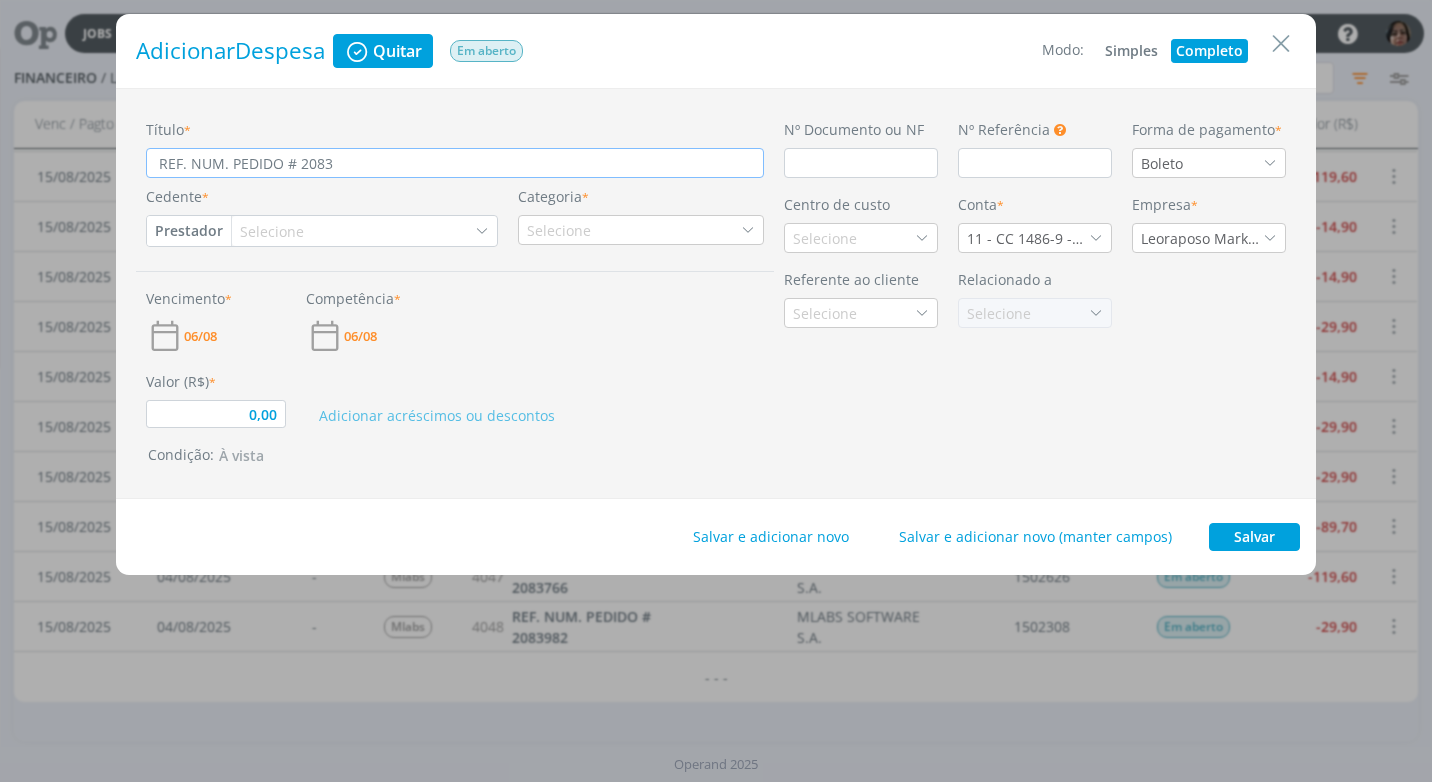 type on "REF. NUM. PEDIDO # 208" 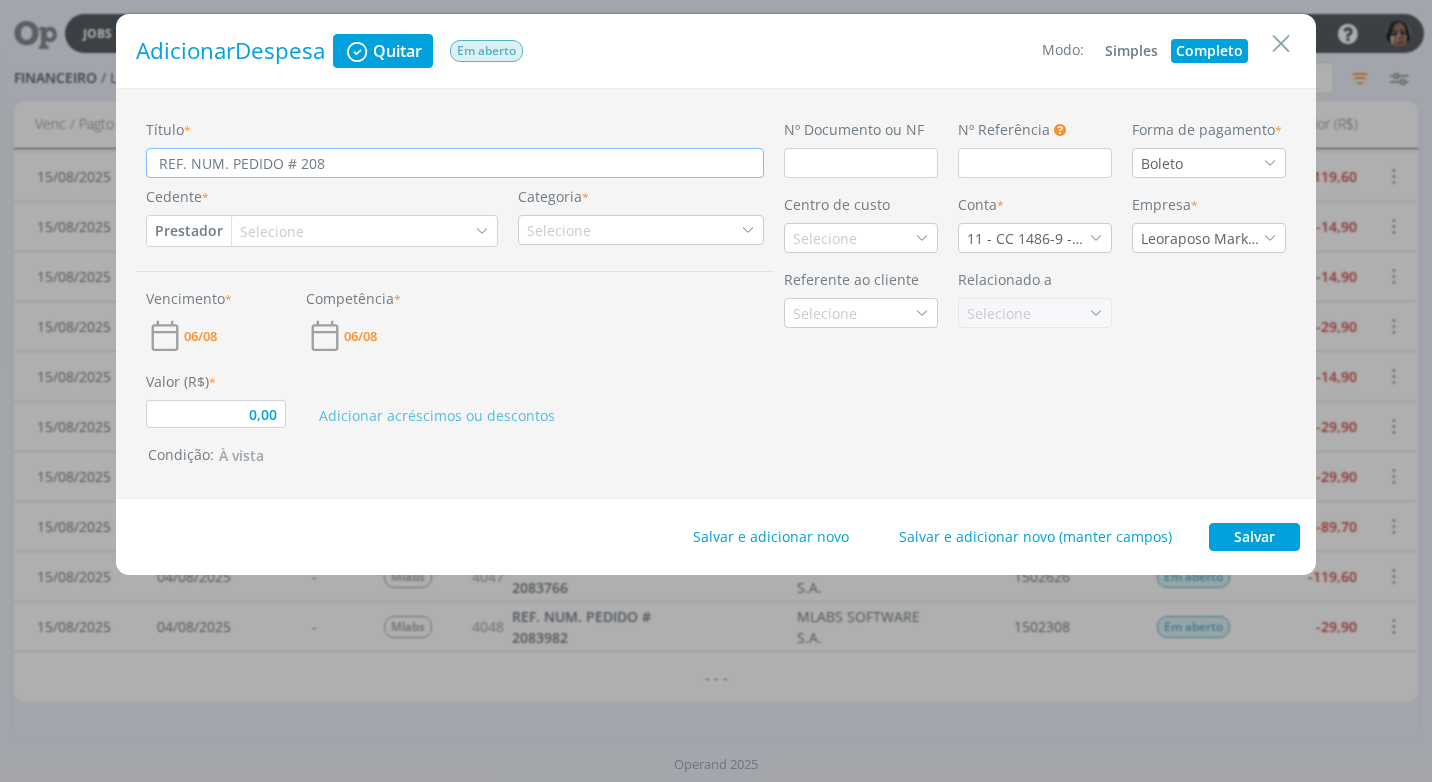 type on "0,00" 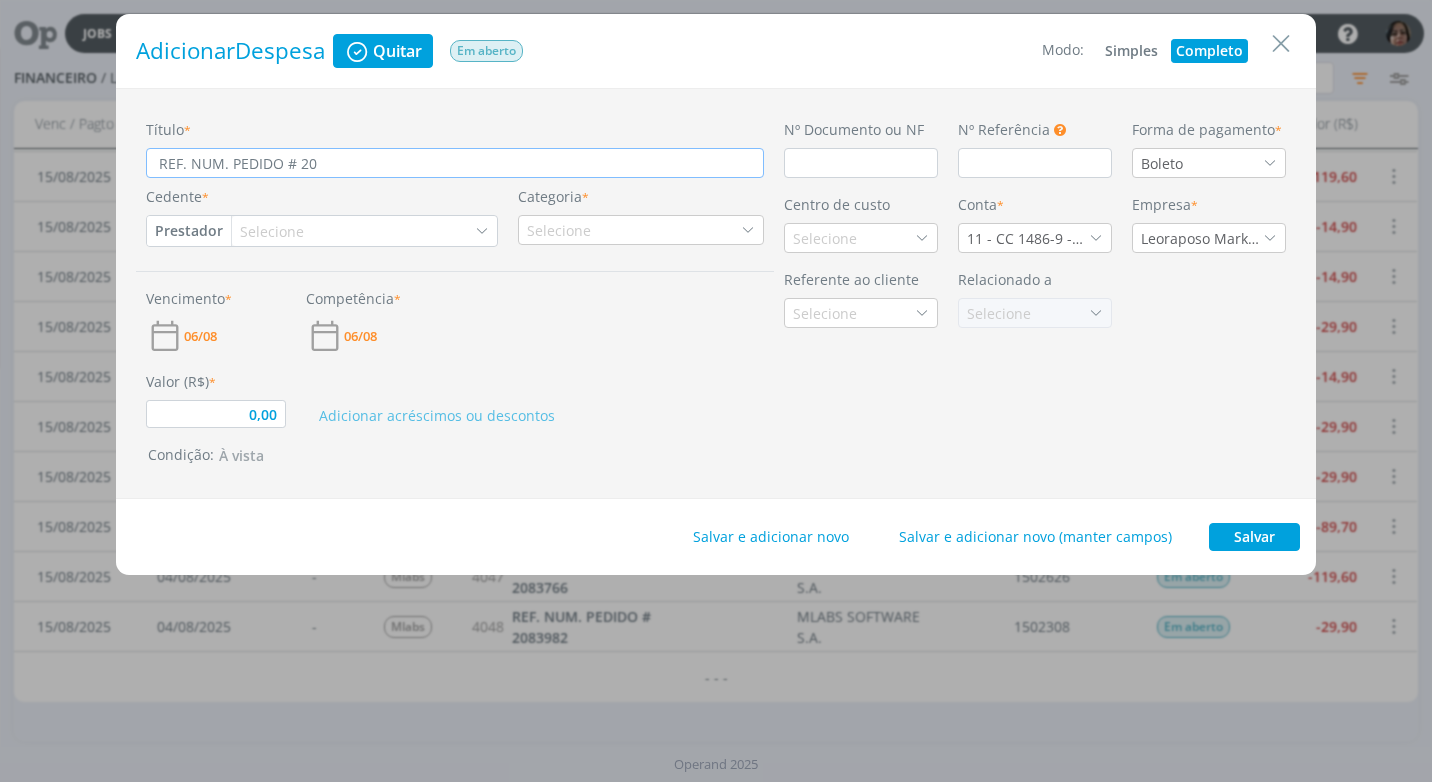 type on "REF. NUM. PEDIDO # 2" 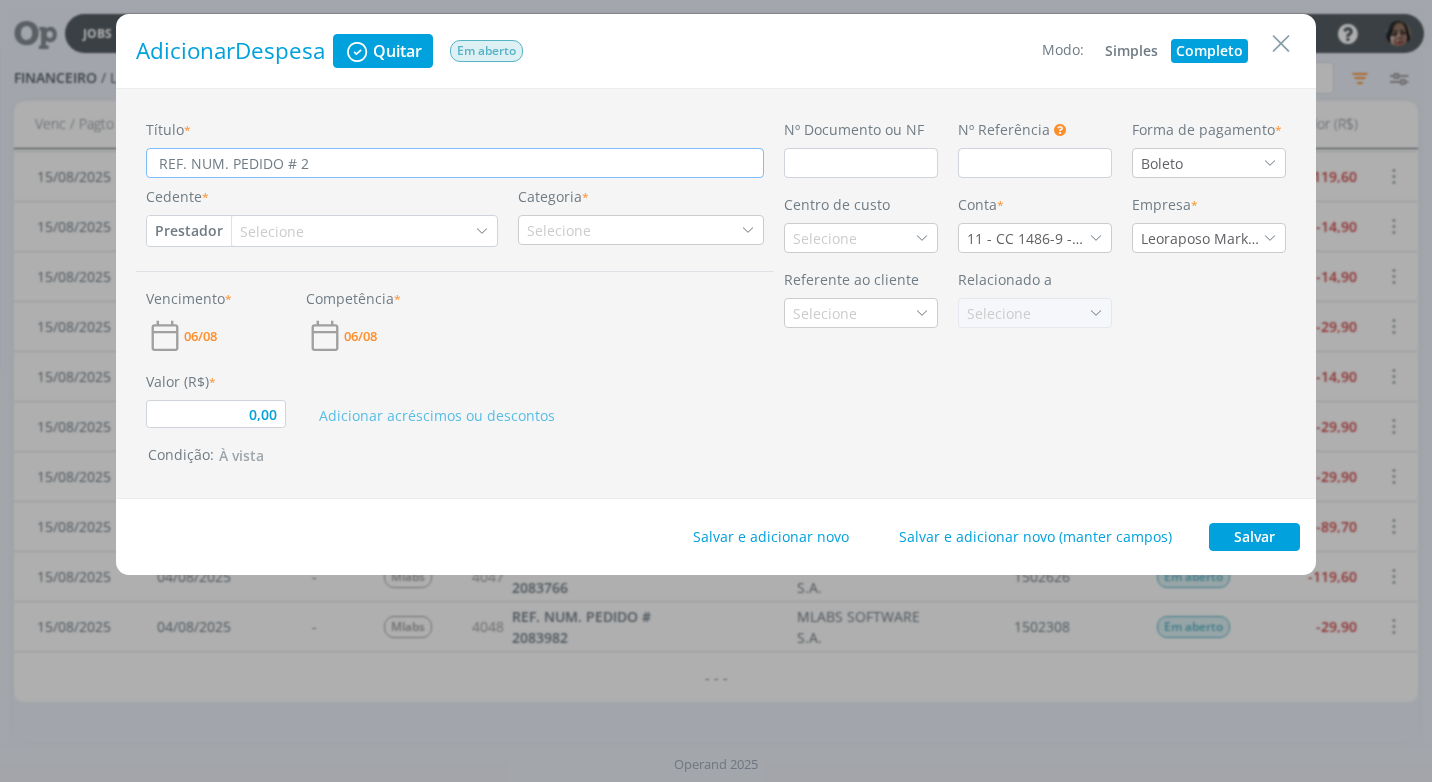 type on "REF. NUM. PEDIDO #" 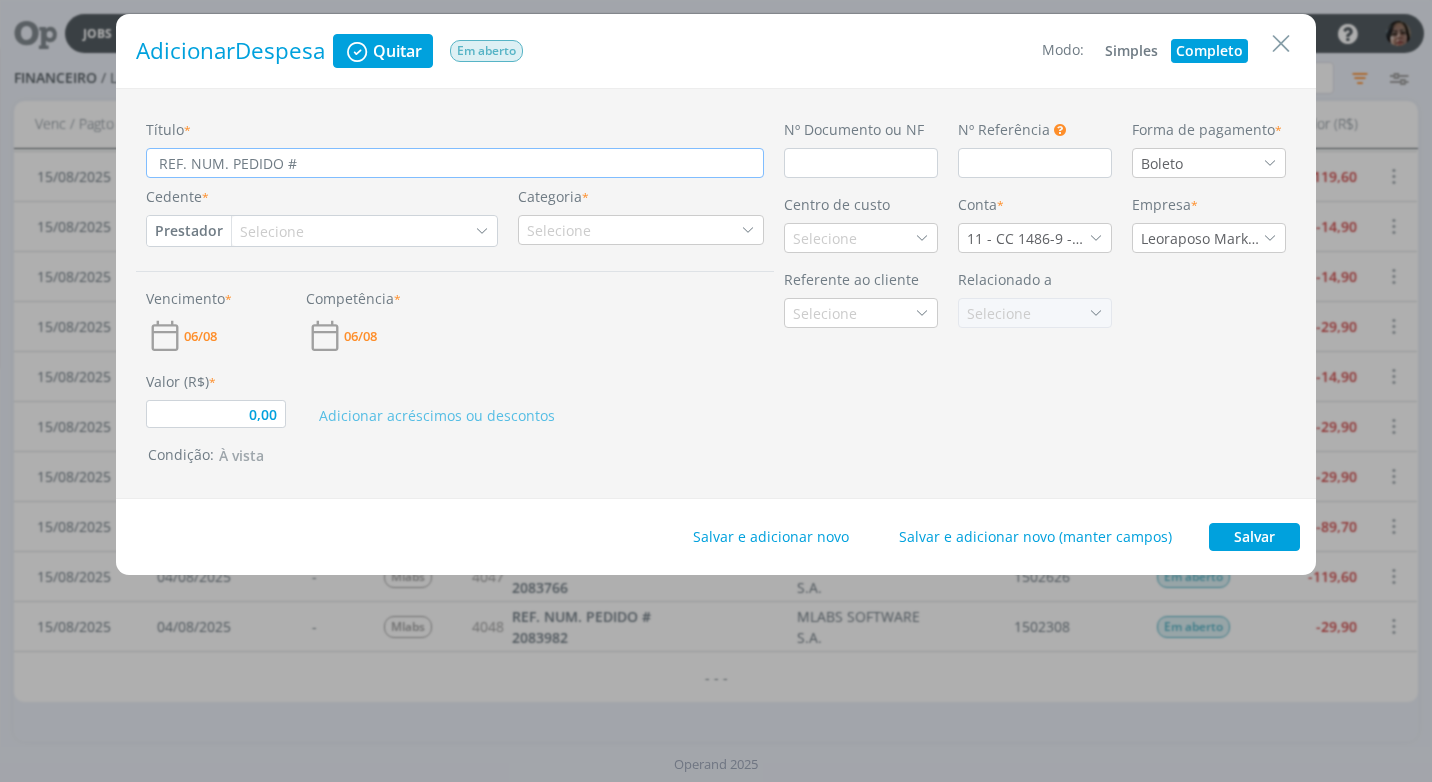 type on "REF. NUM. PEDIDO #" 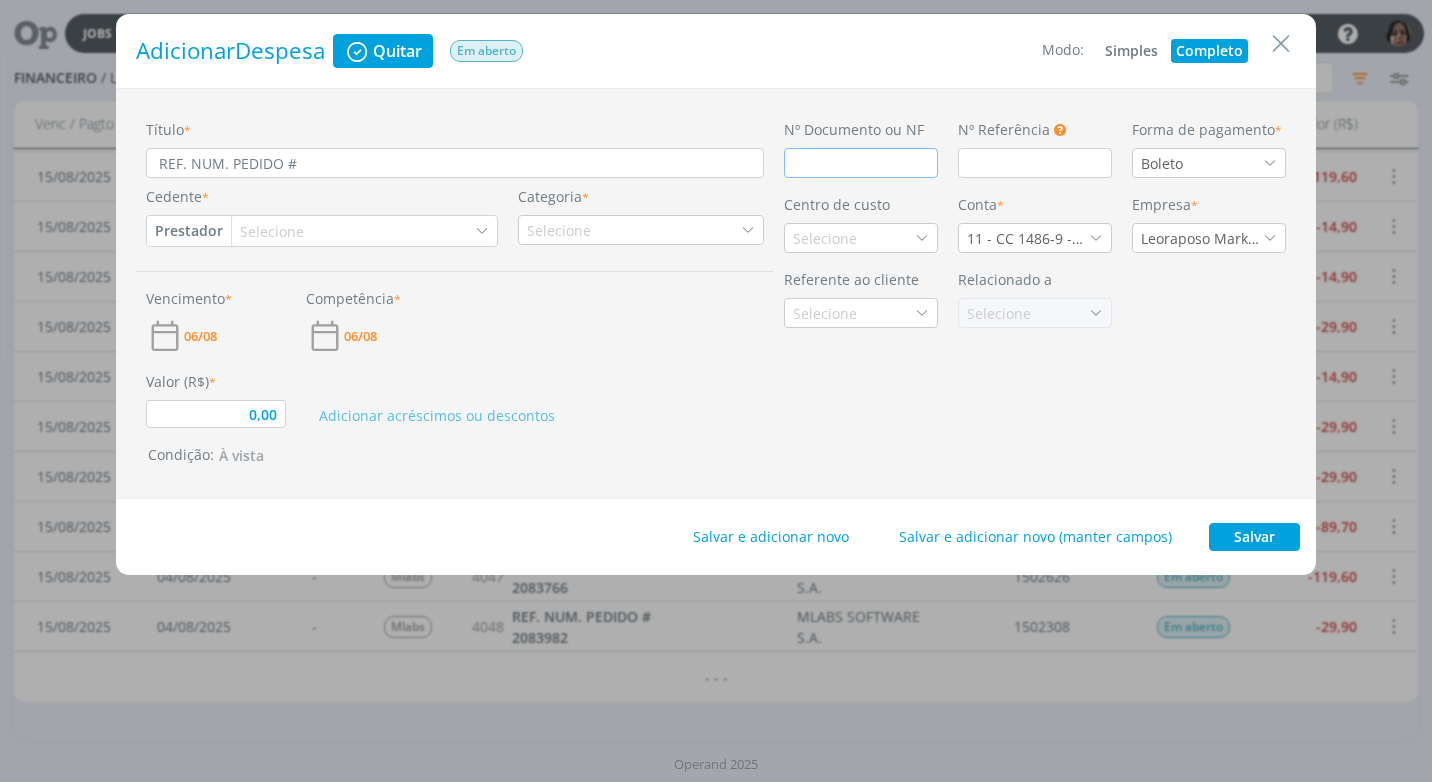 click at bounding box center (861, 163) 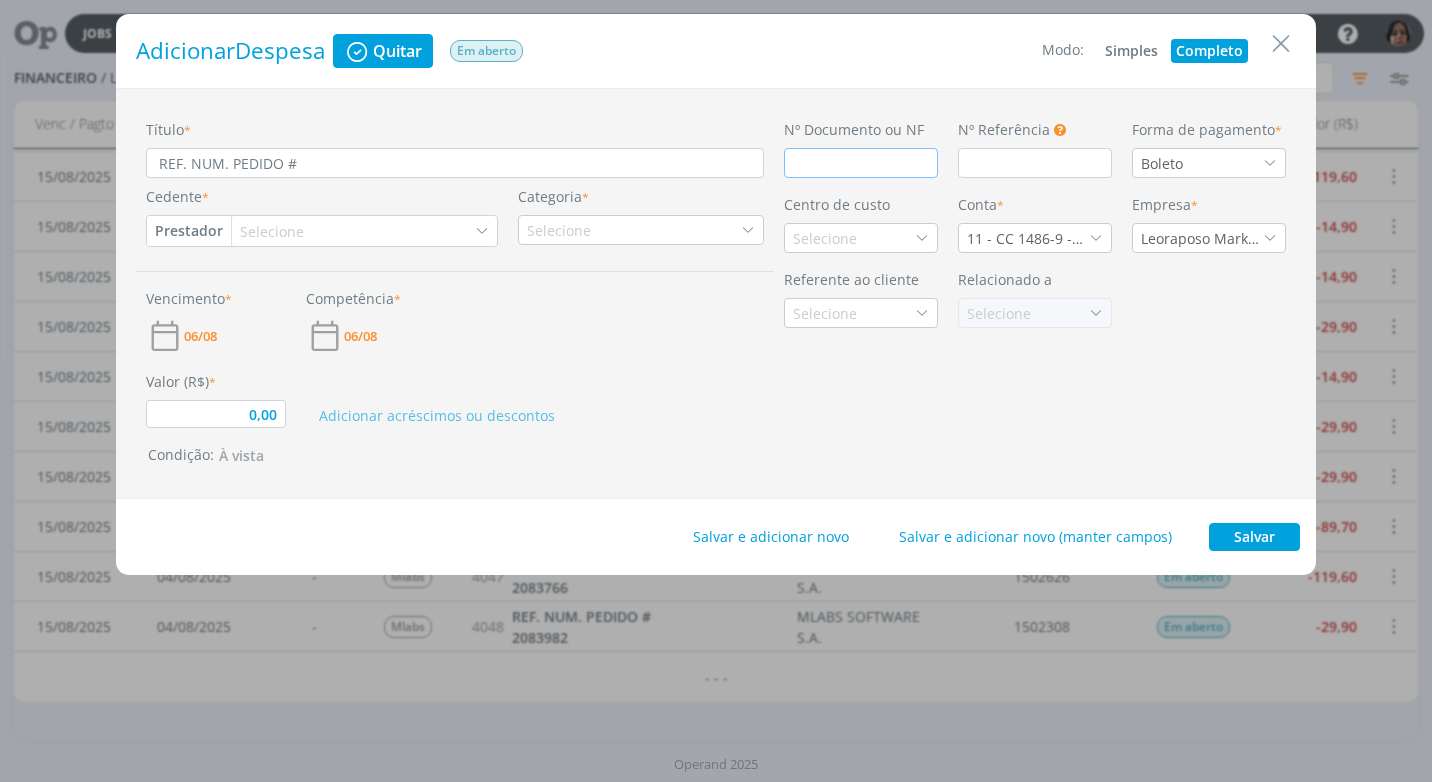 type on "c" 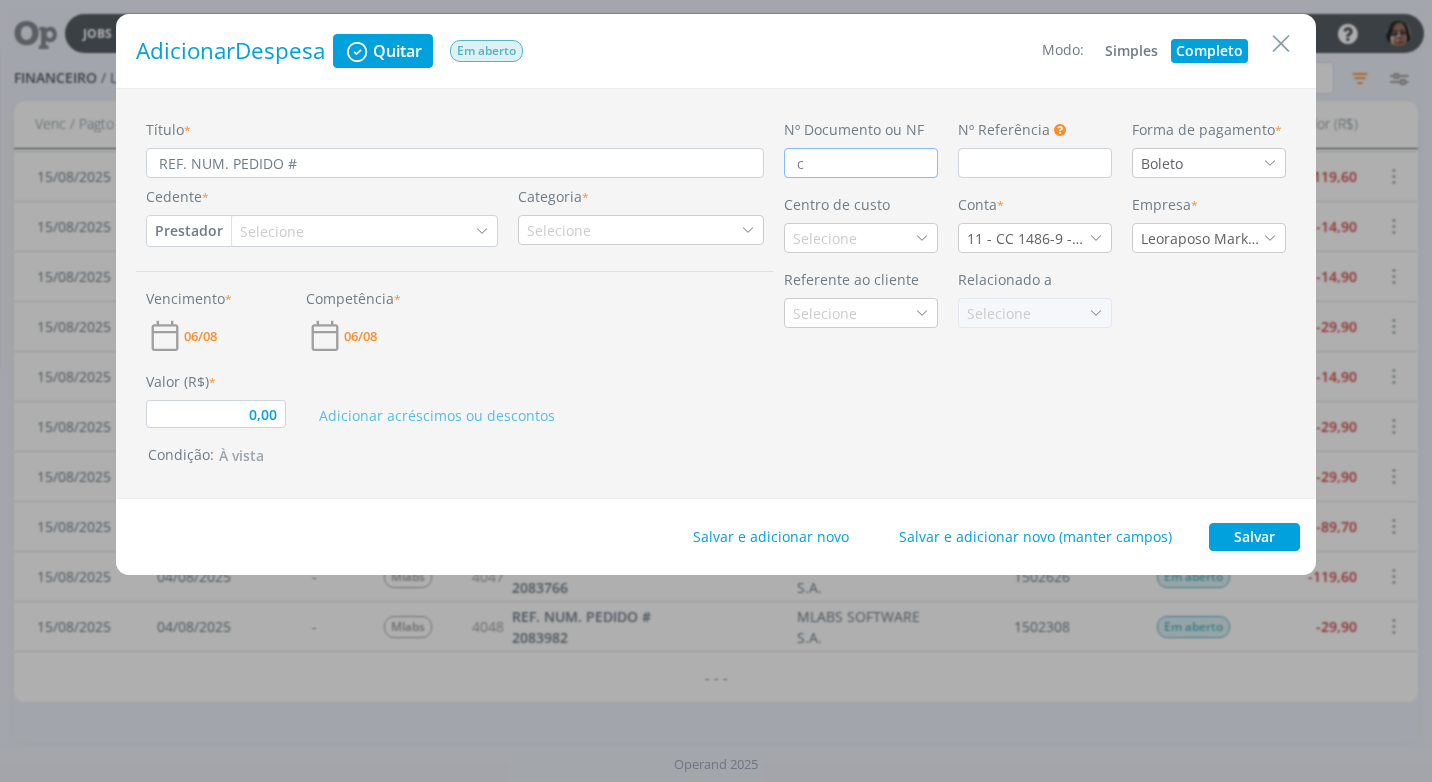 type on "0,00" 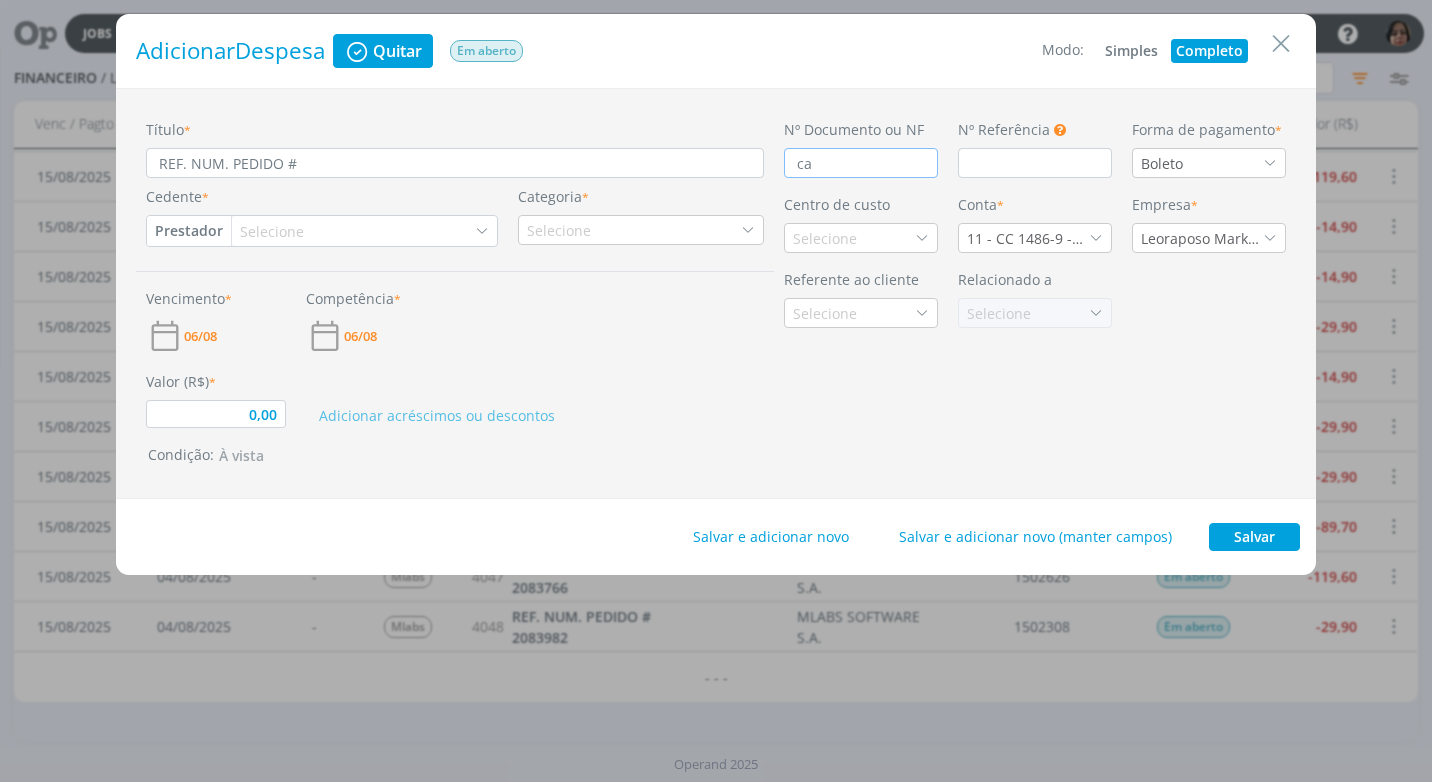type on "0,00" 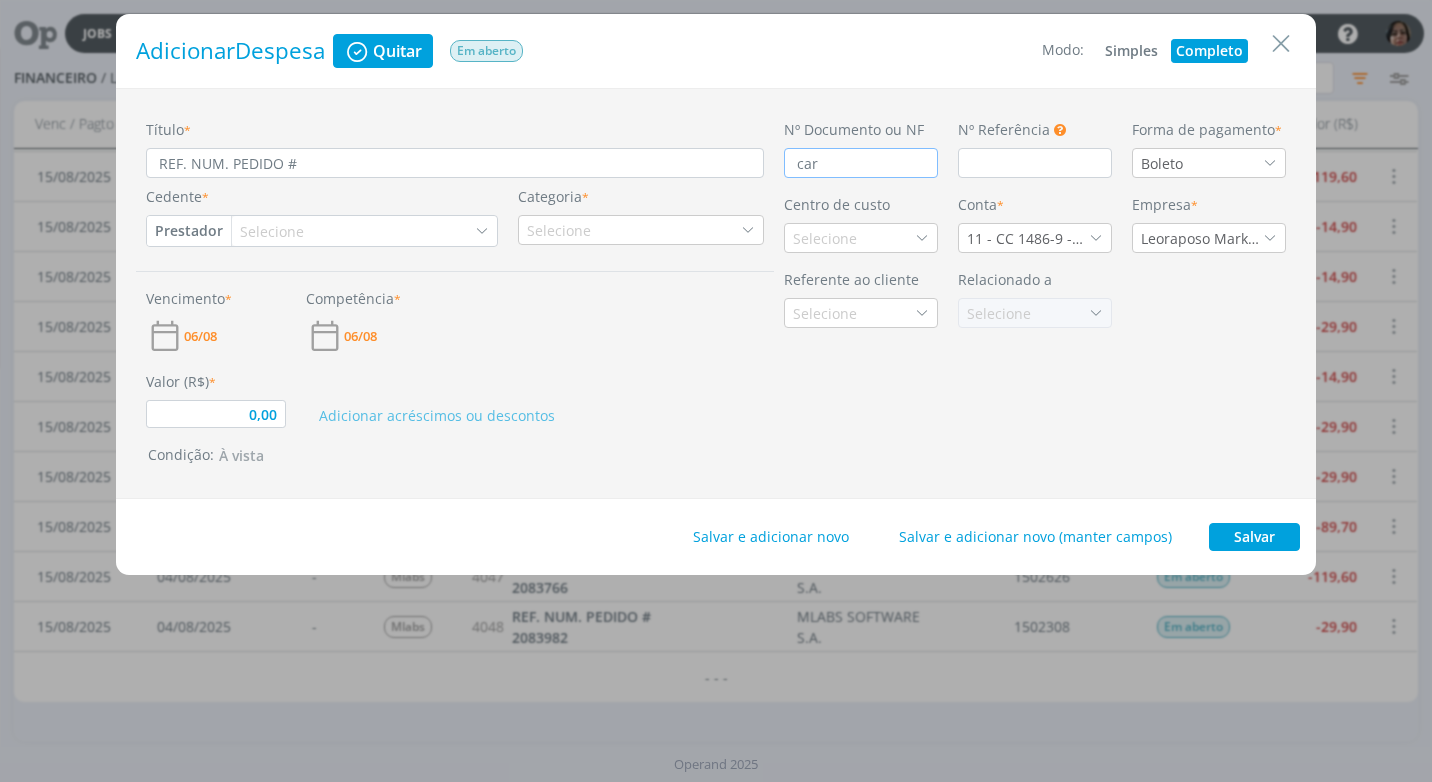 type on "0,00" 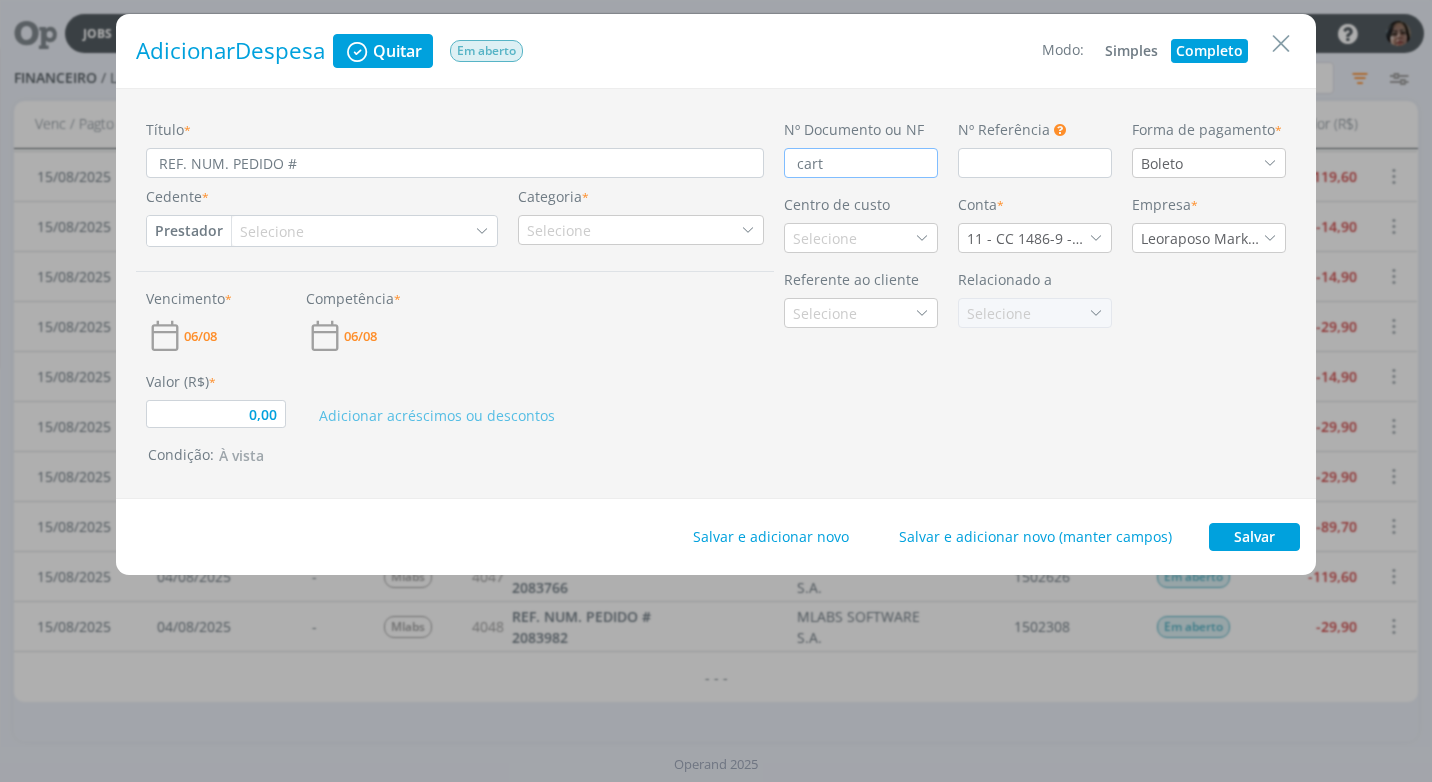 type on "0,00" 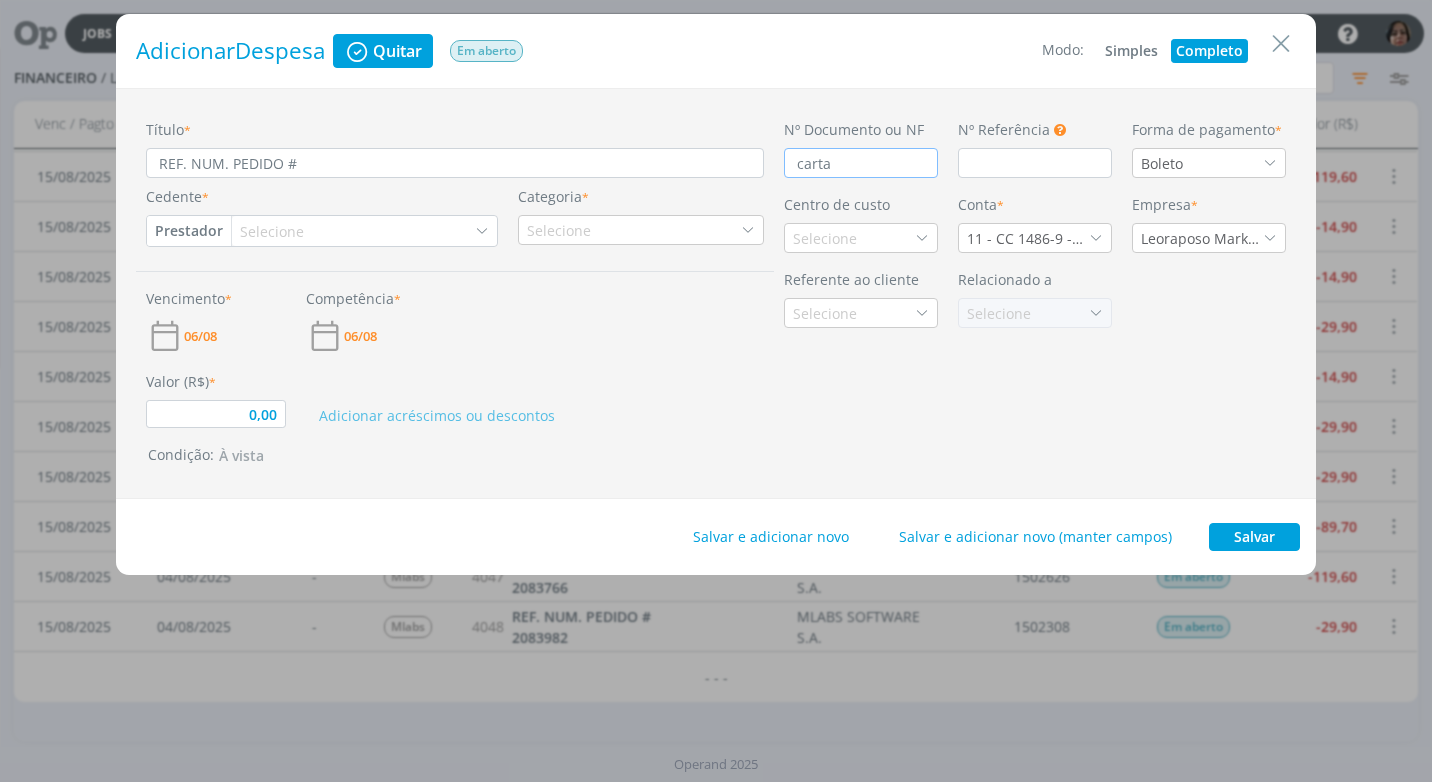 type on "0,00" 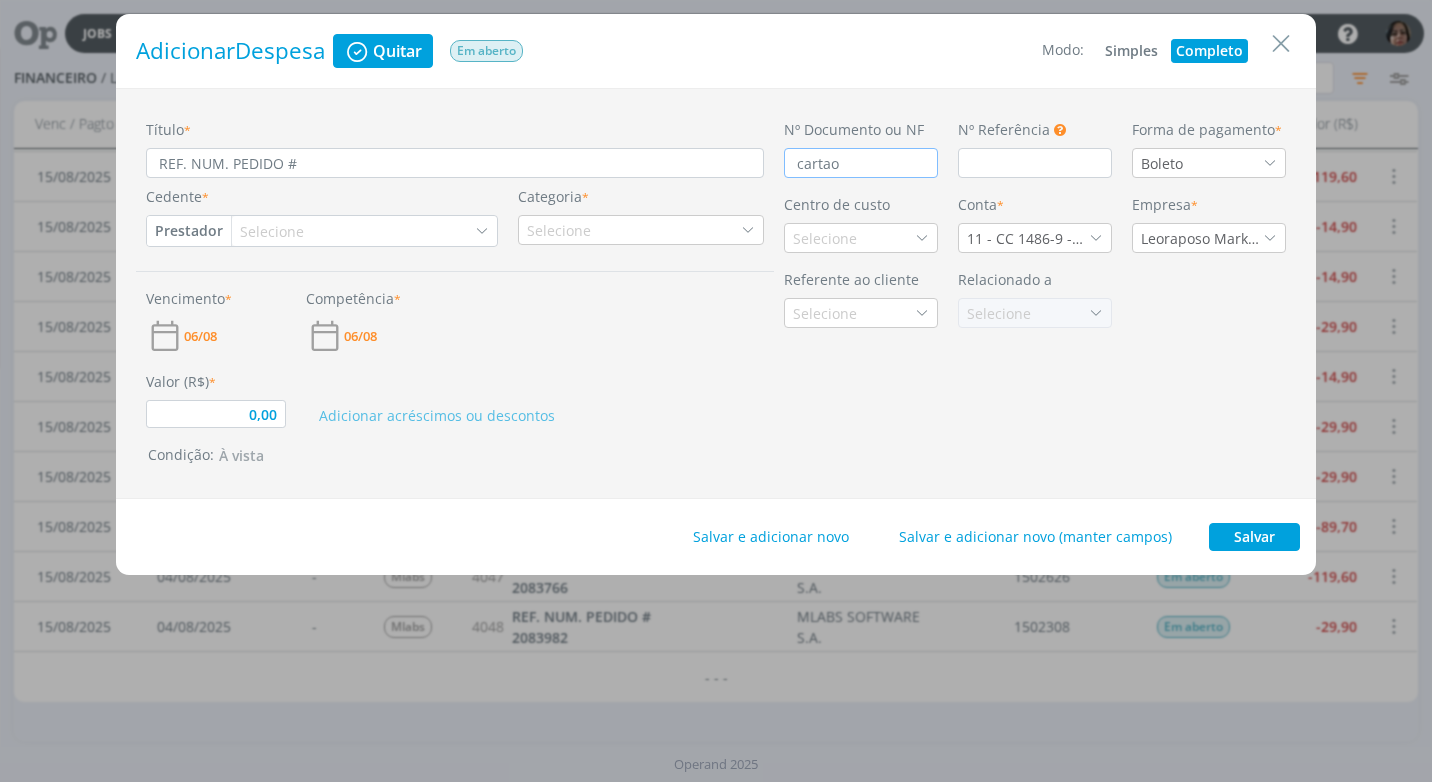 type on "carta" 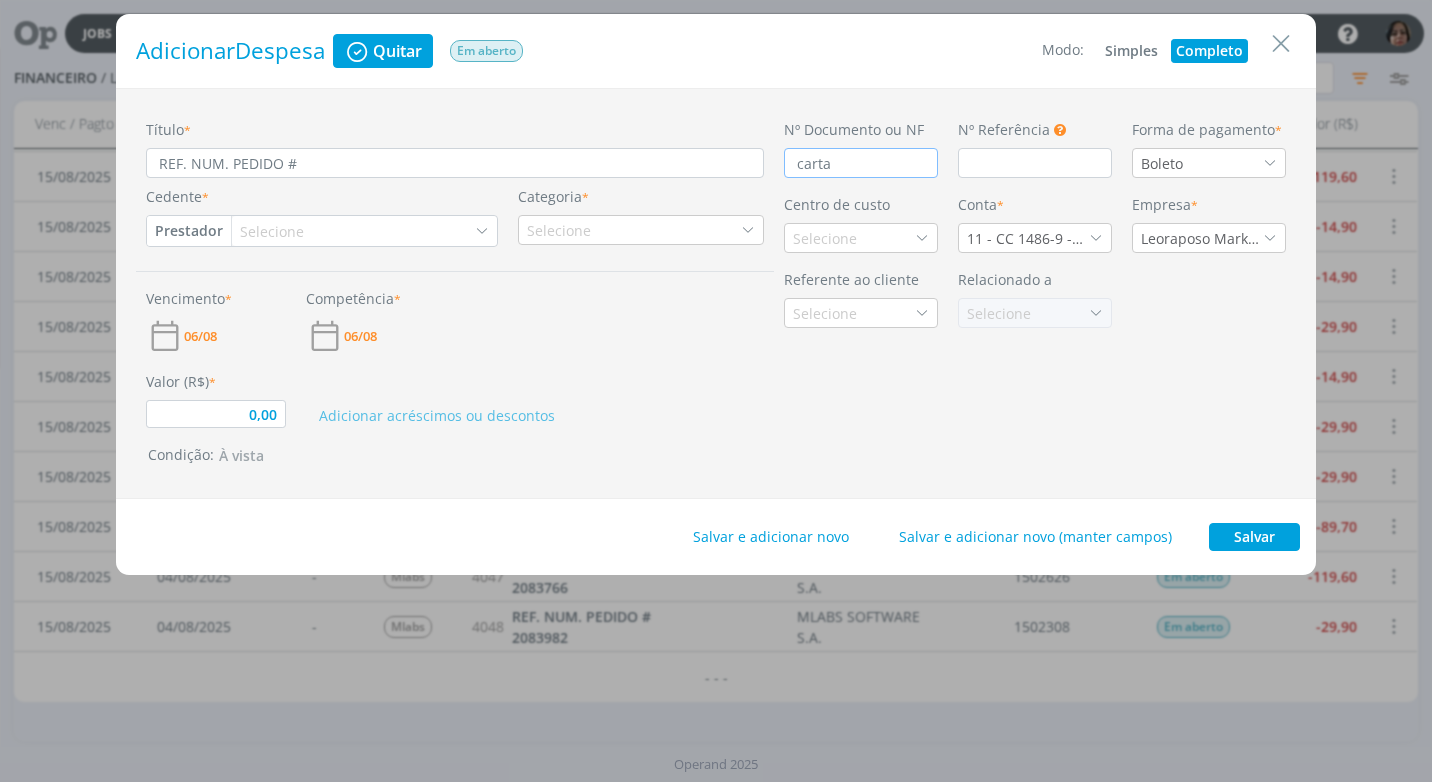 type on "0,00" 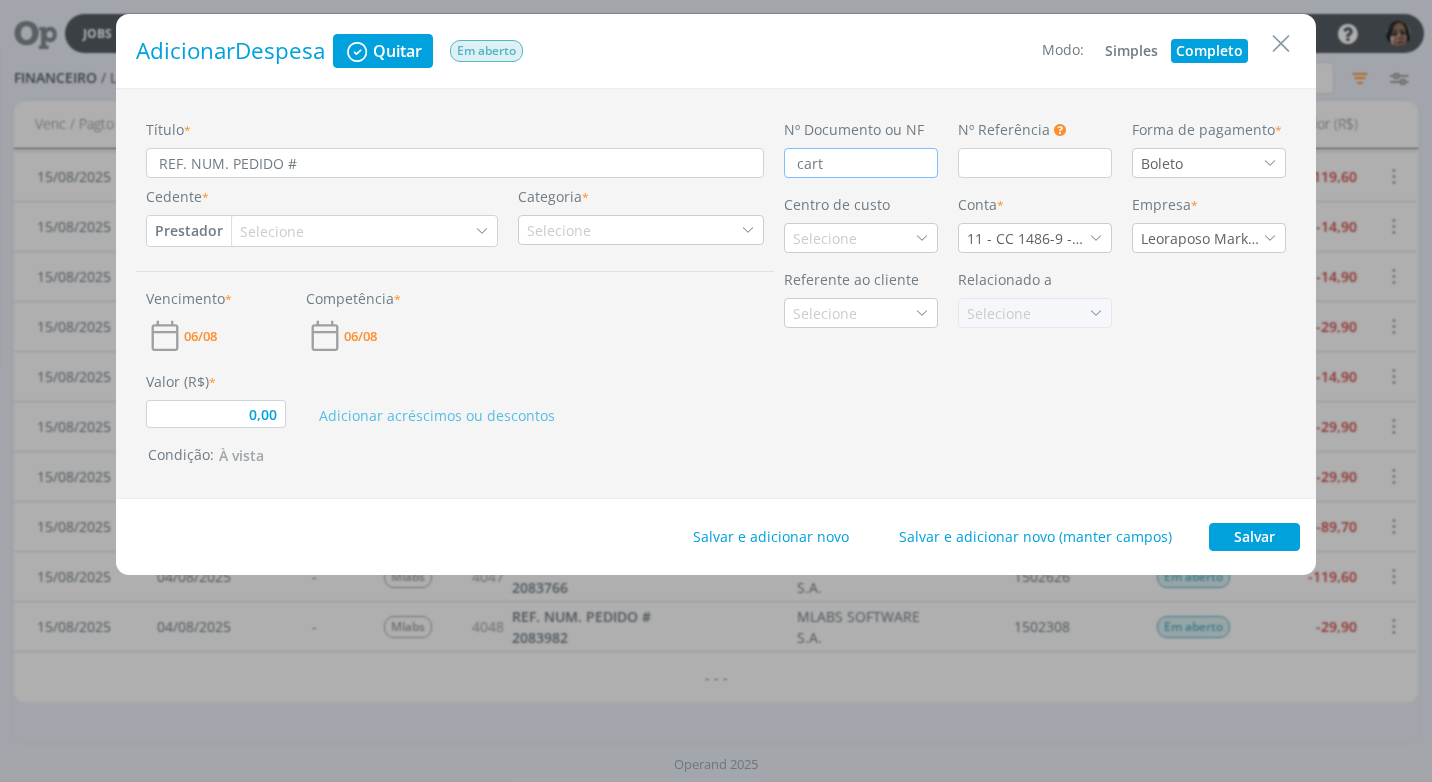 type on "0,00" 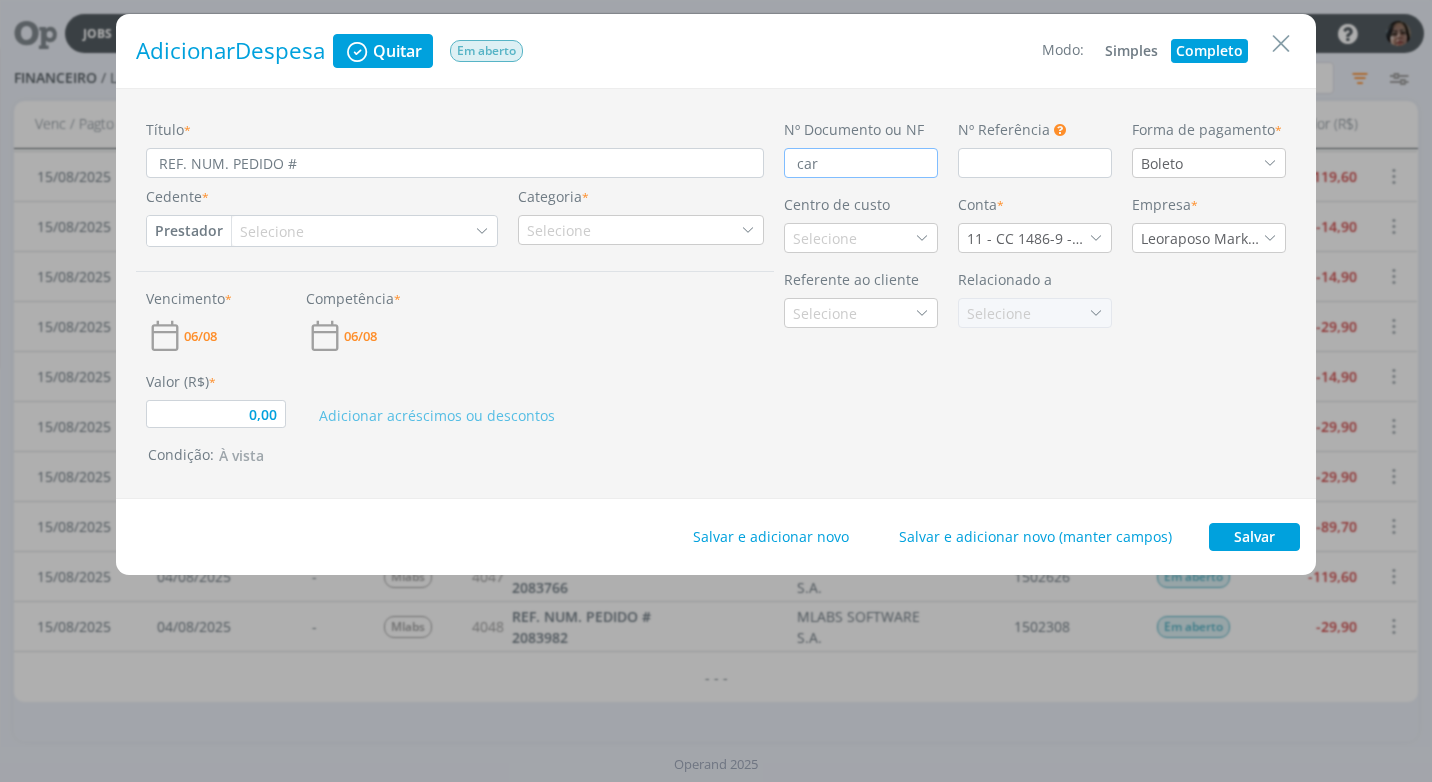 type on "0,00" 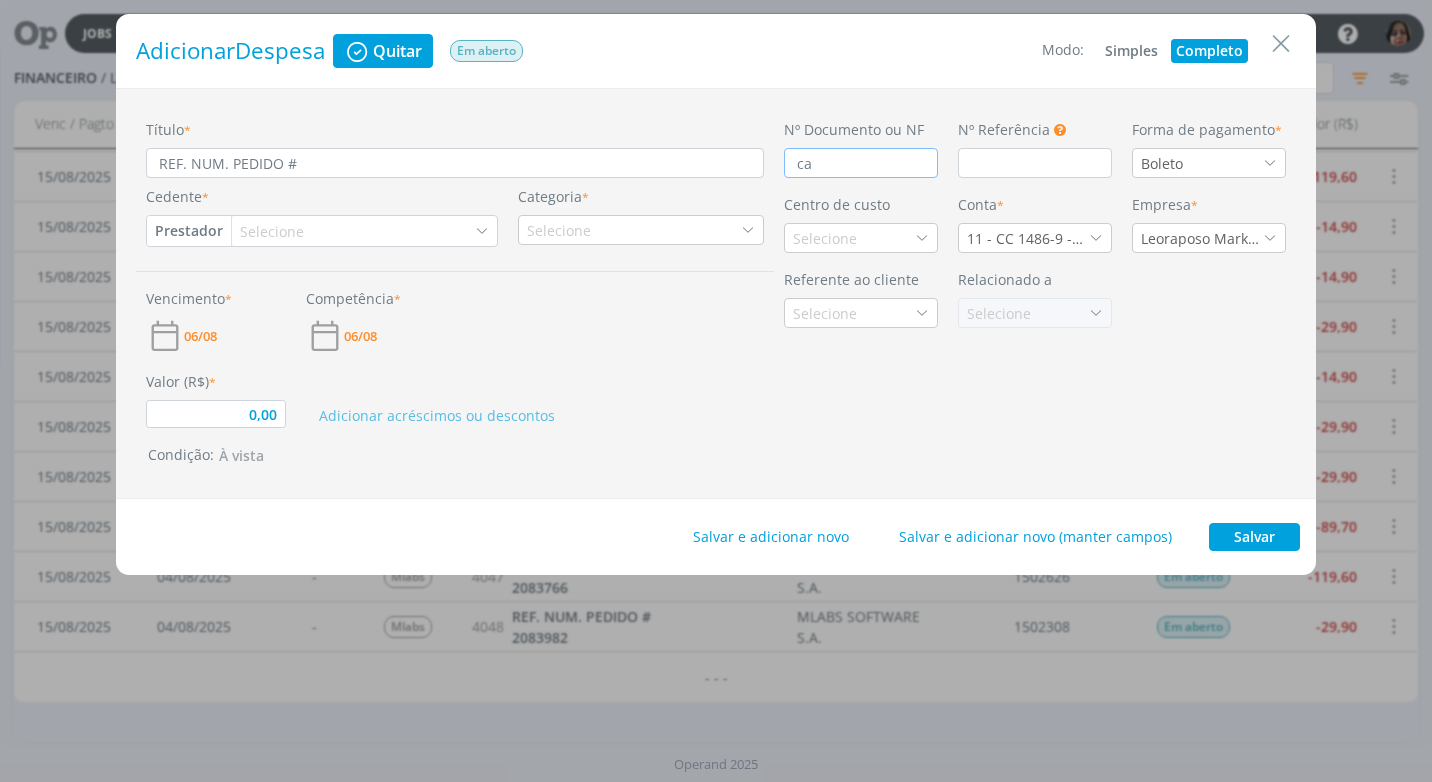type on "0,00" 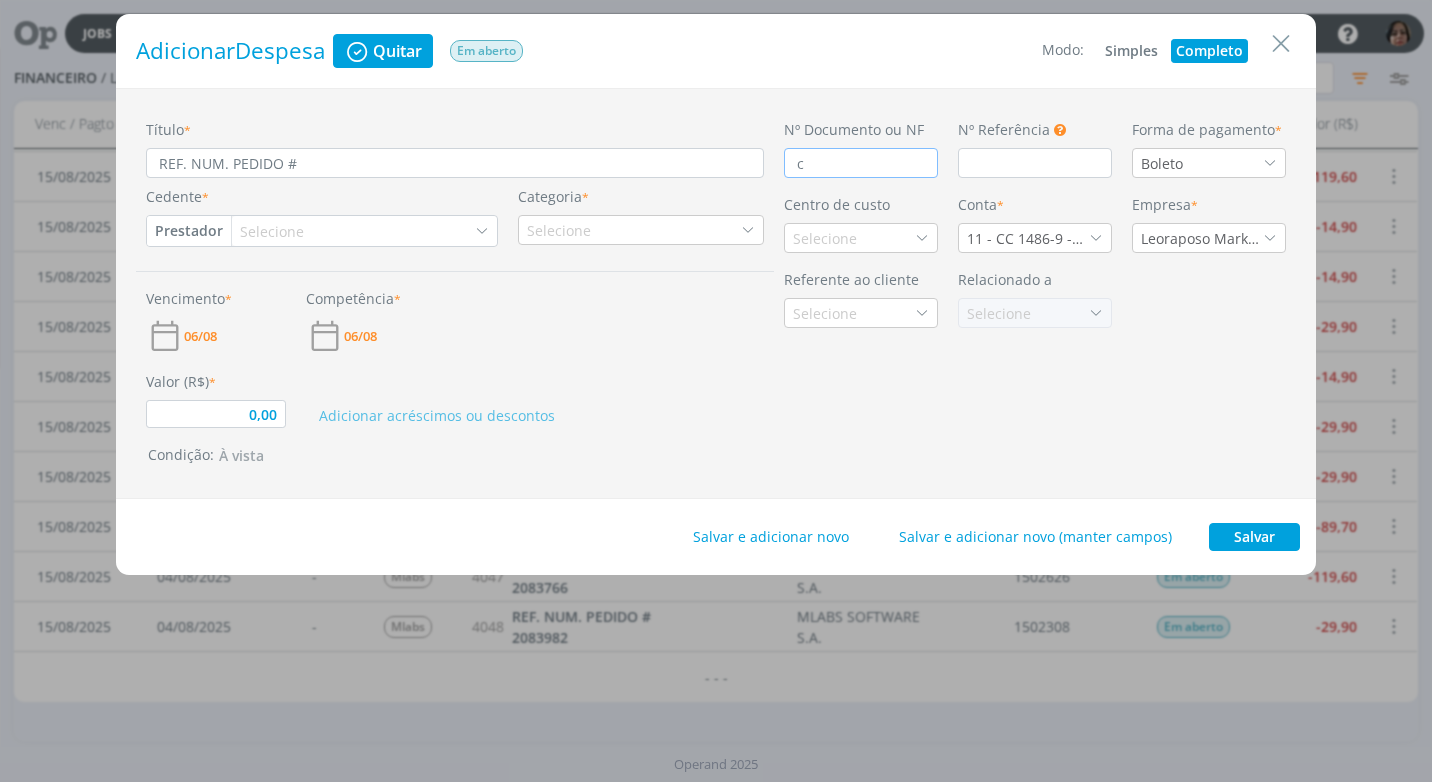 type on "0,00" 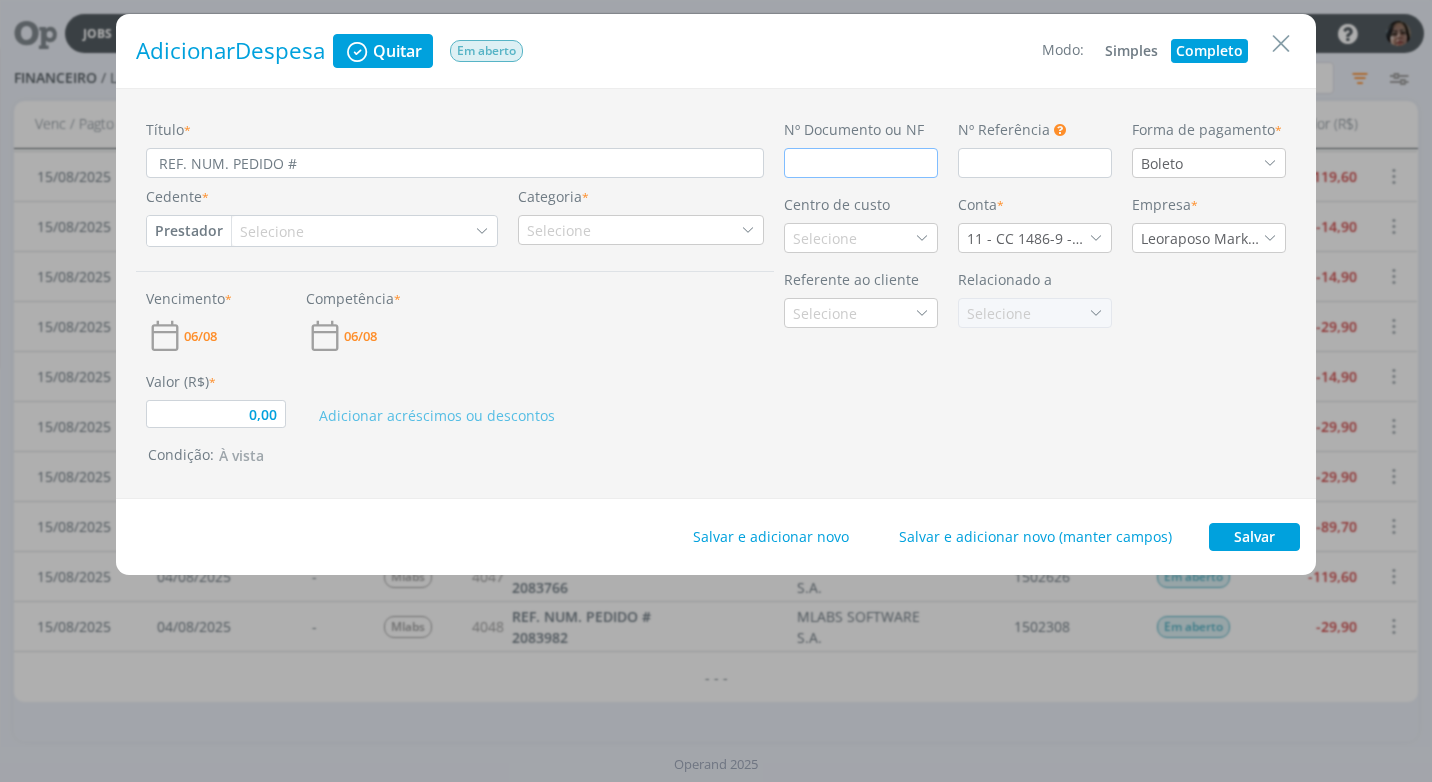 type on "0,00" 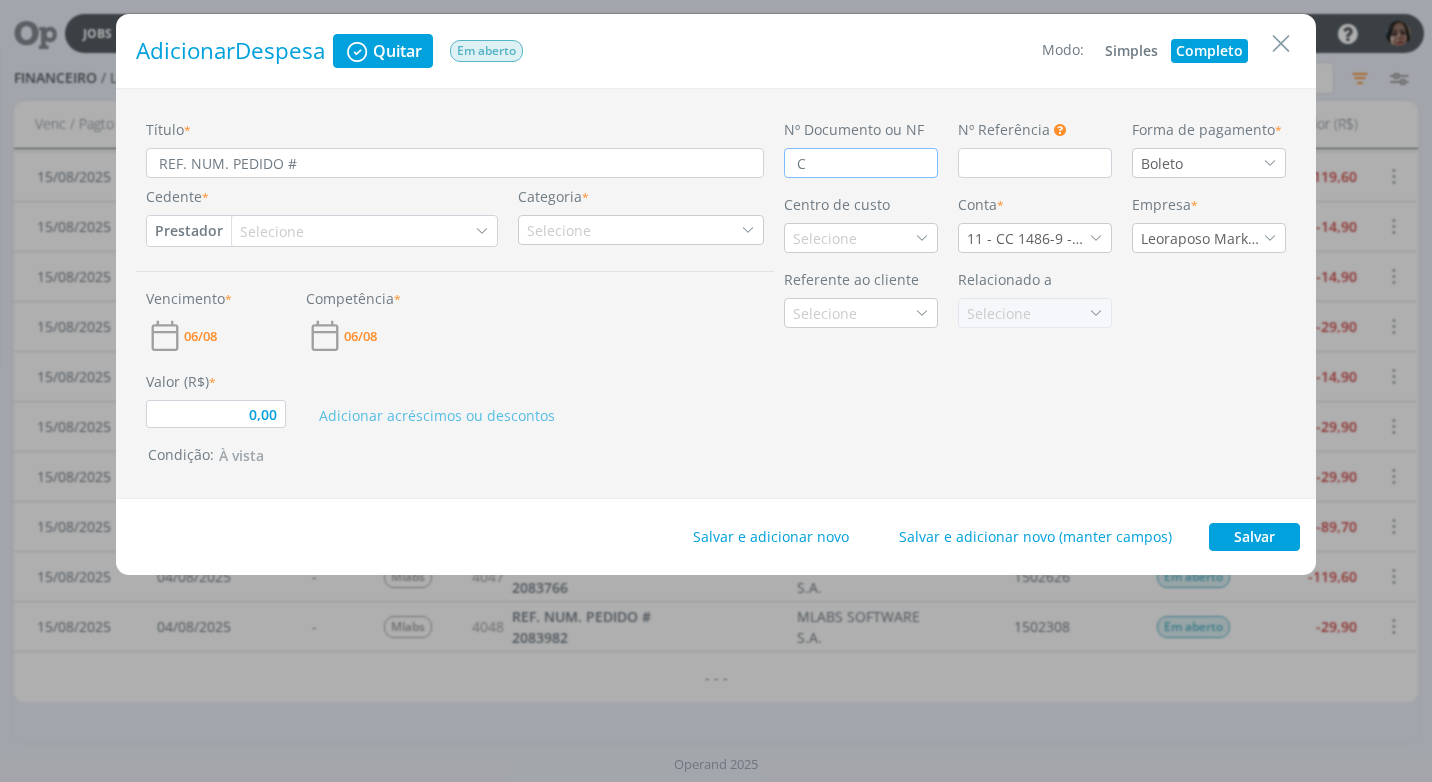 type on "0,00" 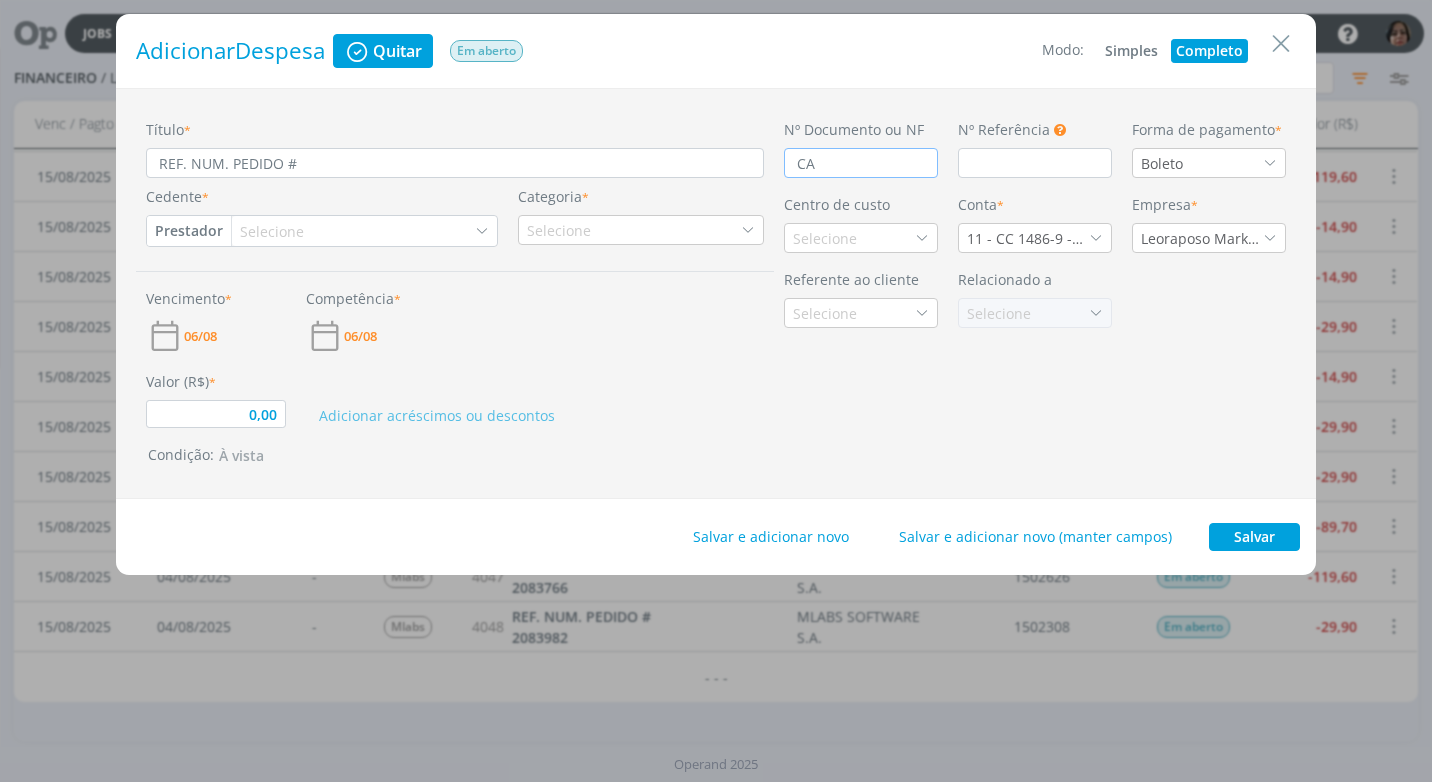 type on "0,00" 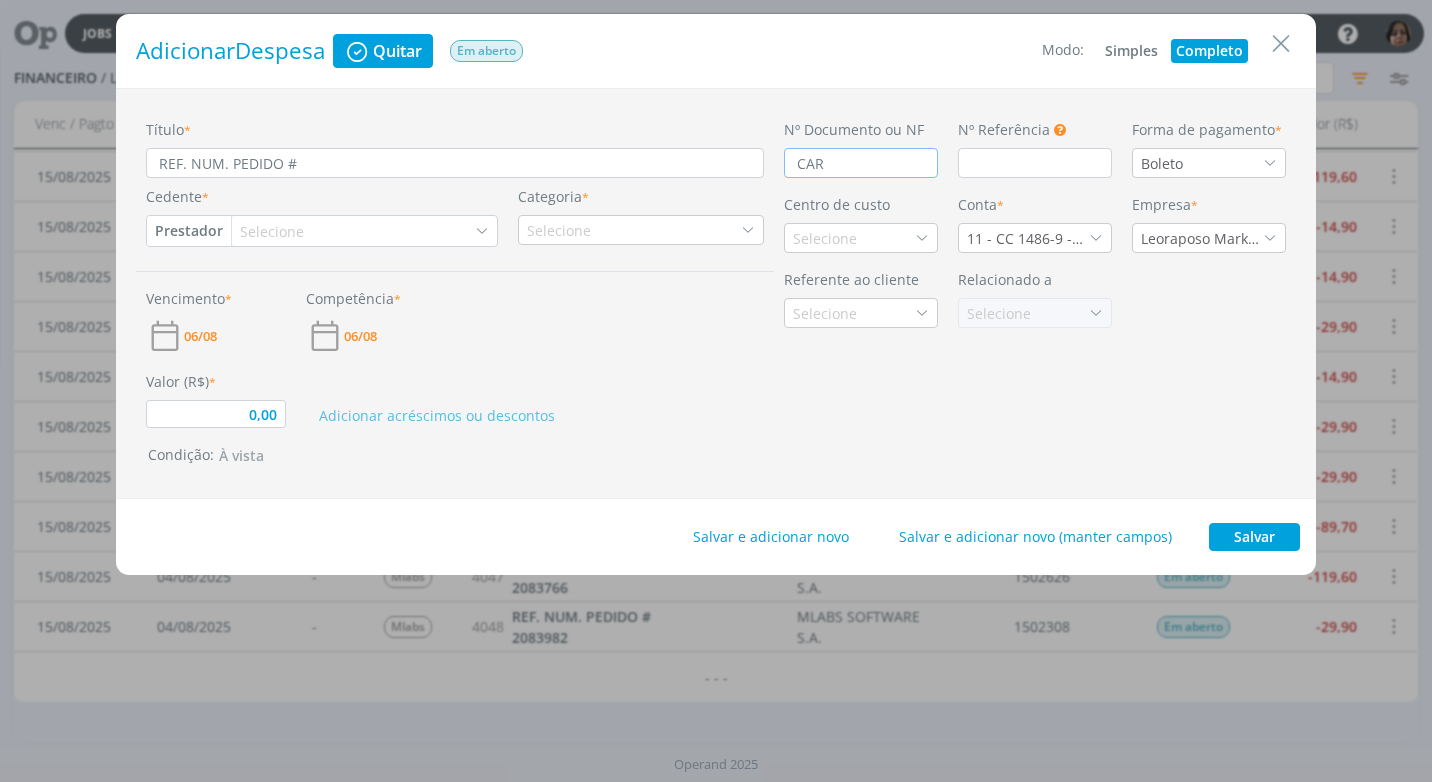 type on "CART" 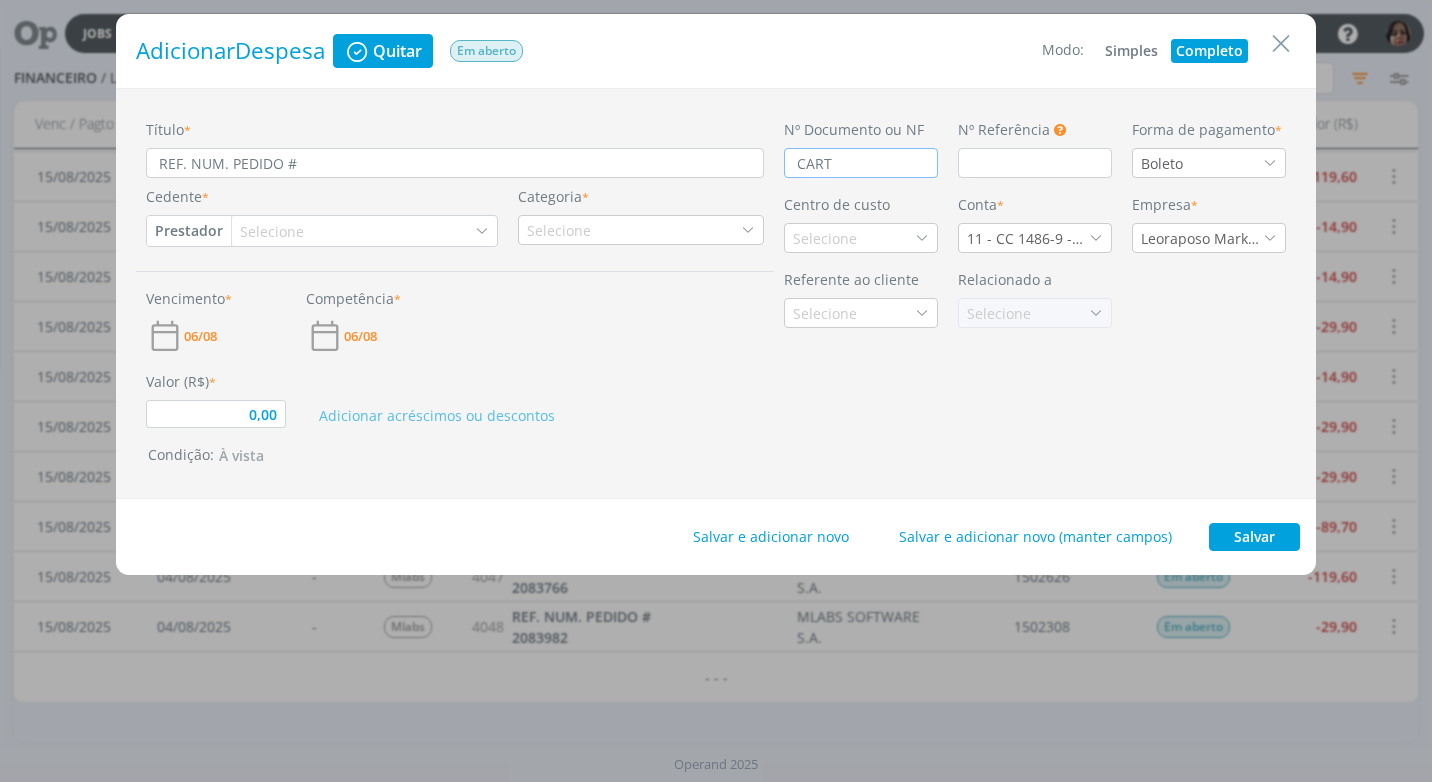 type on "0,00" 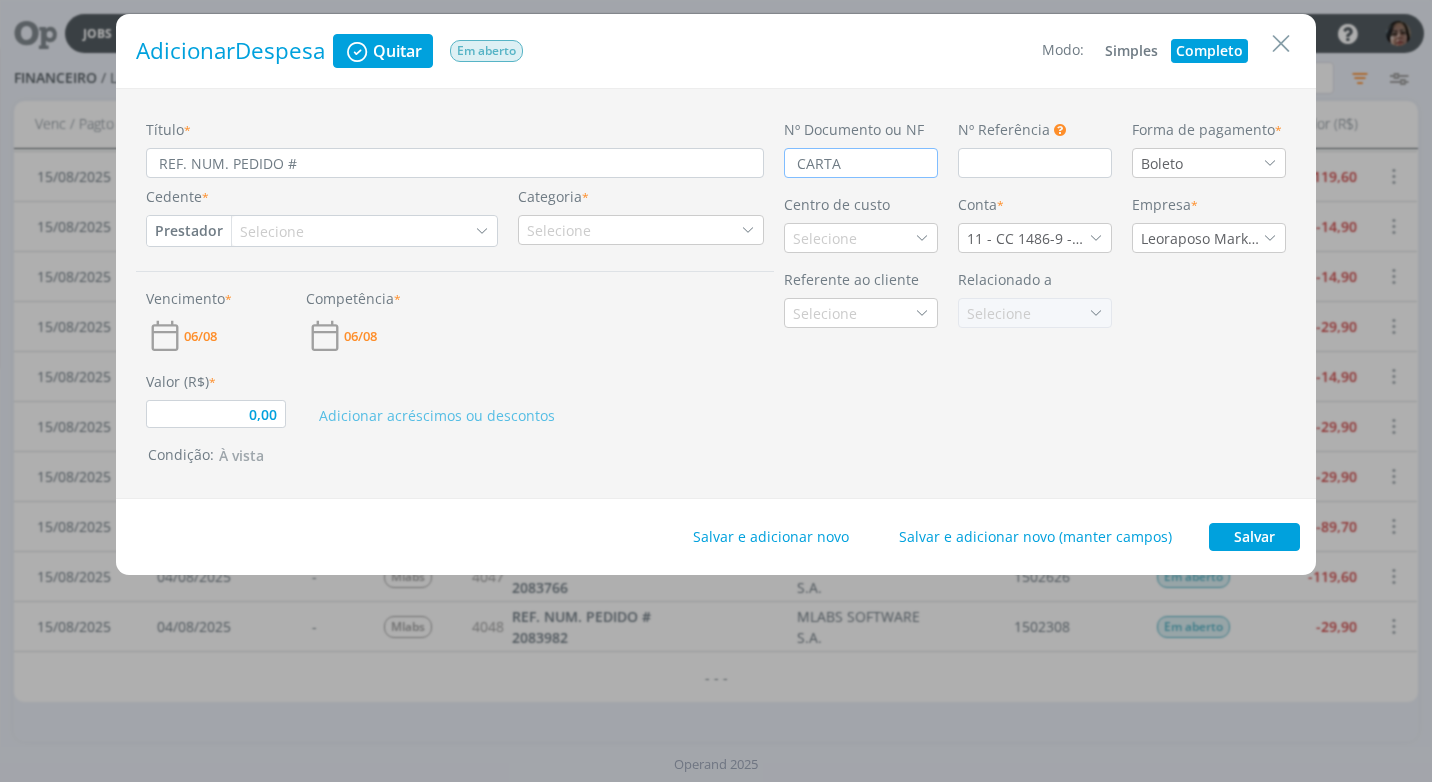 type on "0,00" 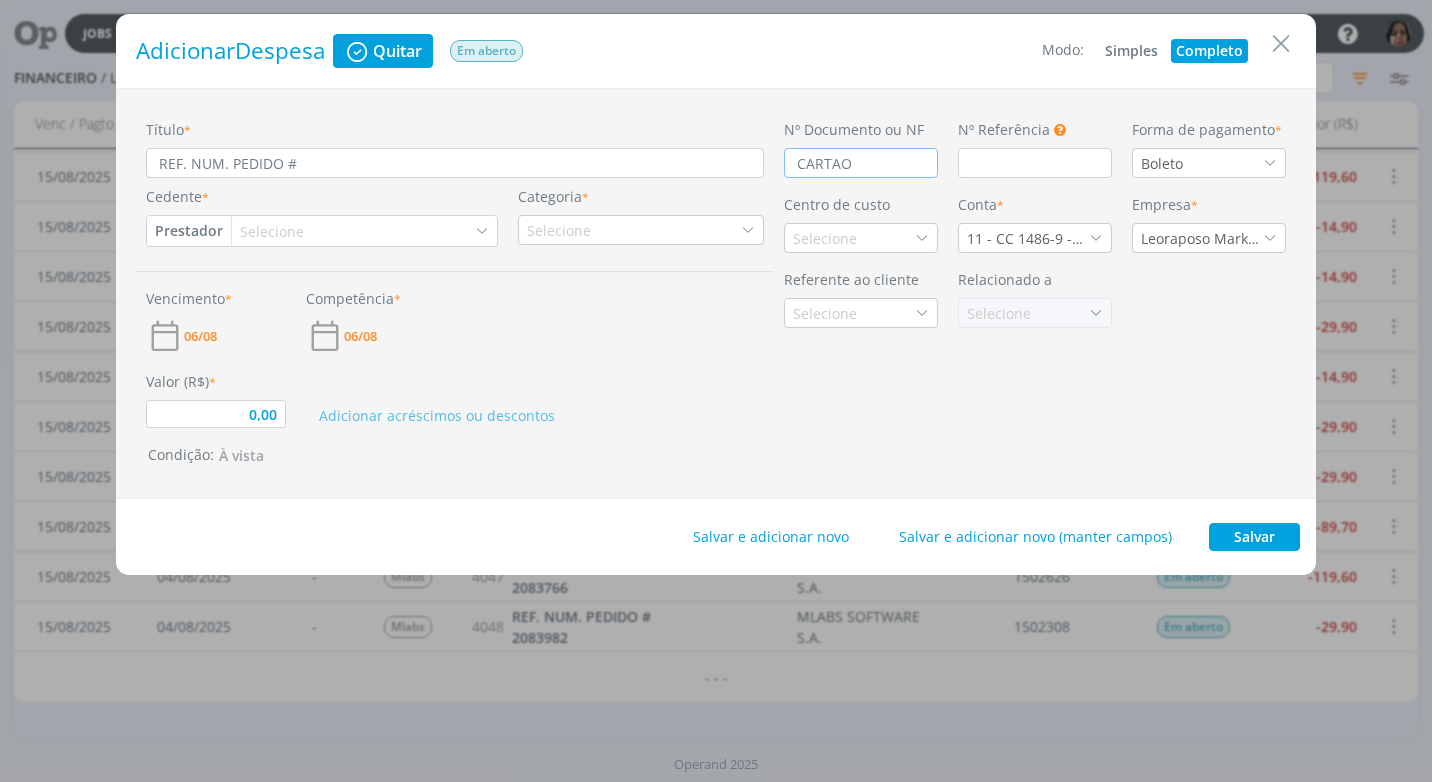 type on "0,00" 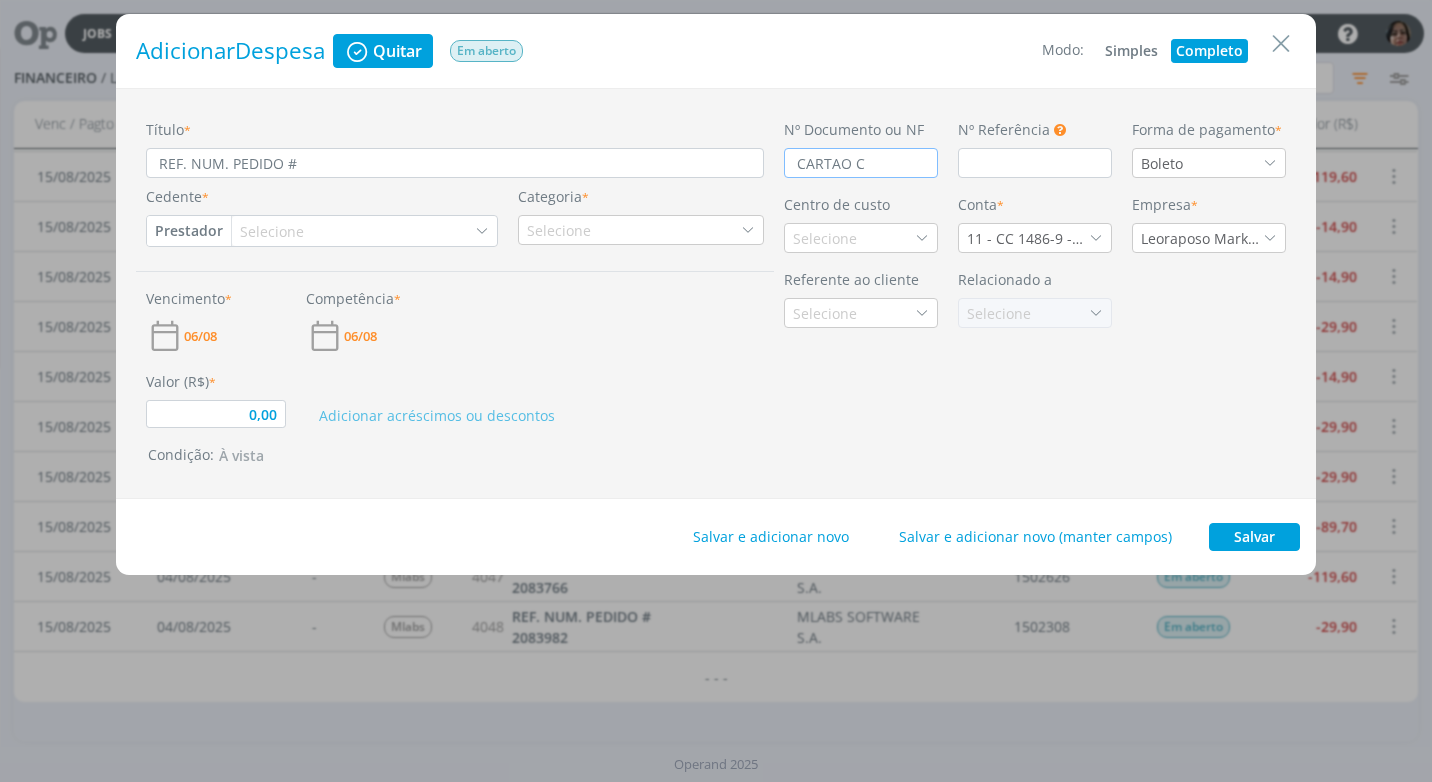 type on "0,00" 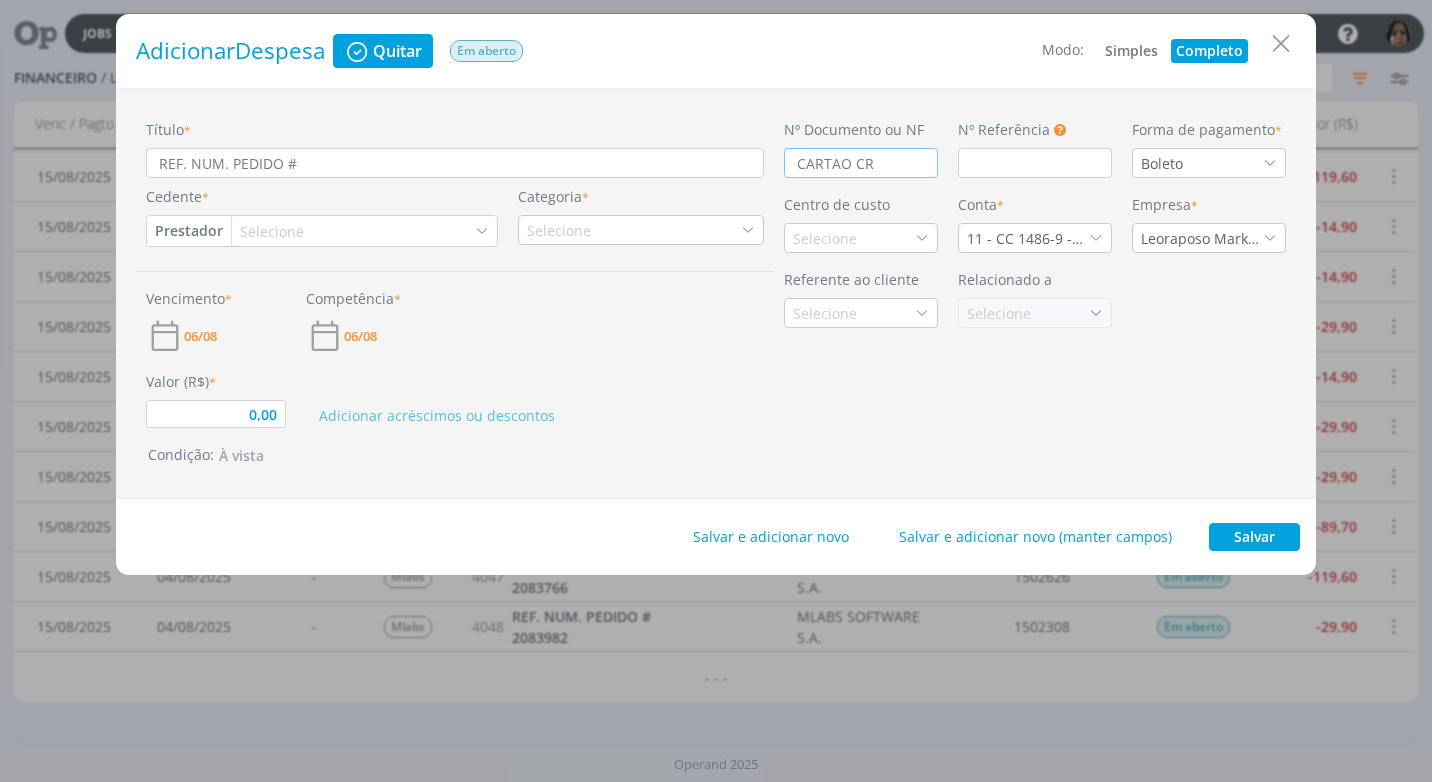 type on "0,00" 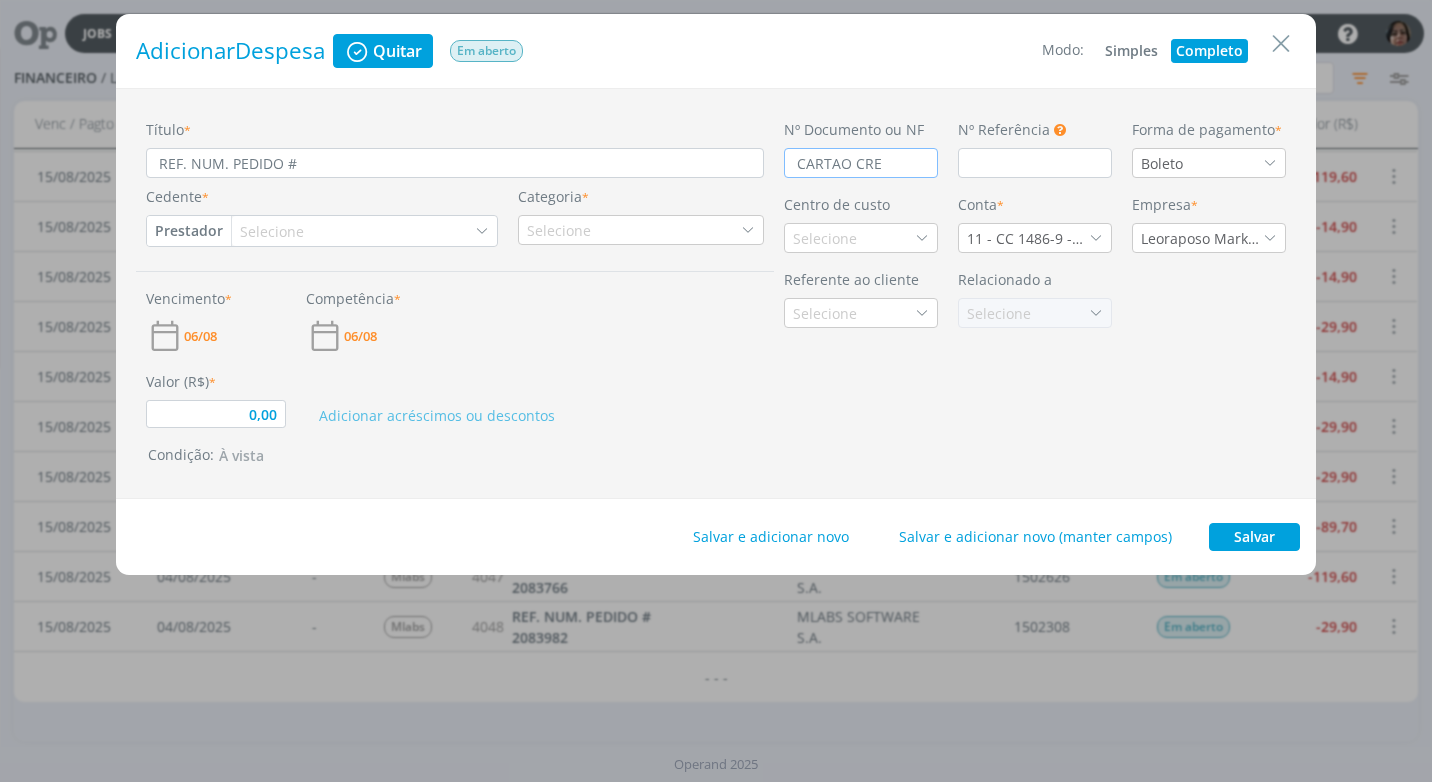 type on "0,00" 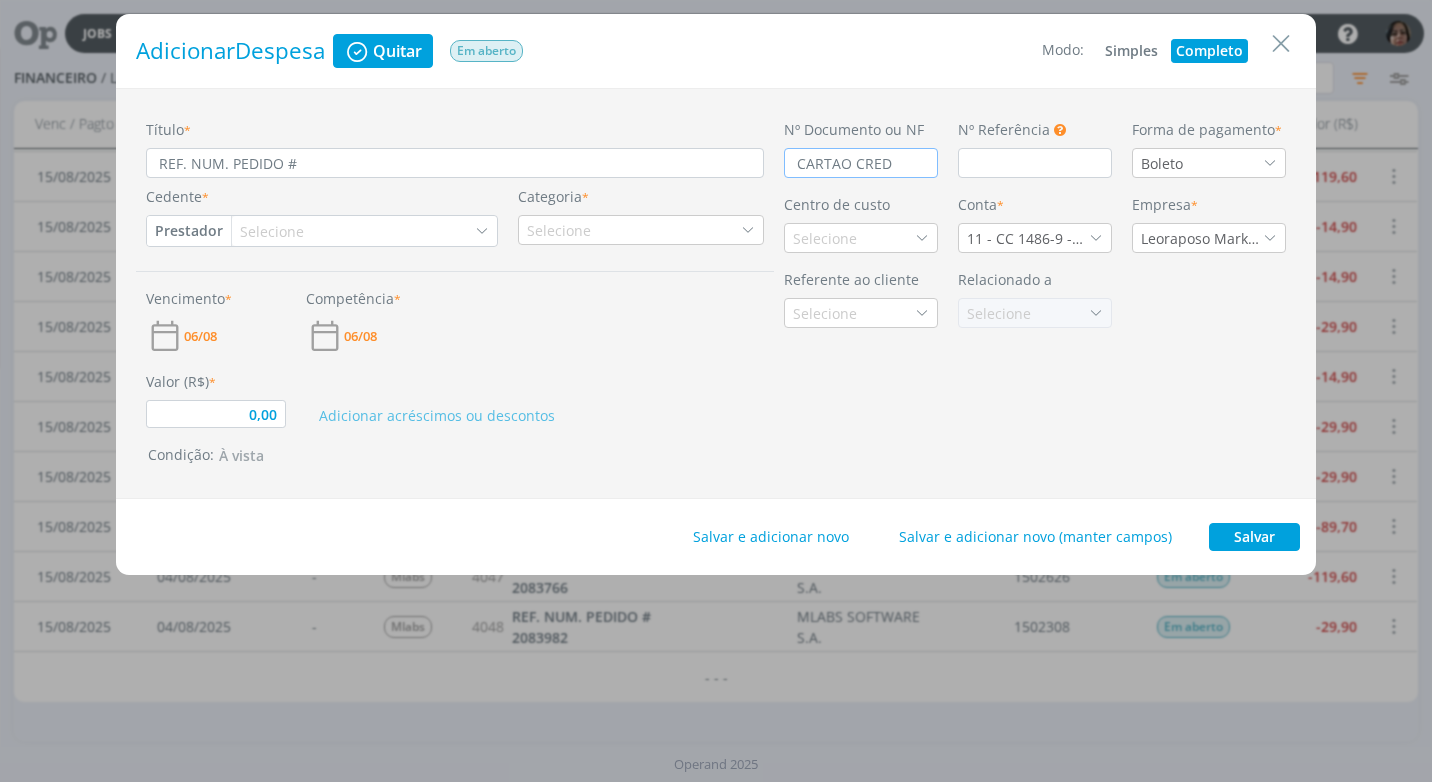 type on "0,00" 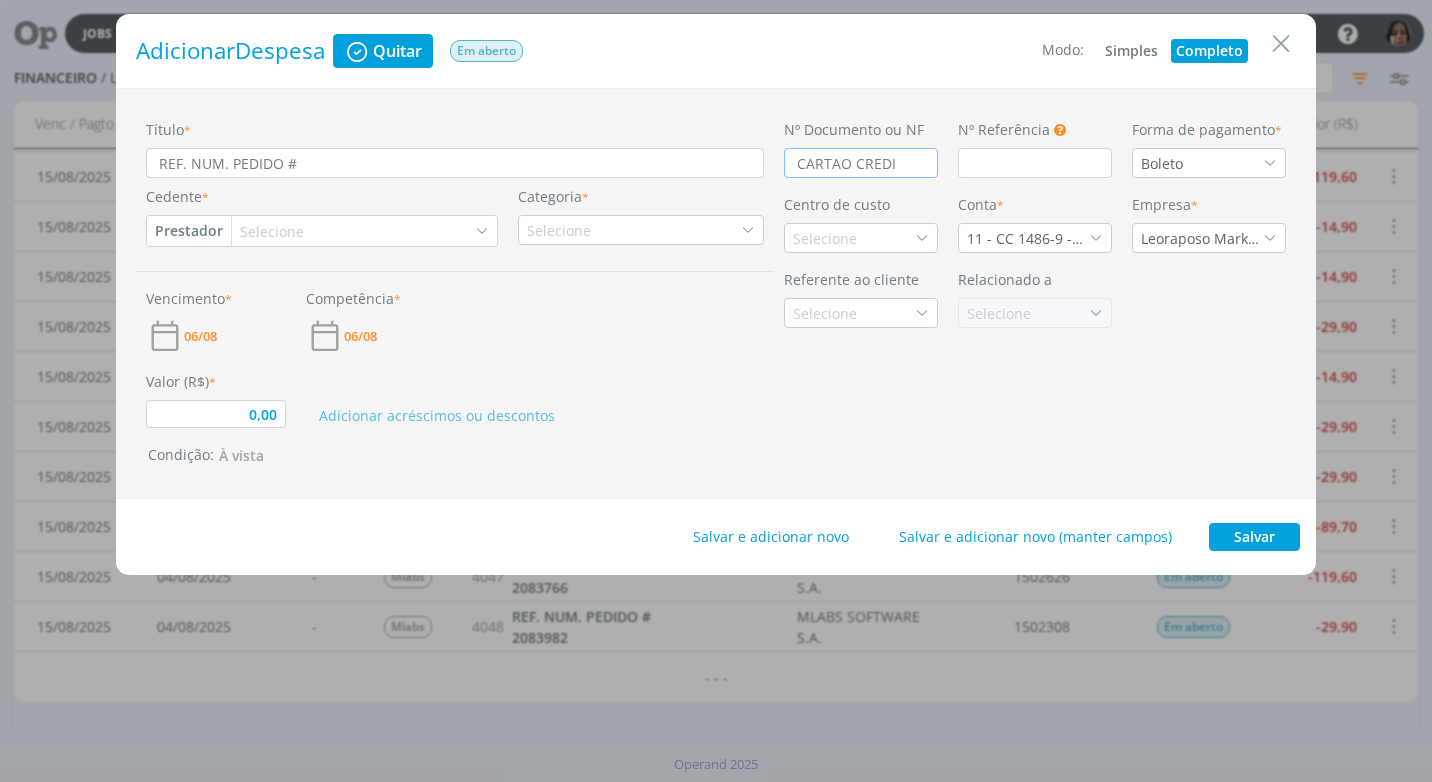 type on "0,00" 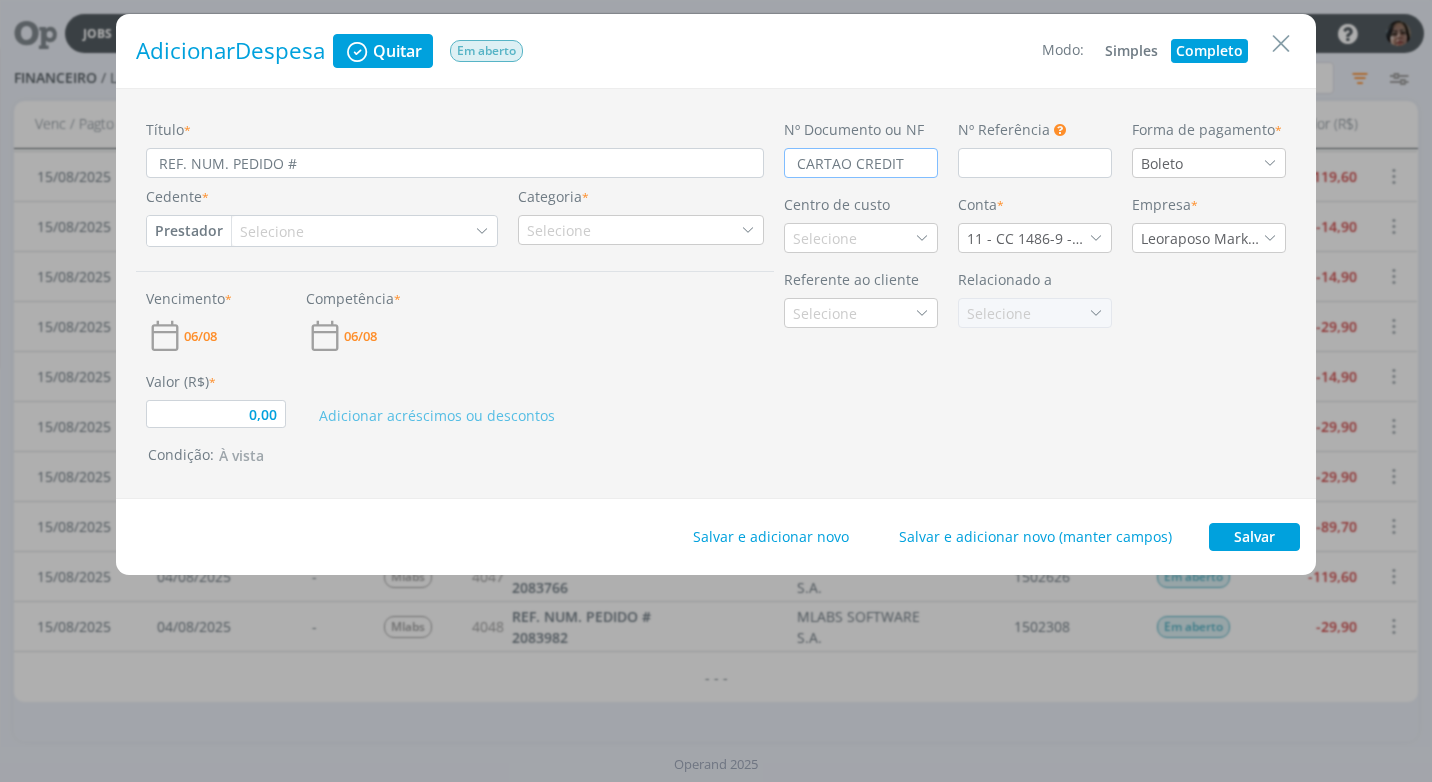 type on "0,00" 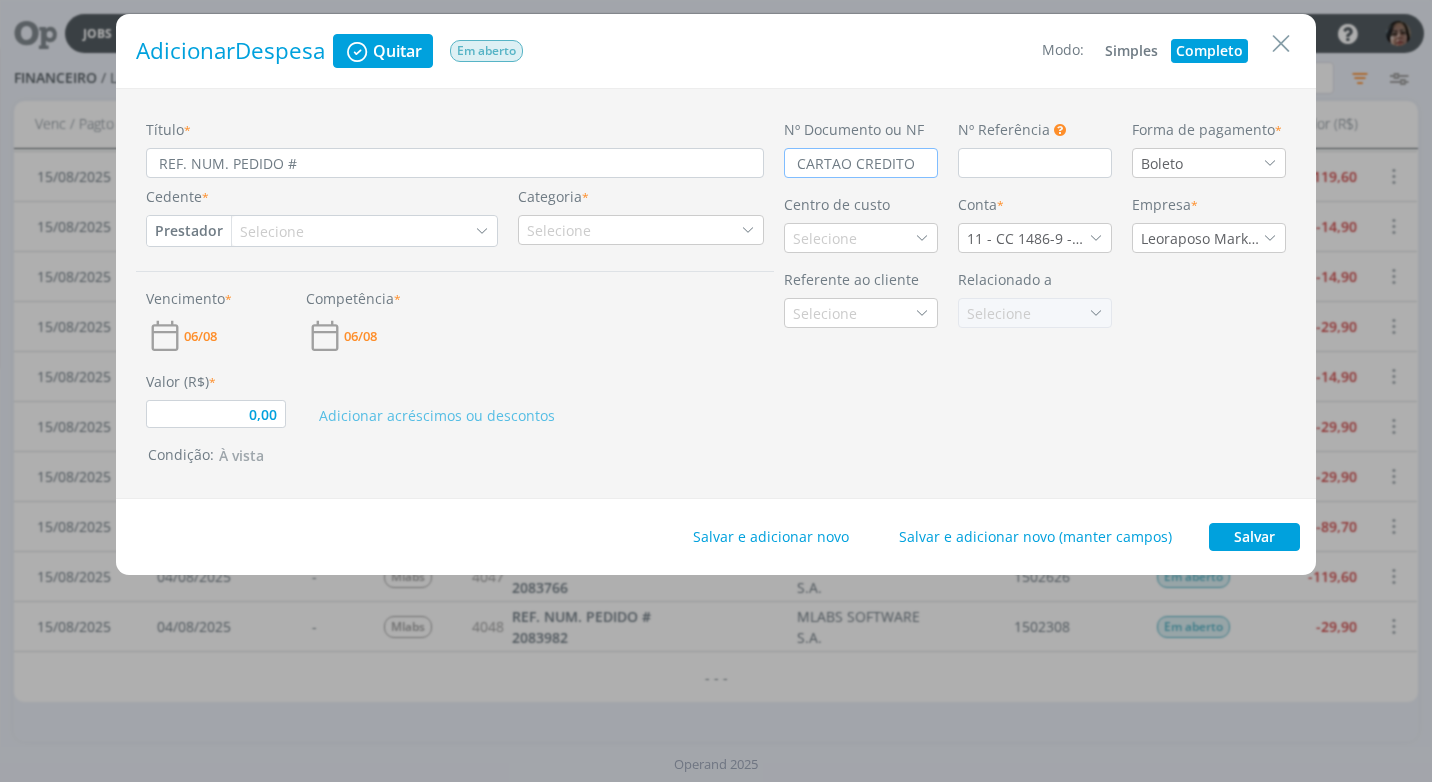 type on "CARTAO CREDITO" 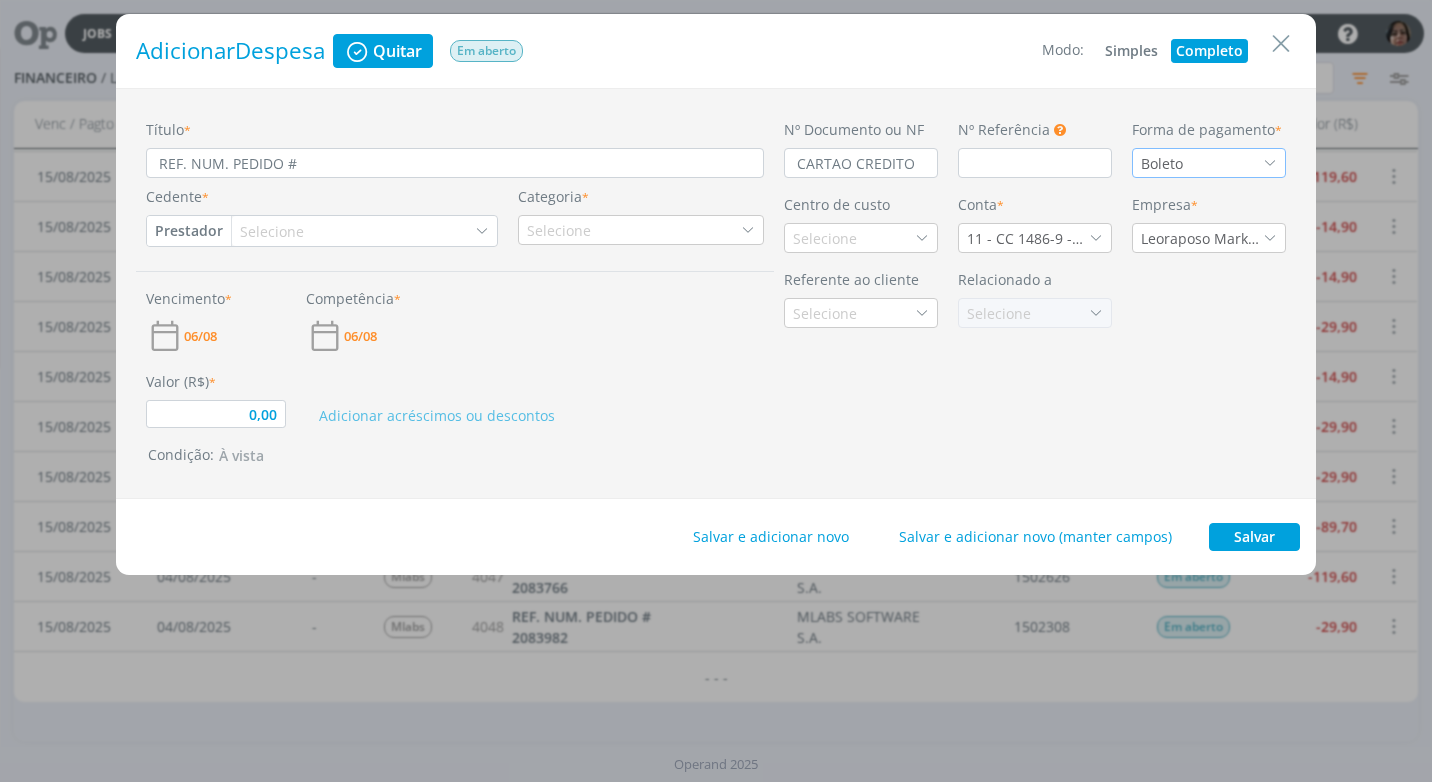 click at bounding box center [1270, 163] 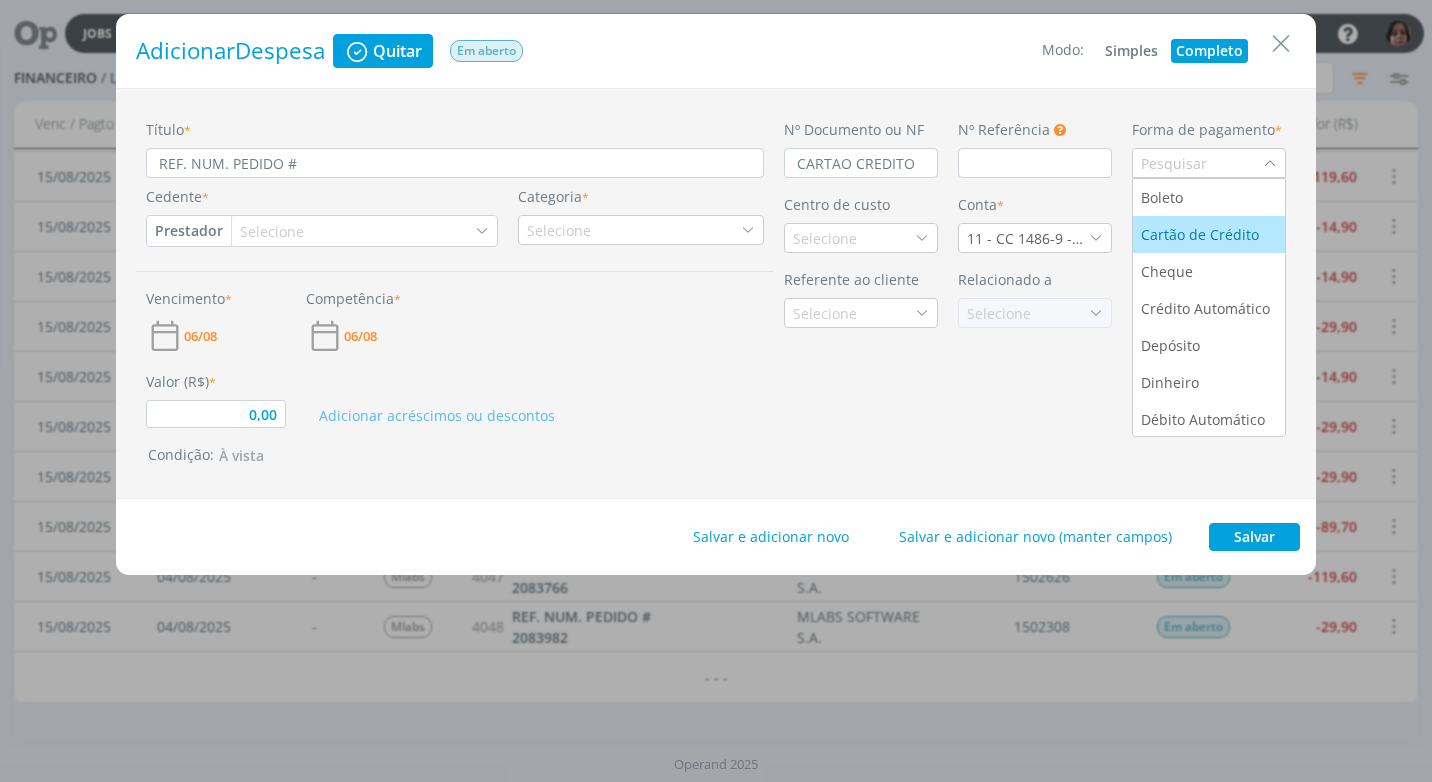 click on "Cartão de Crédito" at bounding box center (1202, 234) 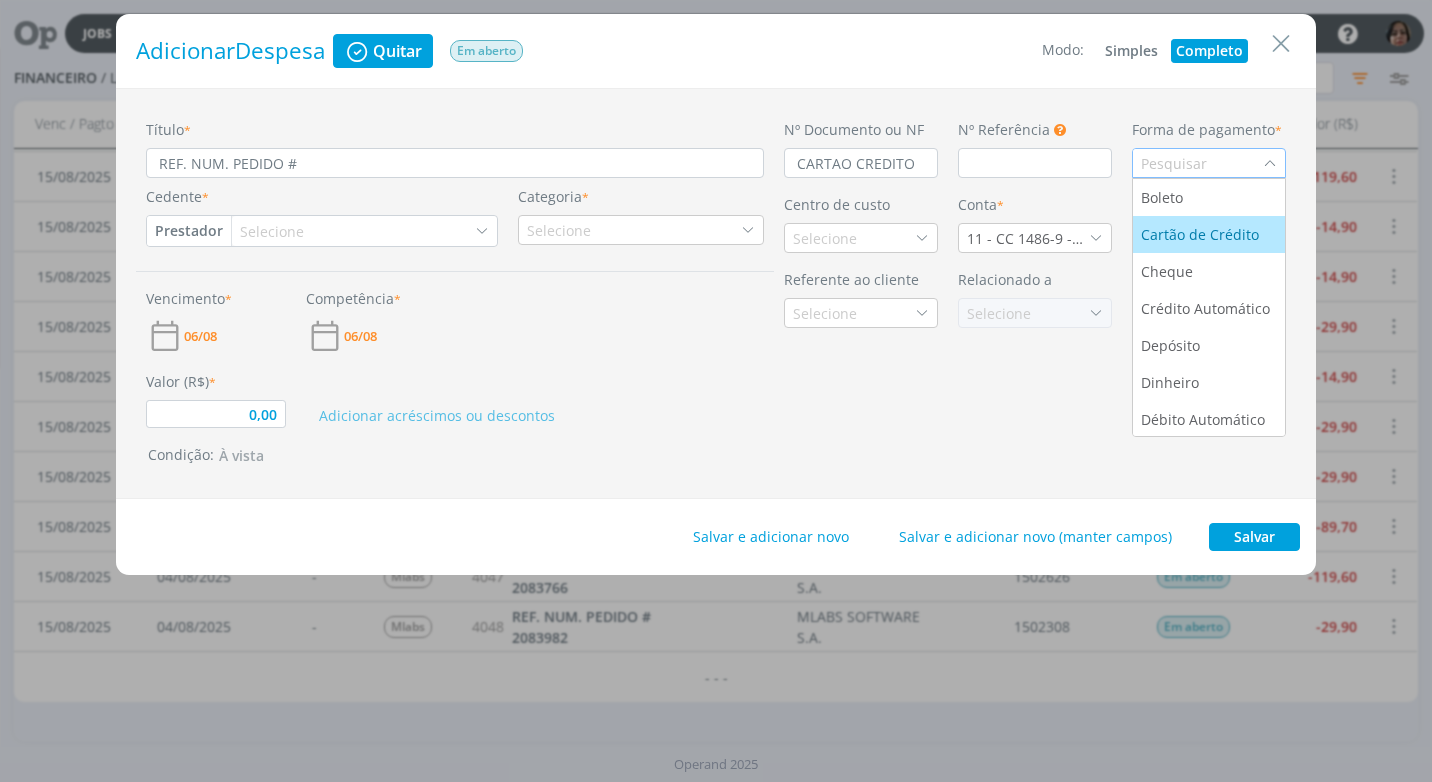 type on "0,00" 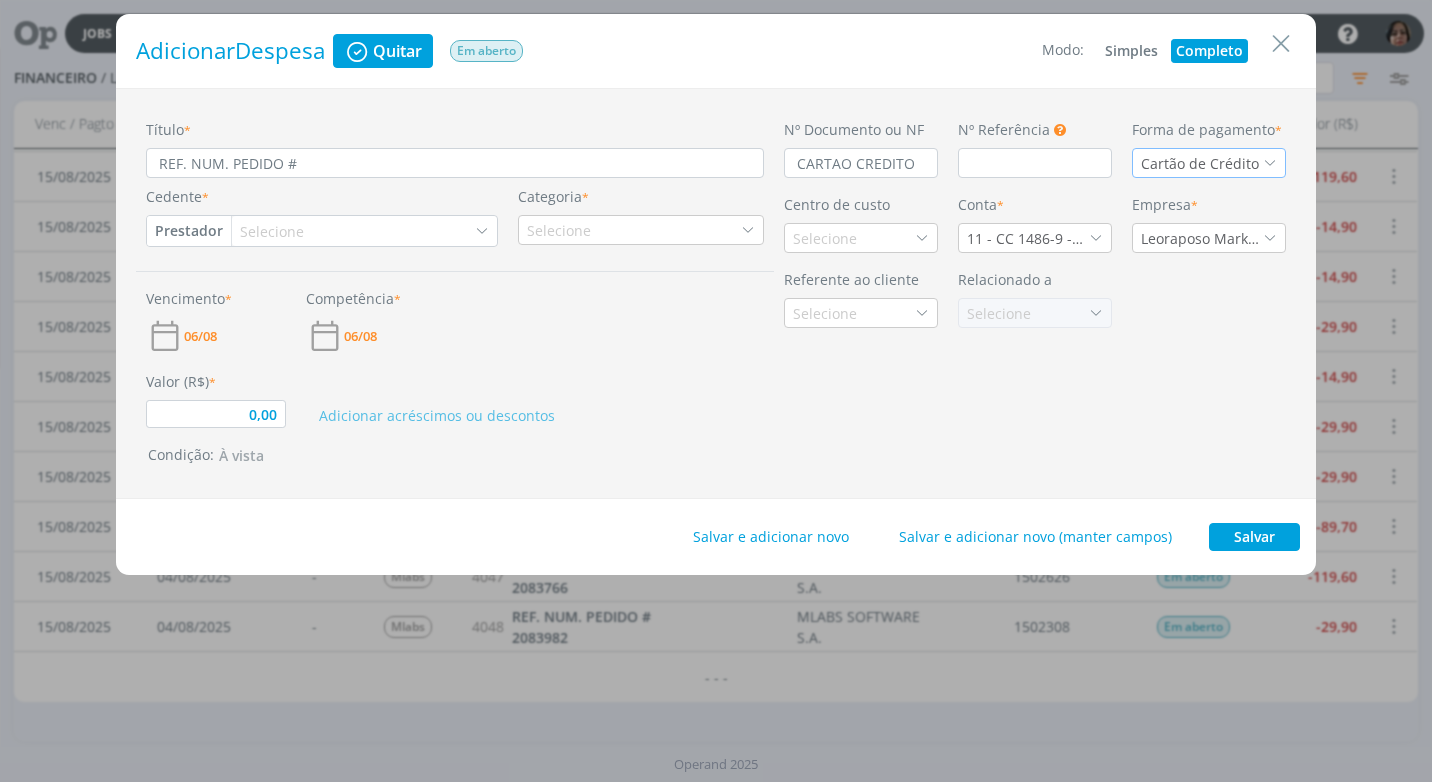 click on "Prestador" at bounding box center (189, 231) 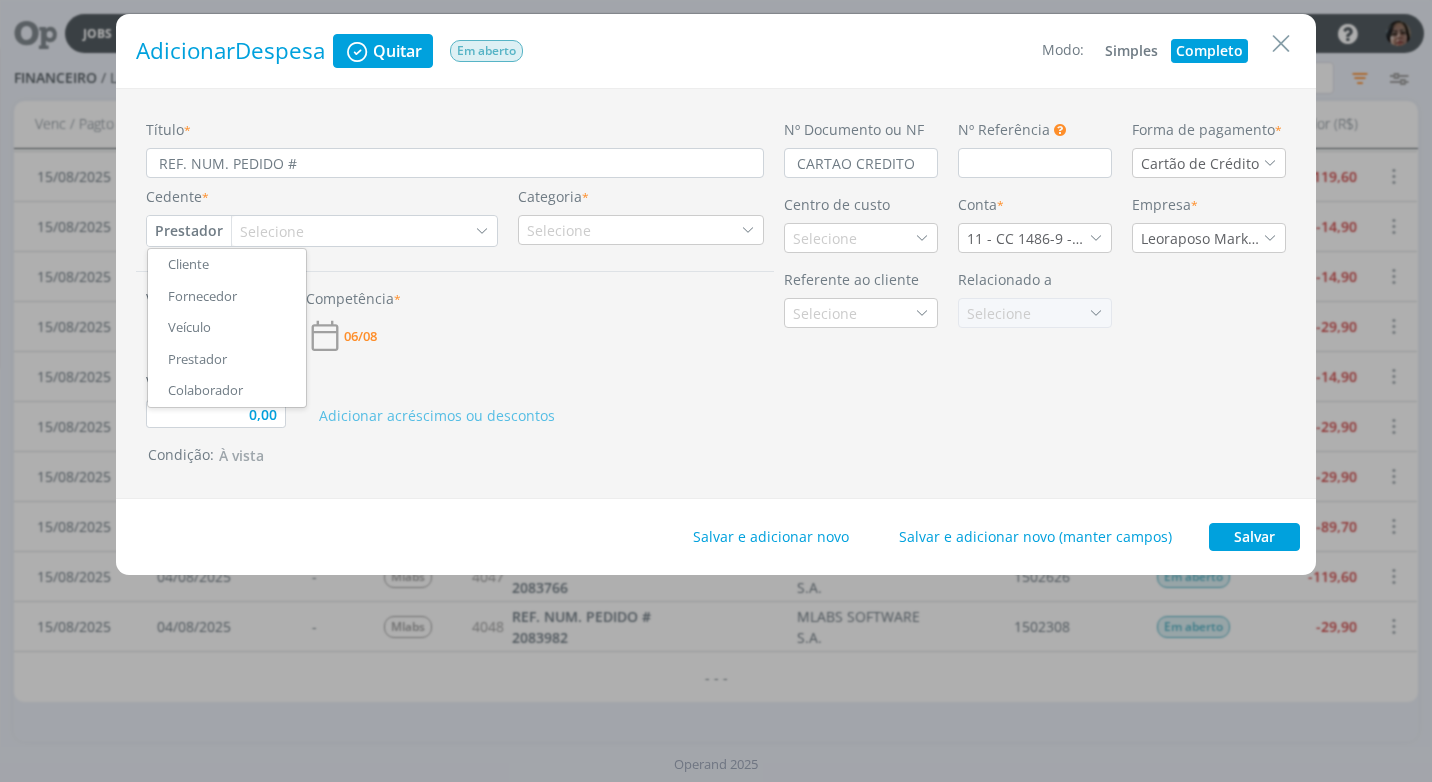 click on "Selecione" at bounding box center (274, 231) 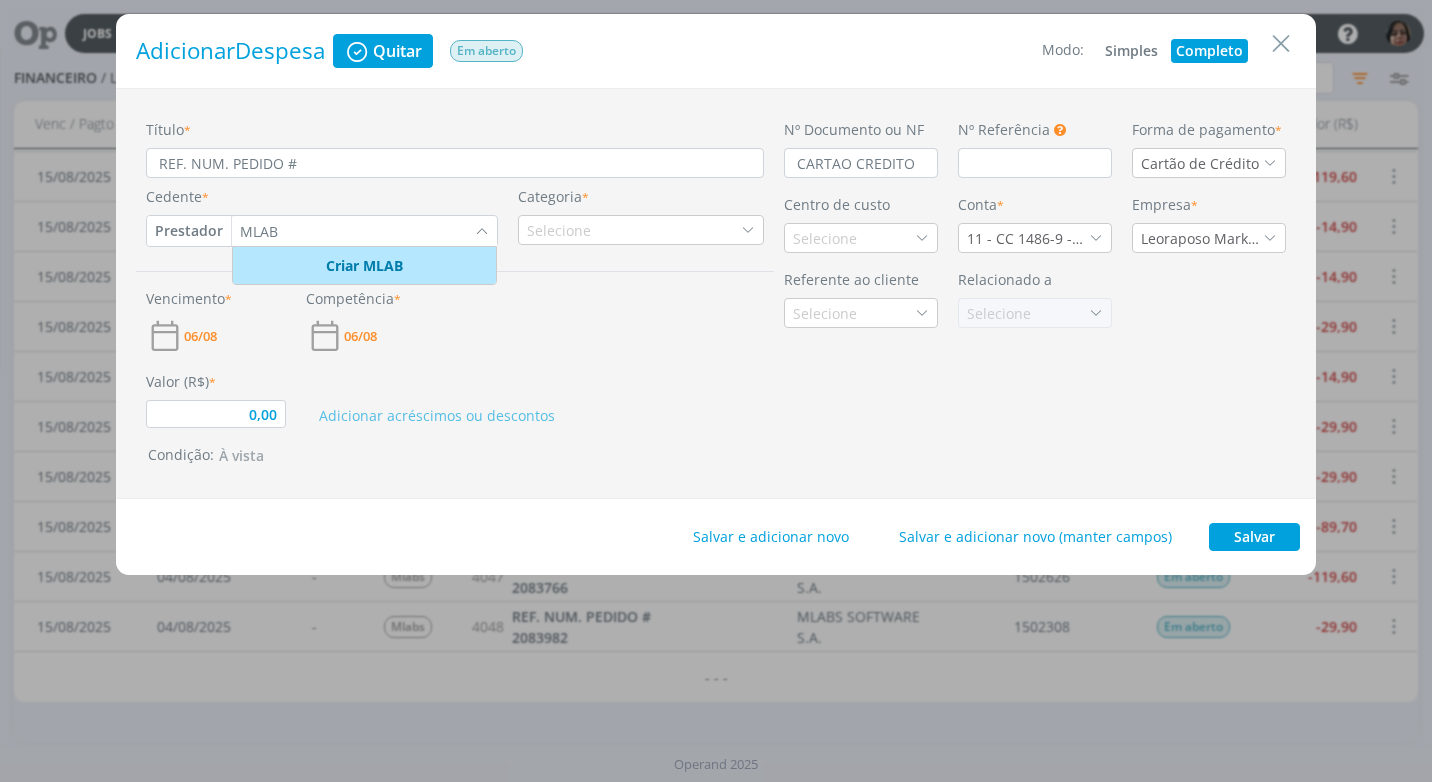 click on "Prestador" at bounding box center [189, 231] 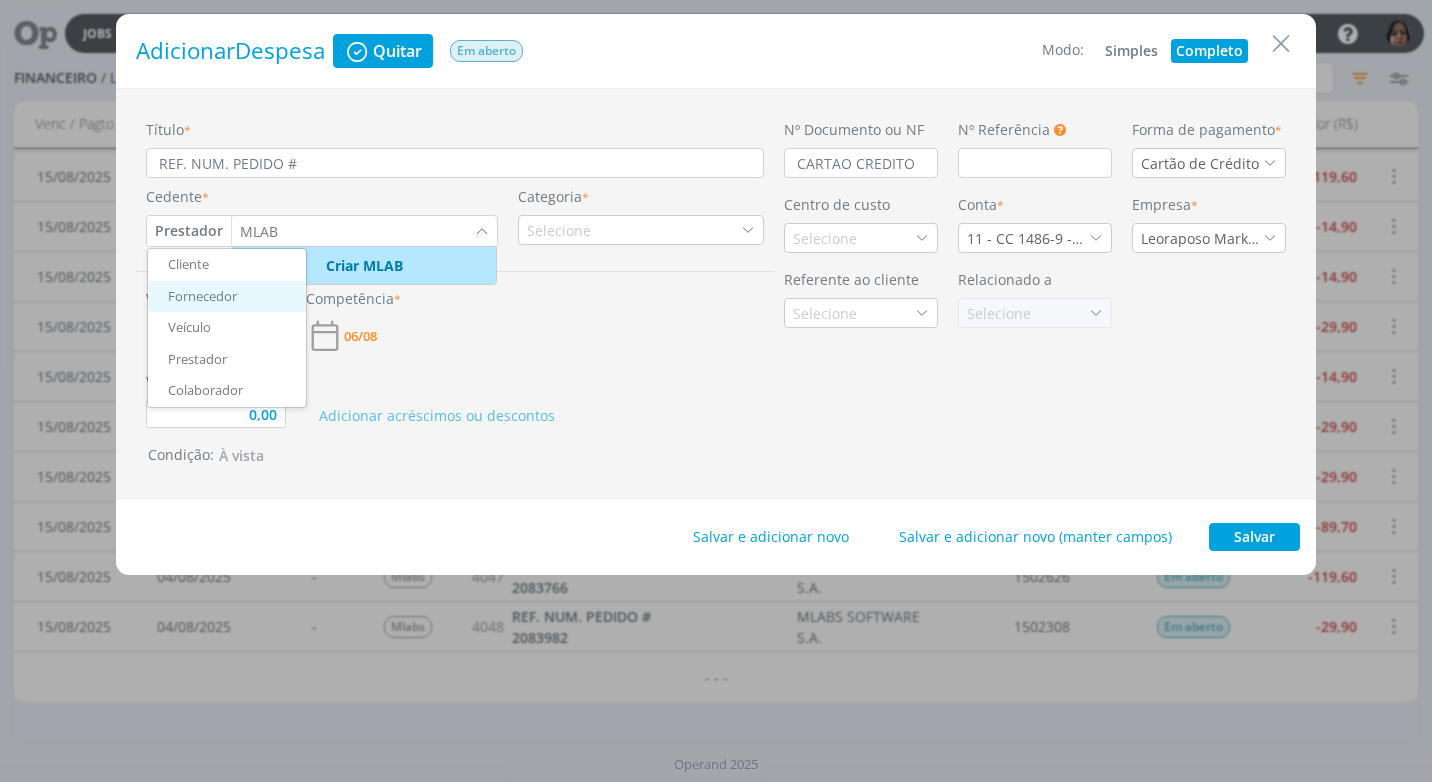drag, startPoint x: 210, startPoint y: 298, endPoint x: 270, endPoint y: 290, distance: 60.530983 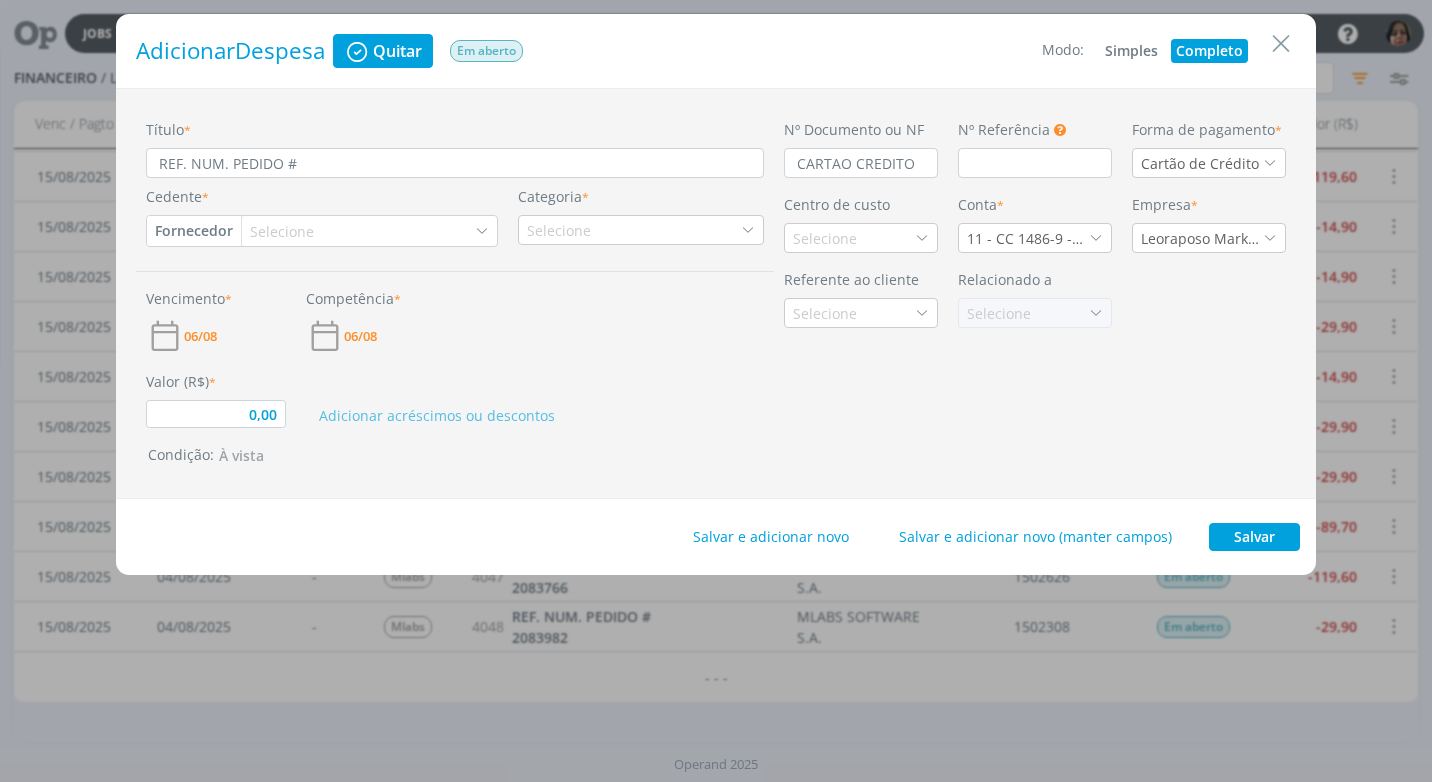type on "0,00" 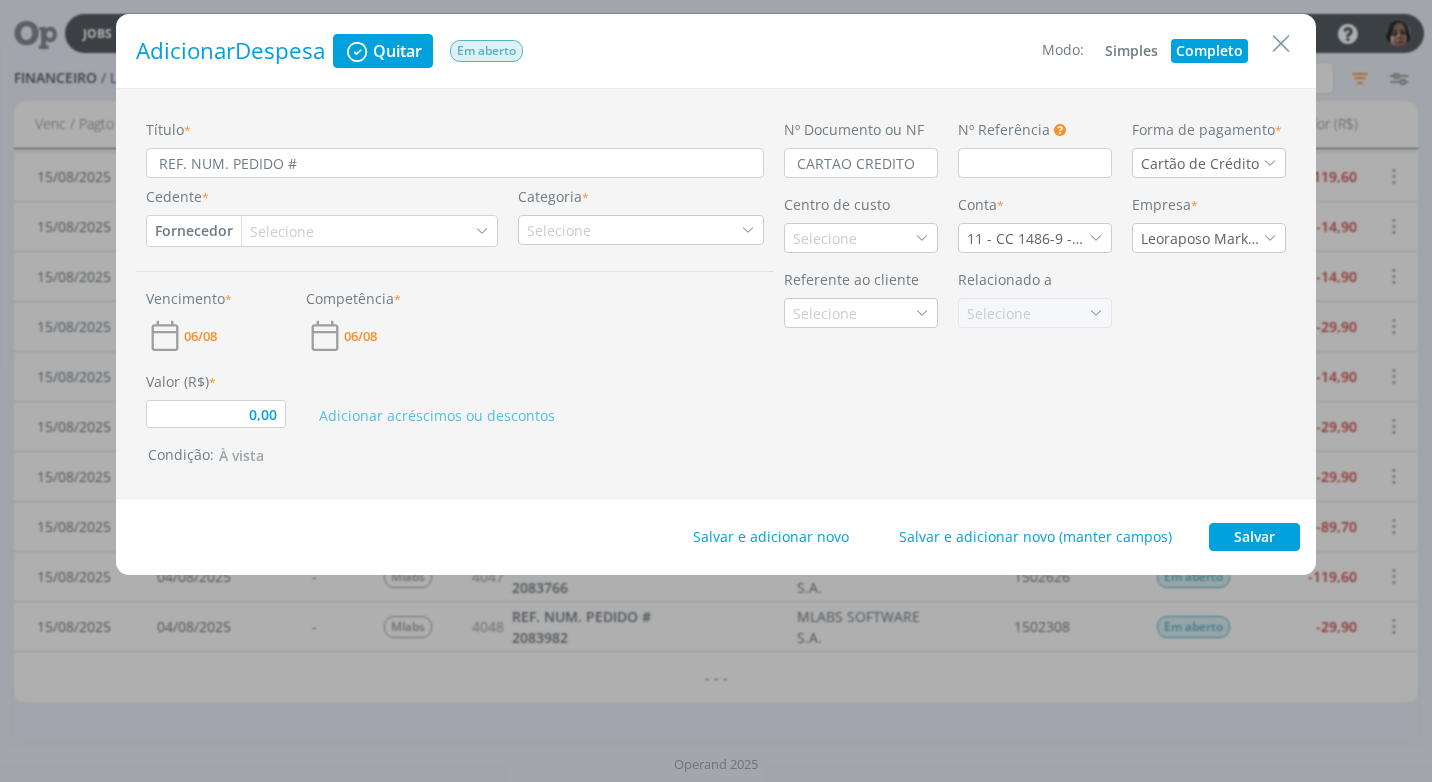 click on "Selecione" at bounding box center (284, 231) 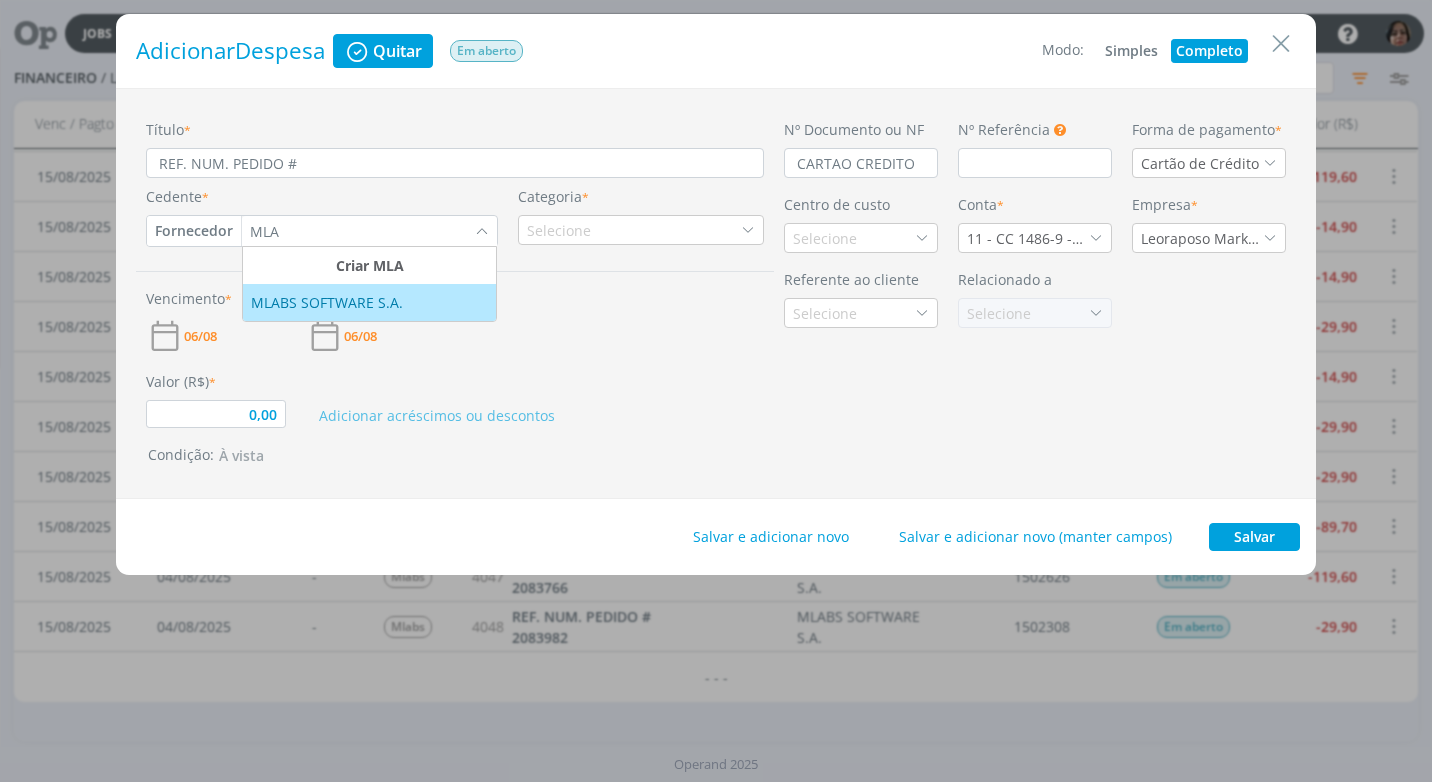 type on "MLA" 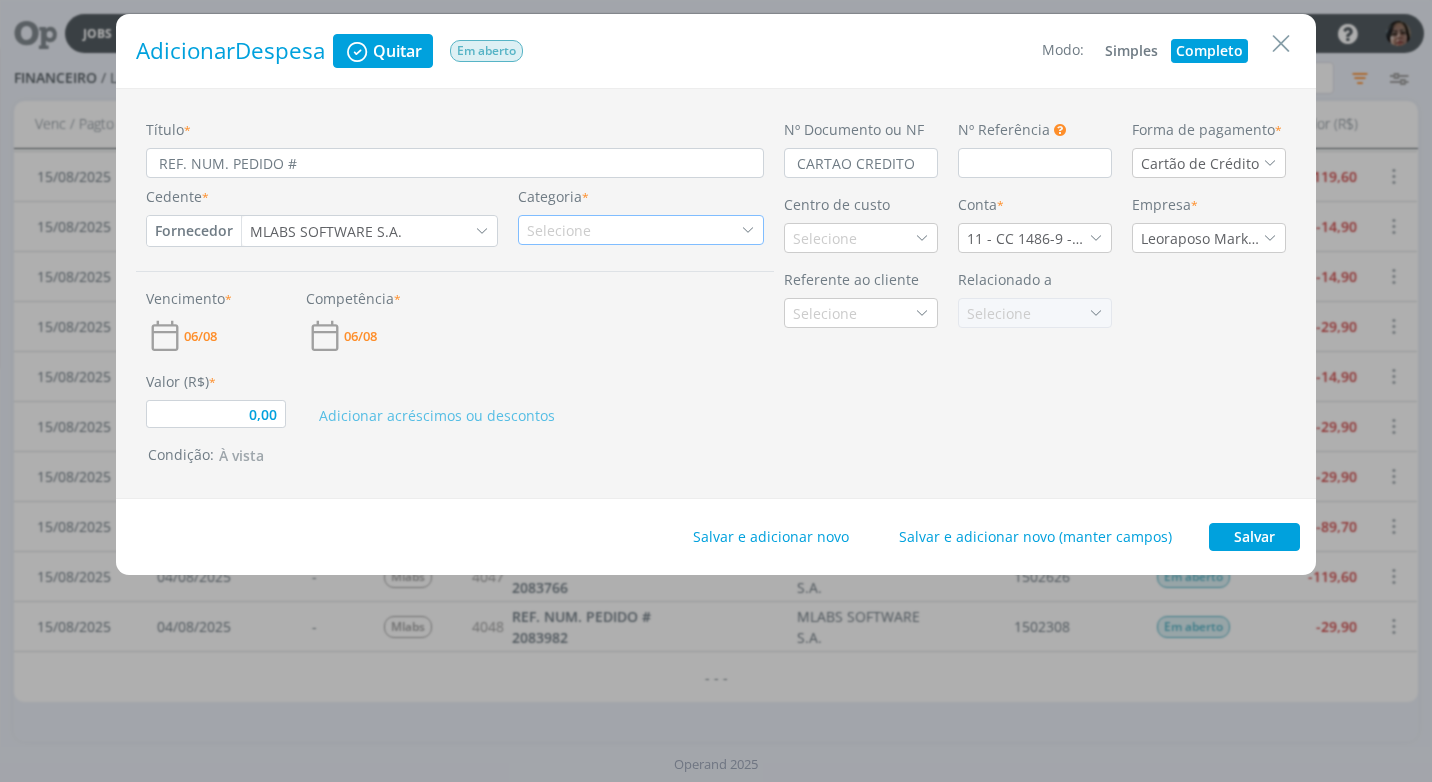 click on "Selecione" at bounding box center (641, 230) 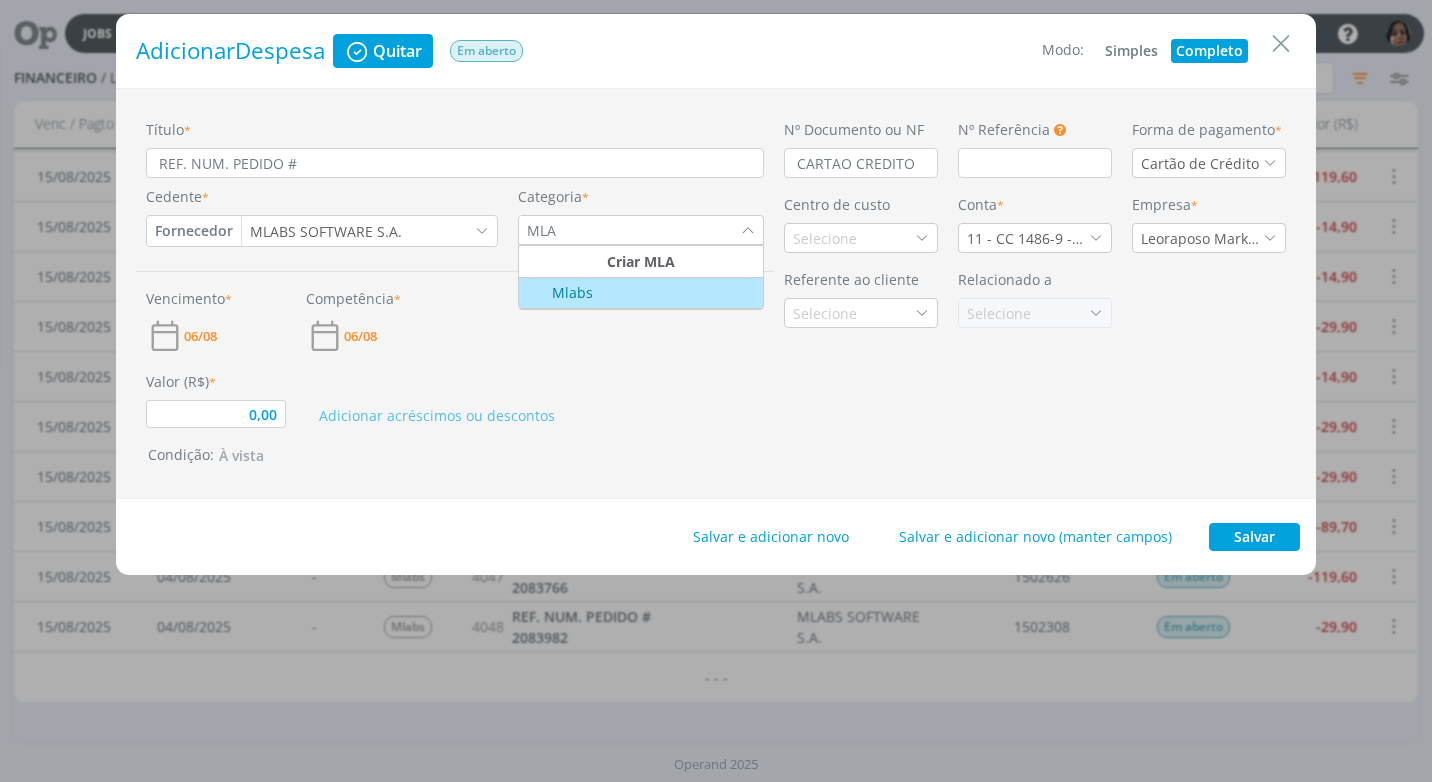 type on "MLA" 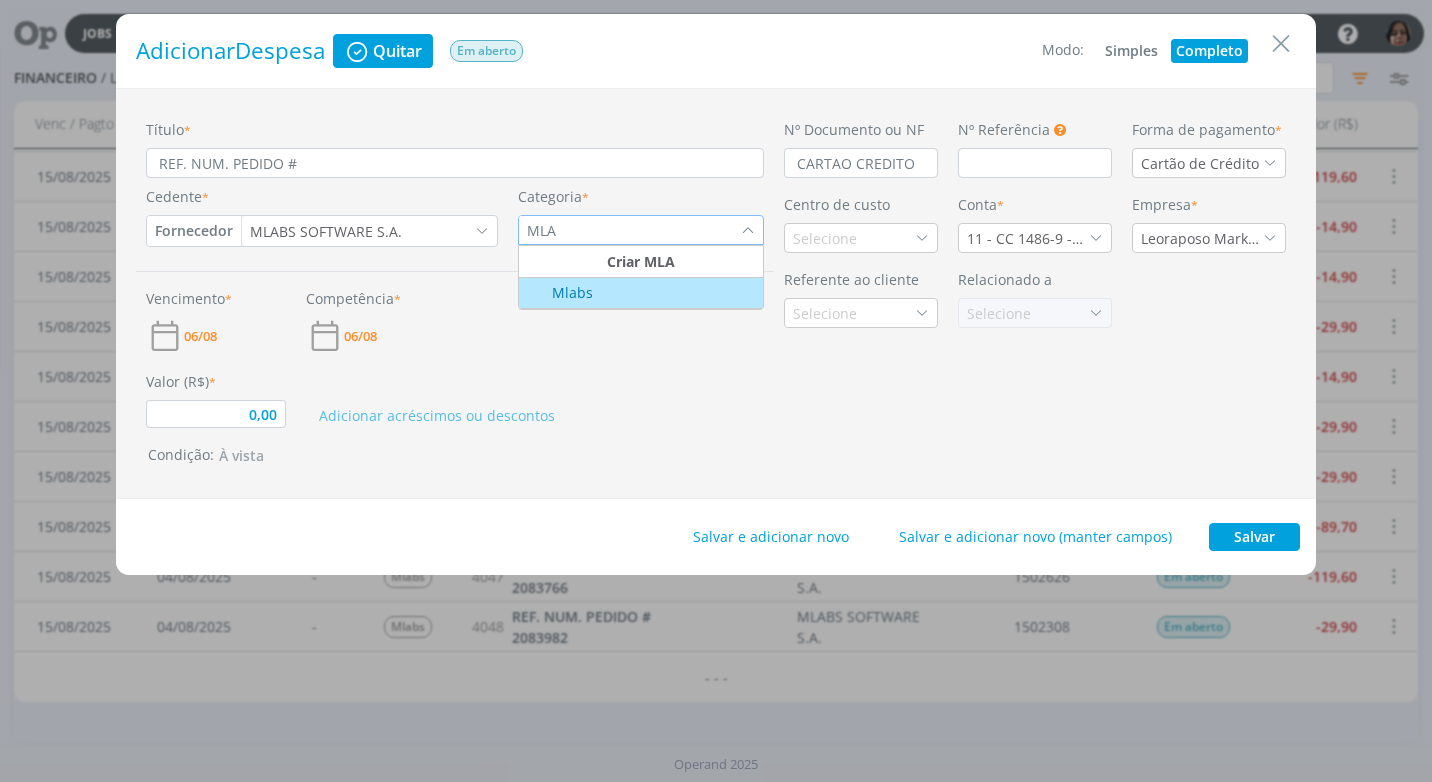 type on "0,00" 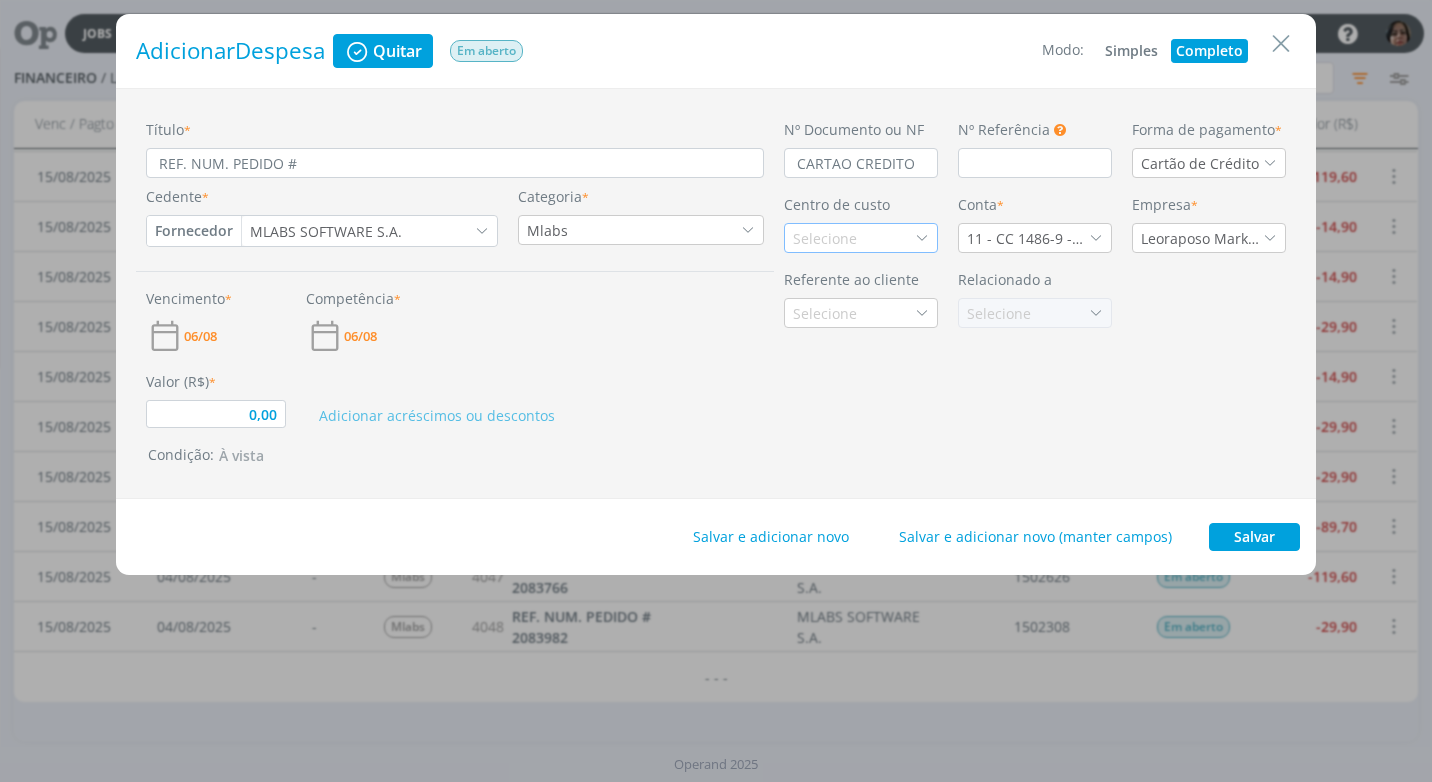 click on "Selecione" at bounding box center (861, 238) 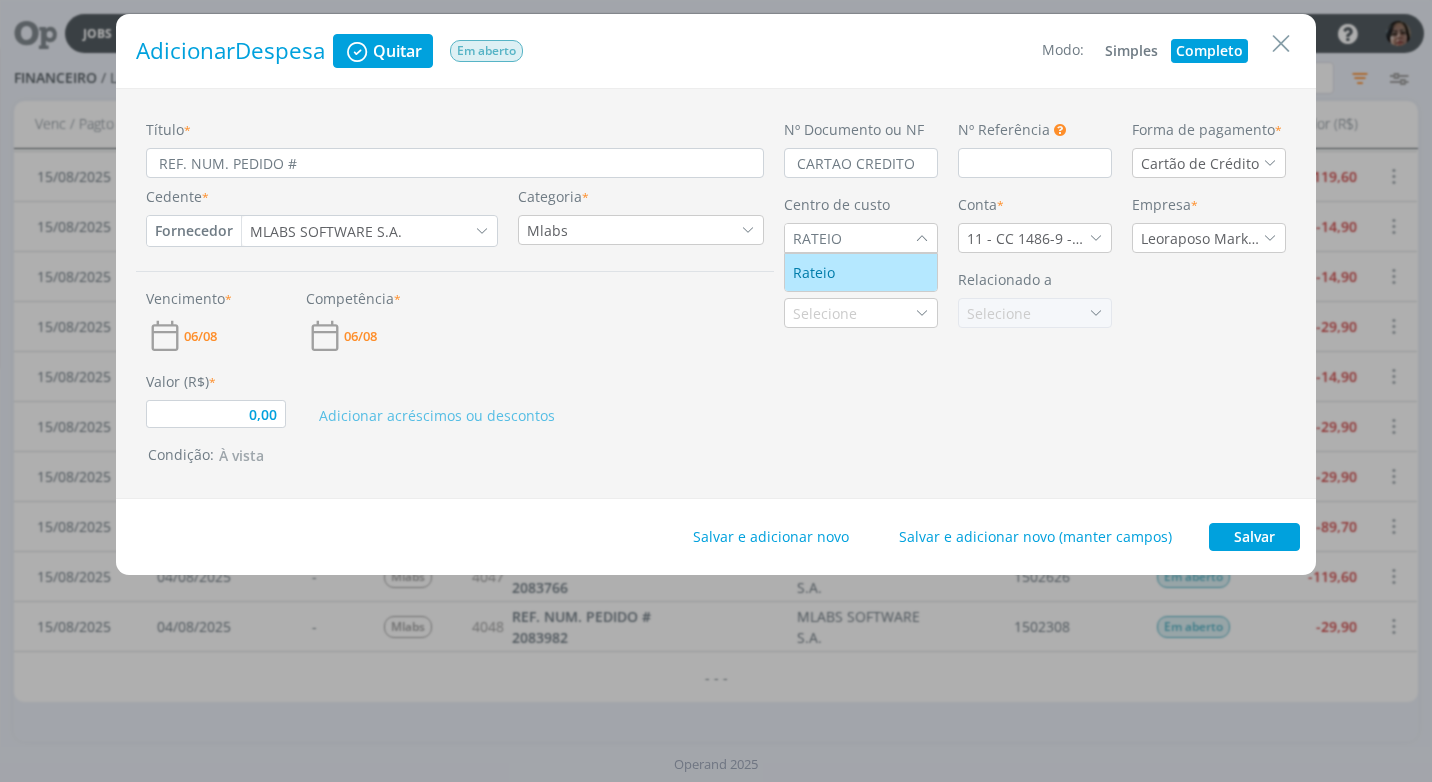 type on "RATEIO" 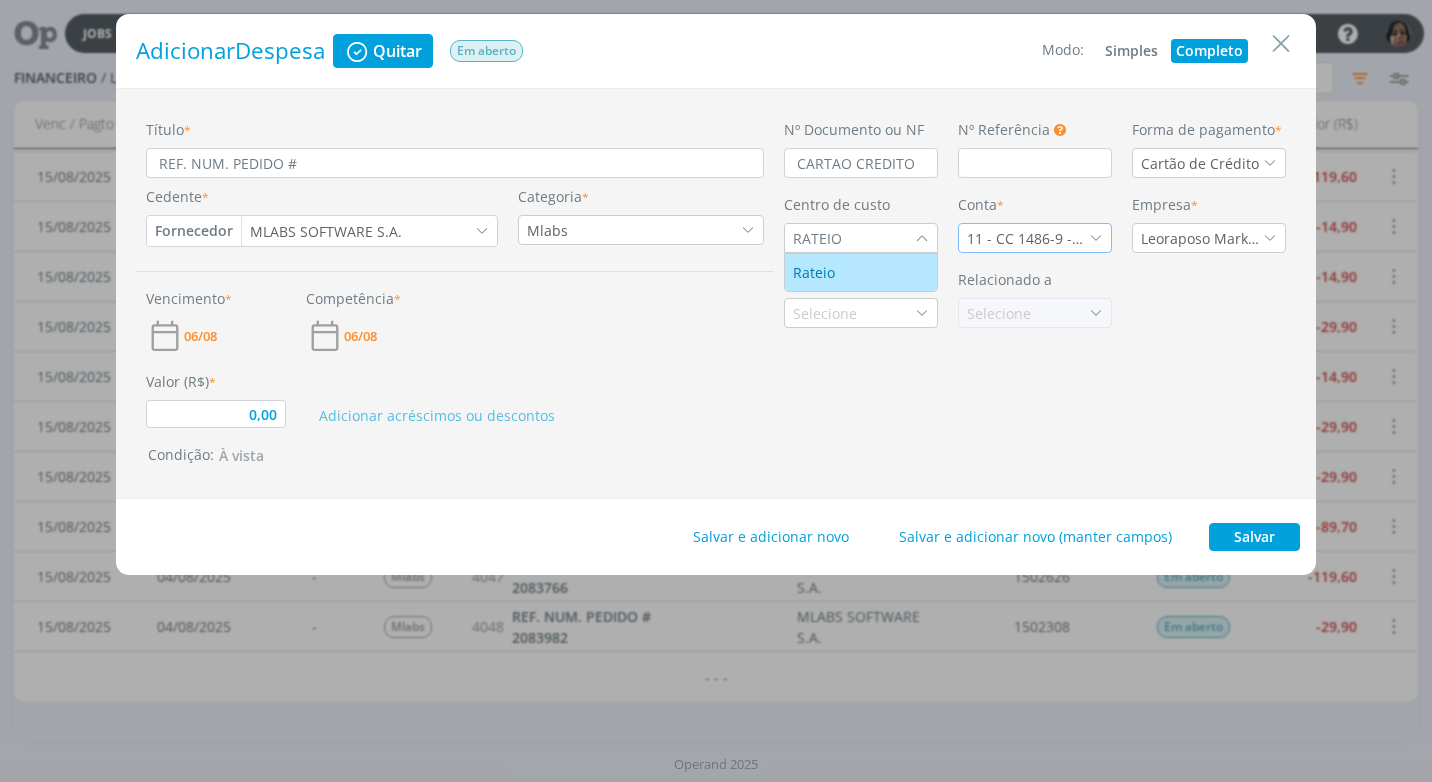 click at bounding box center [1096, 238] 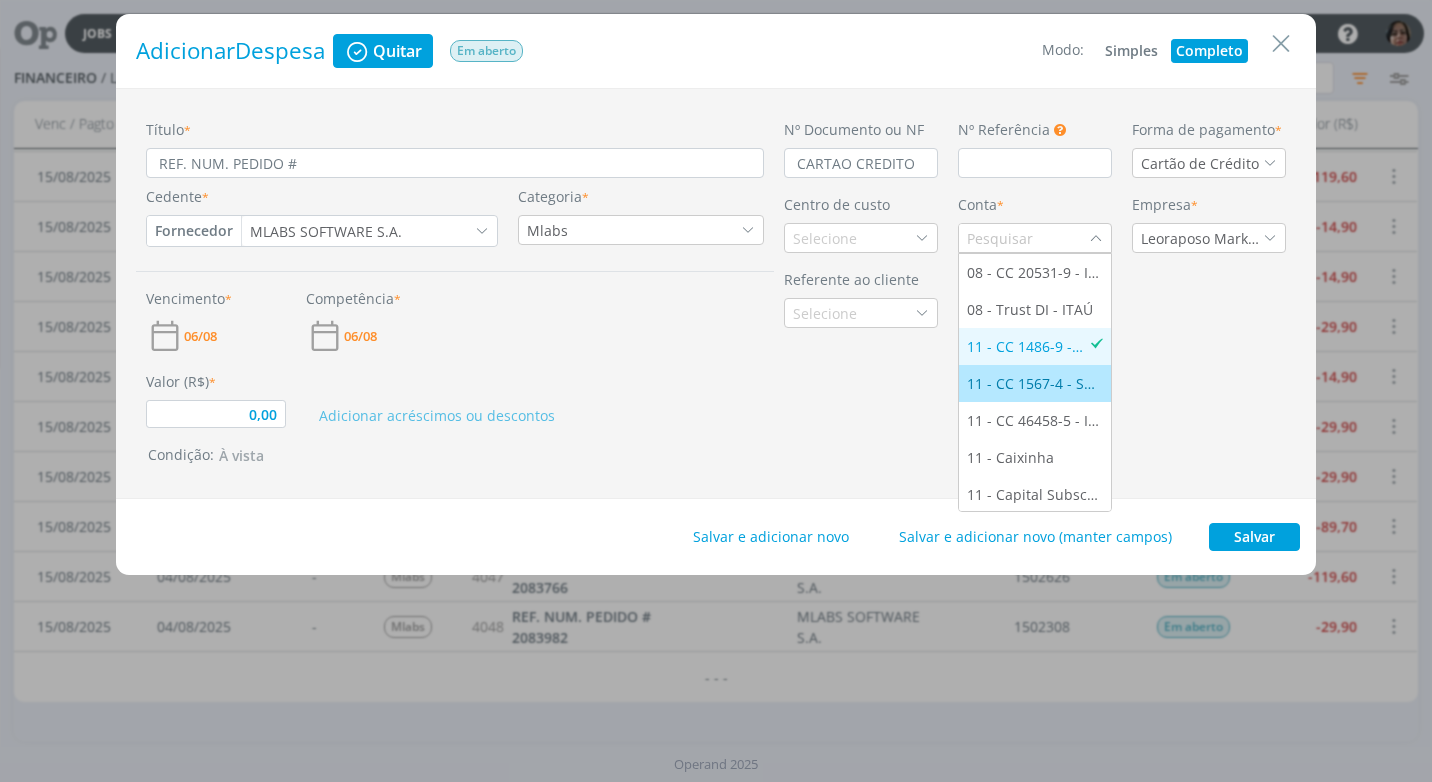 click on "11 - CC 1567-4 - SANTANDER" at bounding box center (1035, 383) 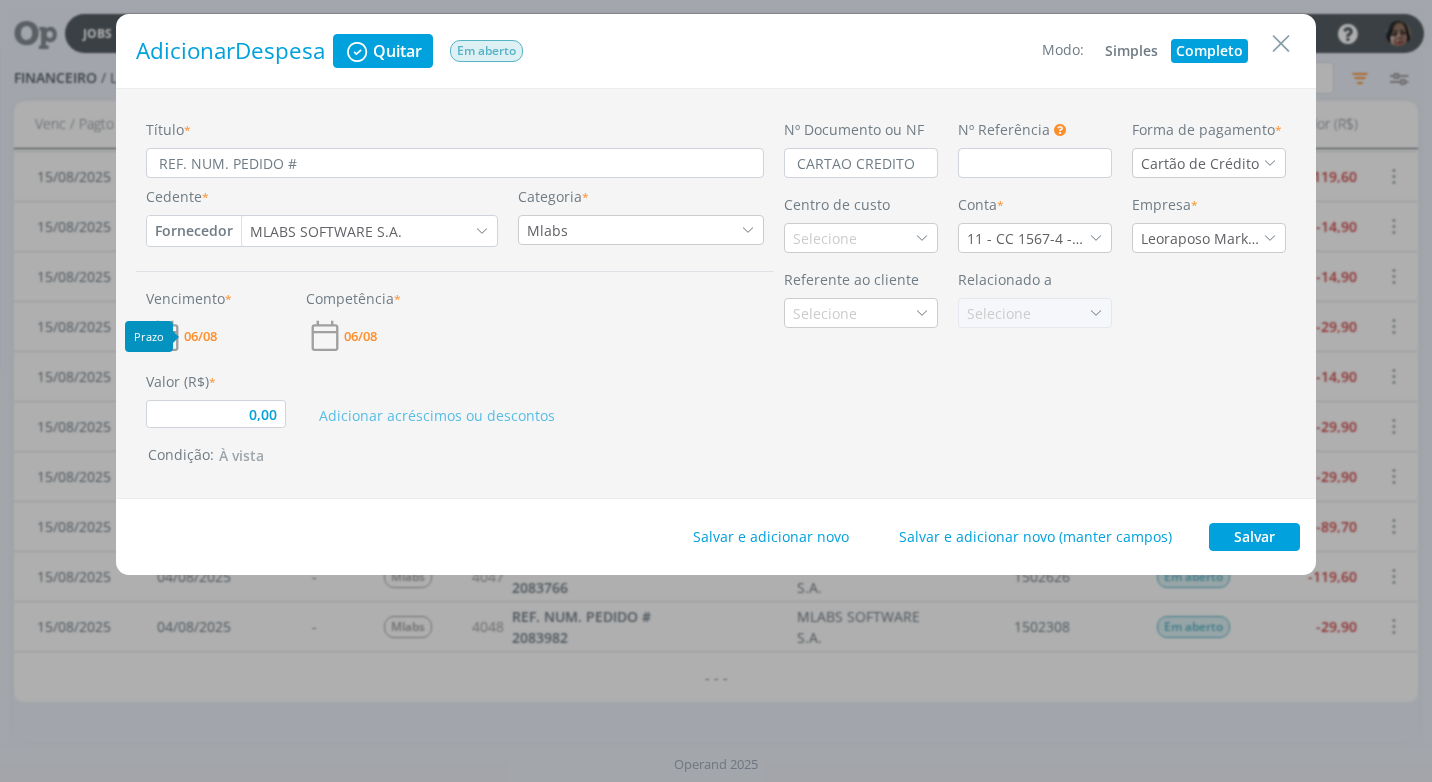 click on "06/08" at bounding box center (200, 336) 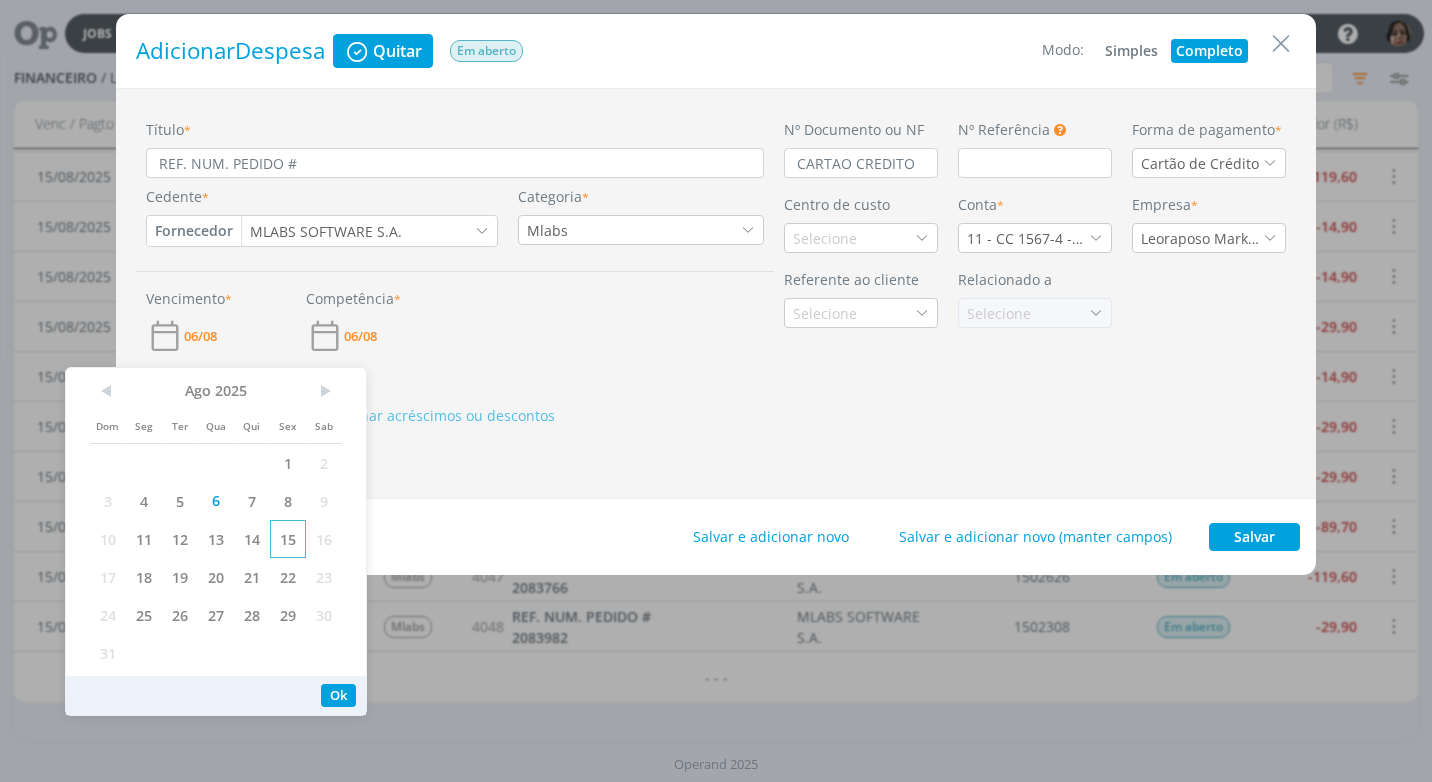 click on "15" at bounding box center (288, 539) 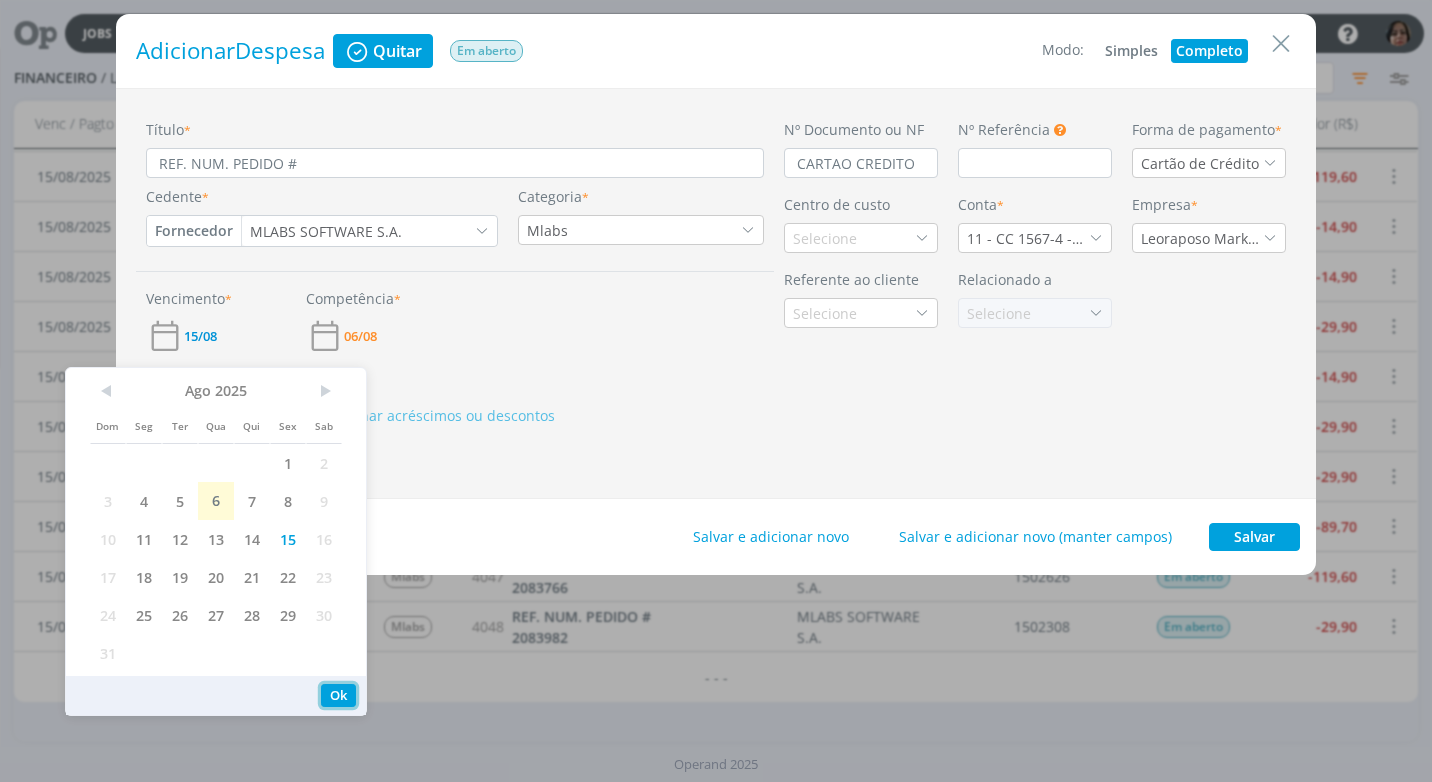 drag, startPoint x: 336, startPoint y: 690, endPoint x: 327, endPoint y: 665, distance: 26.57066 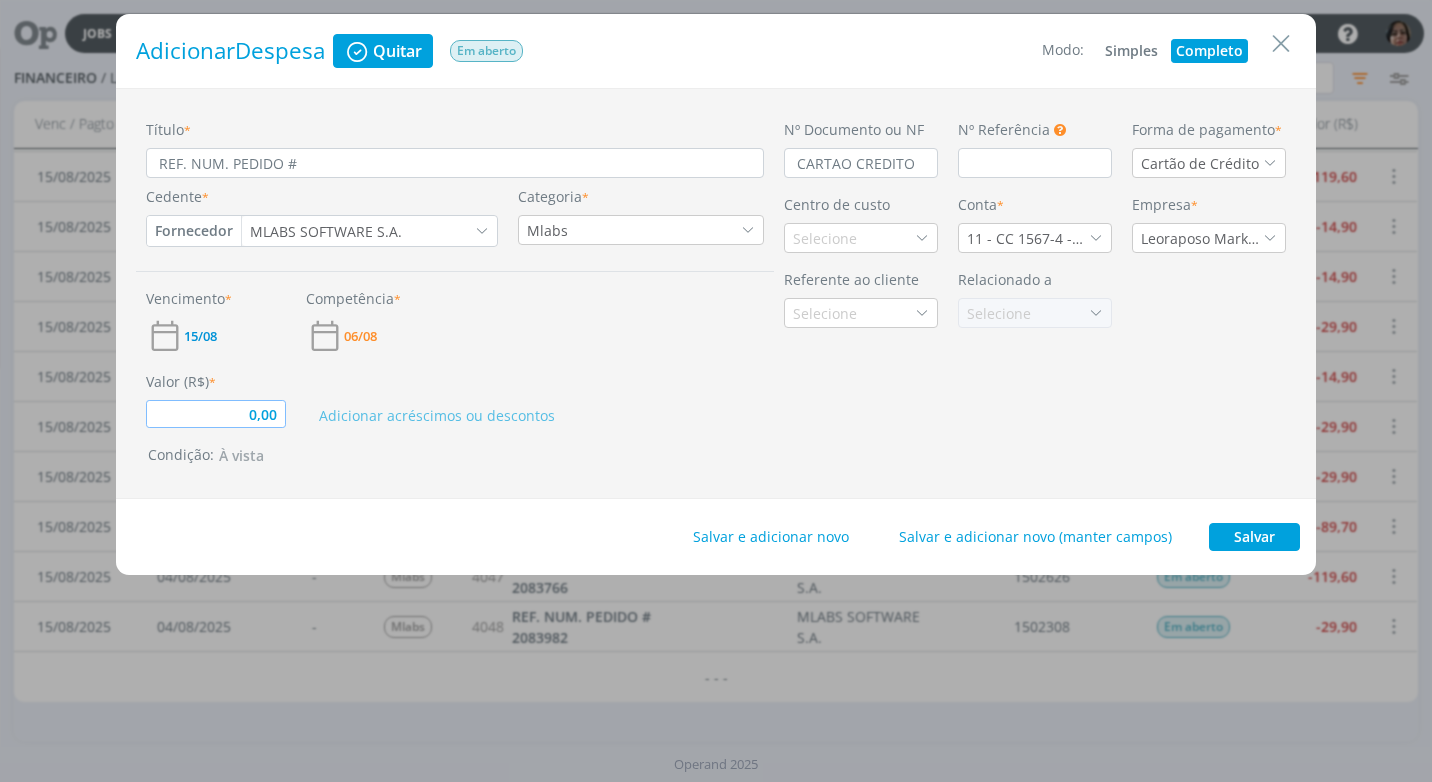 click on "0,00" at bounding box center [216, 414] 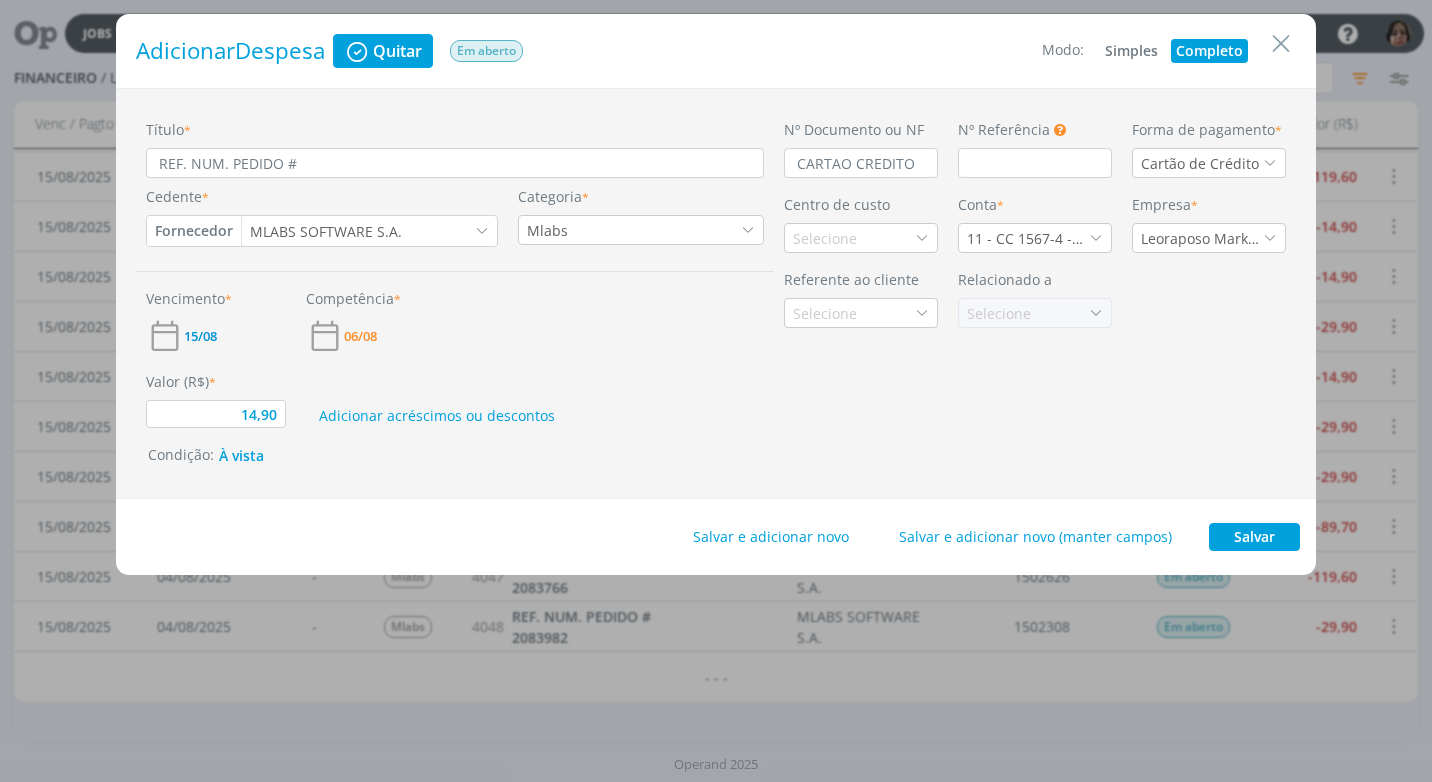 click on "Nº Documento ou NF CARTAO CREDITO Nº Referência
Este campo pode ser utilizado para informar Número de Referência, Número de Pedido ou Número do Empenho.”
Ok
Forma de pagamento  *
Cartão de Crédito
Centro de custo
Selecione
Conta  *
11 - CC 1567-4 - SANTANDER
Empresa  *
Leoraposo Marketing Ltda.
Referente ao cliente
Selecione
Relacionado a
Selecione" at bounding box center (1035, 293) 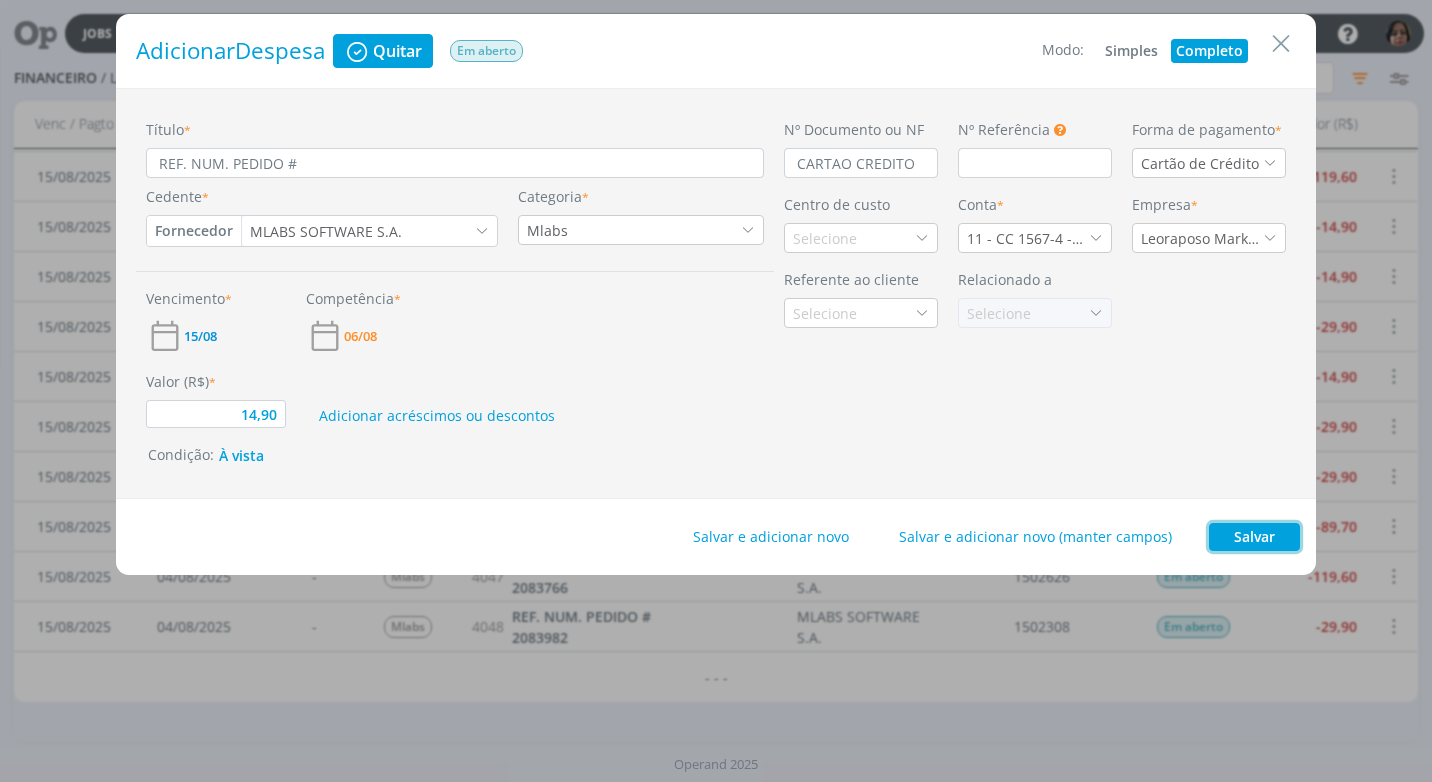 click on "Salvar" at bounding box center [1254, 537] 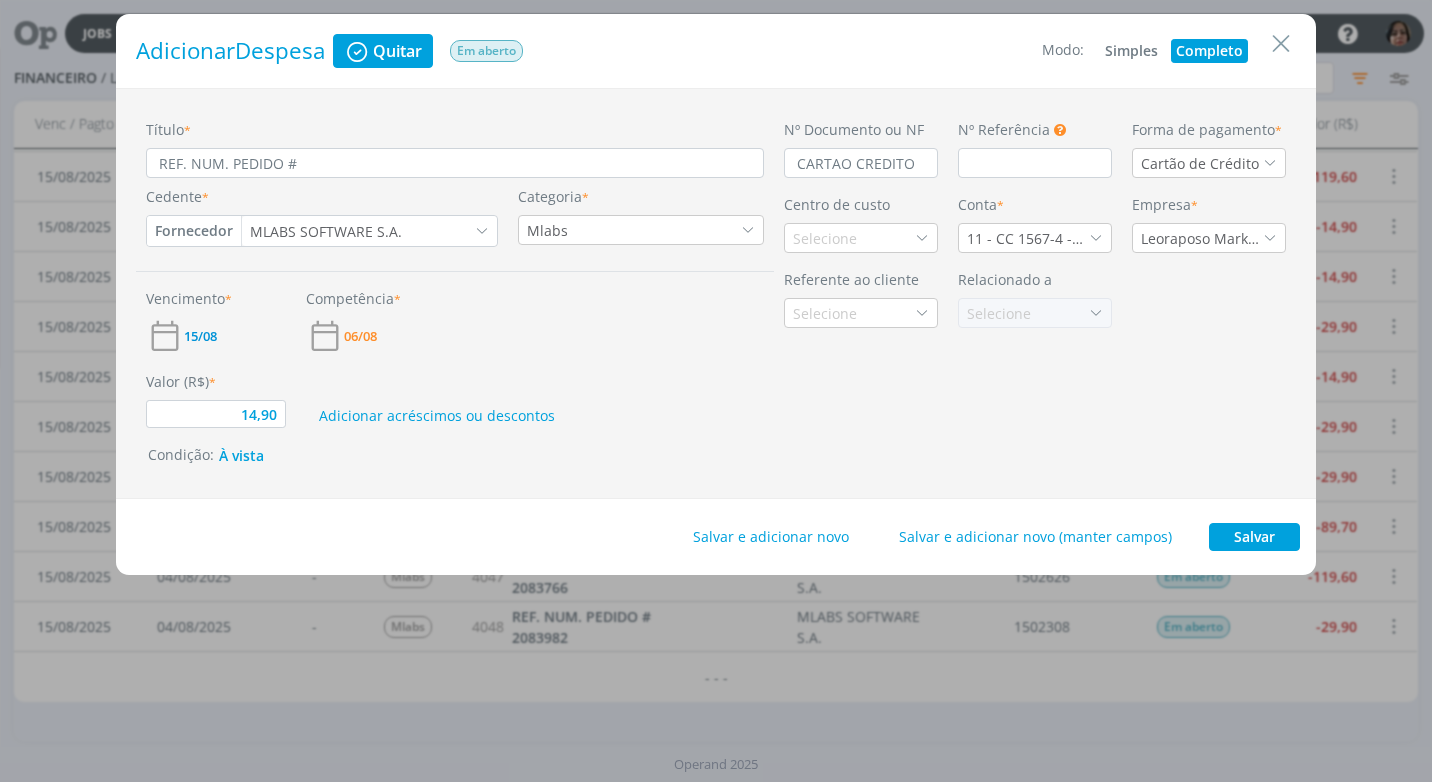 type on "14,90" 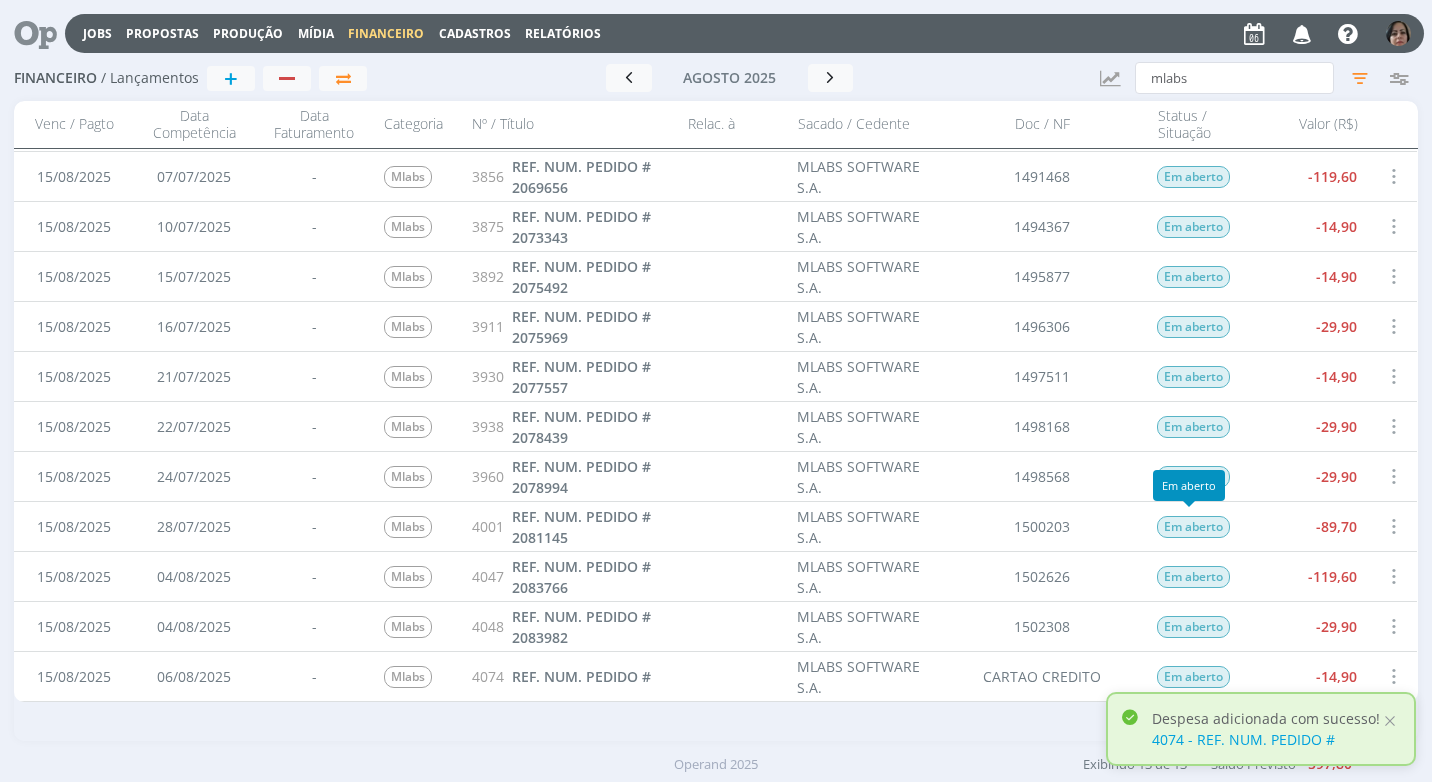 scroll, scrollTop: 0, scrollLeft: 0, axis: both 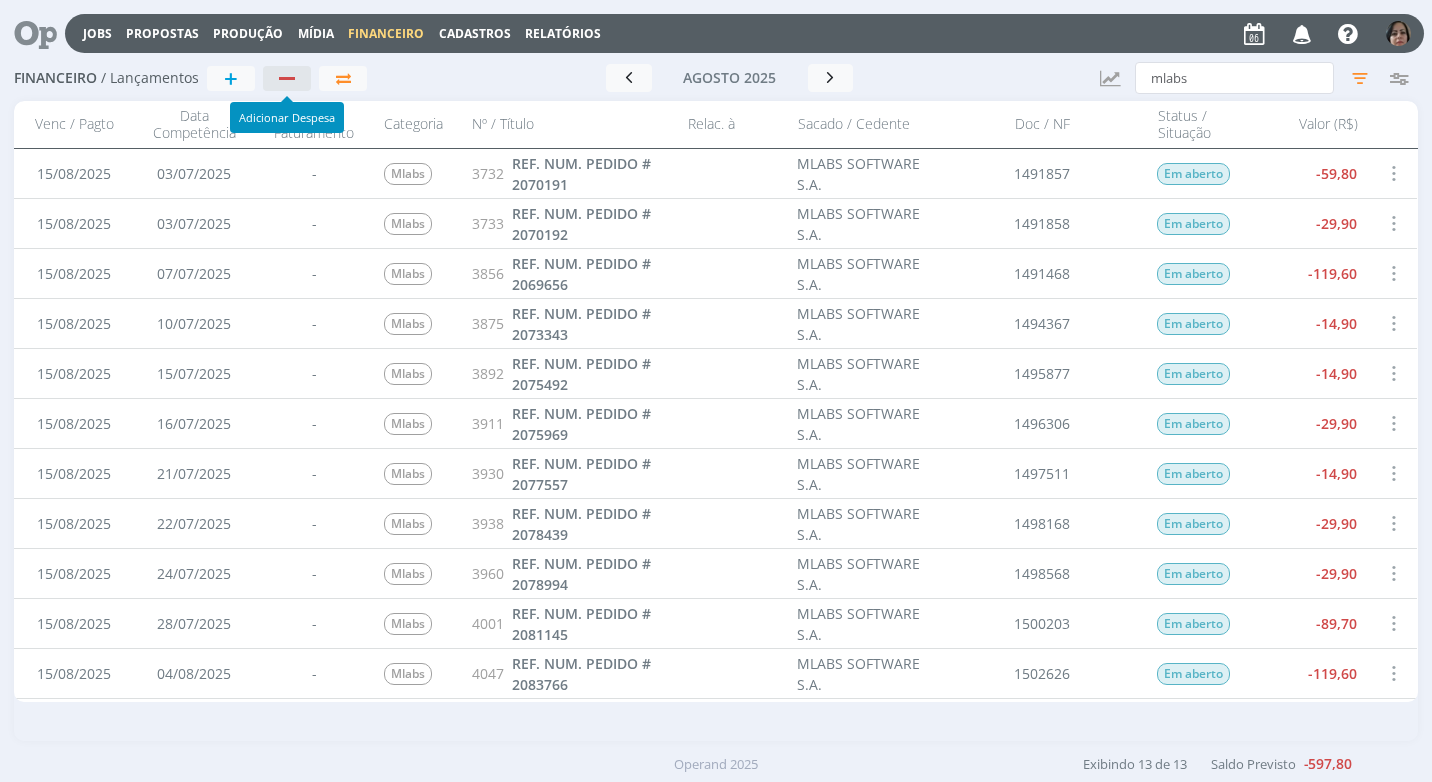 click at bounding box center [288, 78] 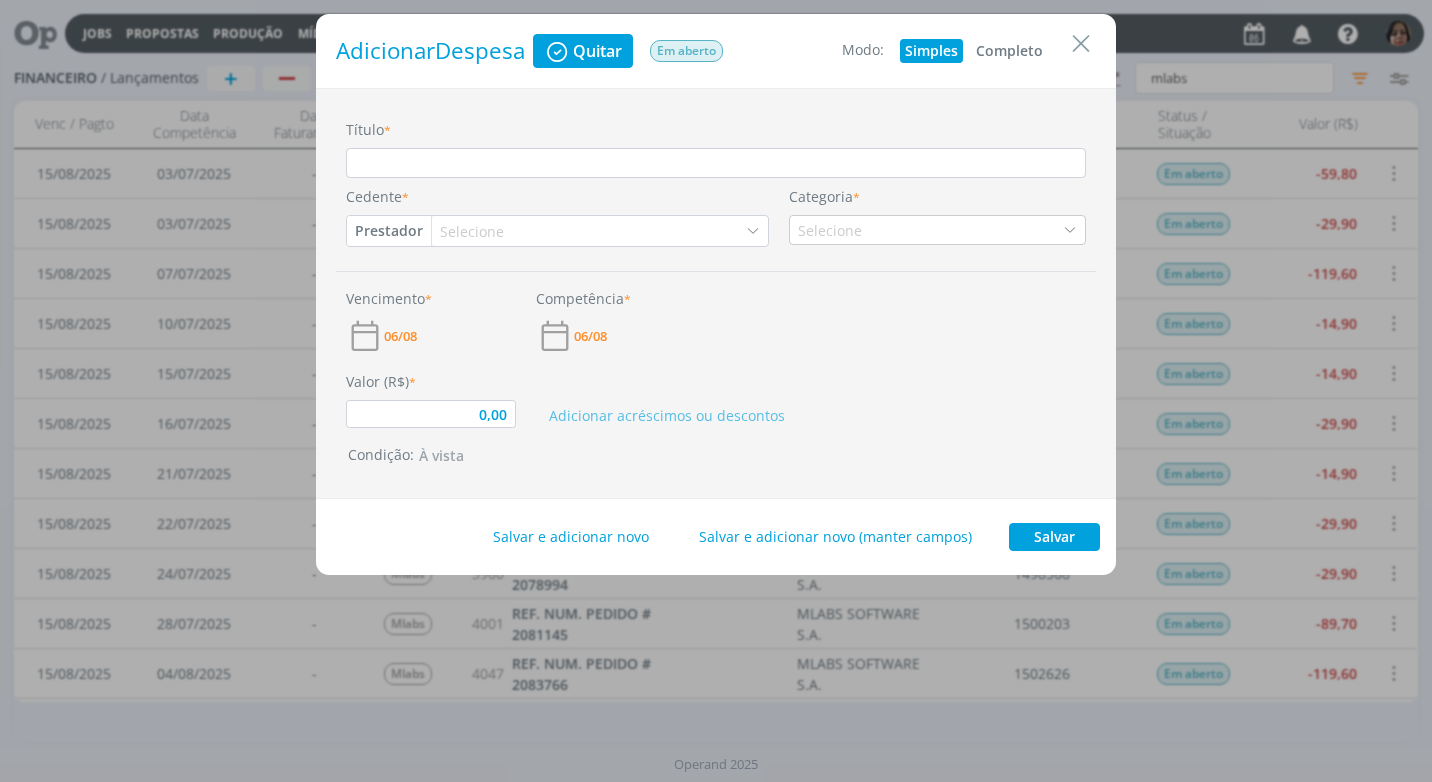 click on "Completo" at bounding box center (1009, 51) 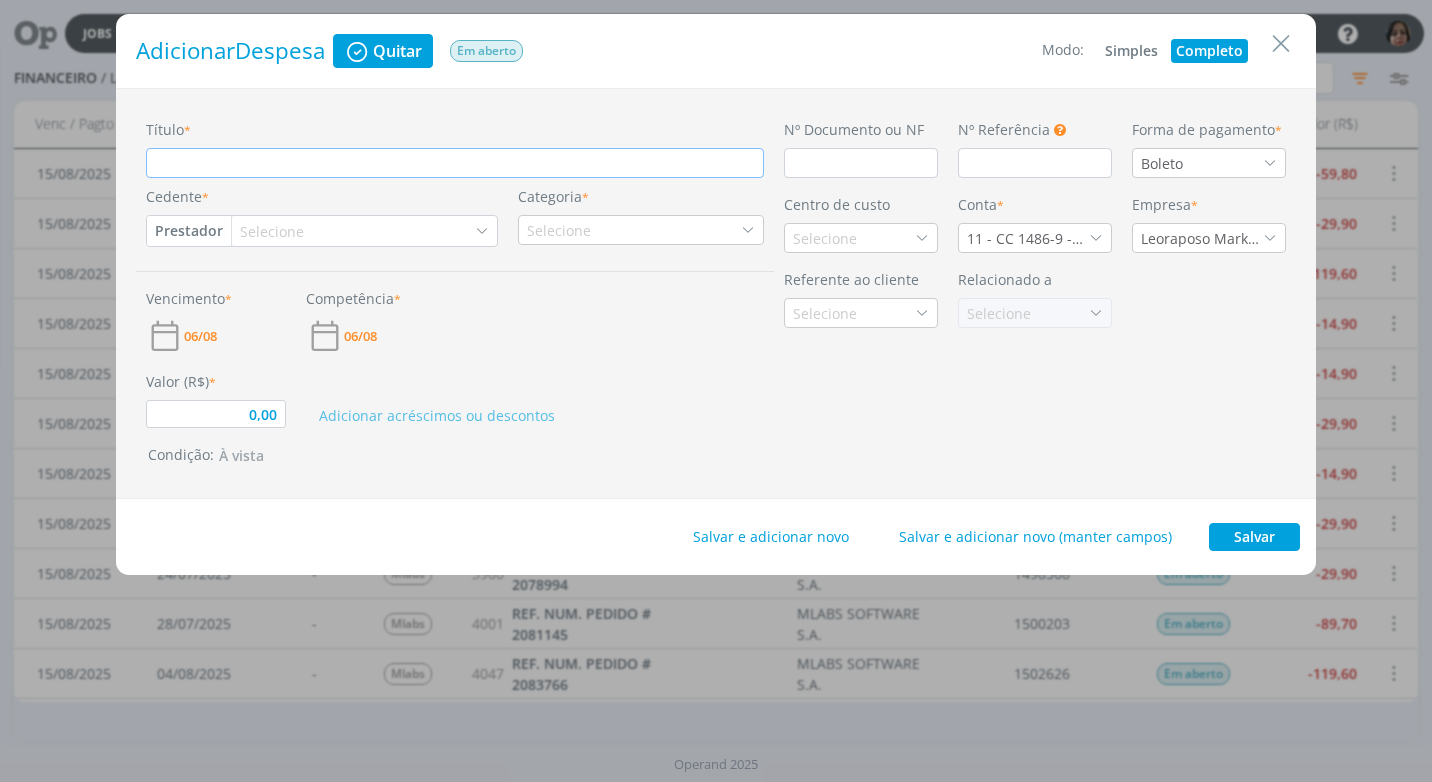 click on "Título  *" at bounding box center [455, 163] 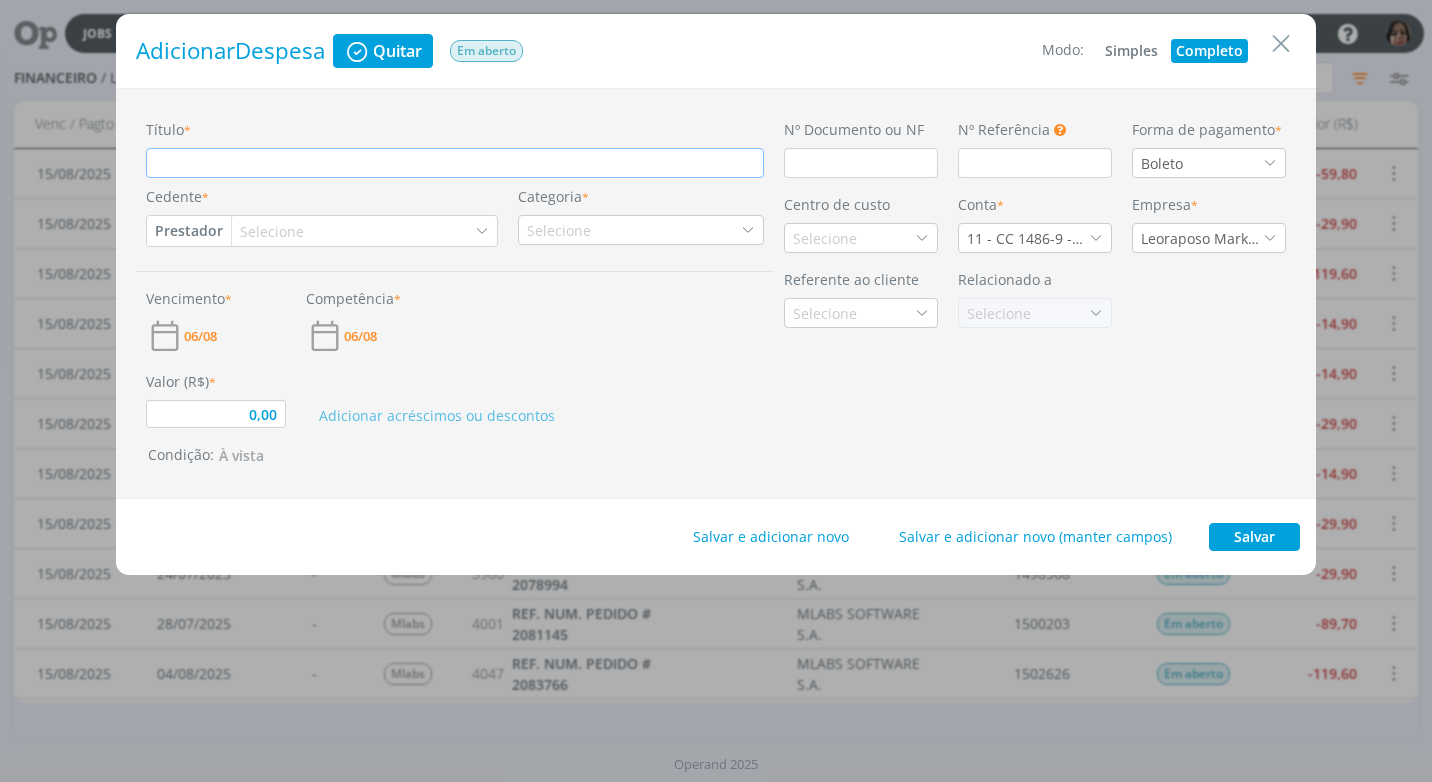 paste on "REF. NUM. PEDIDO # 2083982" 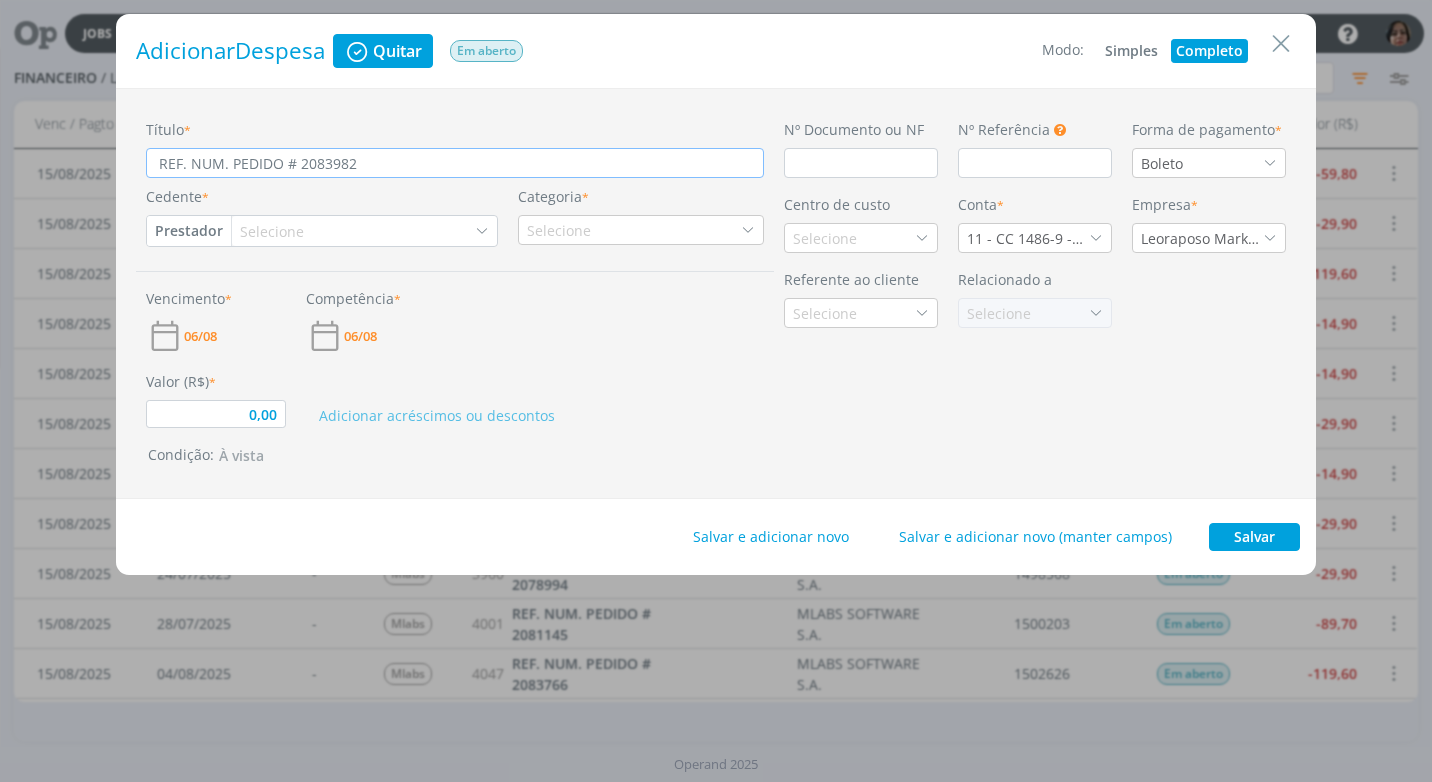 type on "REF. NUM. PEDIDO # 208398" 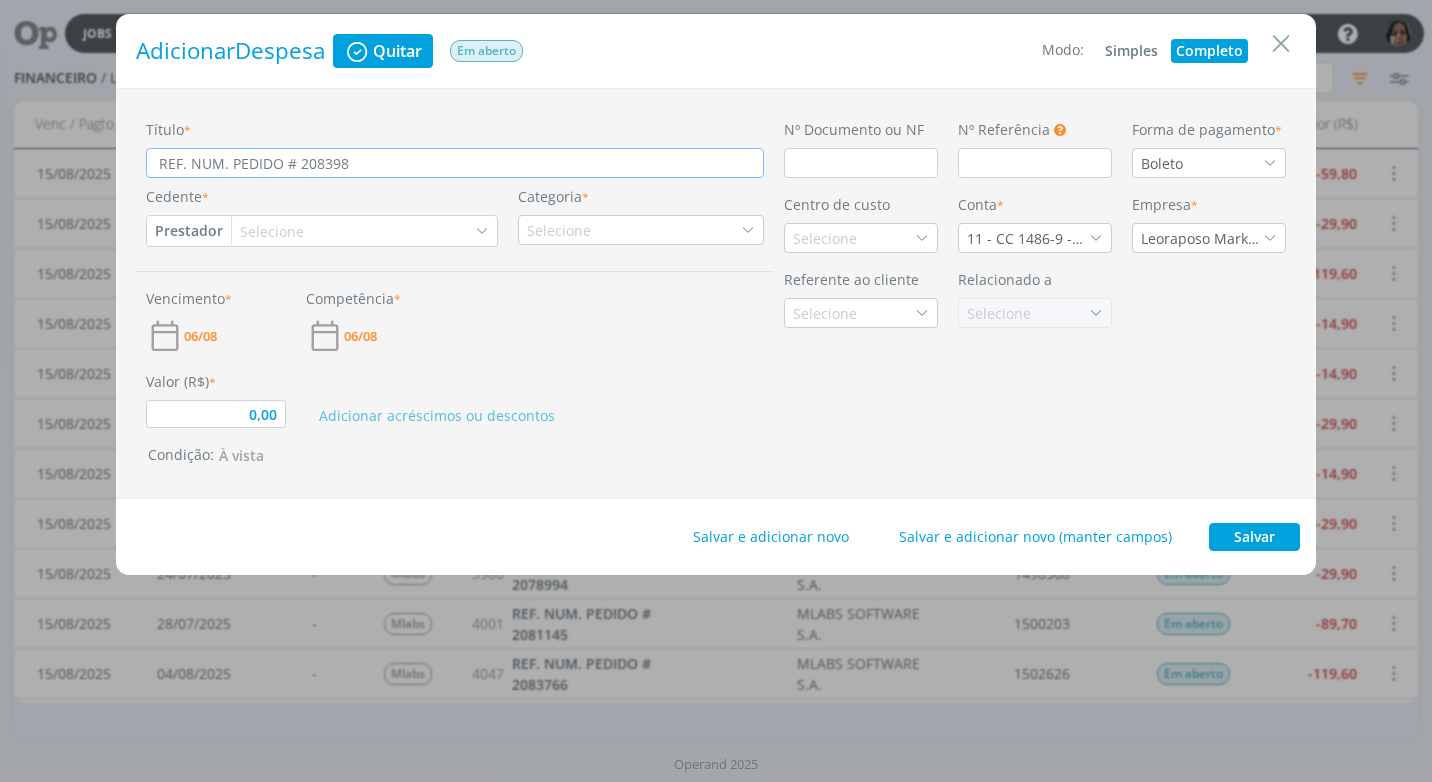 type on "REF. NUM. PEDIDO # 20839" 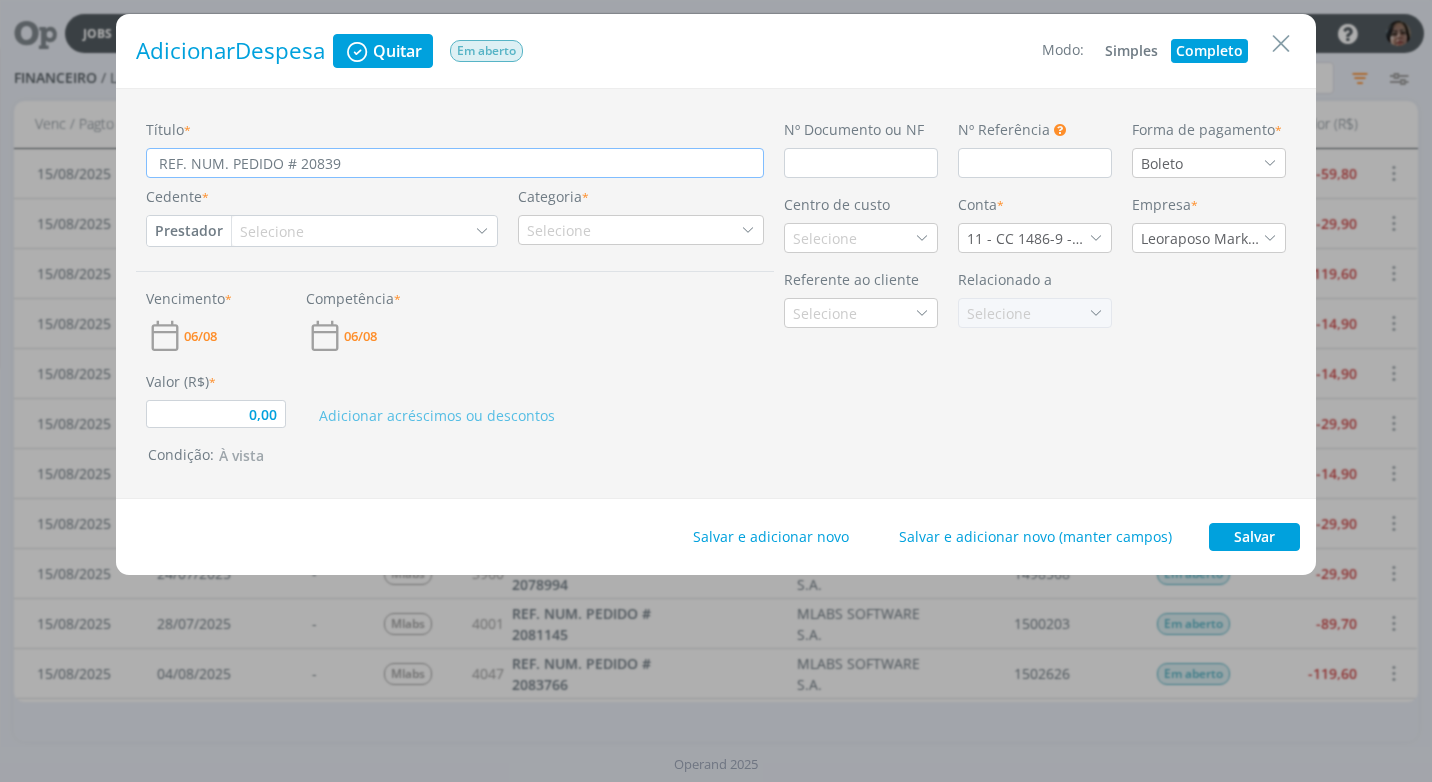 type on "REF. NUM. PEDIDO # 2083" 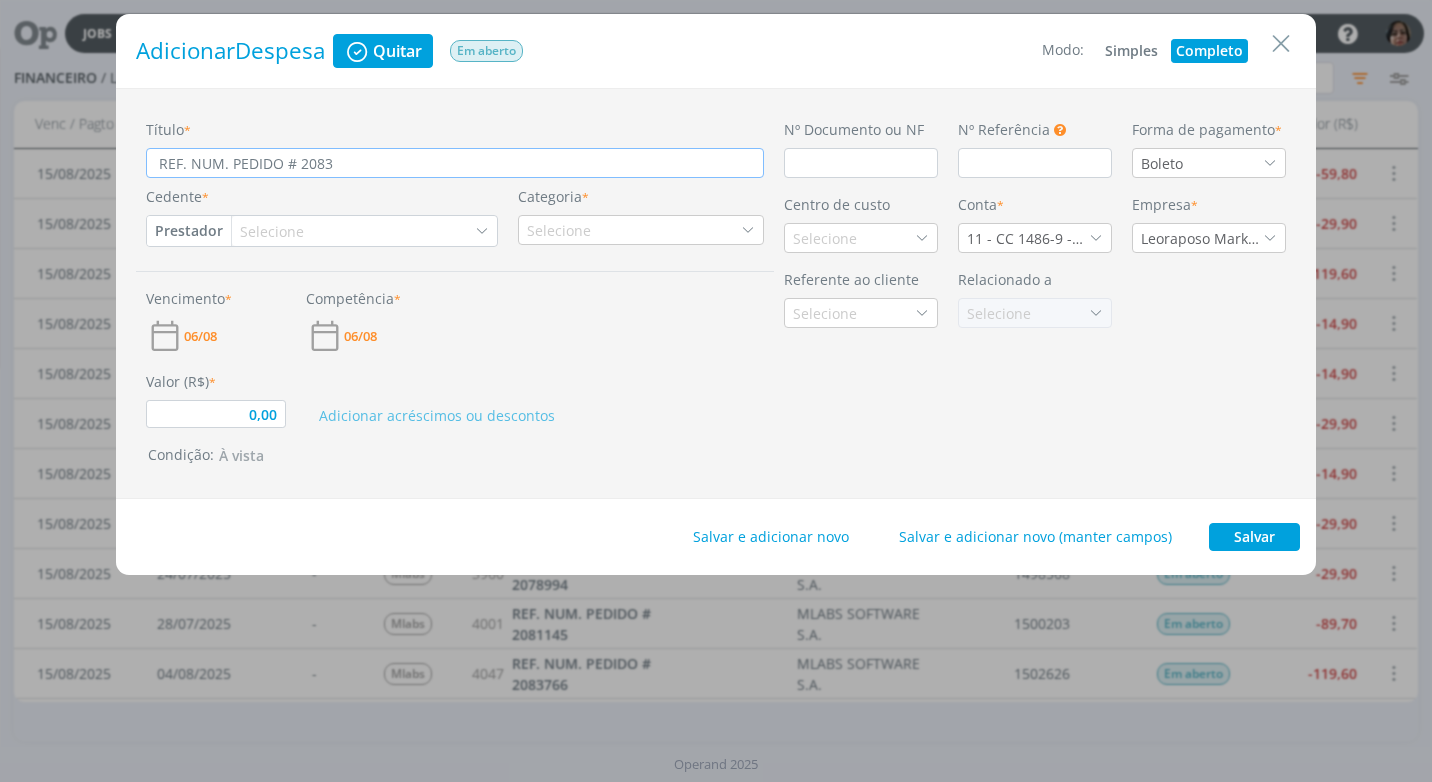 type on "REF. NUM. PEDIDO # 208" 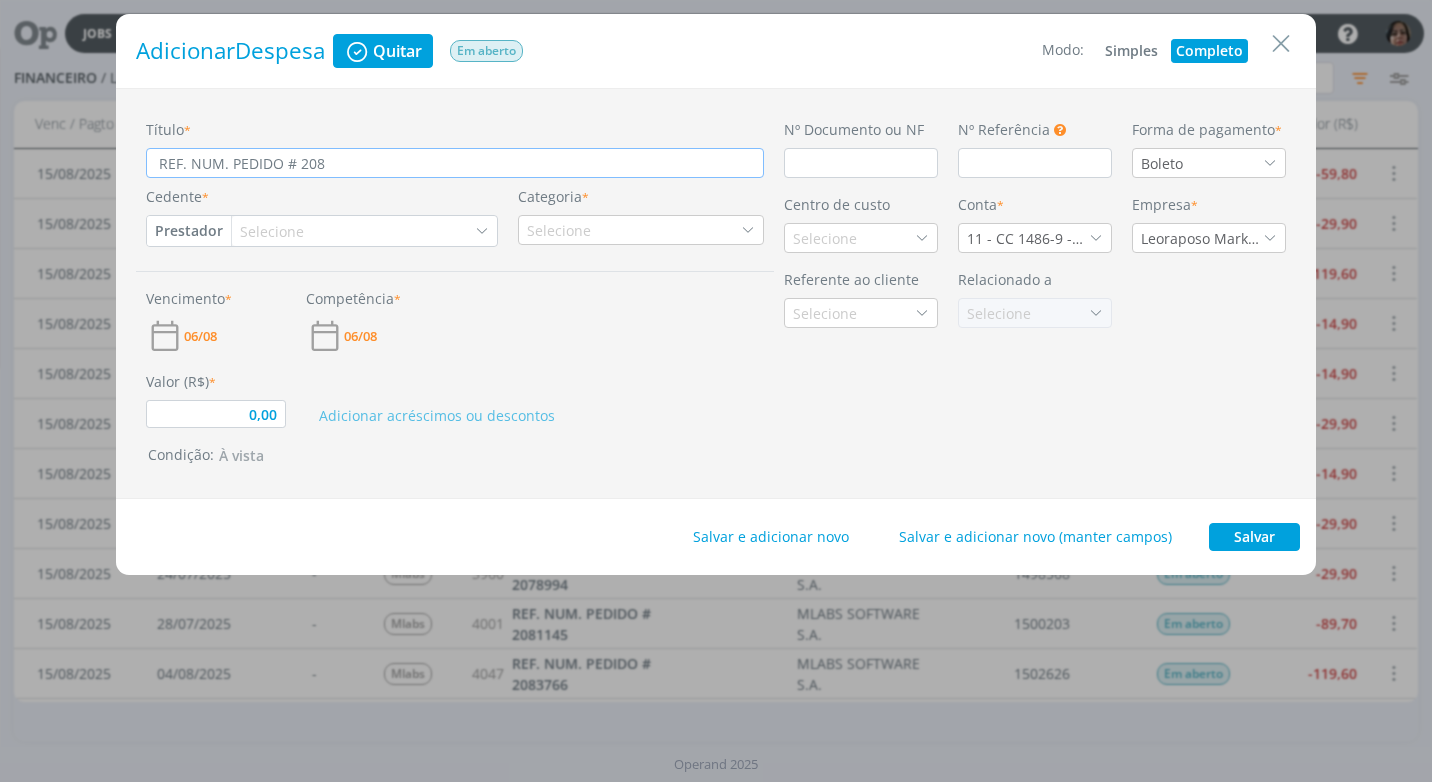 type on "REF. NUM. PEDIDO # 20" 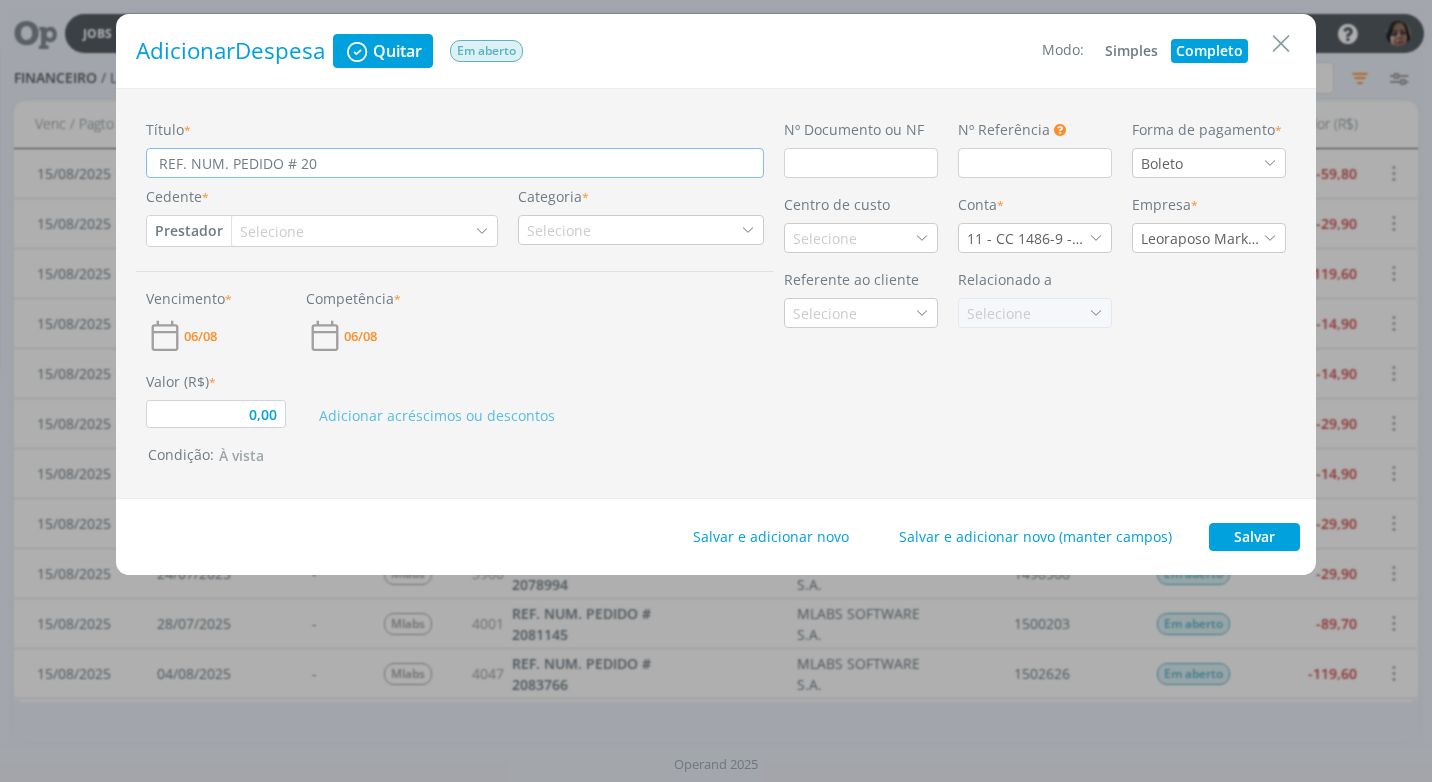 type on "REF. NUM. PEDIDO # 2" 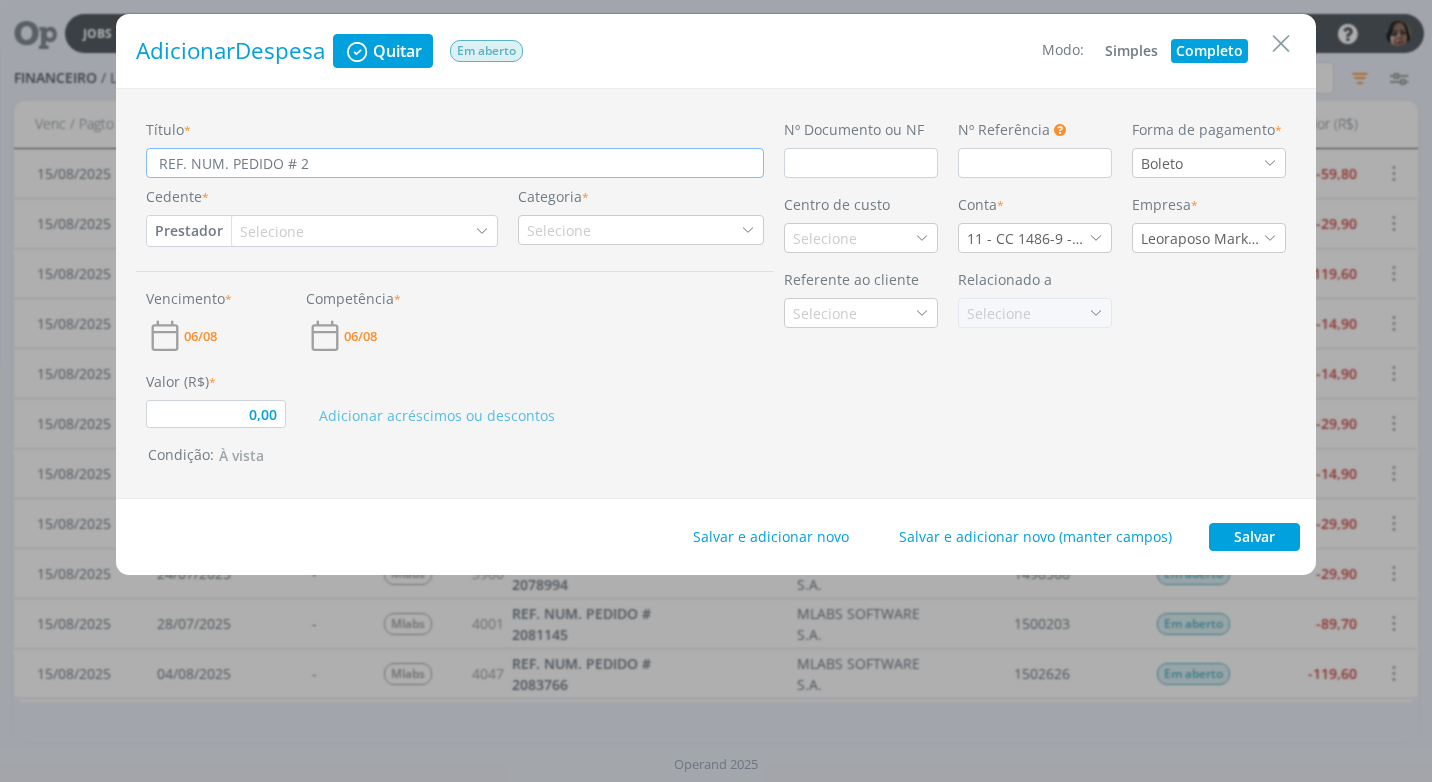type on "REF. NUM. PEDIDO #" 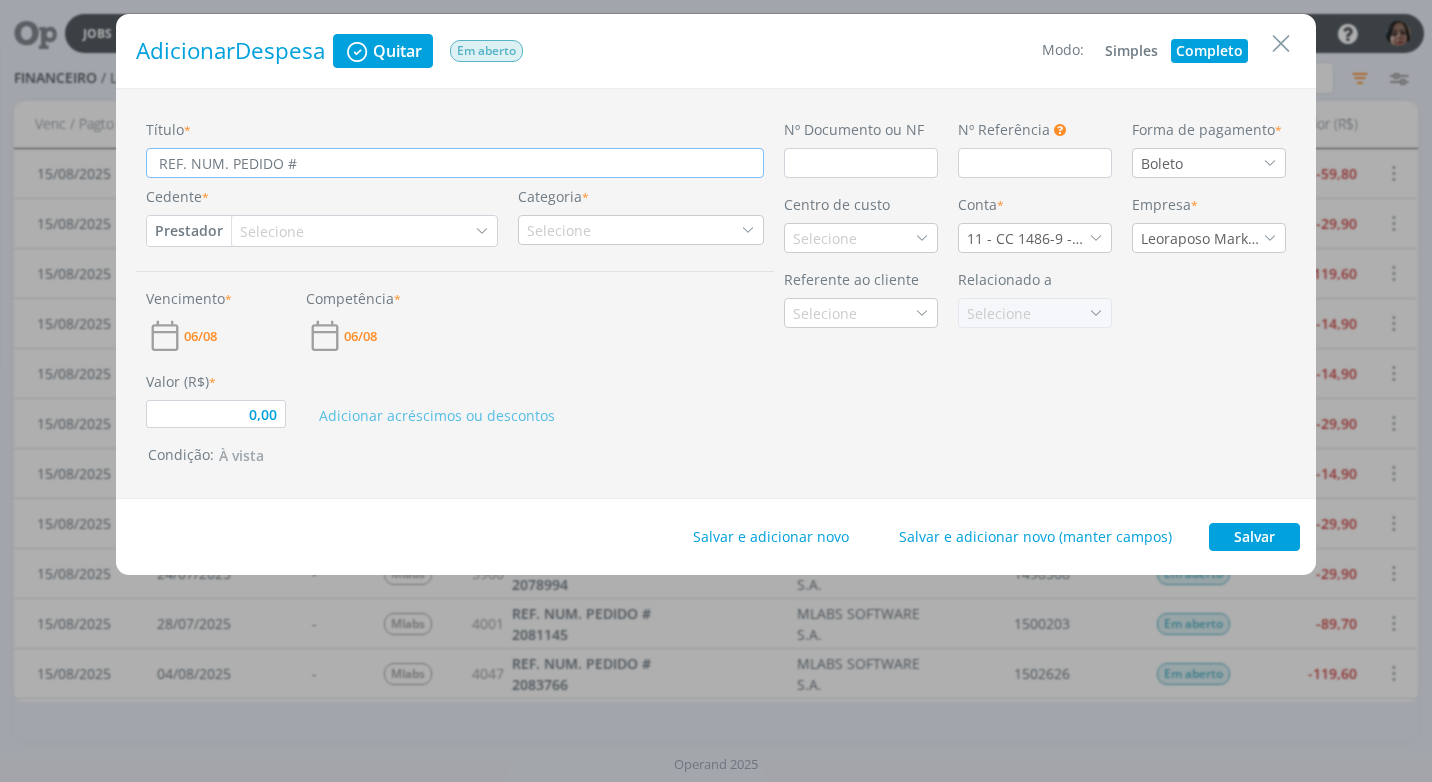 type on "REF. NUM. PEDIDO #" 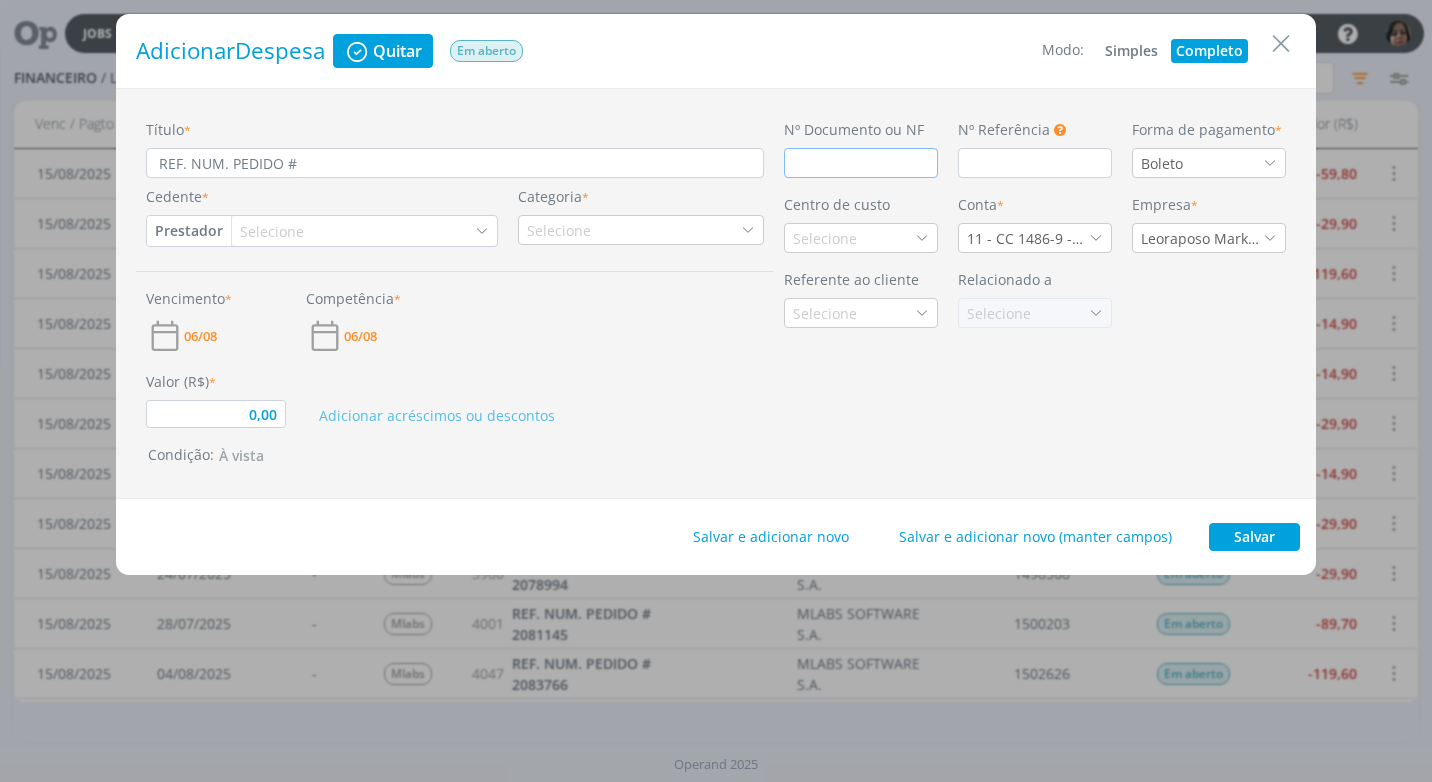 click at bounding box center (861, 163) 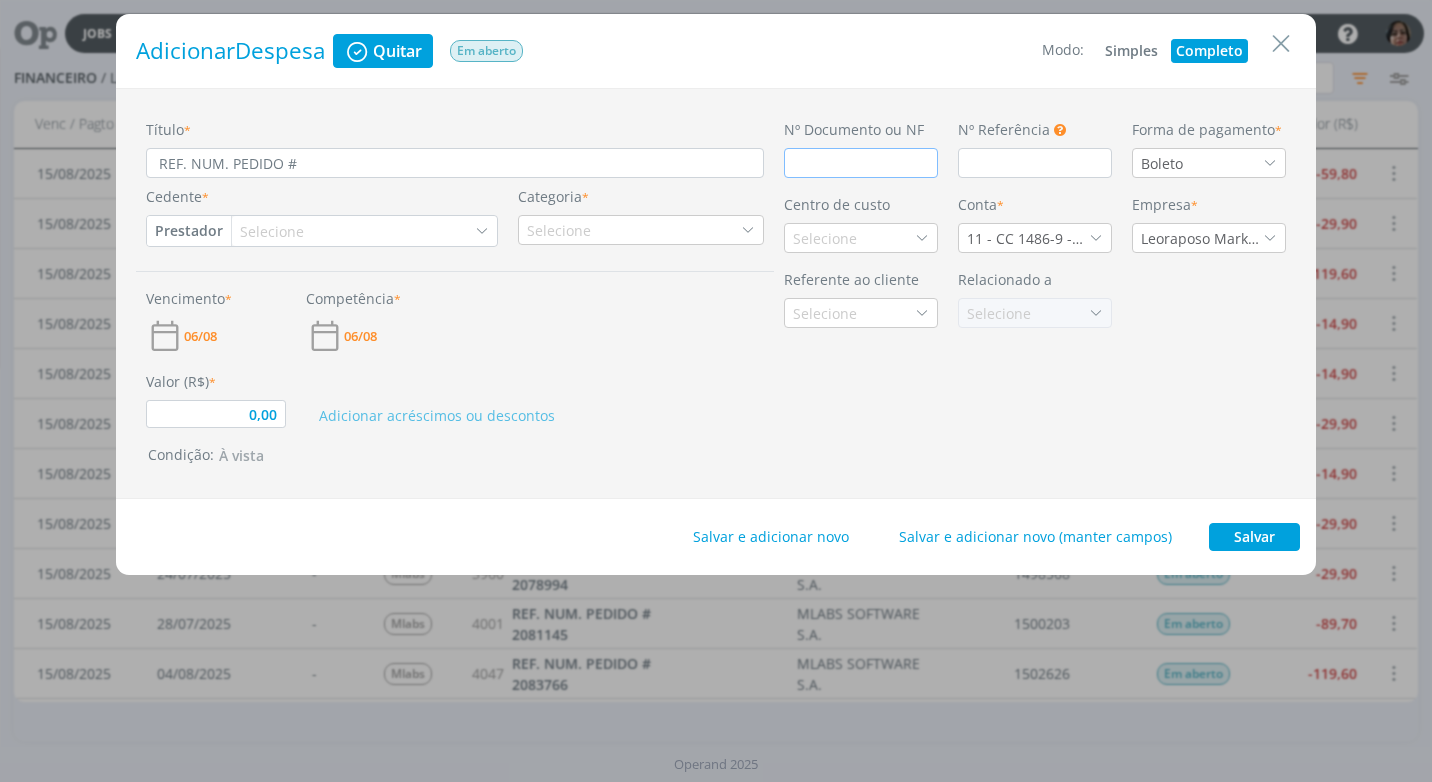 type on "C" 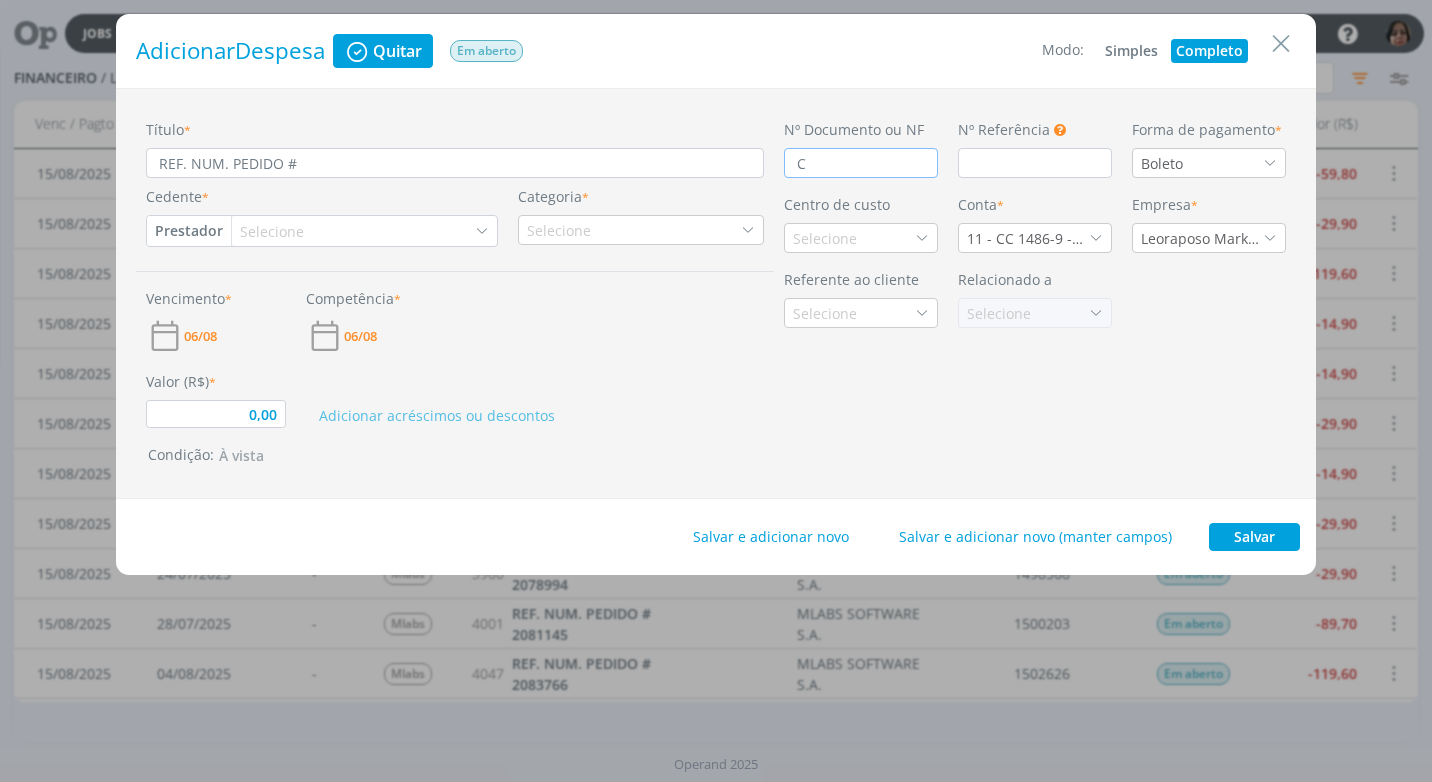 type on "0,00" 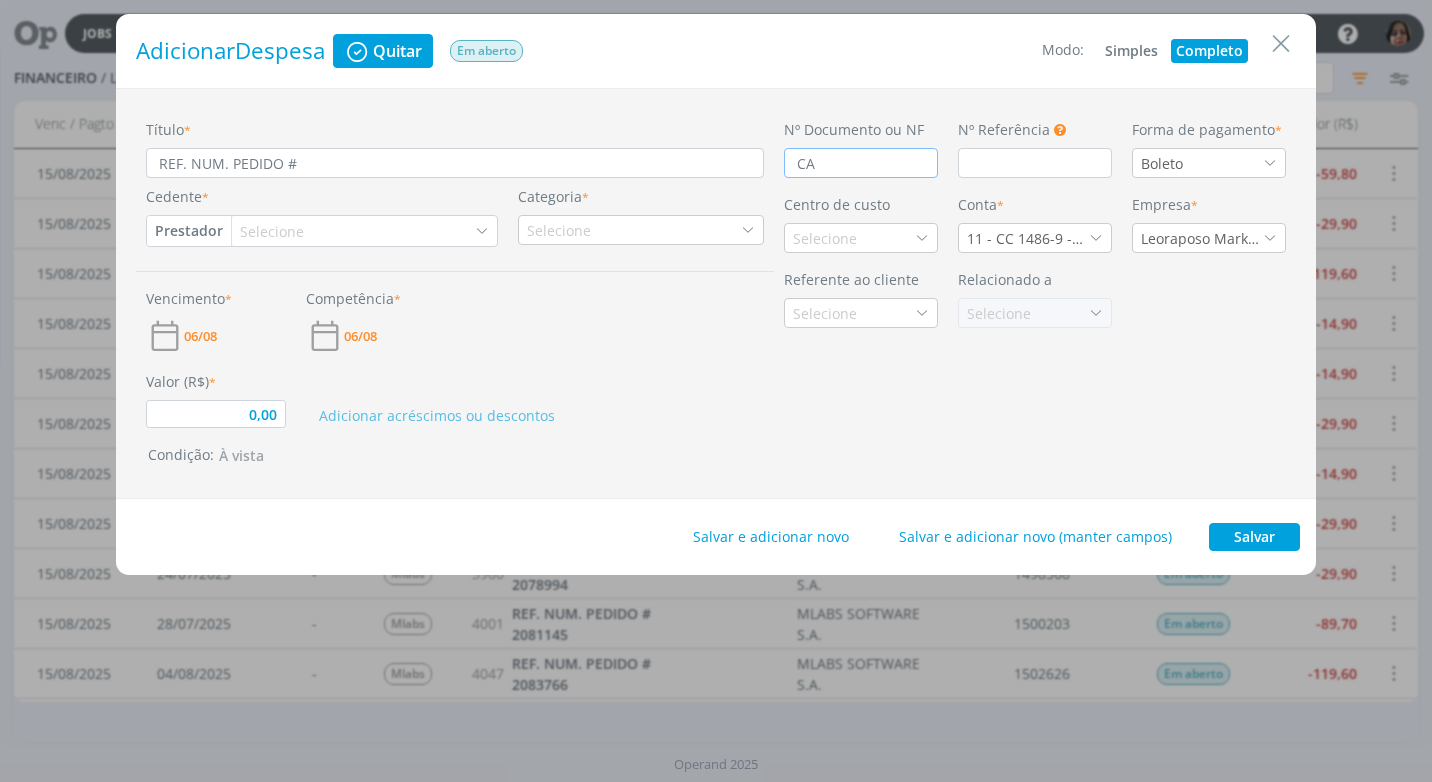 type on "0,00" 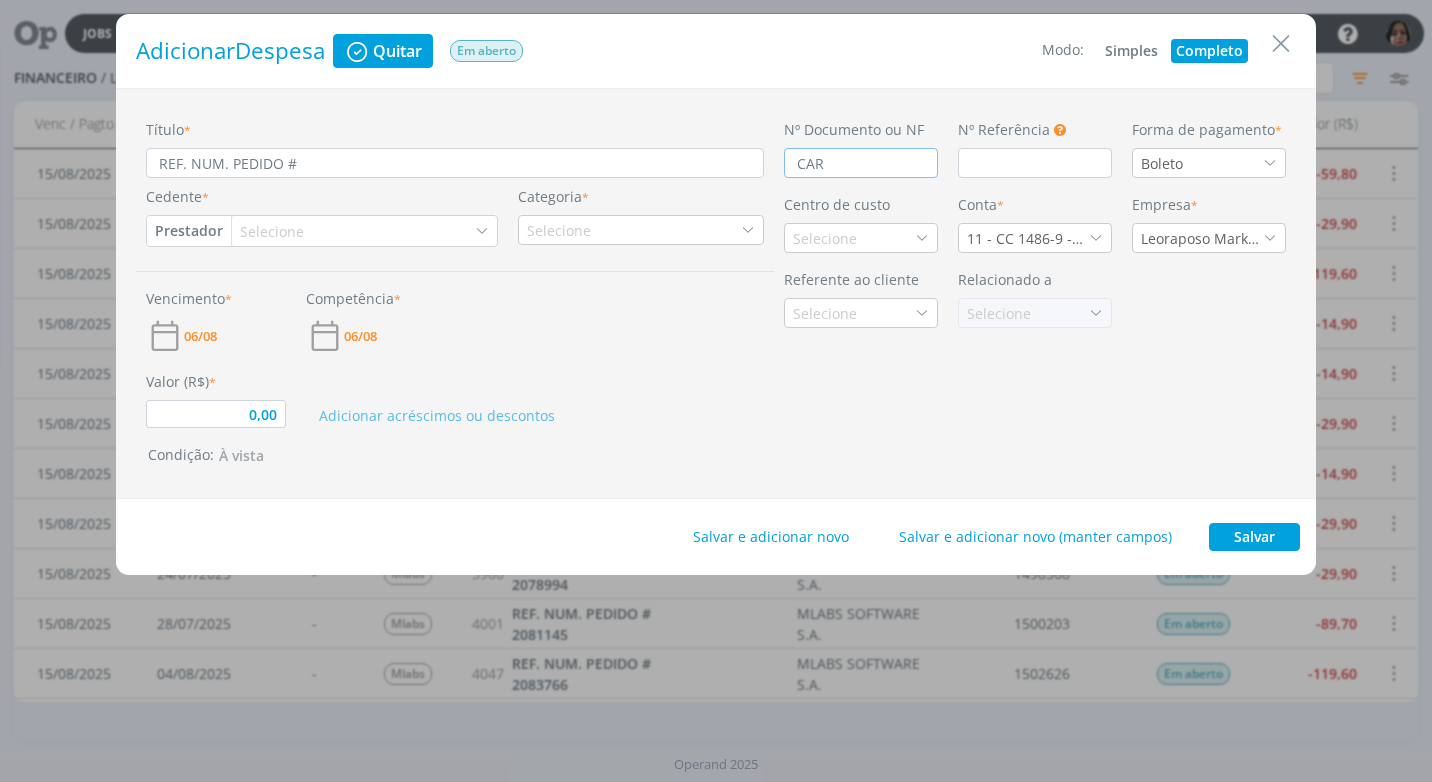type on "0,00" 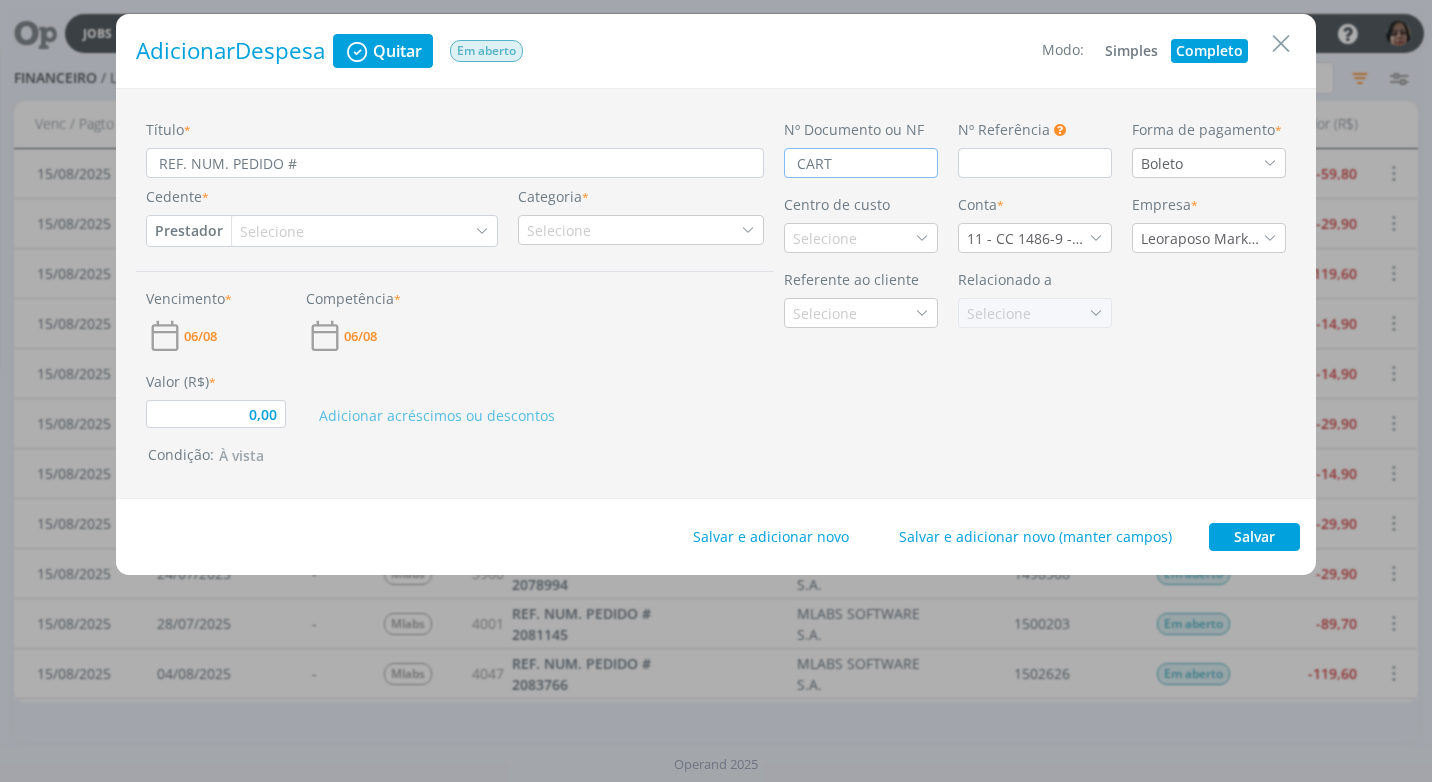type on "0,00" 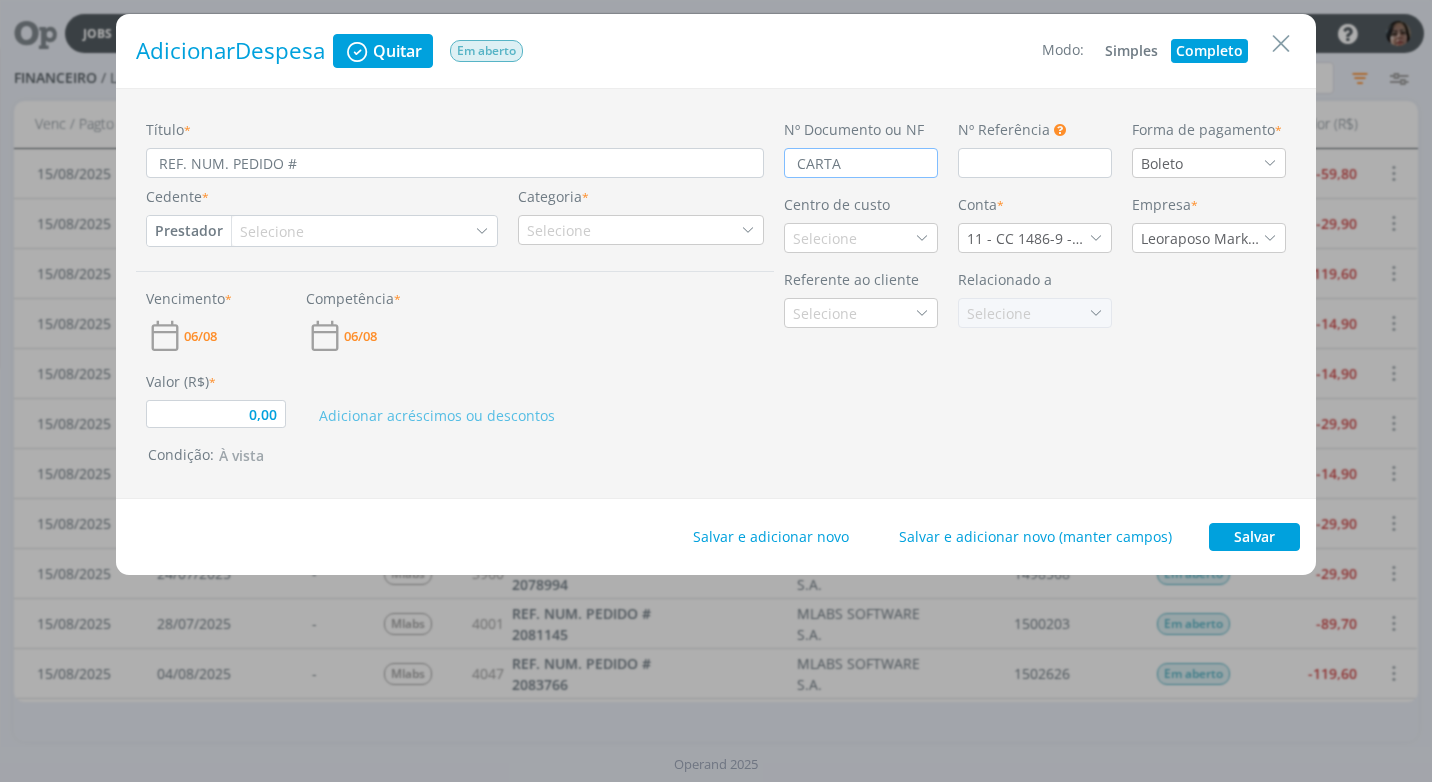 type on "0,00" 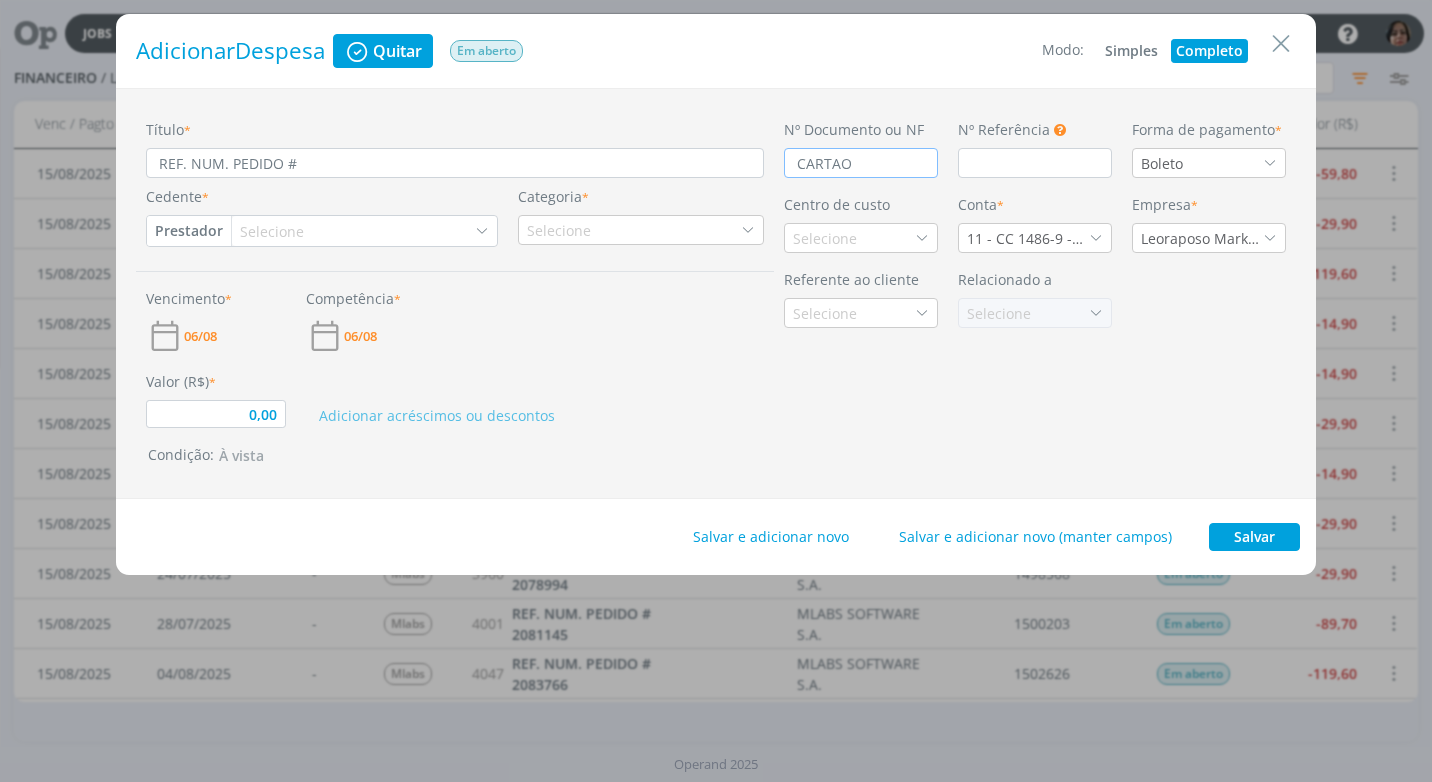 type on "0,00" 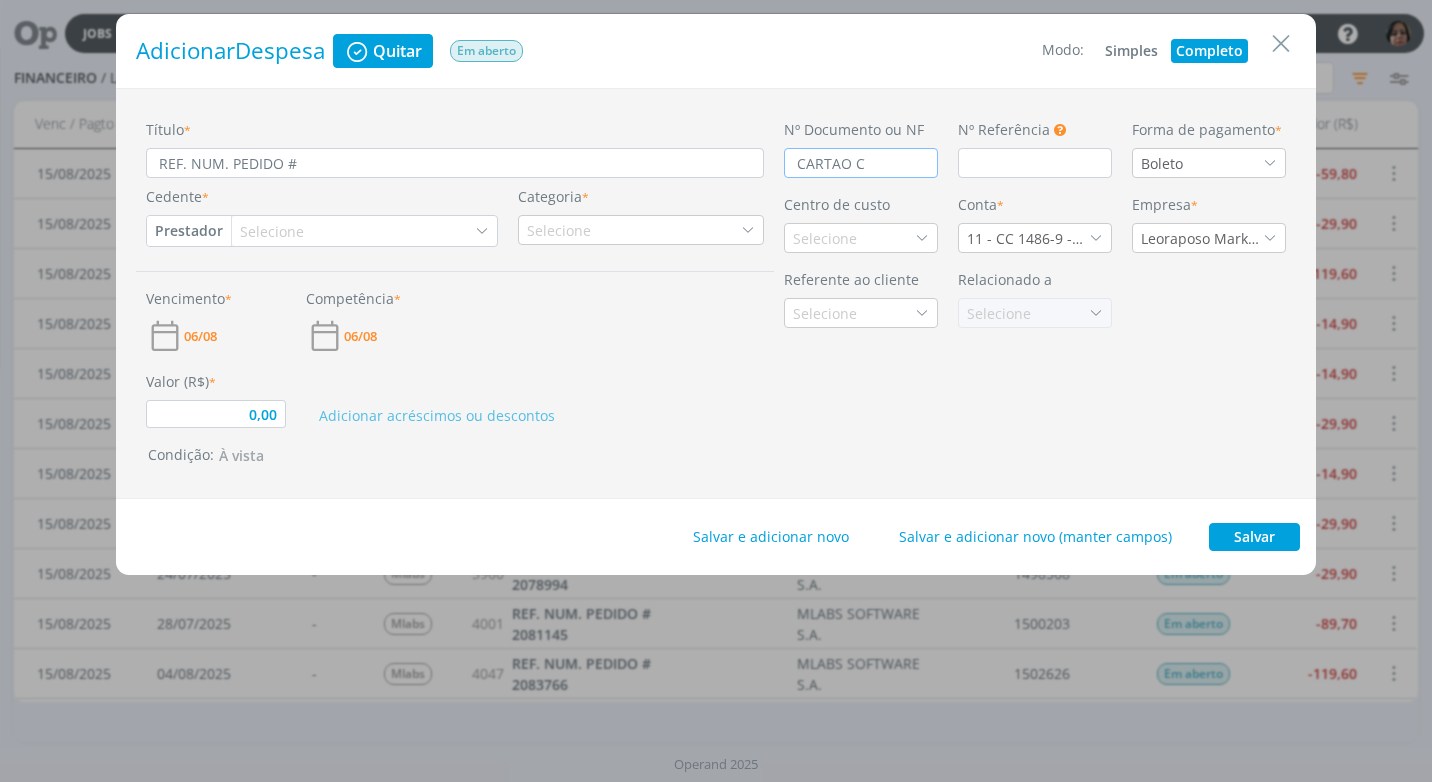 type on "0,00" 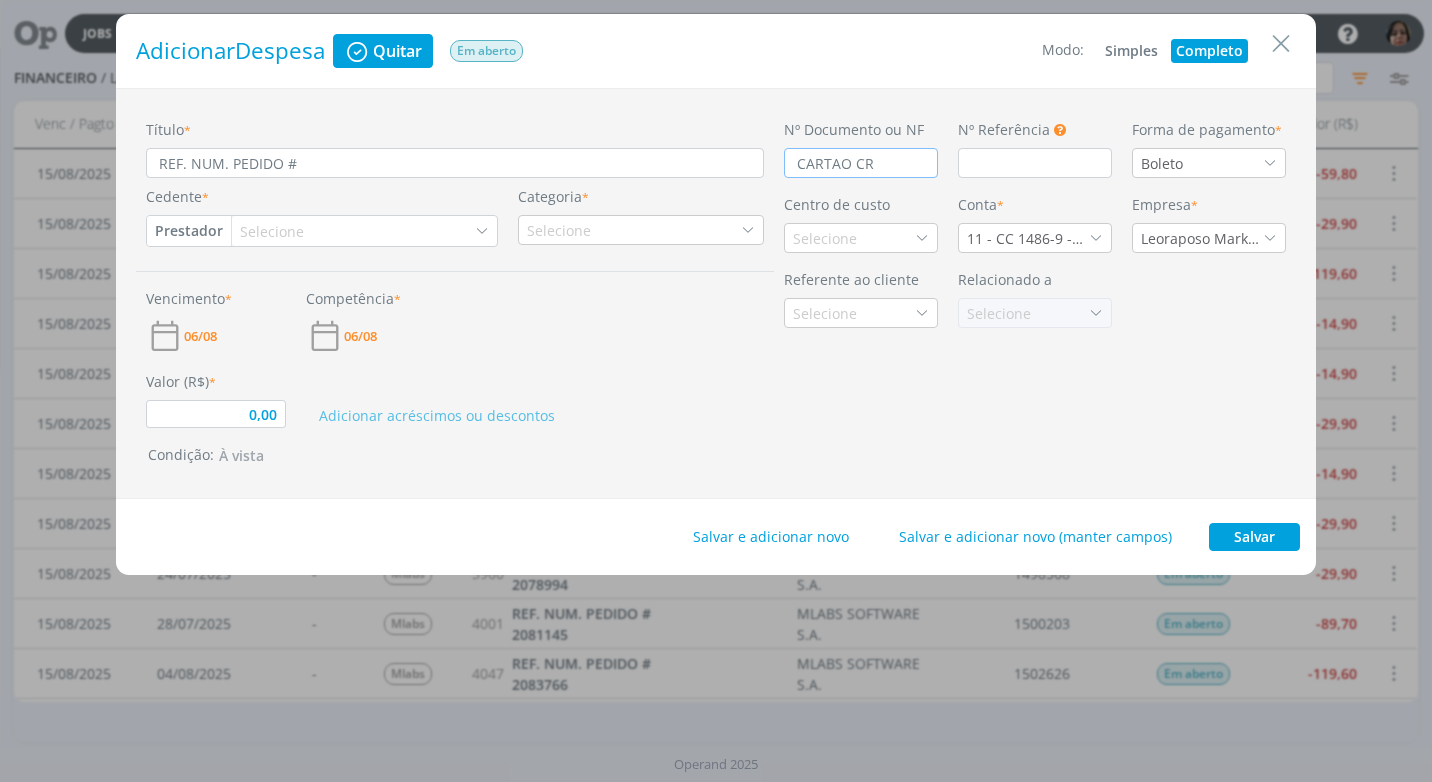 type on "0,00" 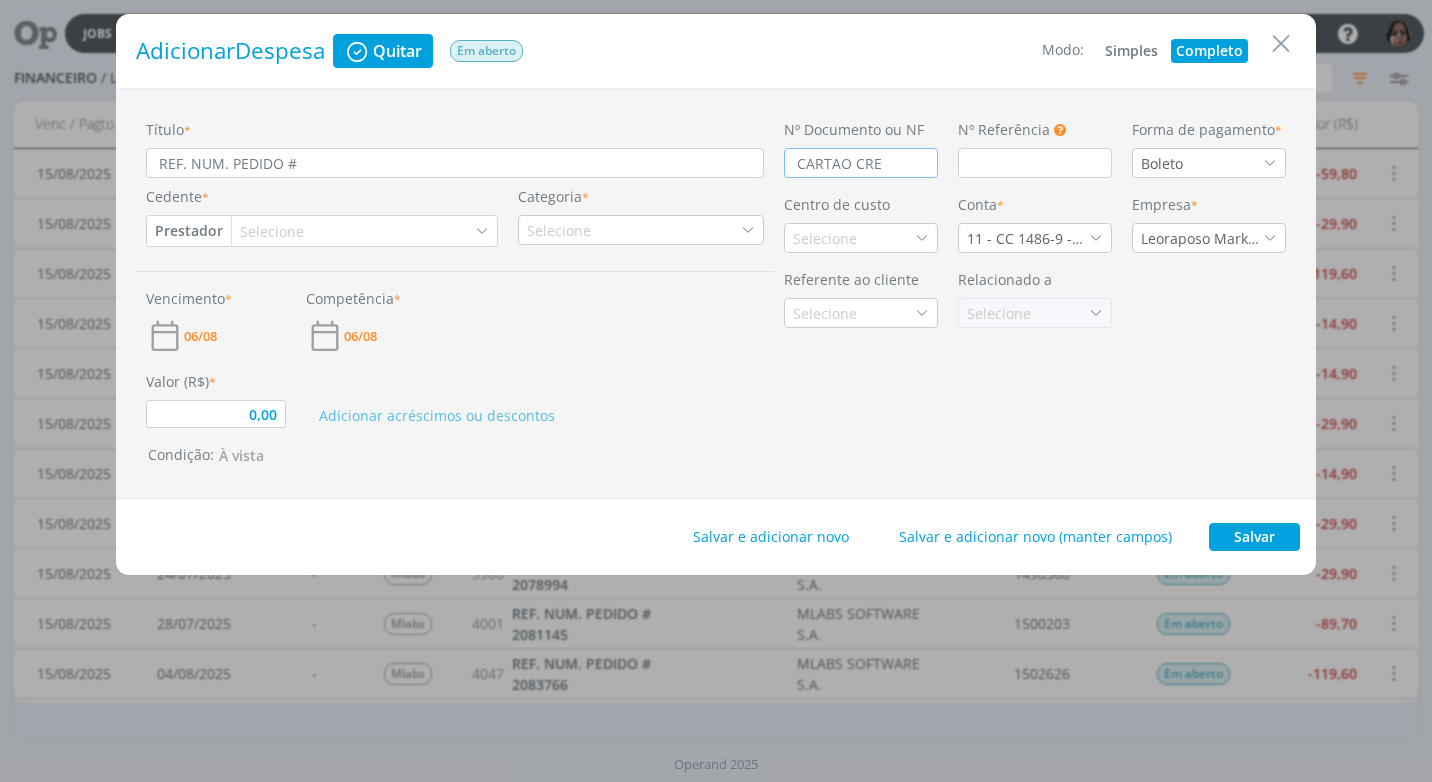 type on "0,00" 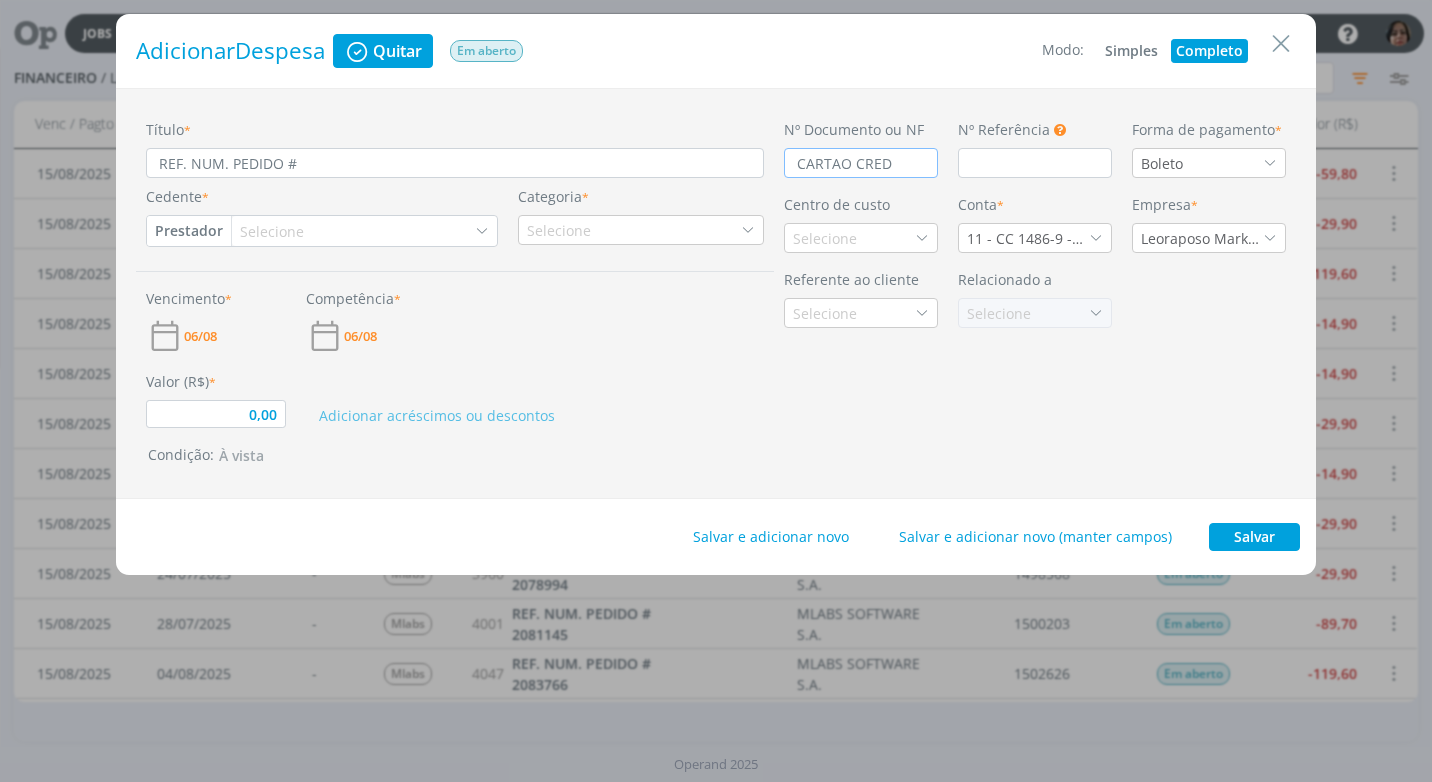 type on "0,00" 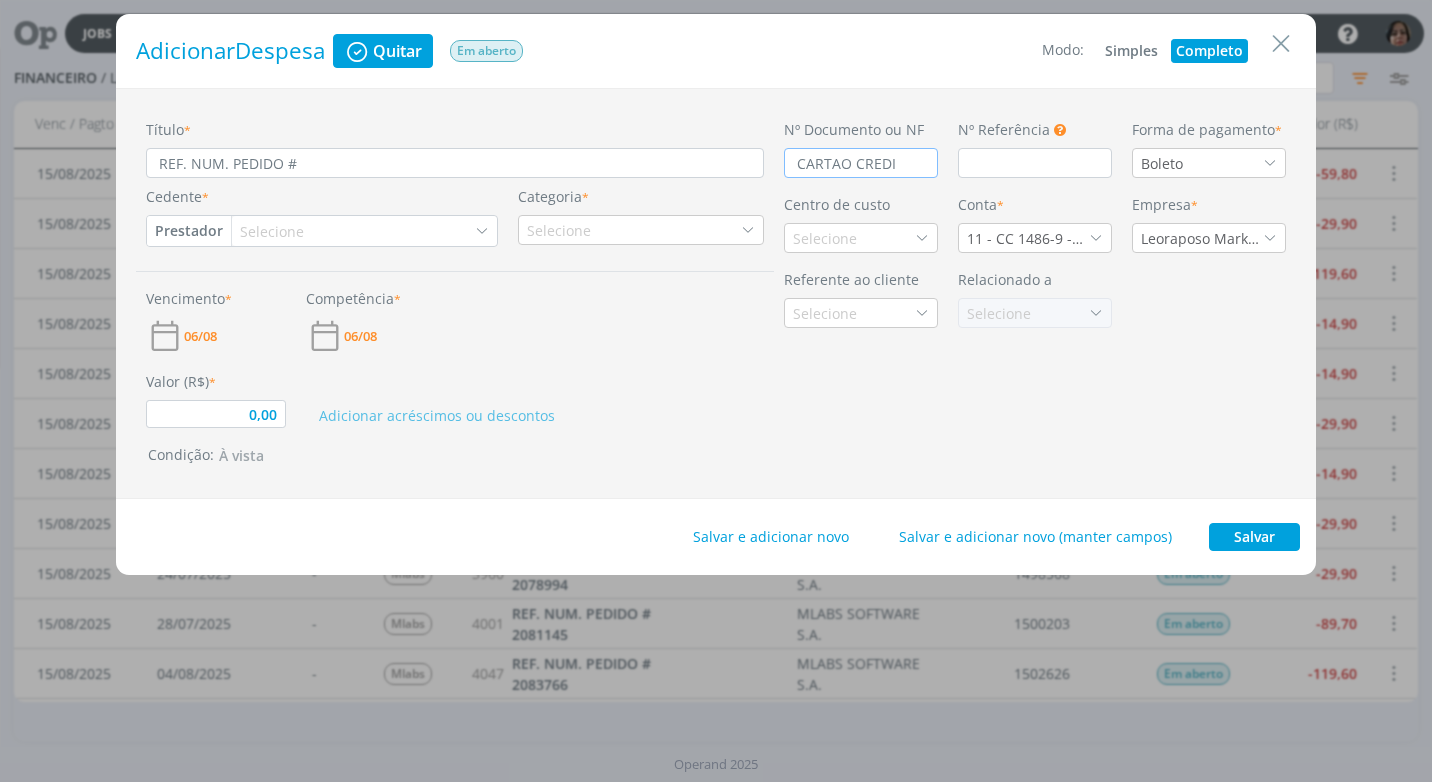 type on "0,00" 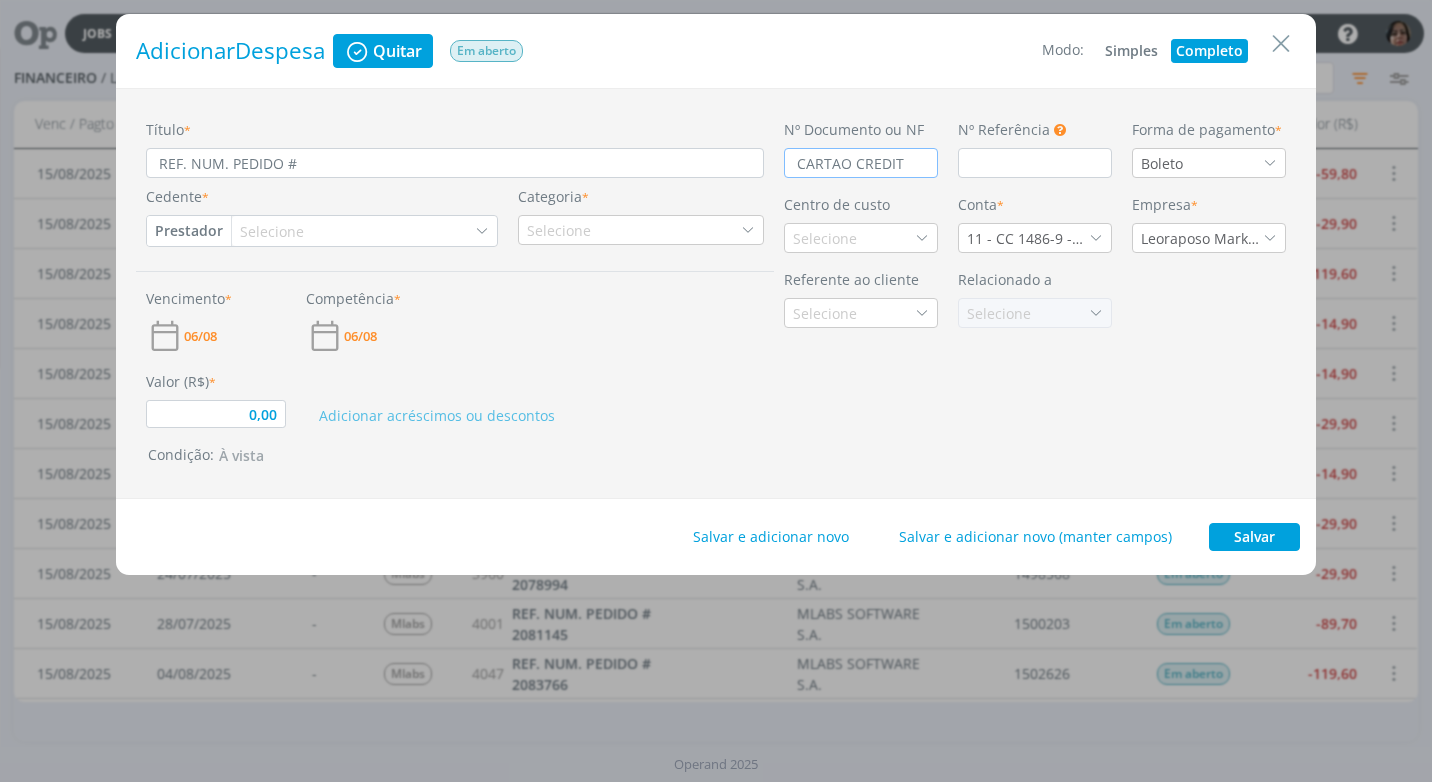 type on "0,00" 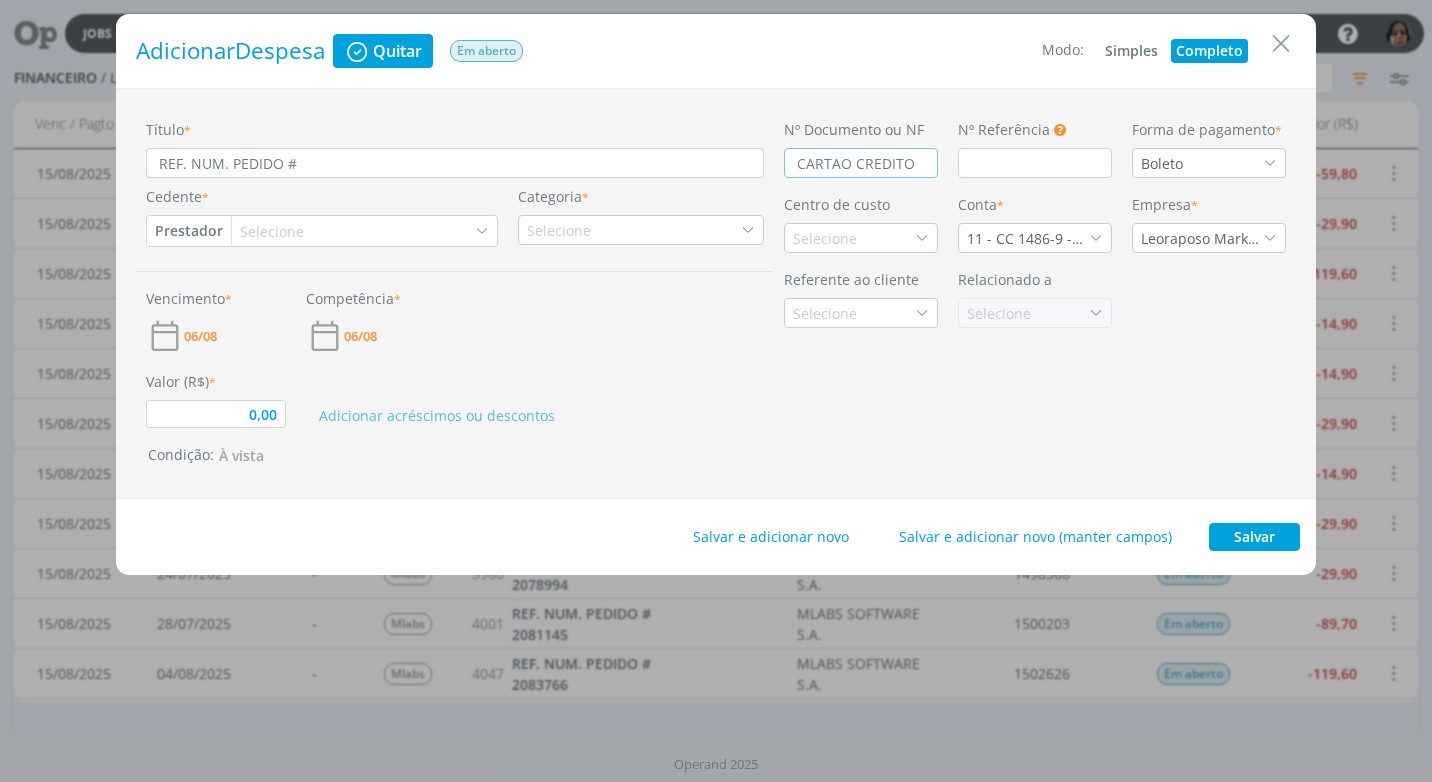type on "CARTAO CREDITO" 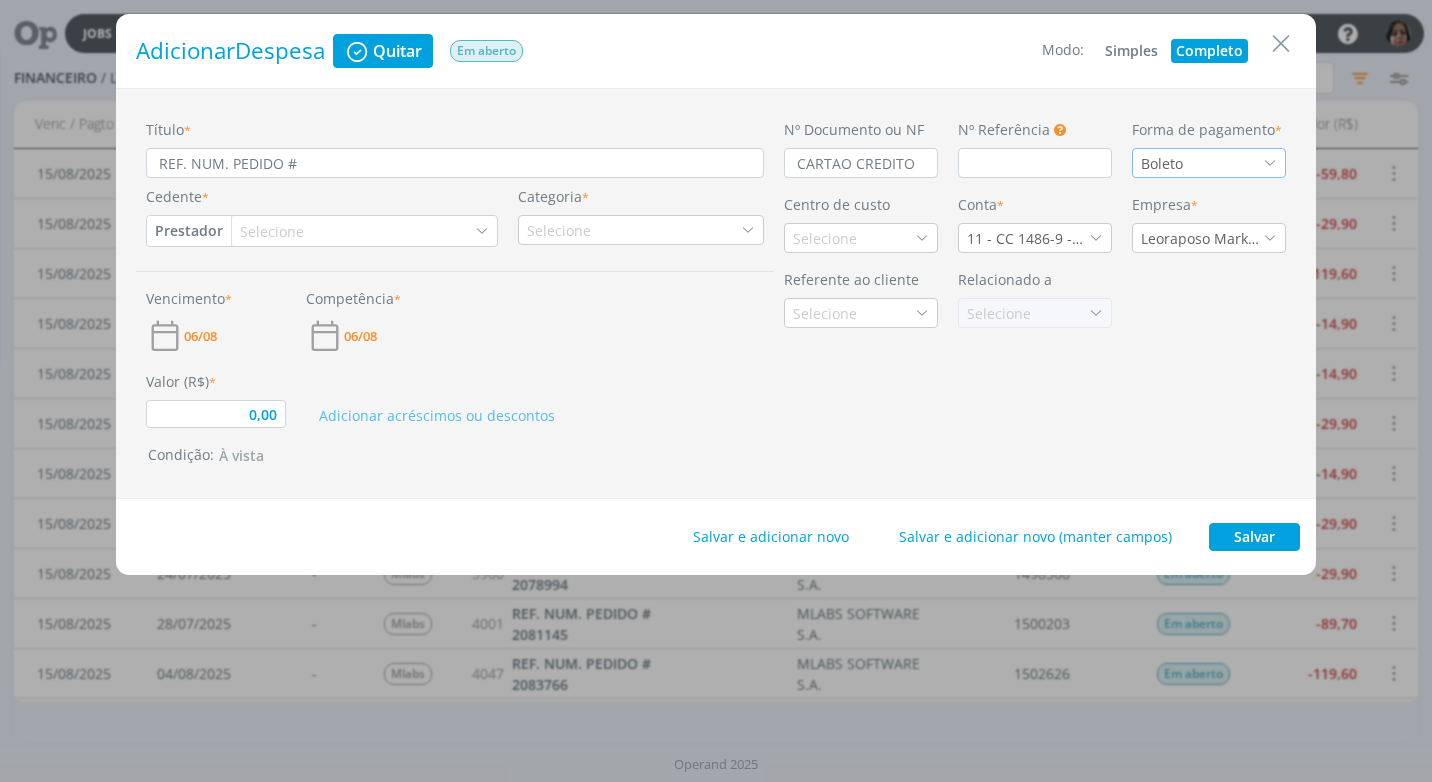 click at bounding box center (1270, 163) 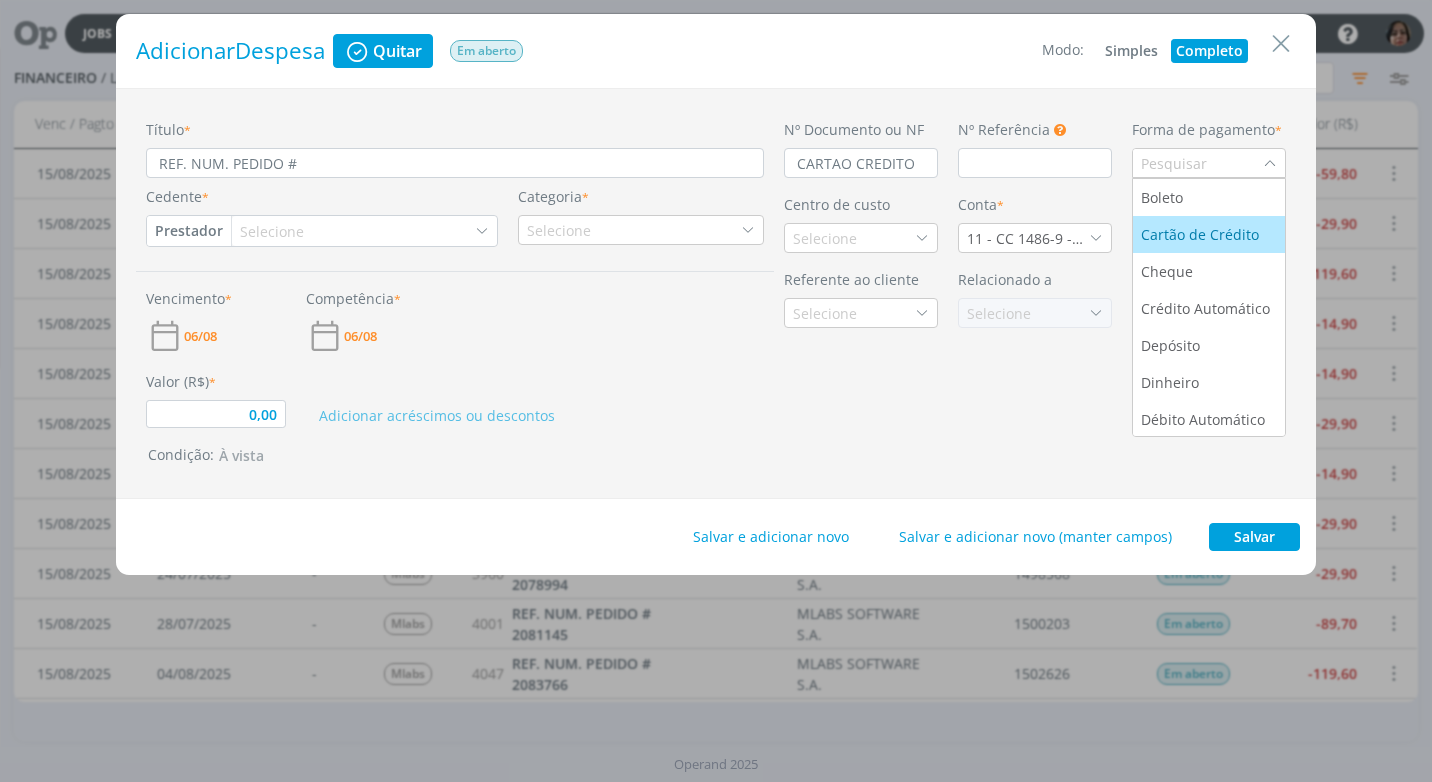click on "Cartão de Crédito" at bounding box center [1202, 234] 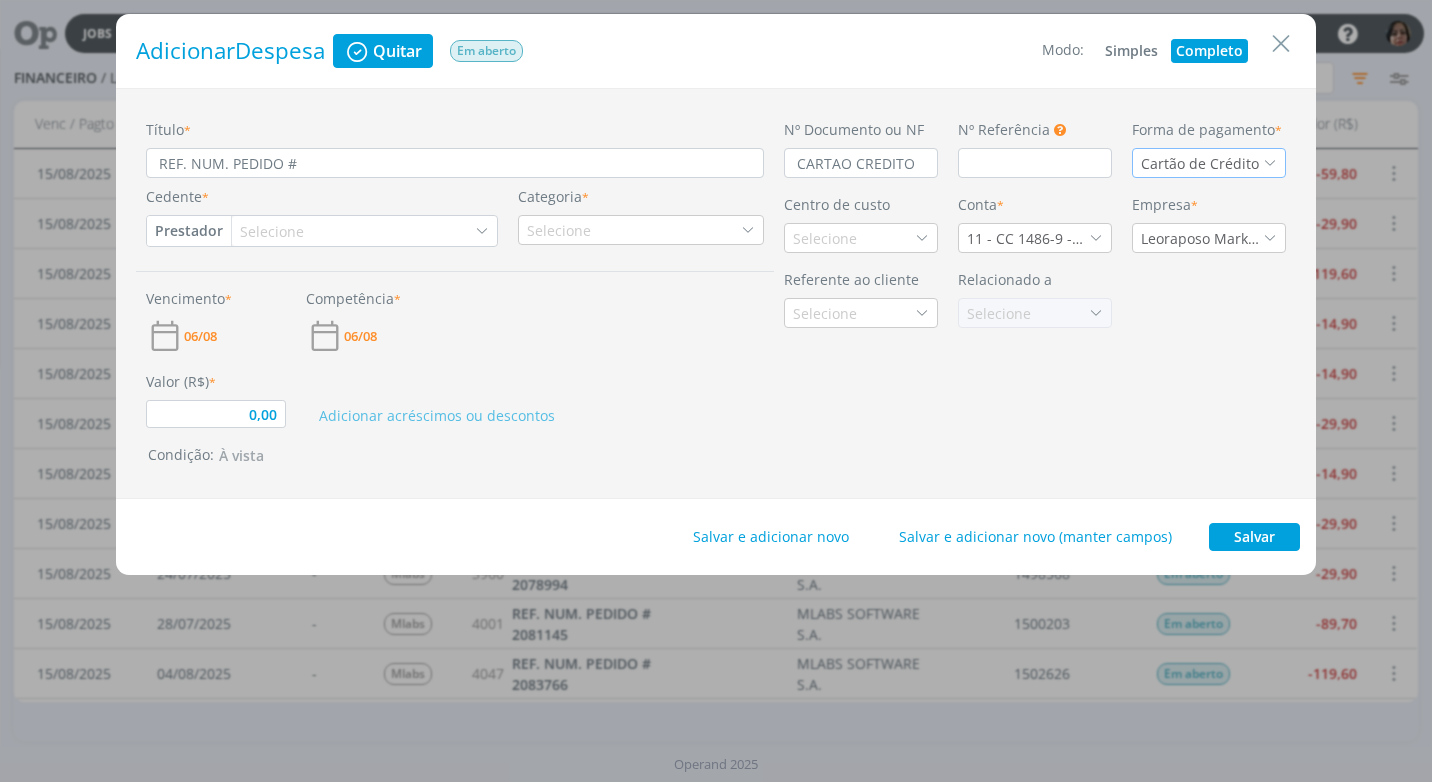 click on "Prestador" at bounding box center (189, 231) 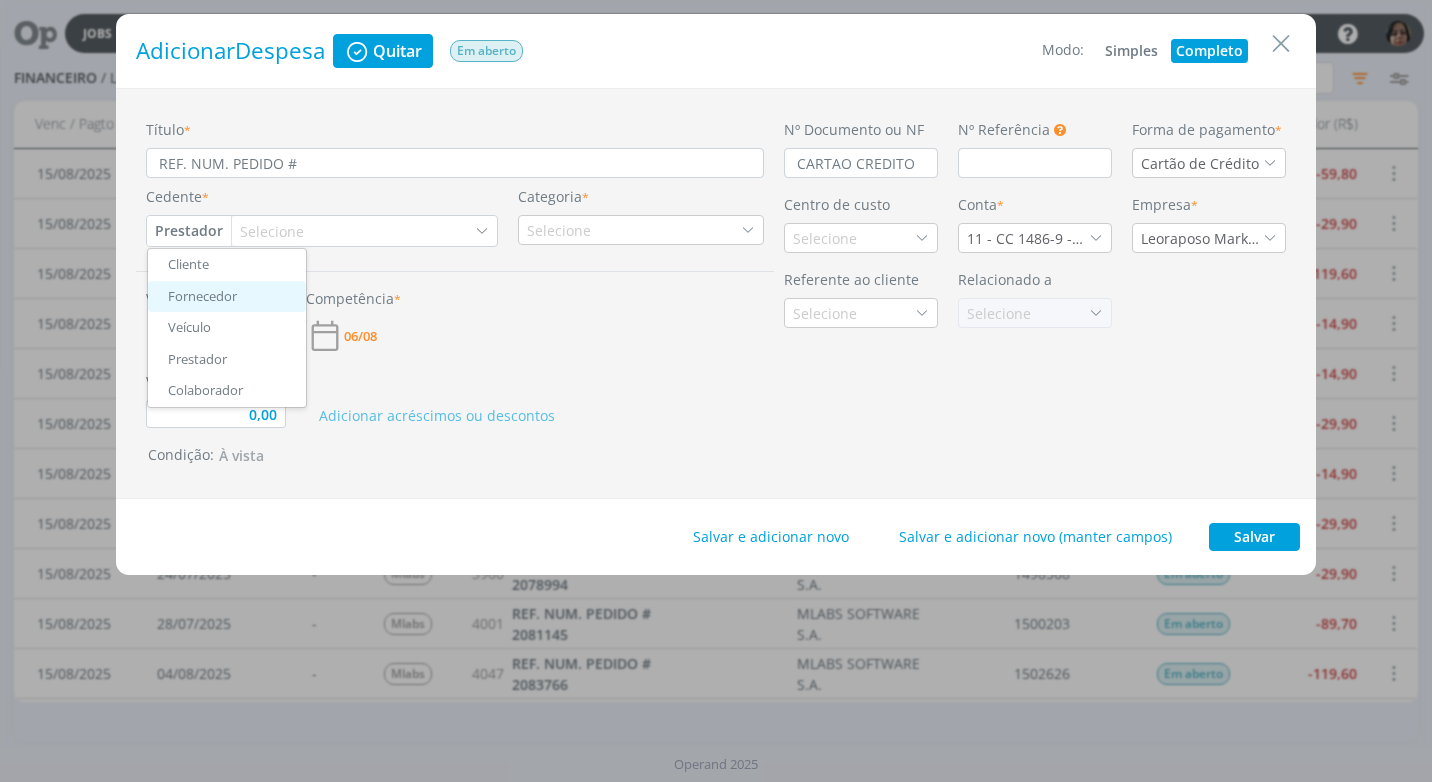 click on "Fornecedor" at bounding box center [227, 297] 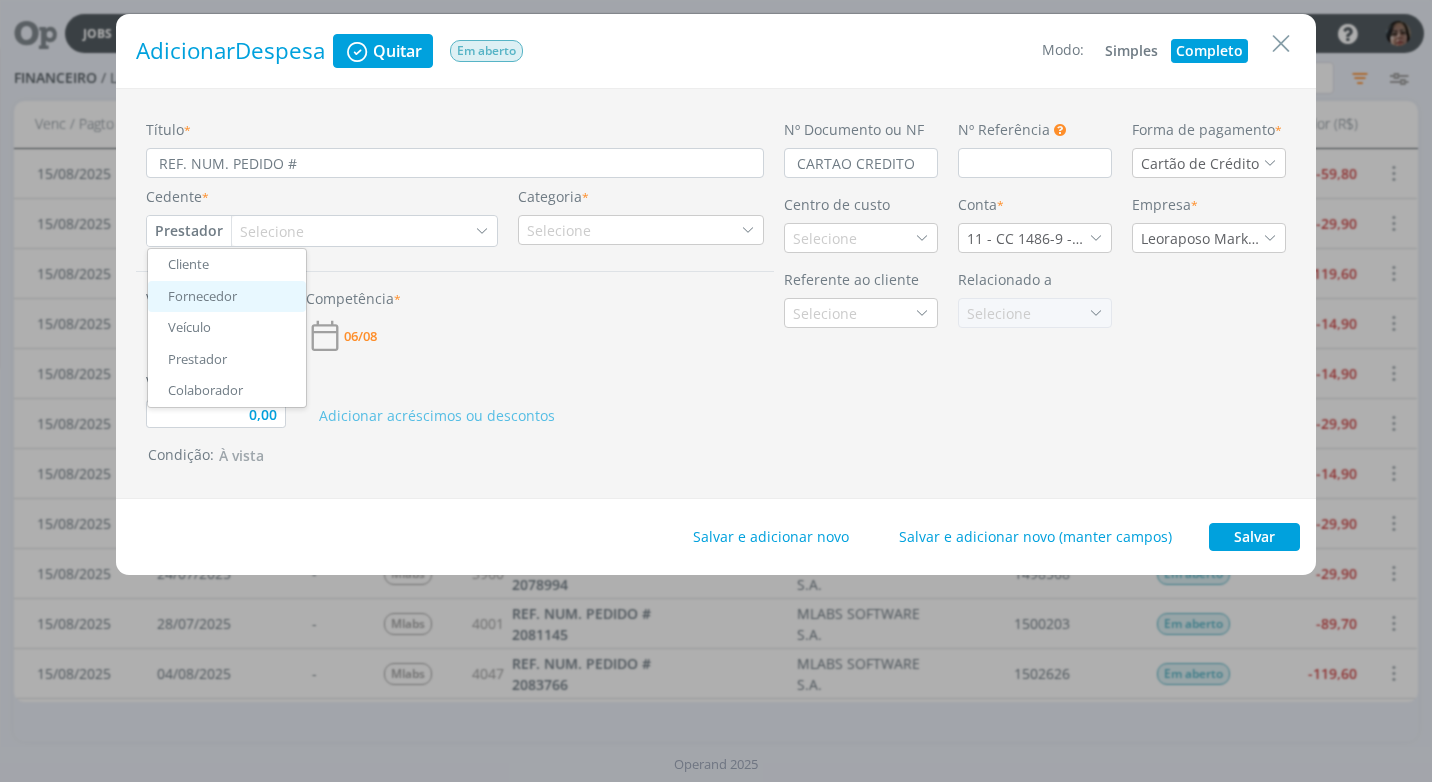 type on "0,00" 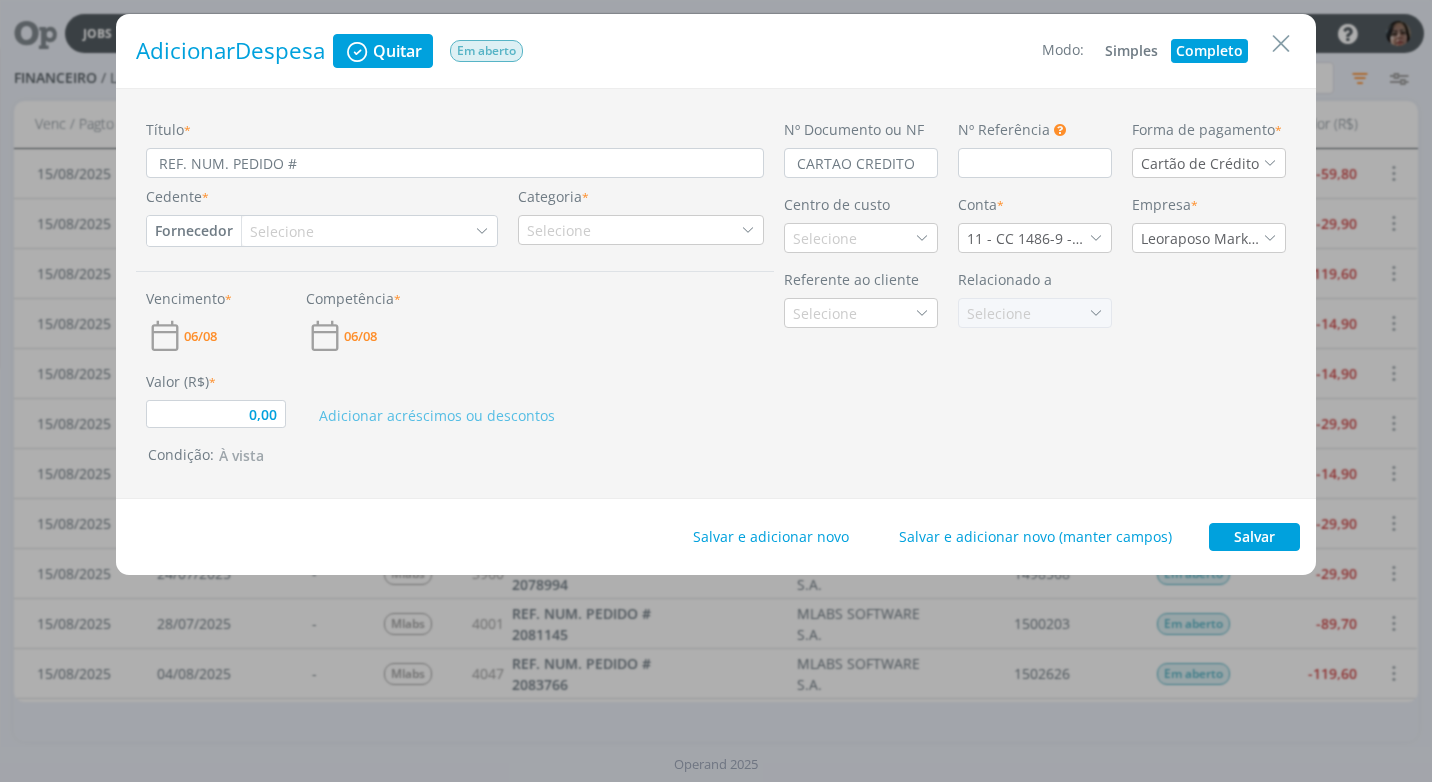 click on "Selecione" at bounding box center [284, 231] 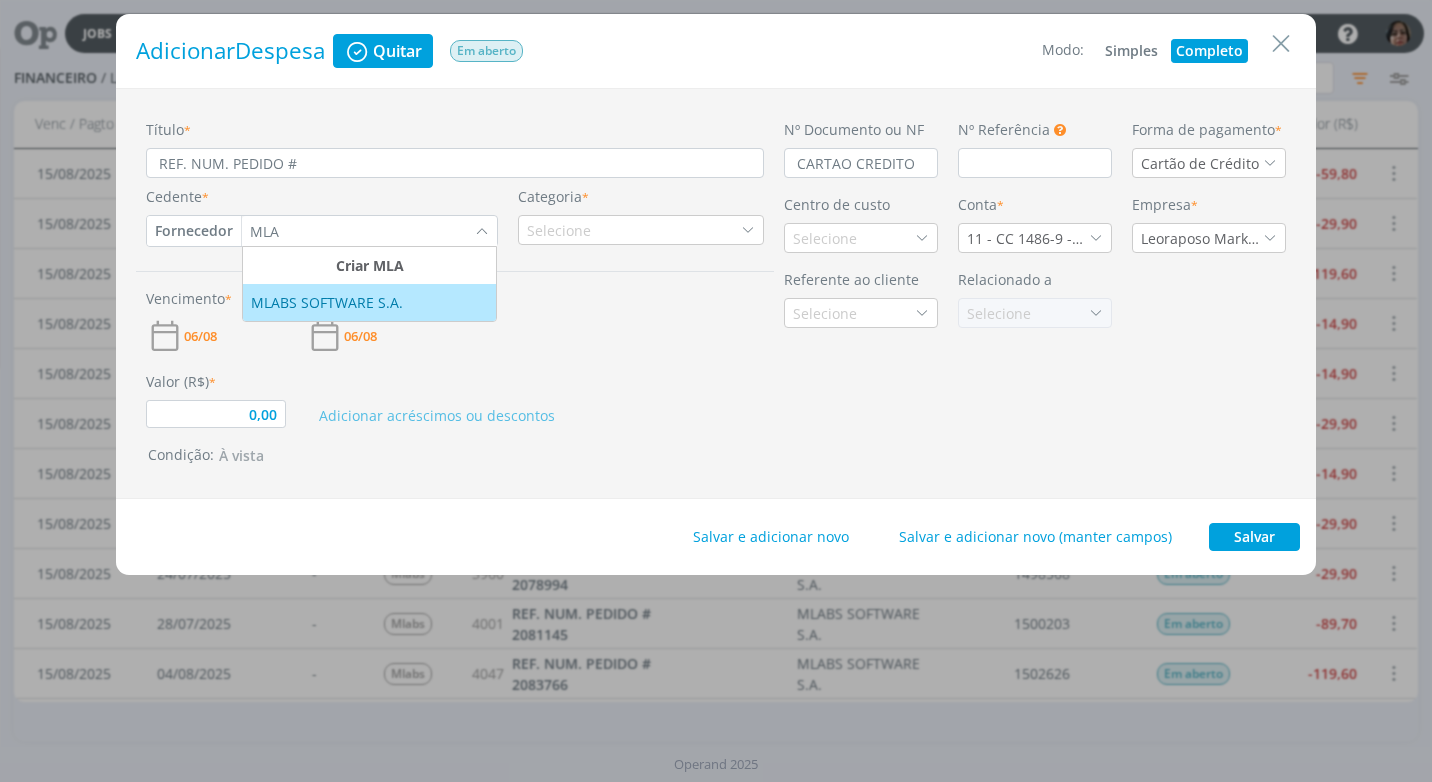 type on "MLA" 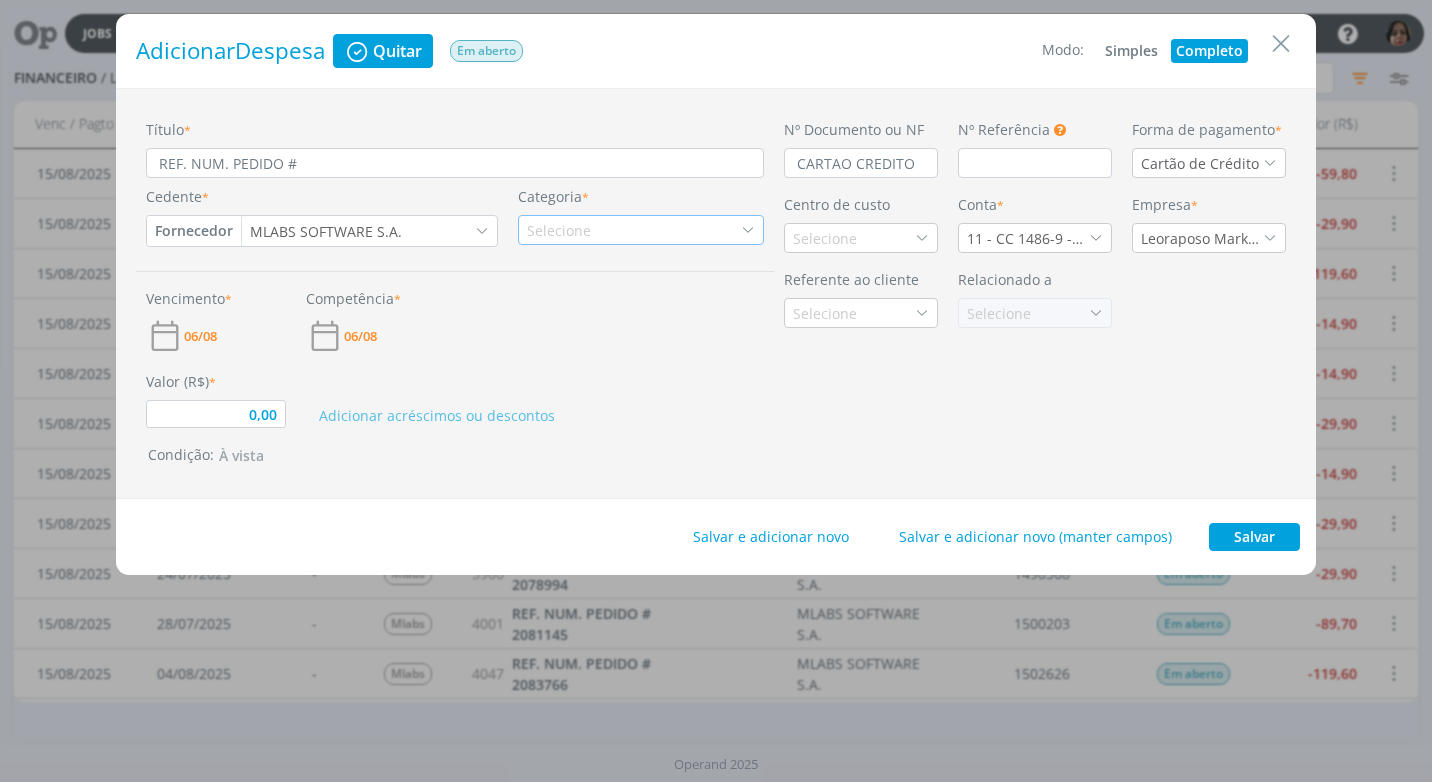 click on "Selecione" at bounding box center [641, 230] 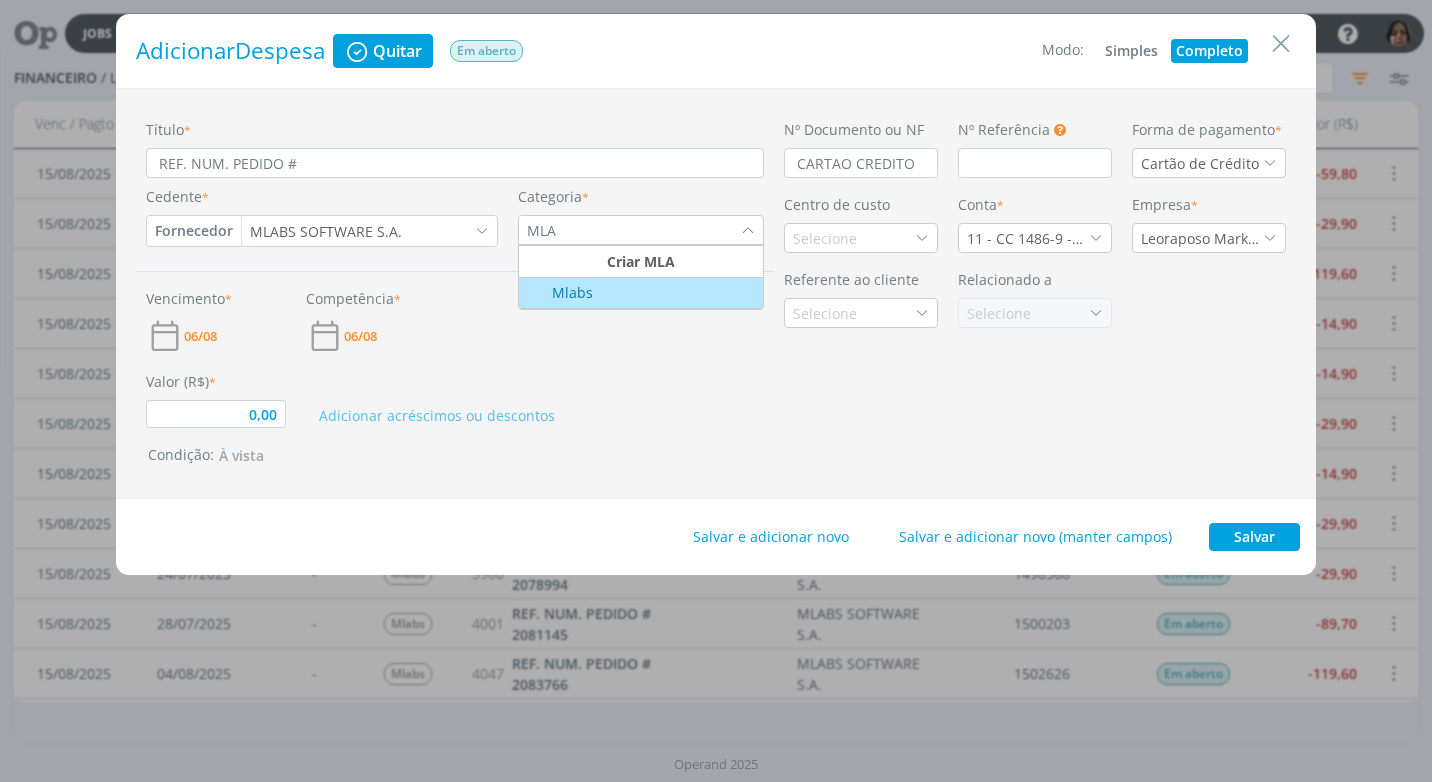type on "MLA" 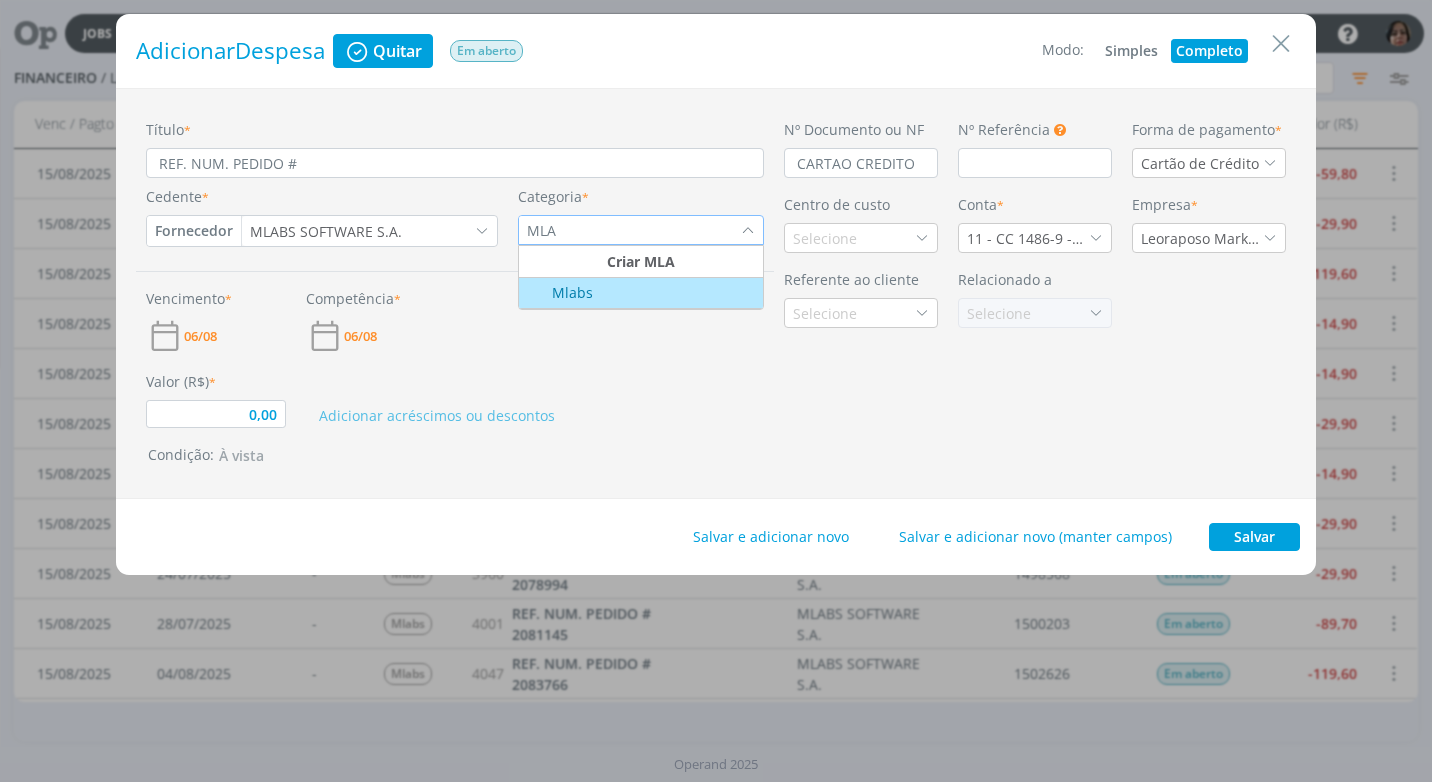 type on "0,00" 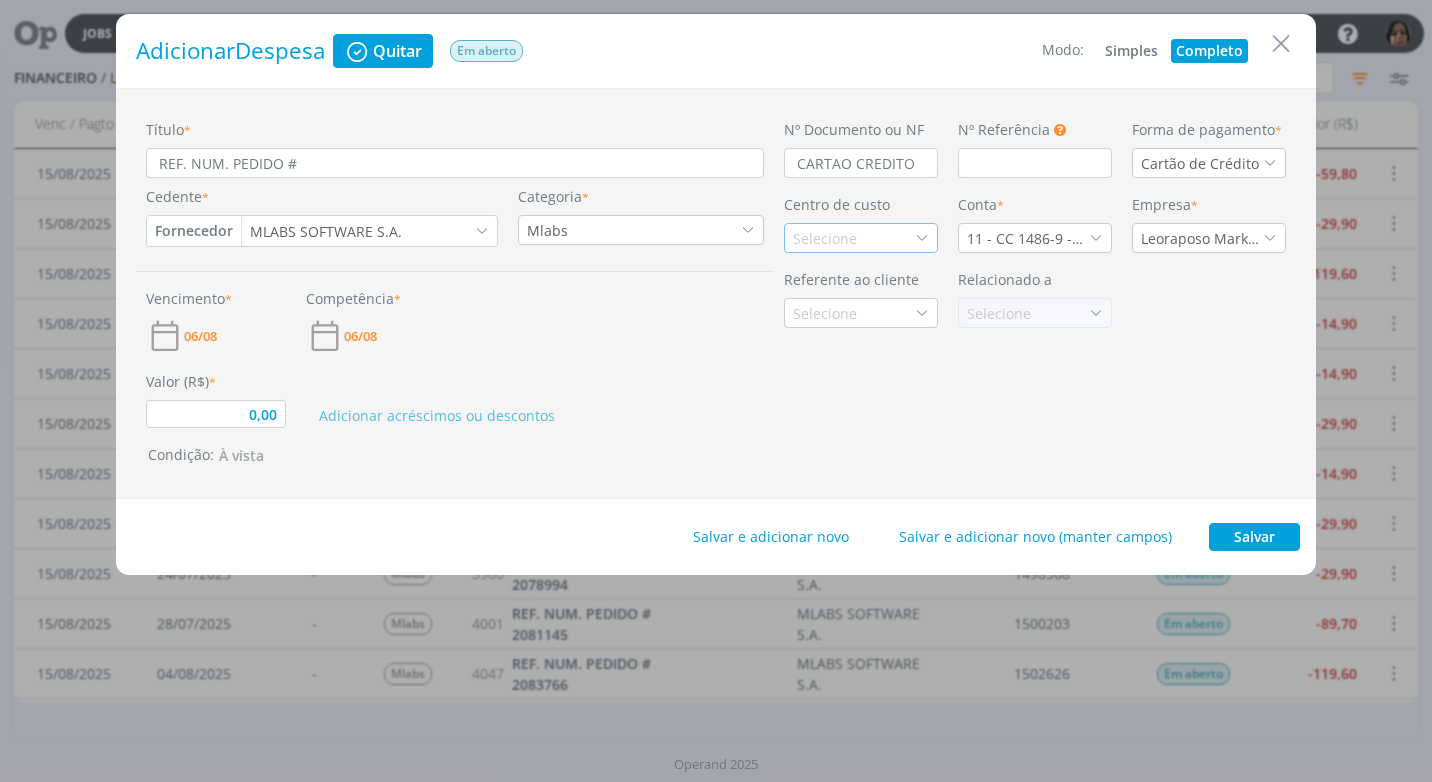 click on "Selecione" at bounding box center [827, 238] 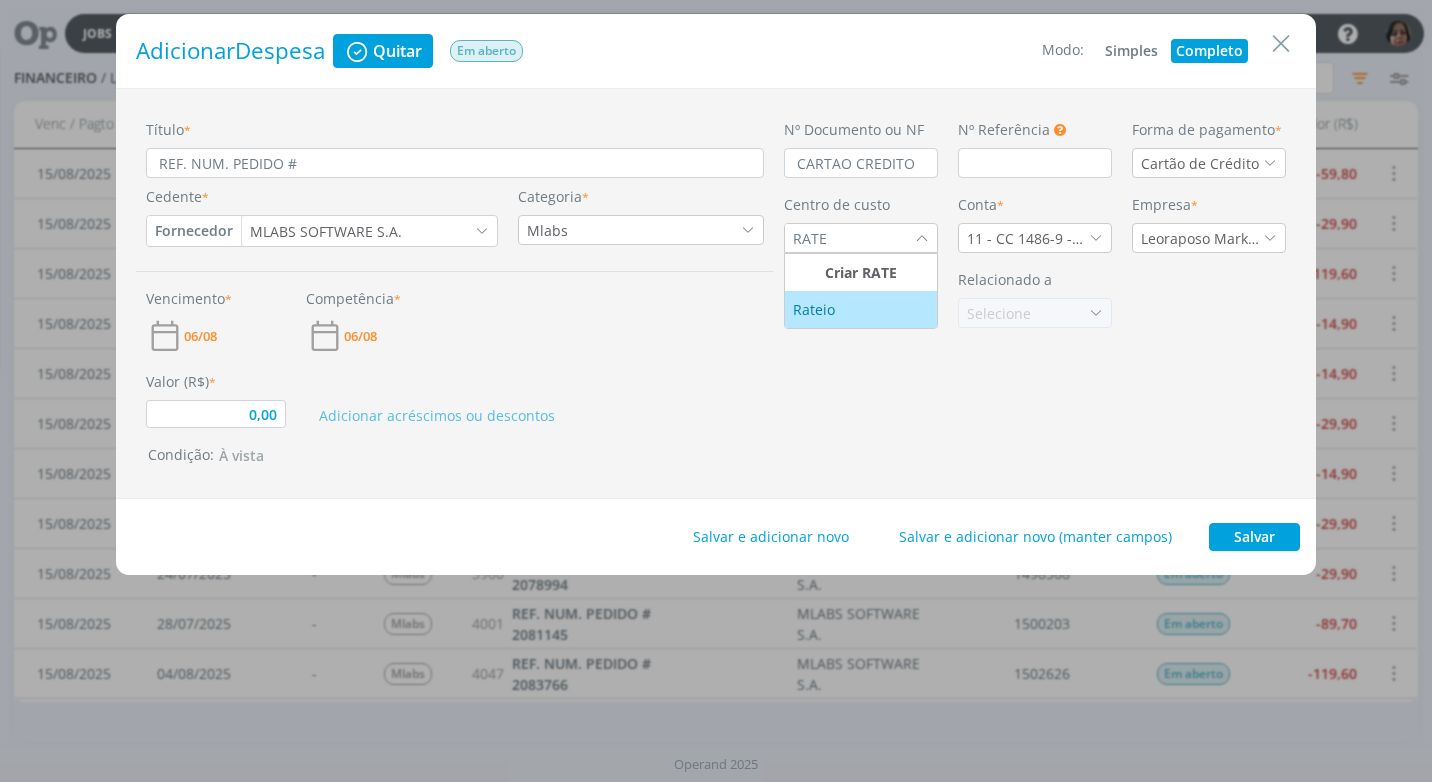 type on "RATE" 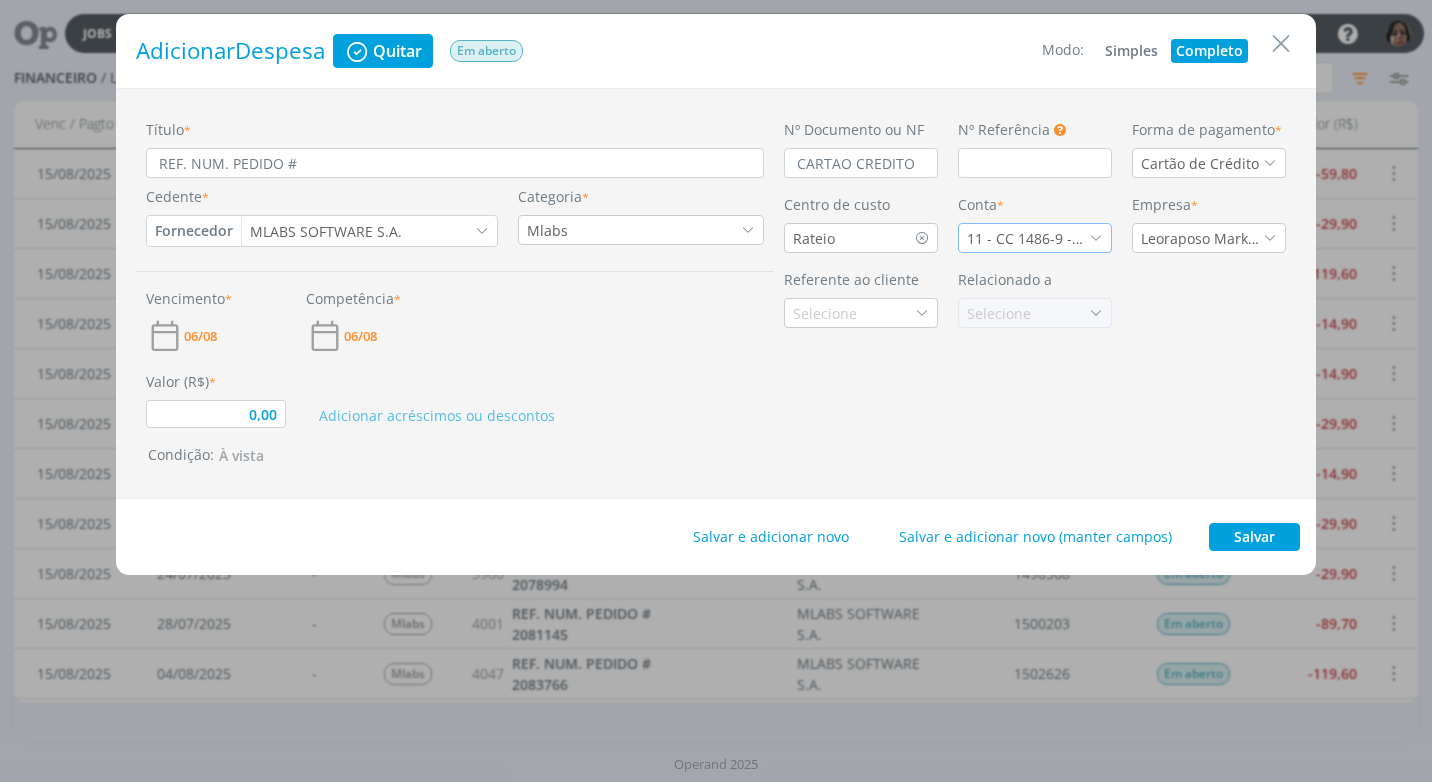 click at bounding box center (1096, 238) 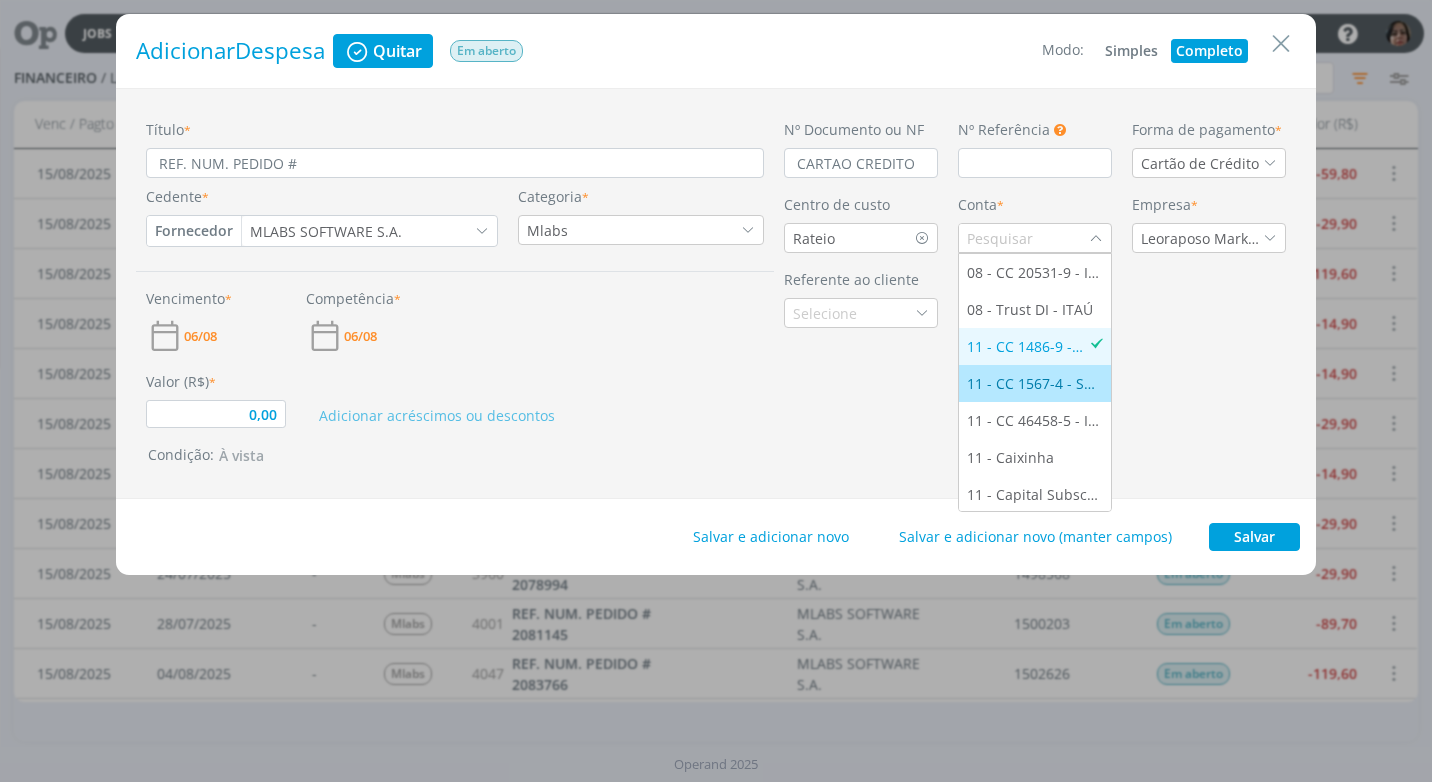 click on "11 - CC 1567-4 - SANTANDER" at bounding box center [1035, 383] 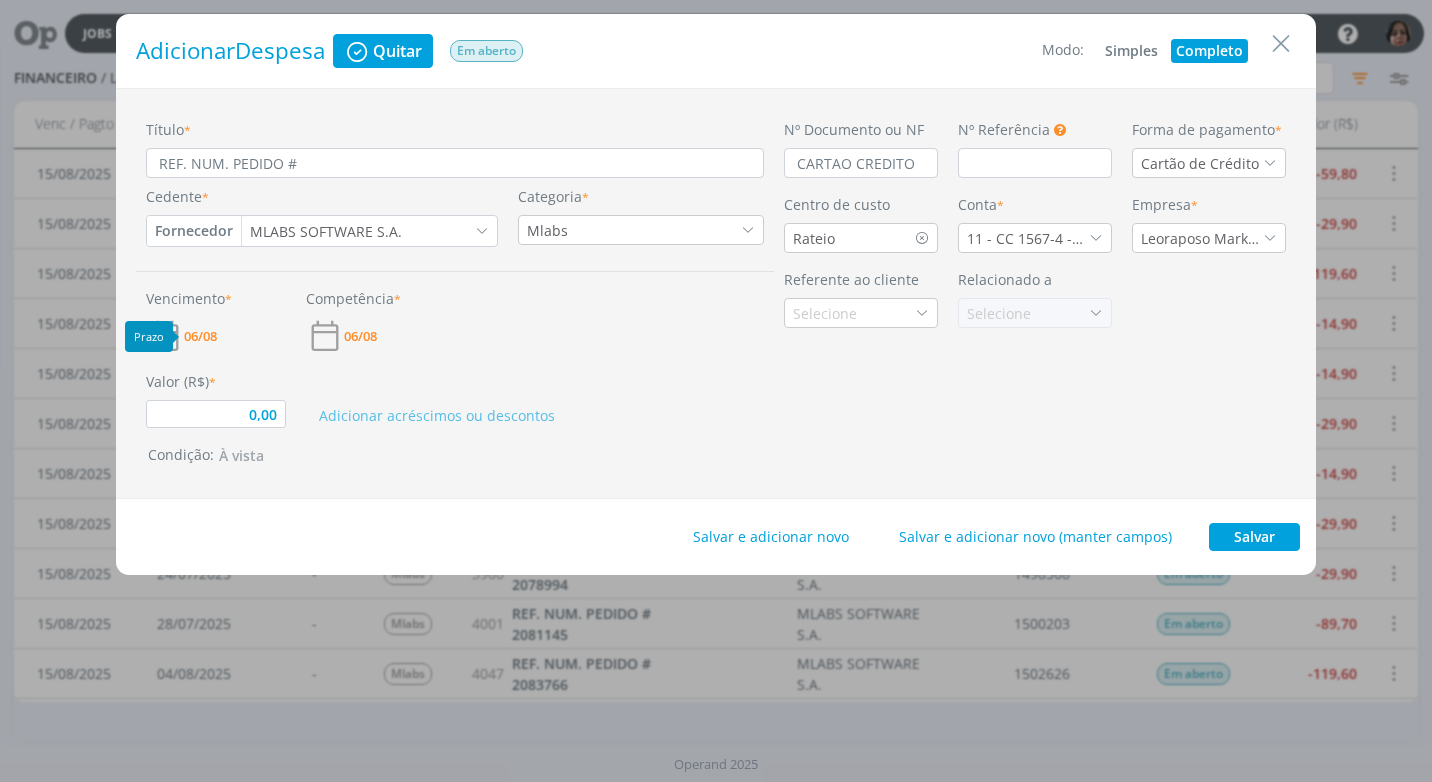 click on "06/08" at bounding box center (200, 336) 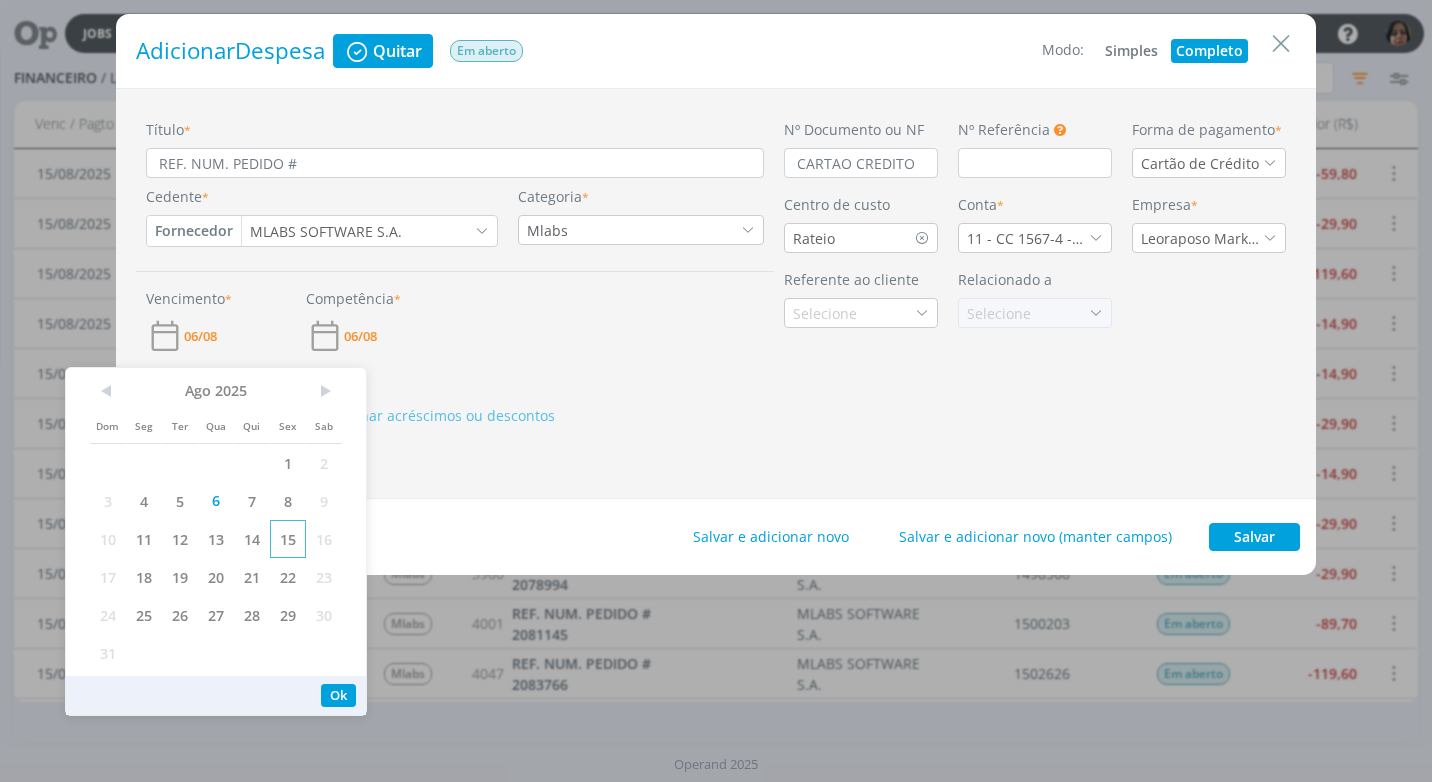 click on "15" at bounding box center (288, 539) 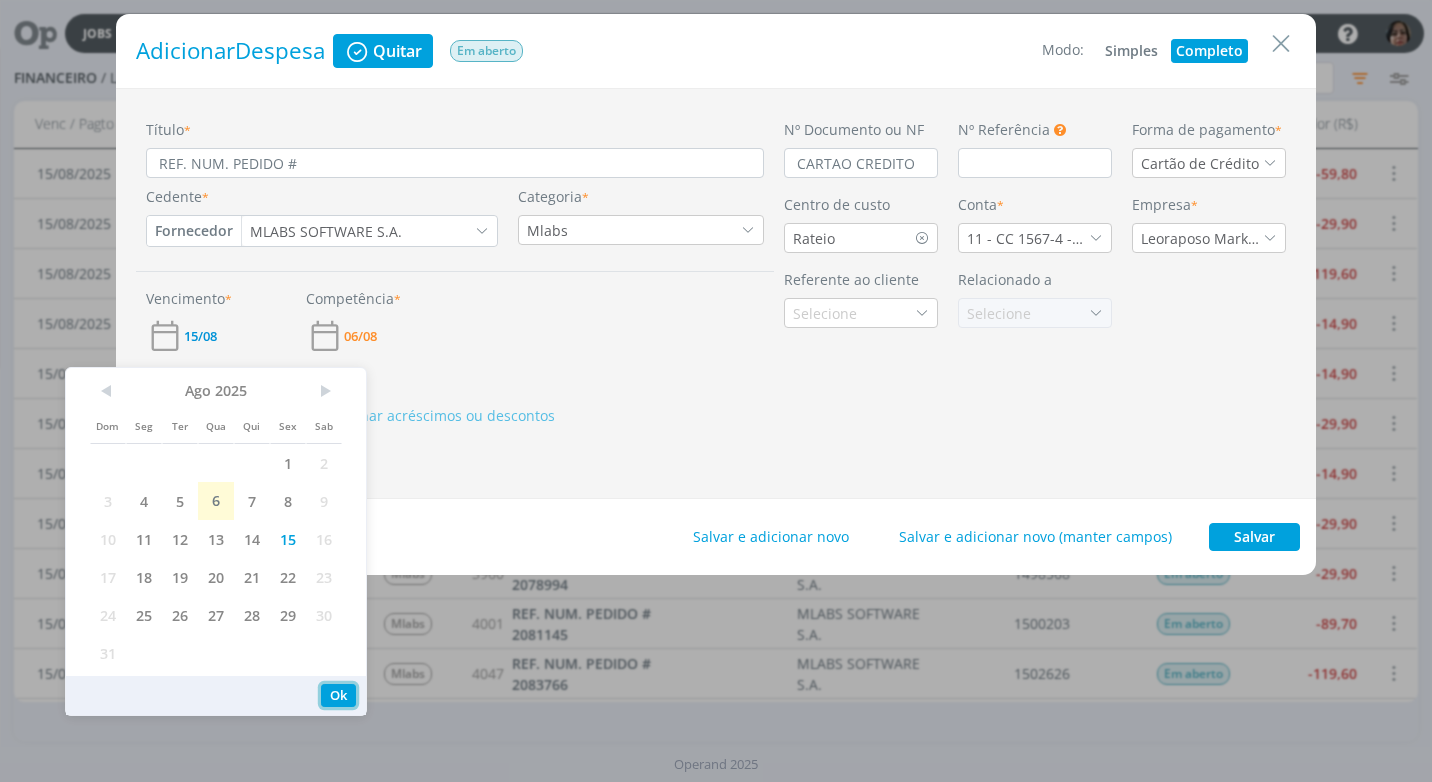 click on "Ok" at bounding box center [338, 695] 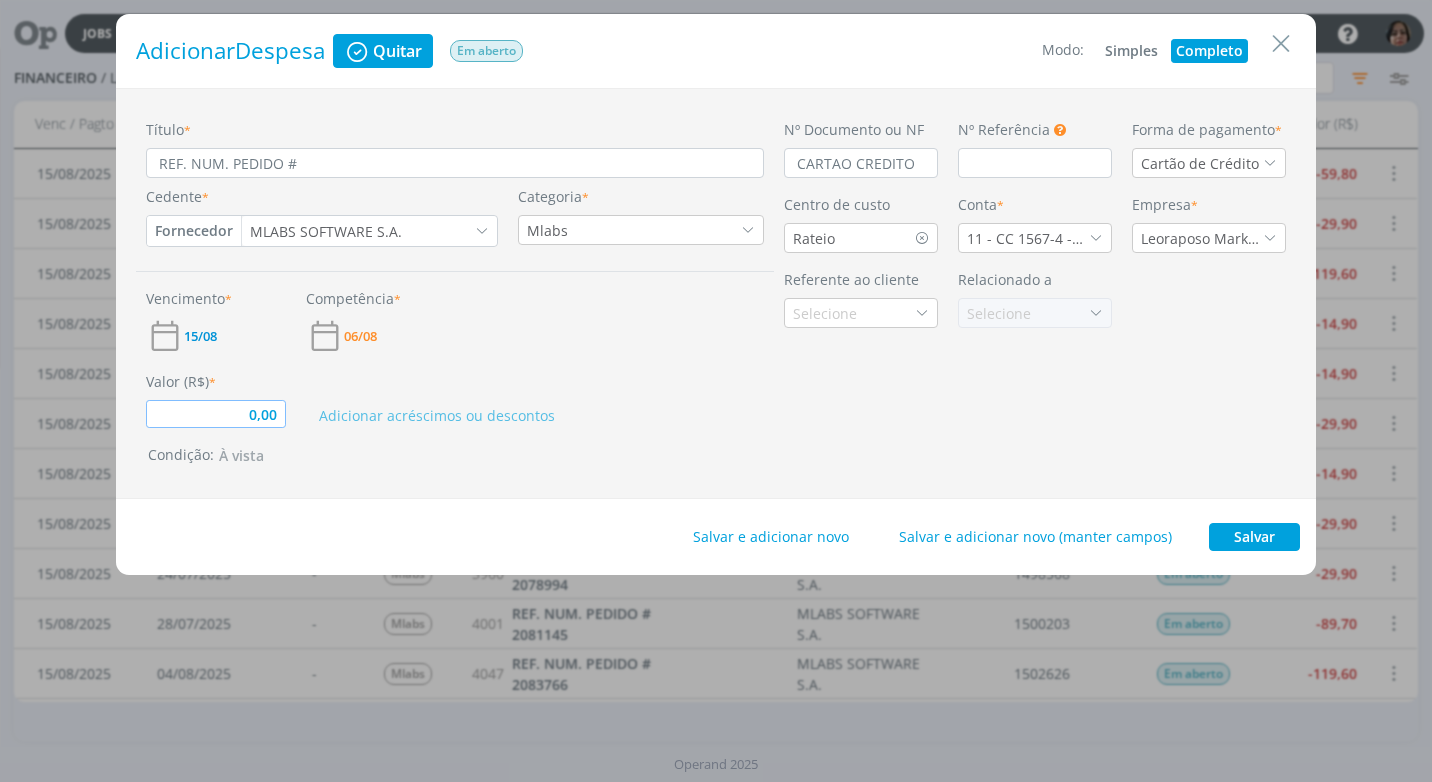 click on "0,00" at bounding box center (216, 414) 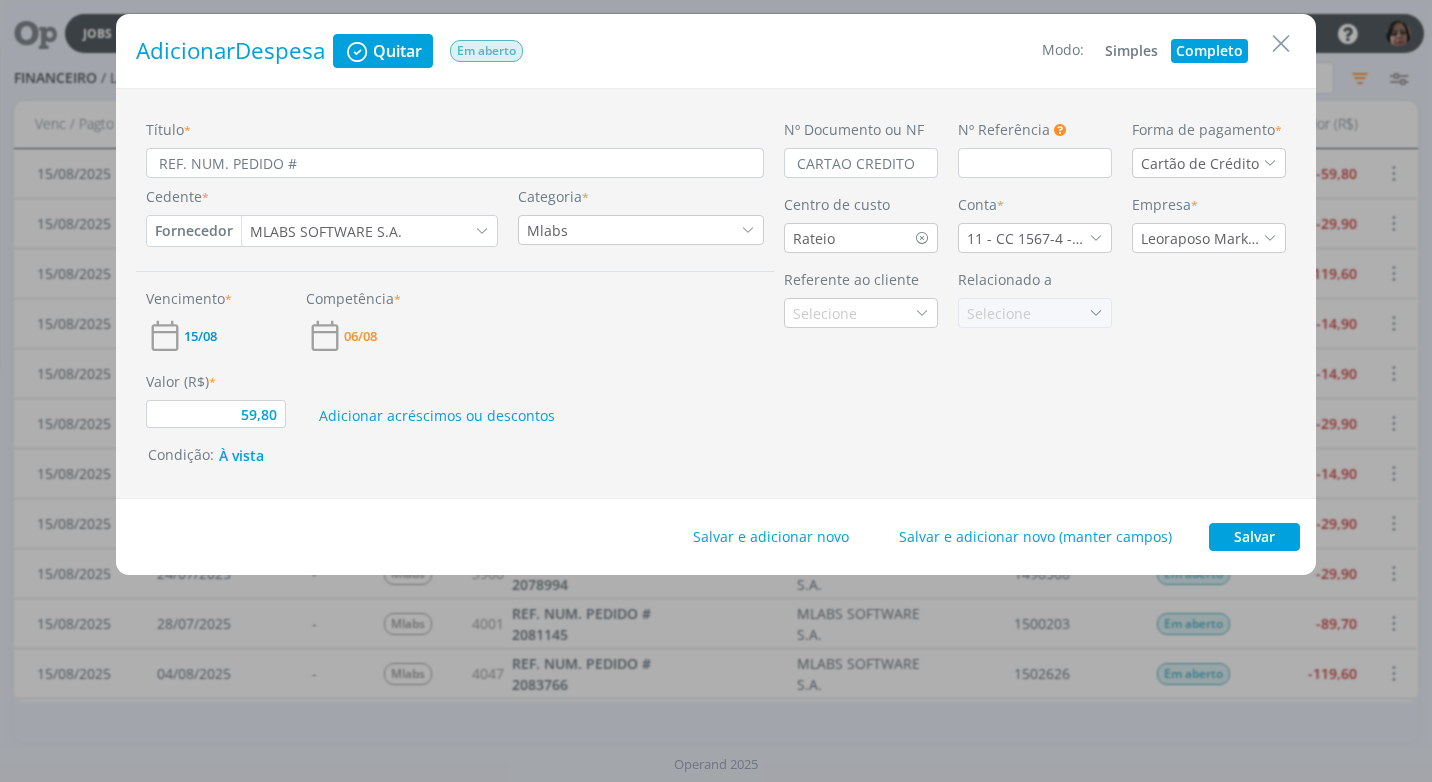click on "Condição:
À vista" at bounding box center [459, 456] 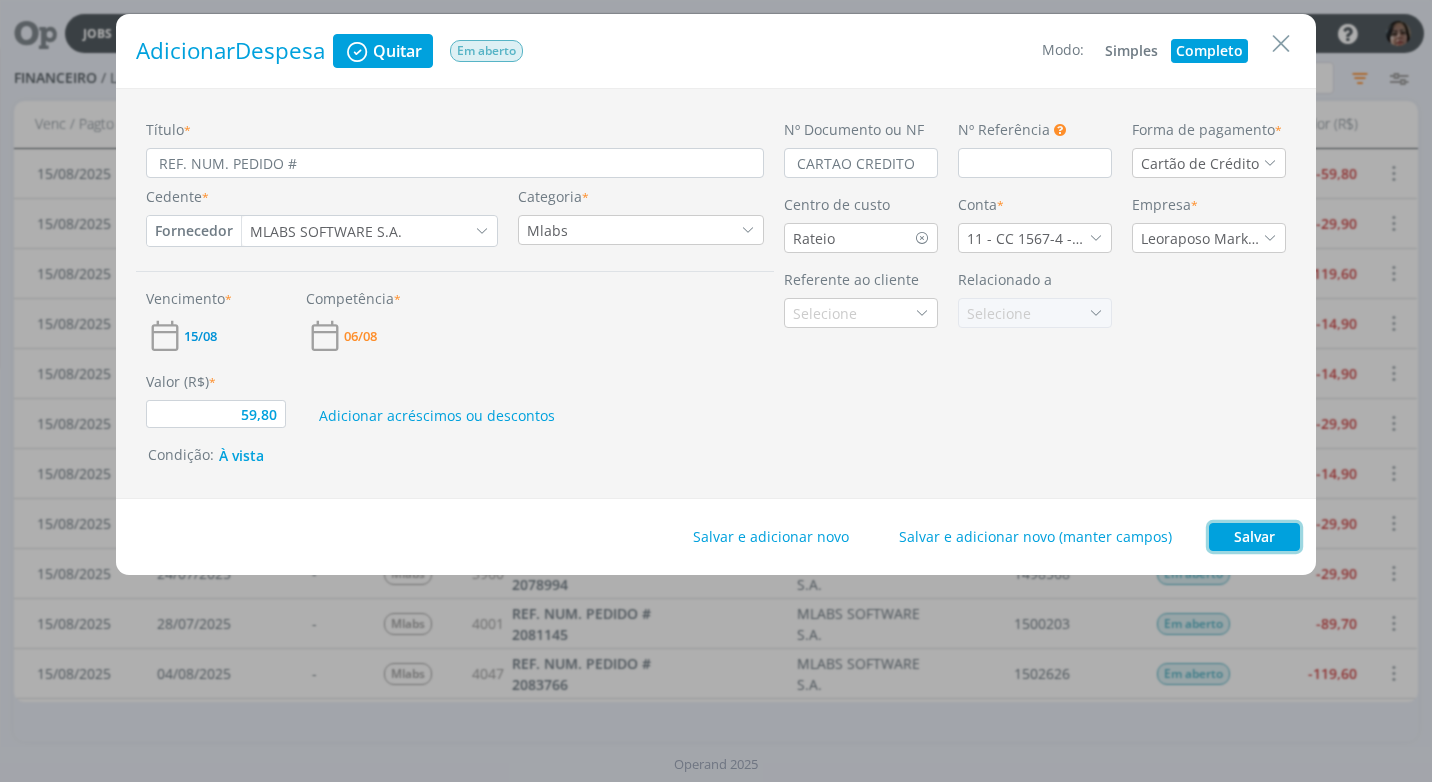 click on "Salvar" at bounding box center (1254, 537) 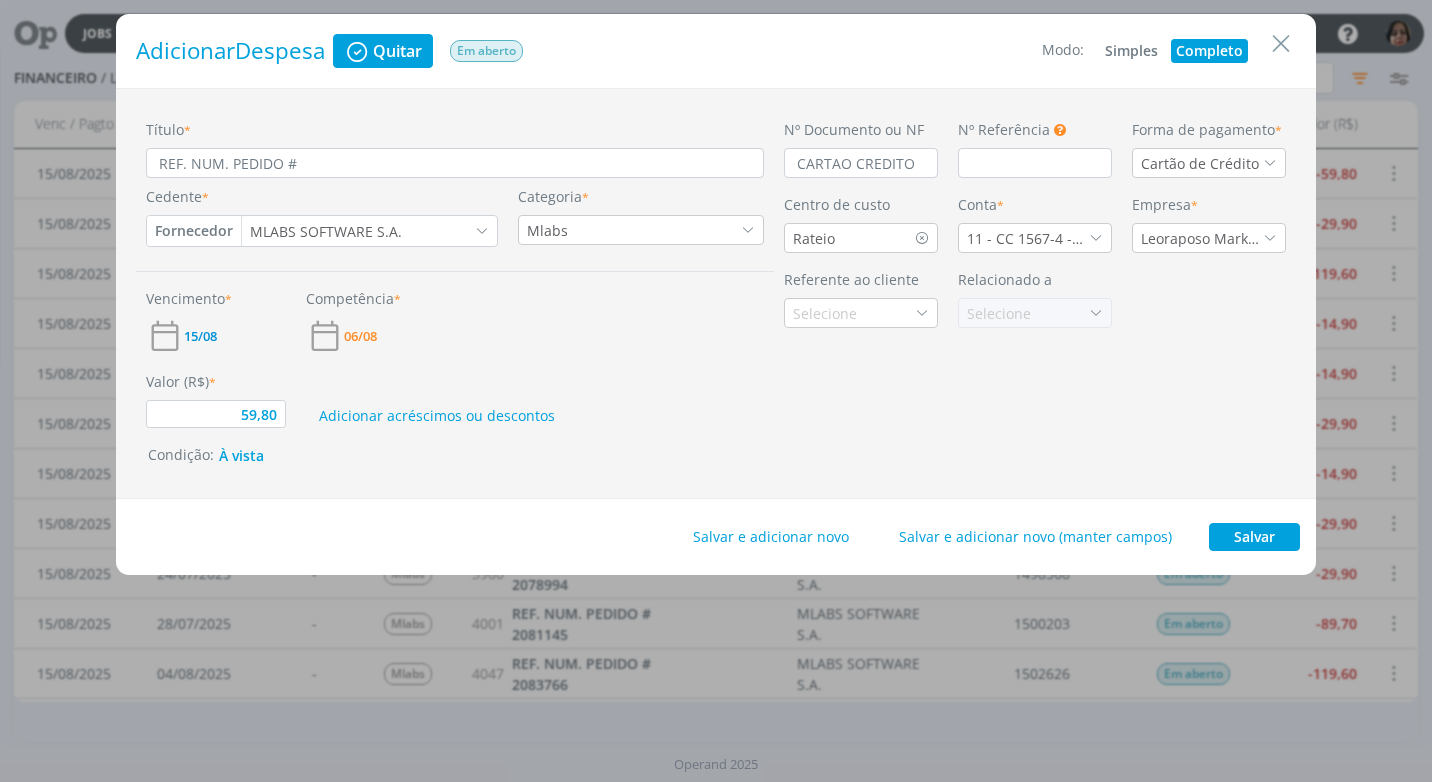 type on "59,80" 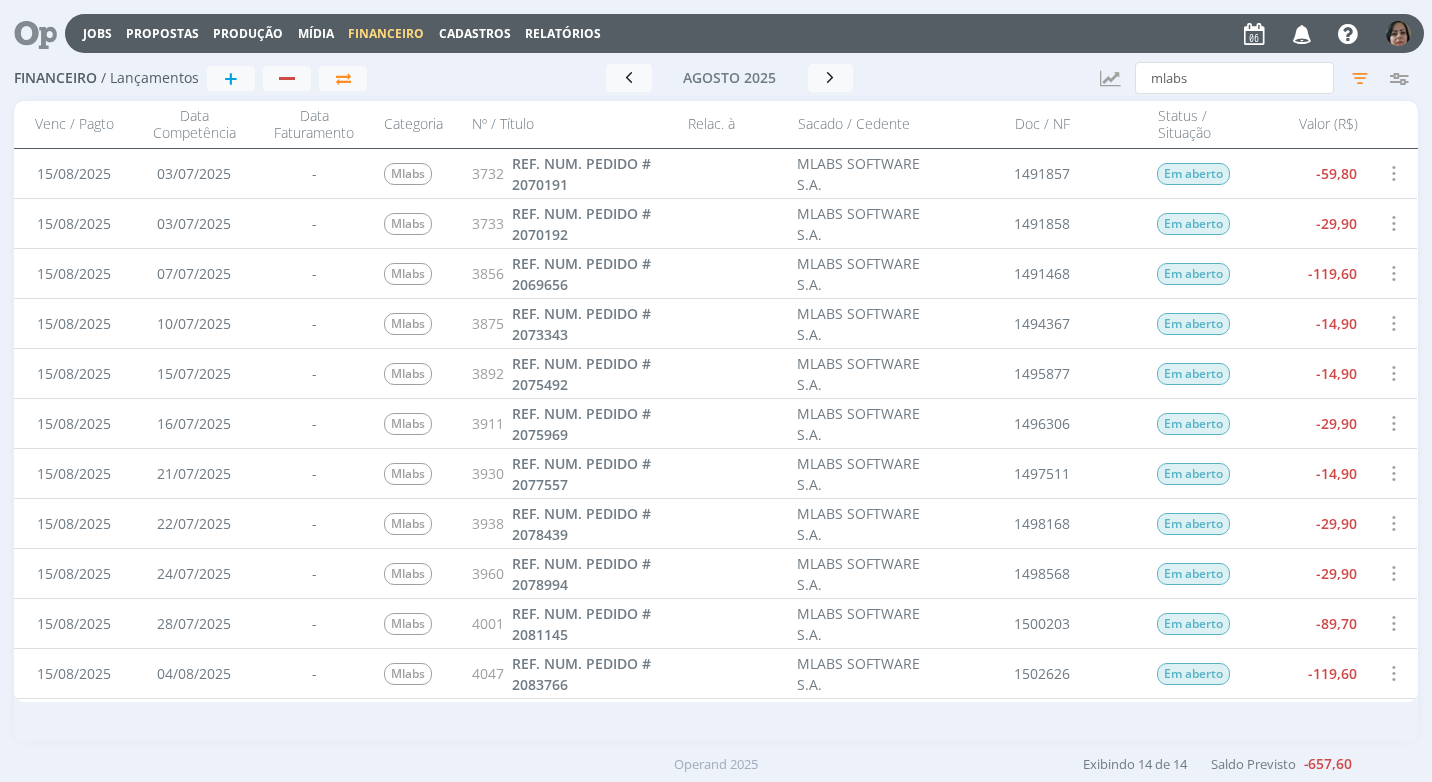 scroll, scrollTop: 197, scrollLeft: 0, axis: vertical 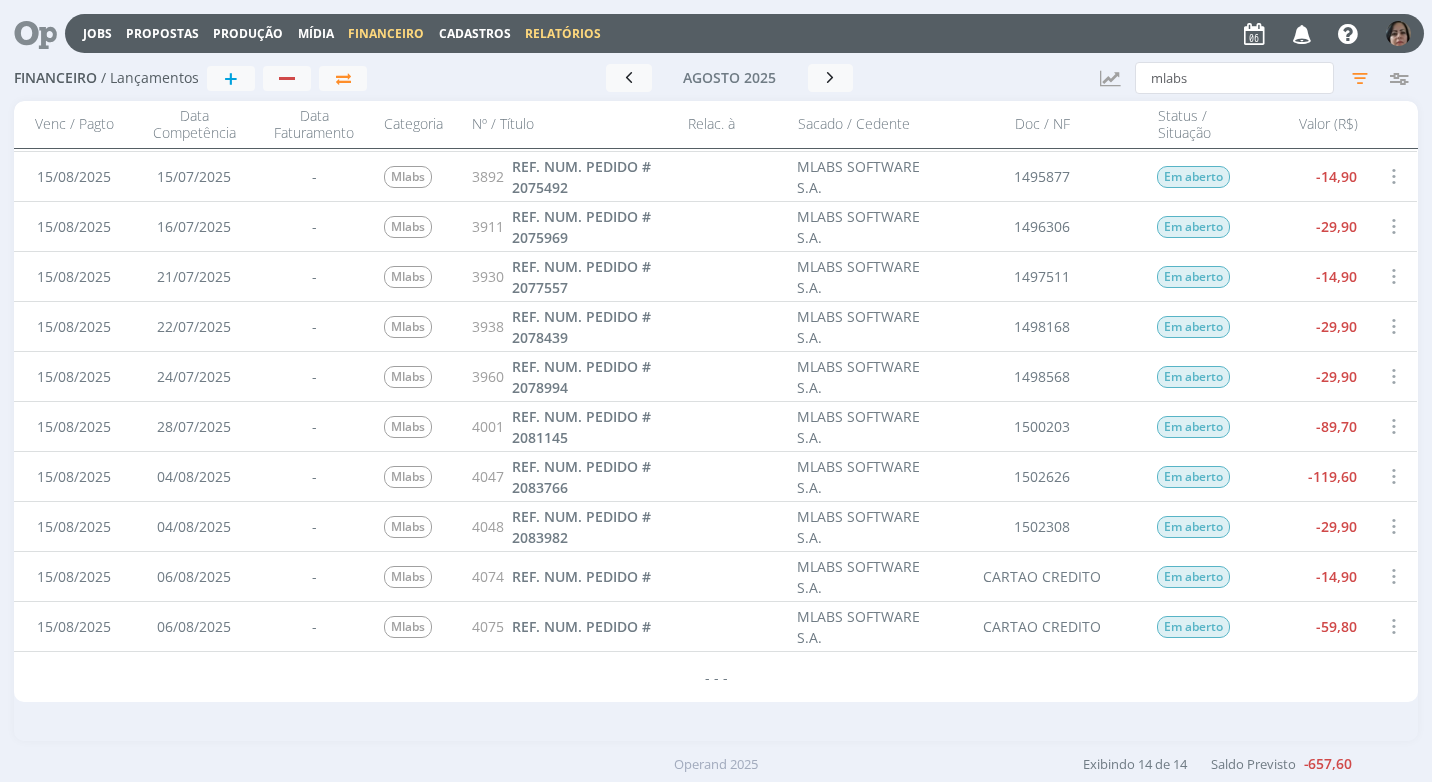 click on "Relatórios" at bounding box center (563, 33) 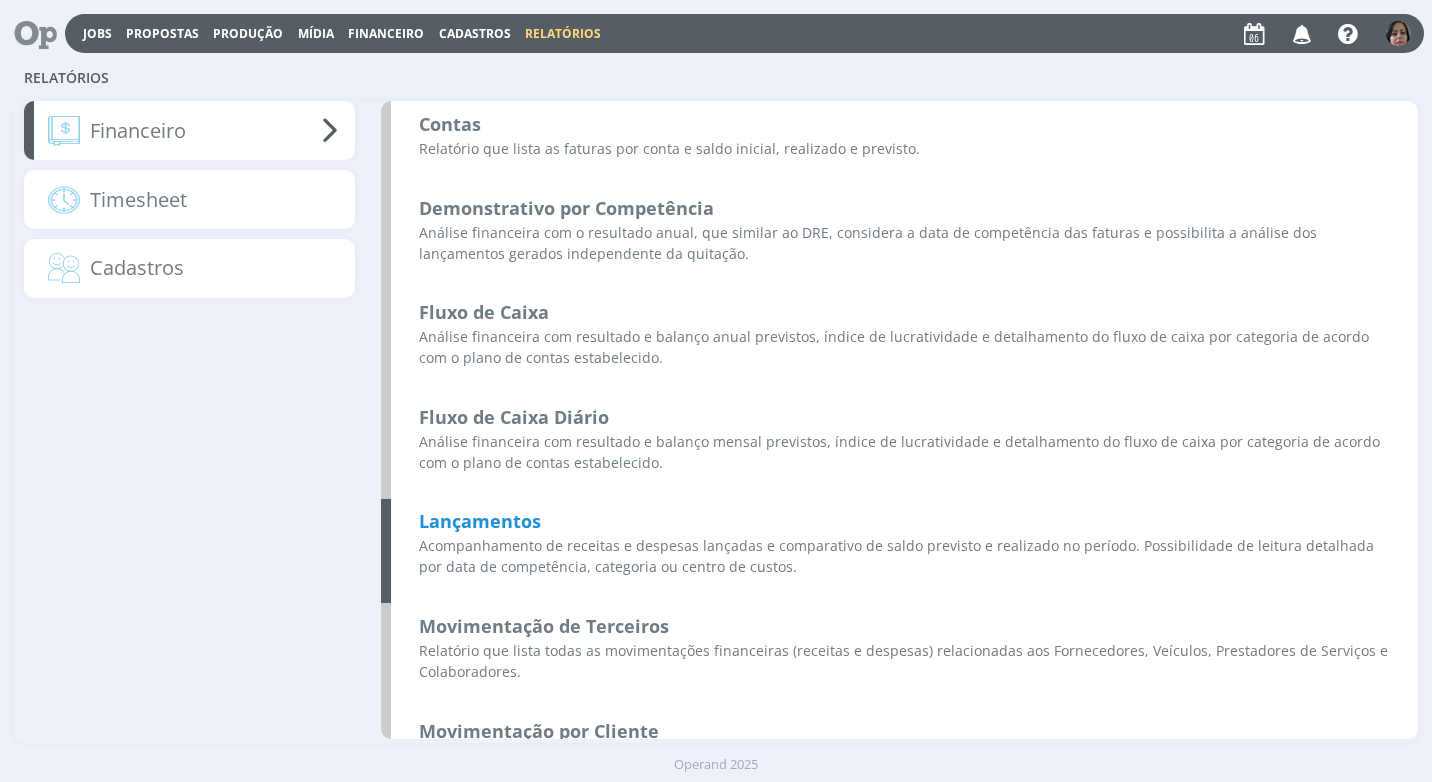 click on "Lançamentos" at bounding box center [480, 521] 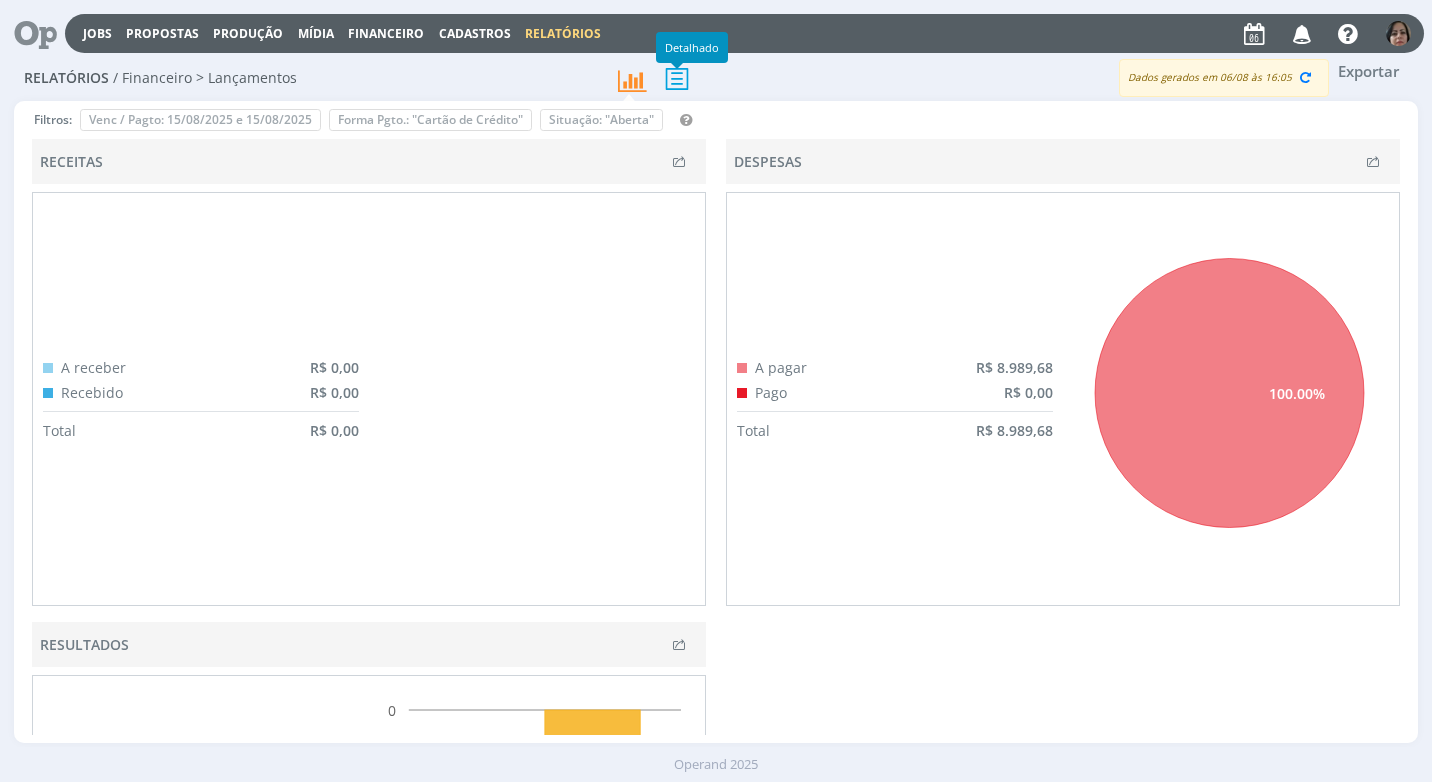 click at bounding box center [677, 78] 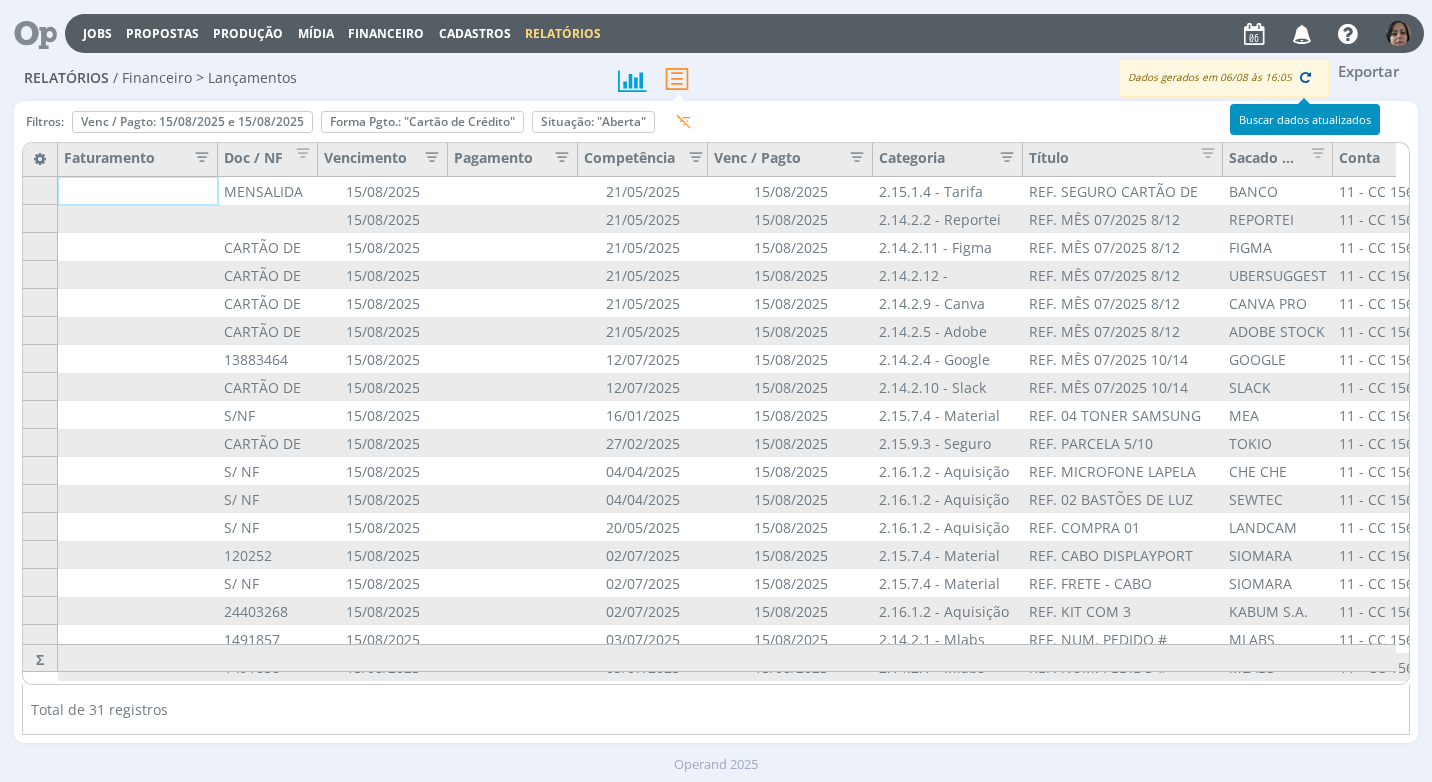 click at bounding box center [1306, 78] 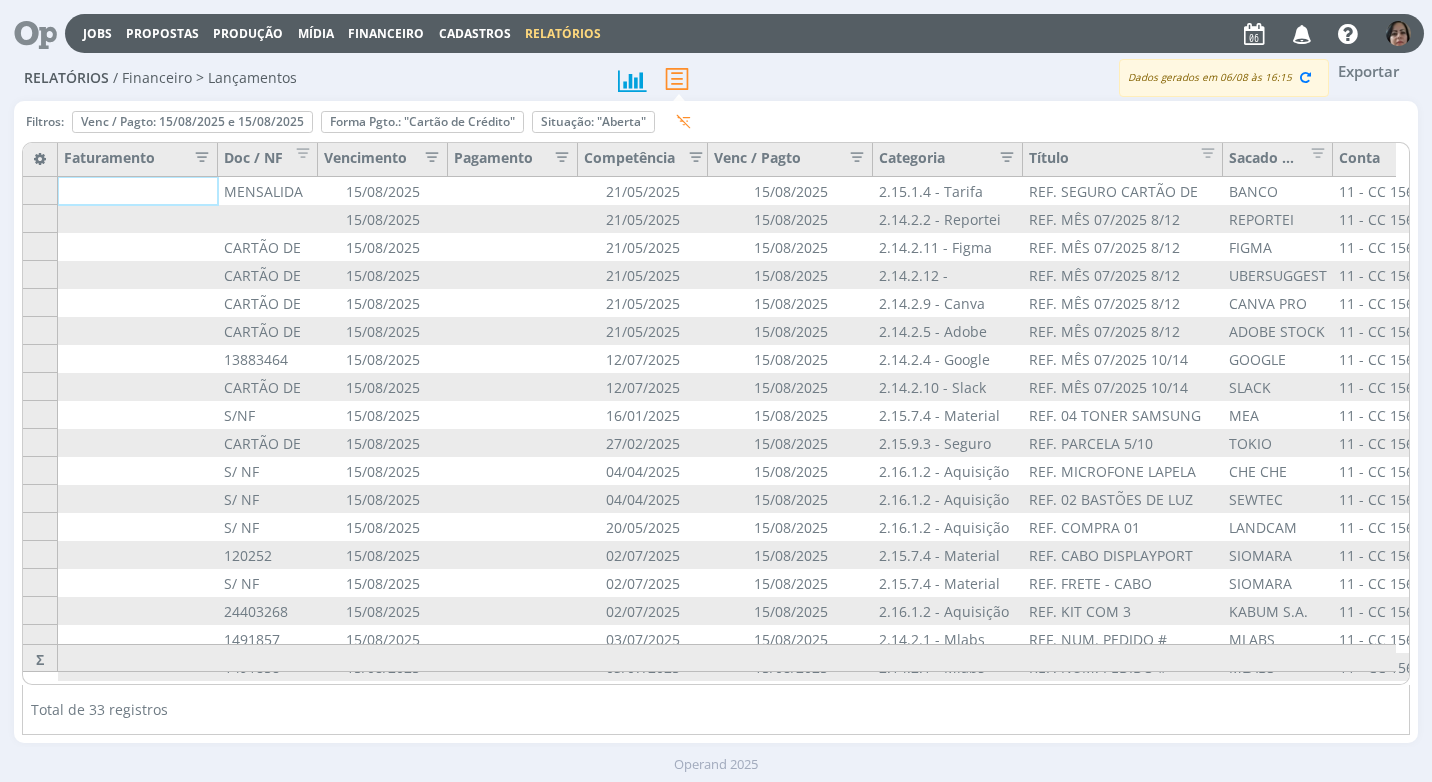 drag, startPoint x: 718, startPoint y: 666, endPoint x: 952, endPoint y: 664, distance: 234.00854 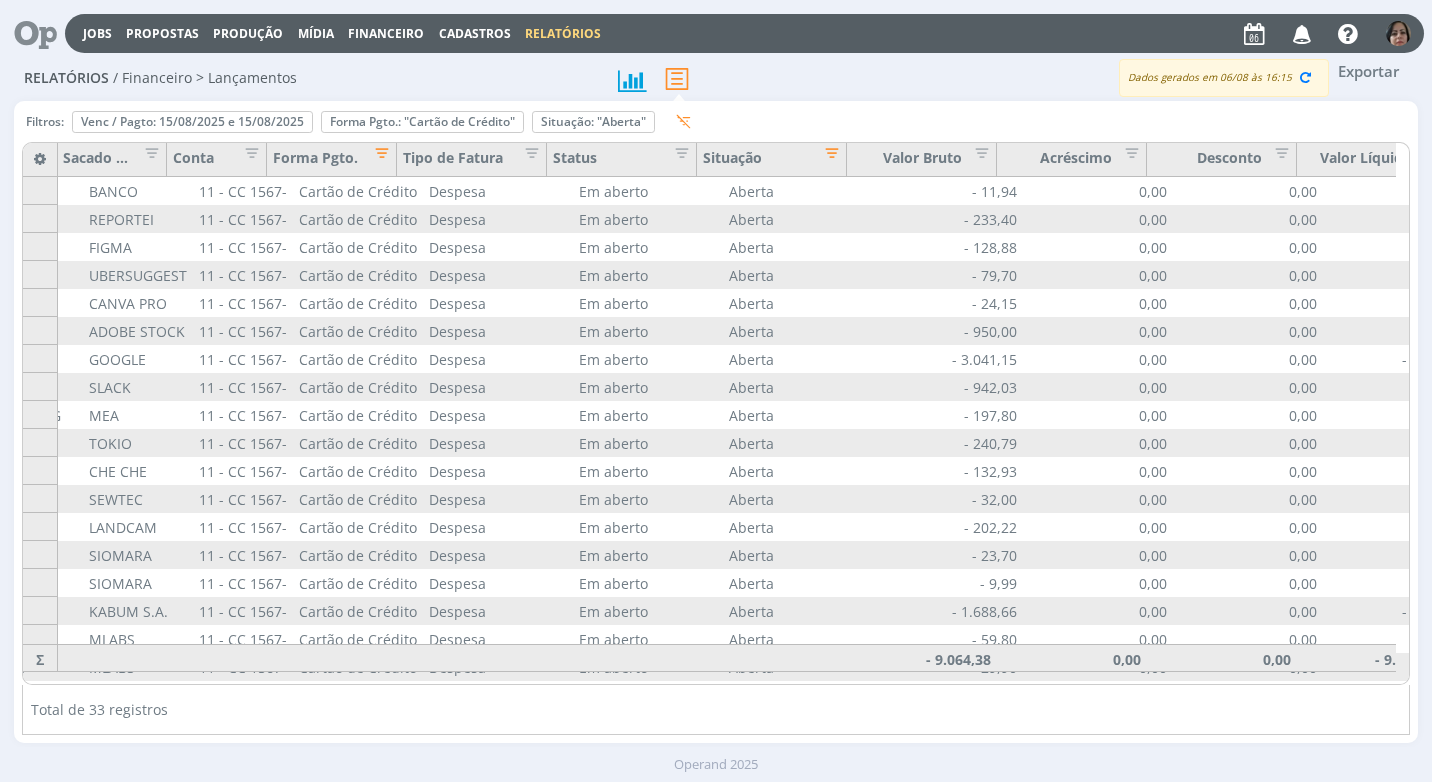 scroll, scrollTop: 0, scrollLeft: 1193, axis: horizontal 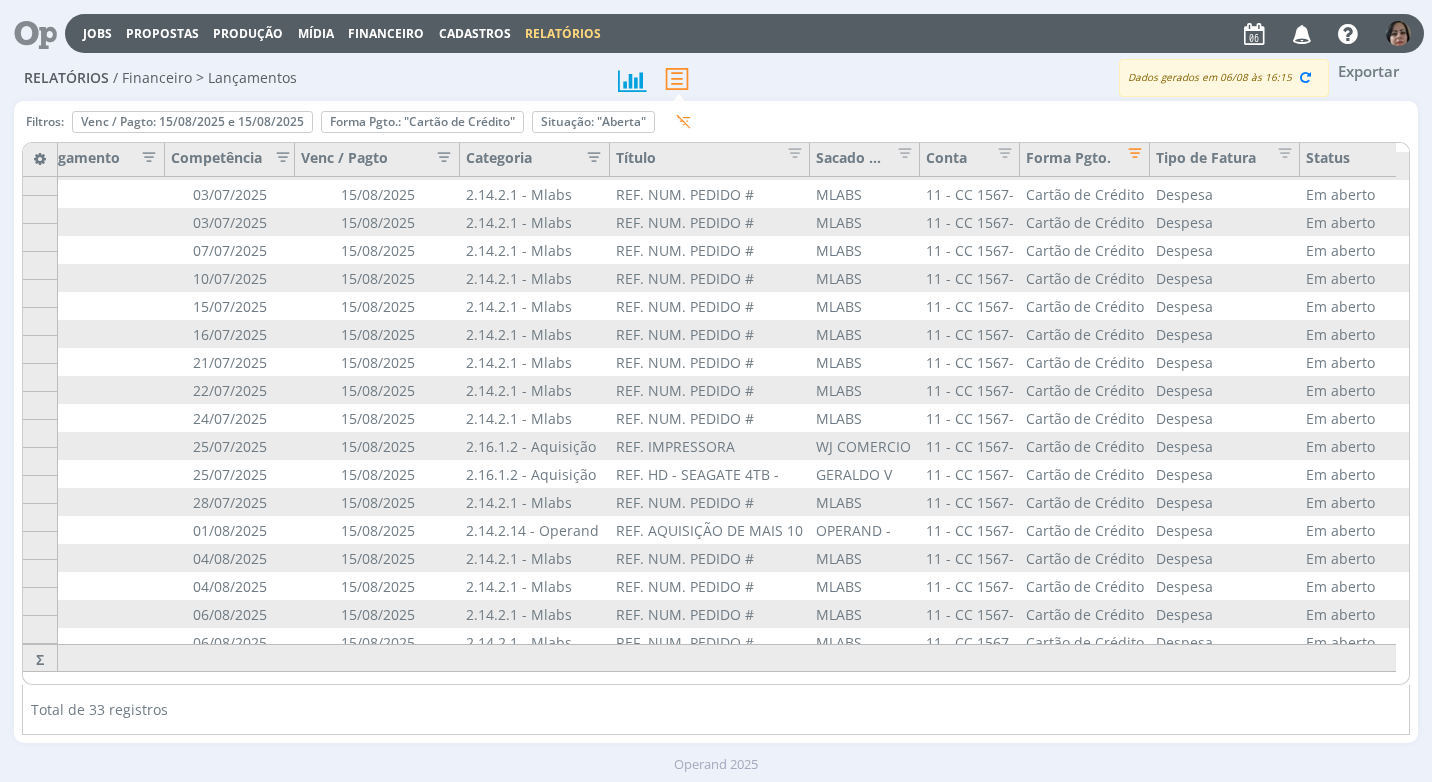 drag, startPoint x: 723, startPoint y: 670, endPoint x: 431, endPoint y: 654, distance: 292.43802 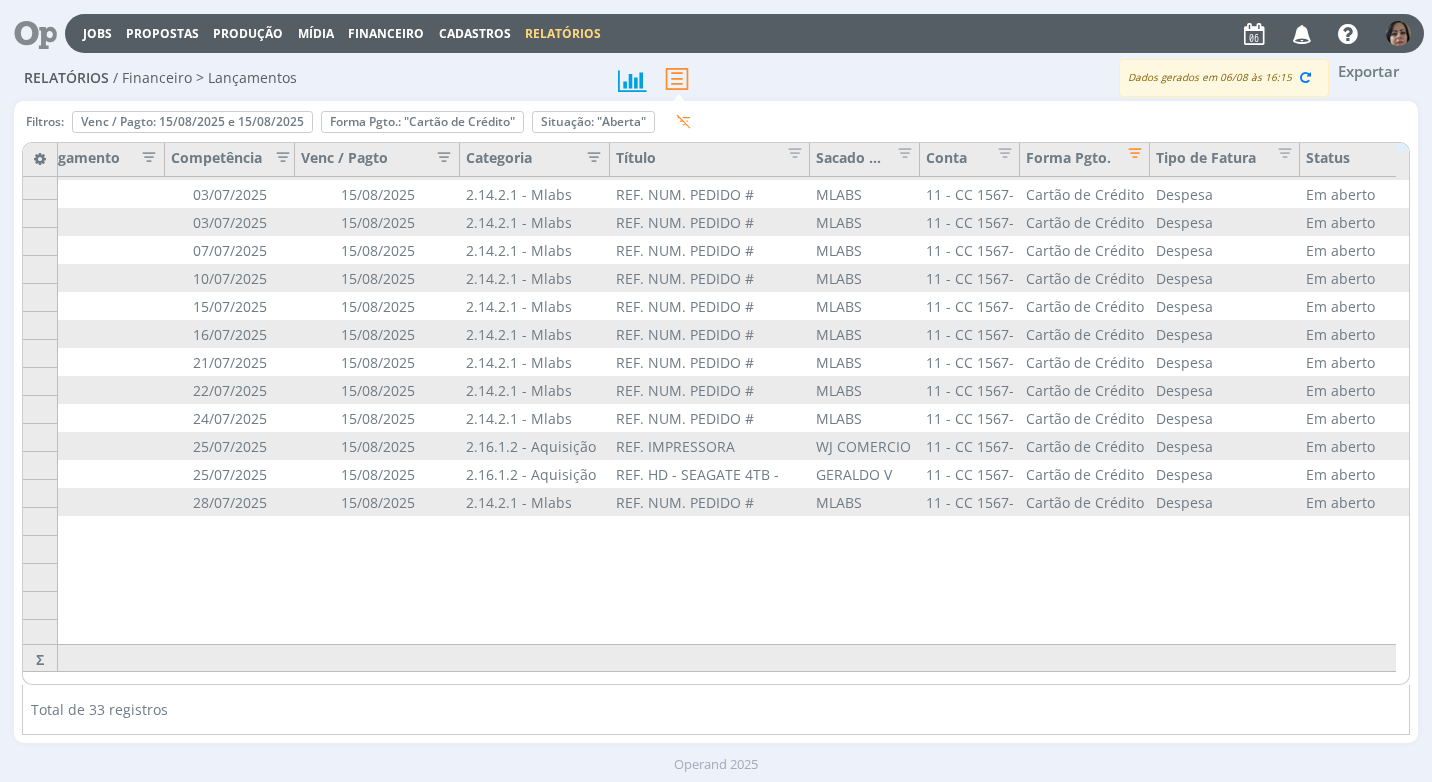scroll, scrollTop: 157, scrollLeft: 413, axis: both 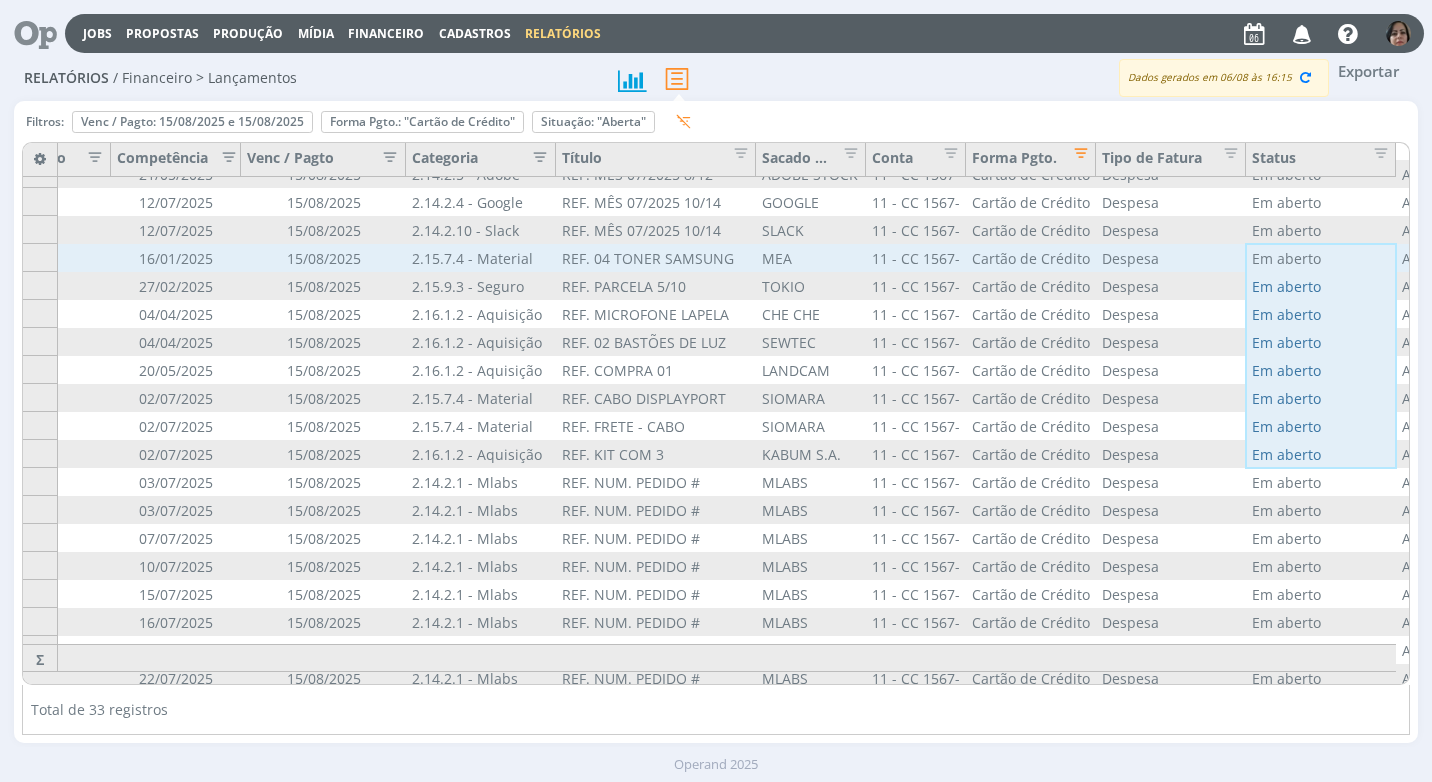 drag, startPoint x: 1396, startPoint y: 467, endPoint x: 1393, endPoint y: 257, distance: 210.02142 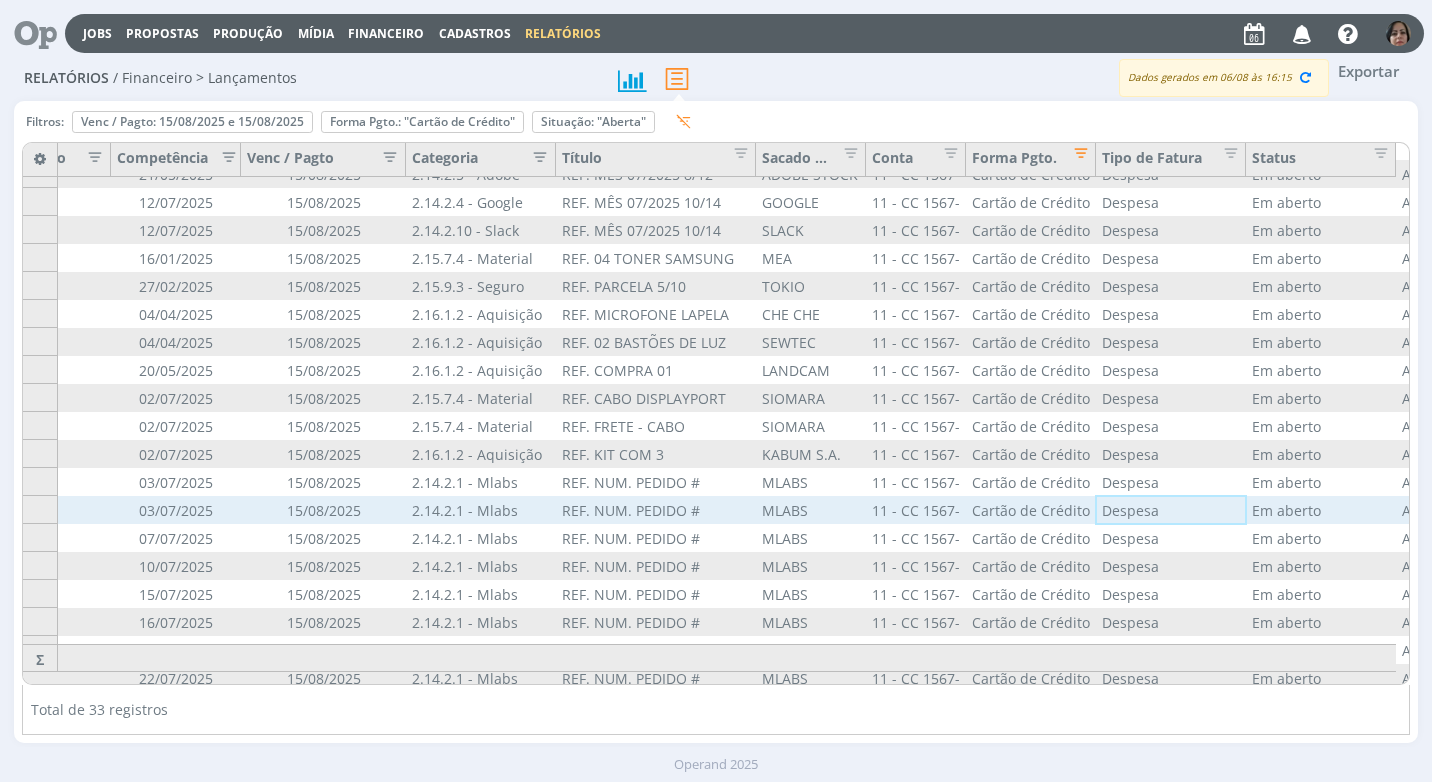 click on "Despesa" at bounding box center [1171, 510] 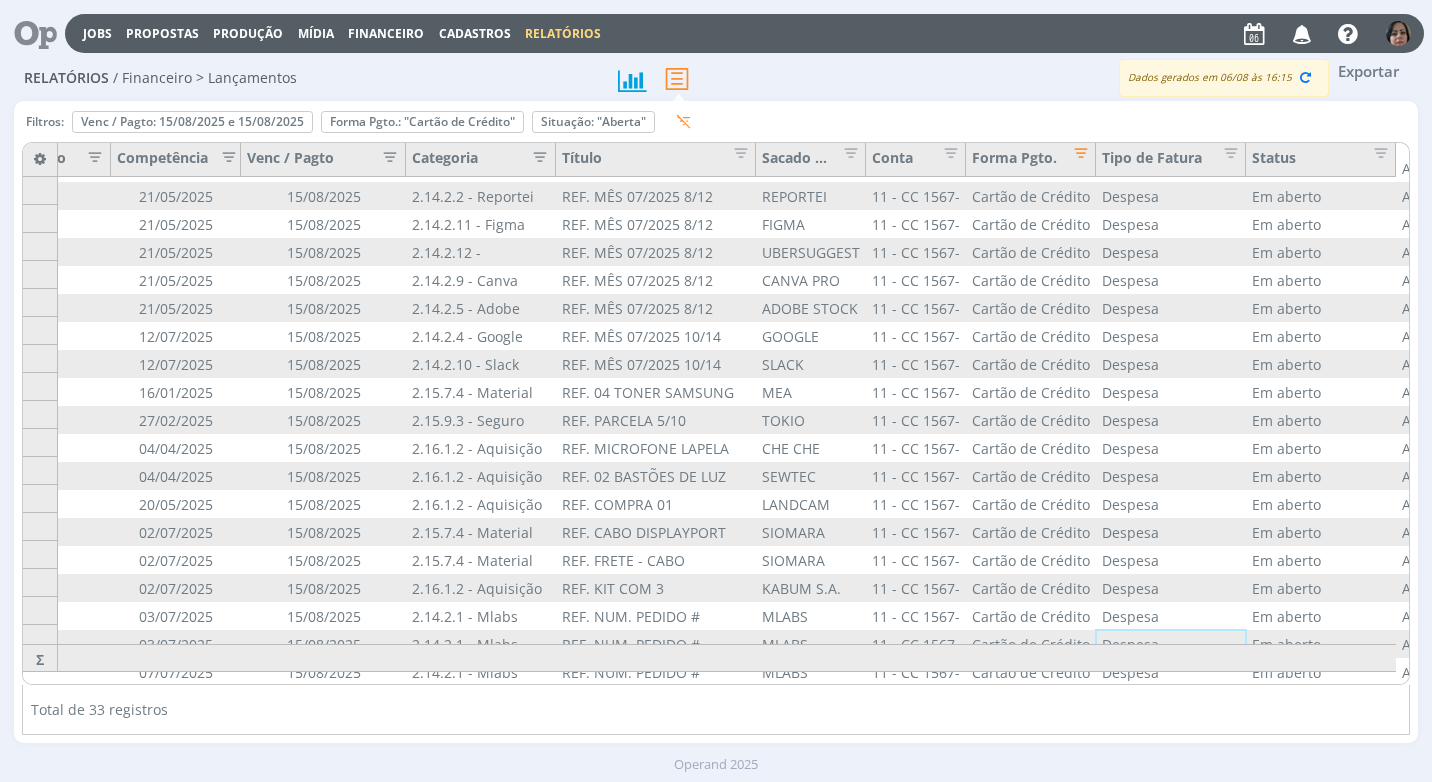 scroll, scrollTop: 0, scrollLeft: 467, axis: horizontal 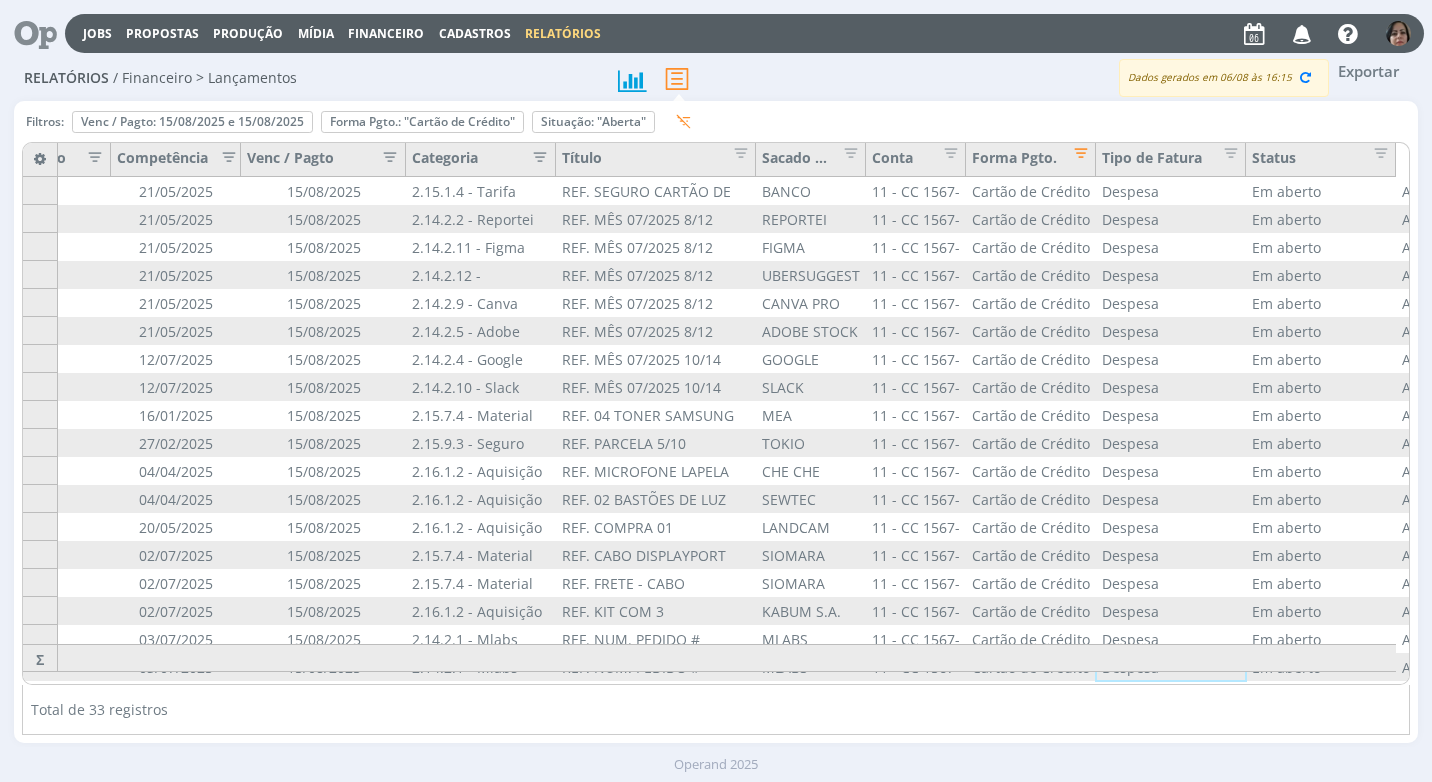 drag, startPoint x: 929, startPoint y: 671, endPoint x: 1187, endPoint y: 676, distance: 258.04843 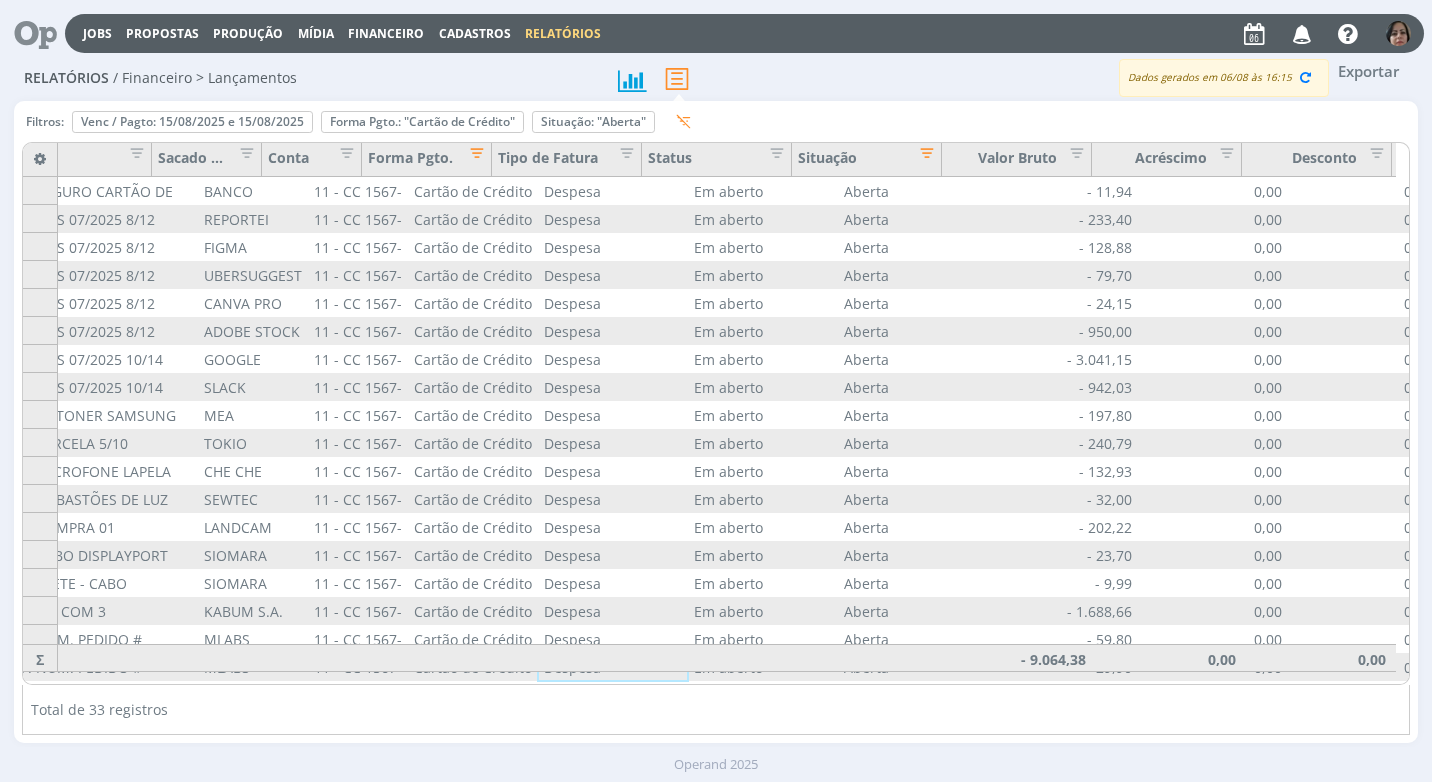 scroll, scrollTop: 0, scrollLeft: 1216, axis: horizontal 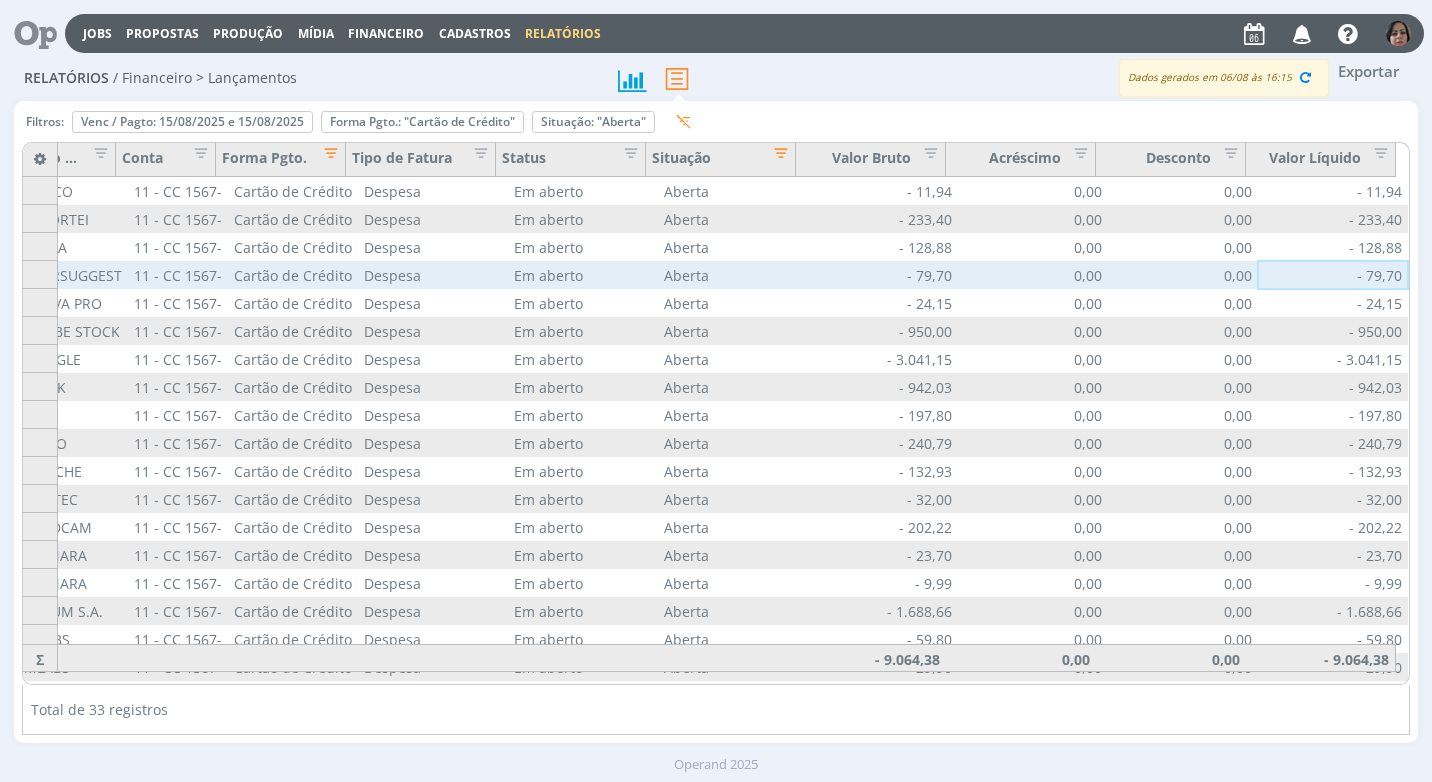 click on "- 79,70" at bounding box center (1333, 275) 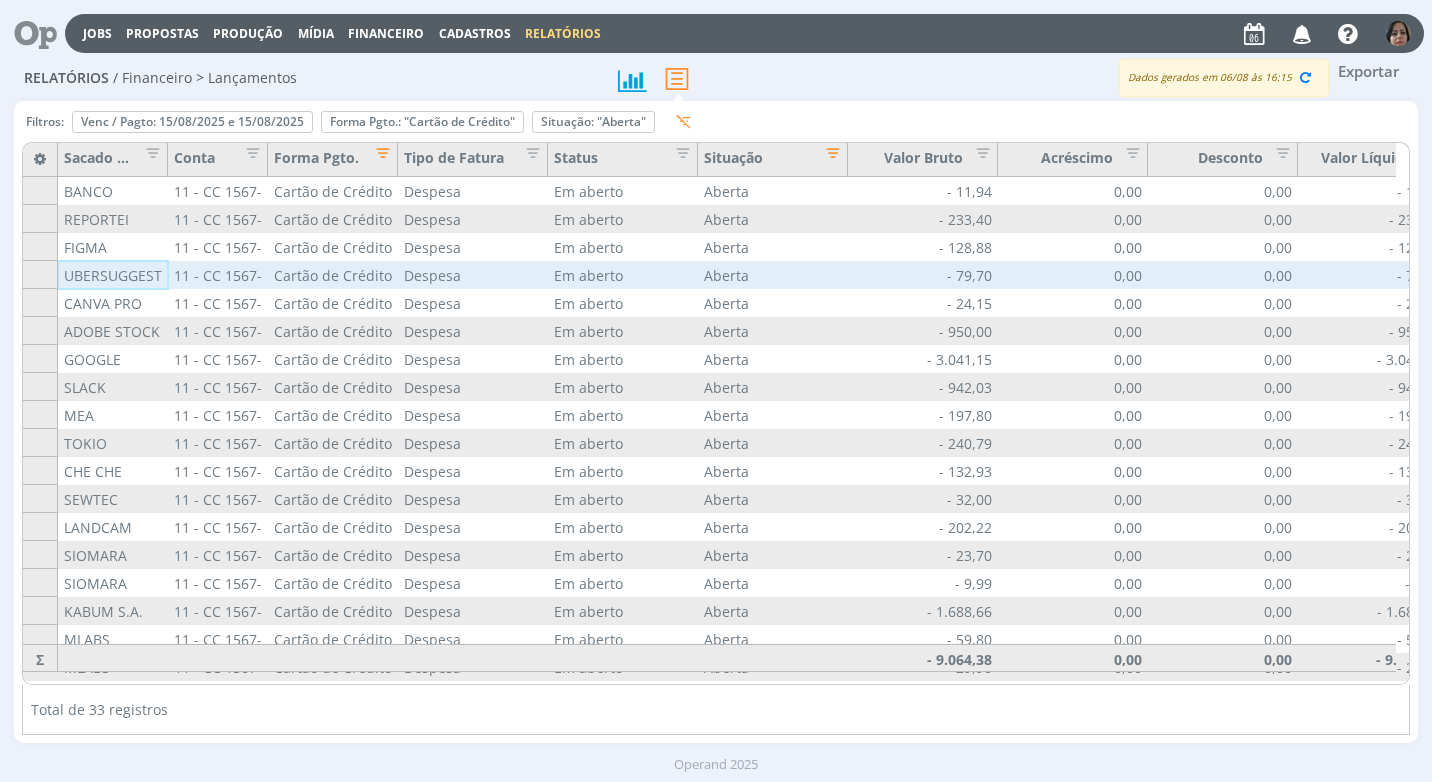 scroll, scrollTop: 0, scrollLeft: 965, axis: horizontal 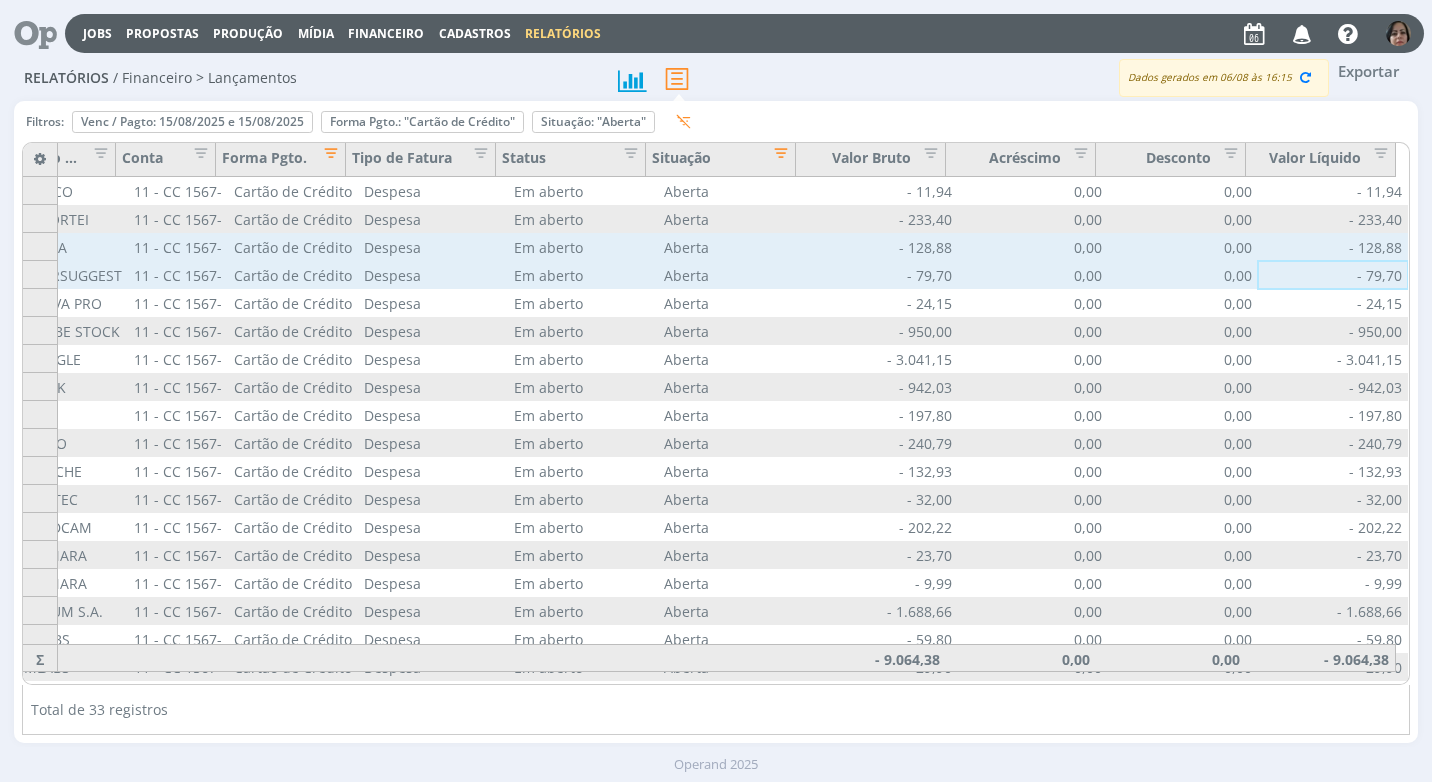 click on "0,00" at bounding box center (1183, 247) 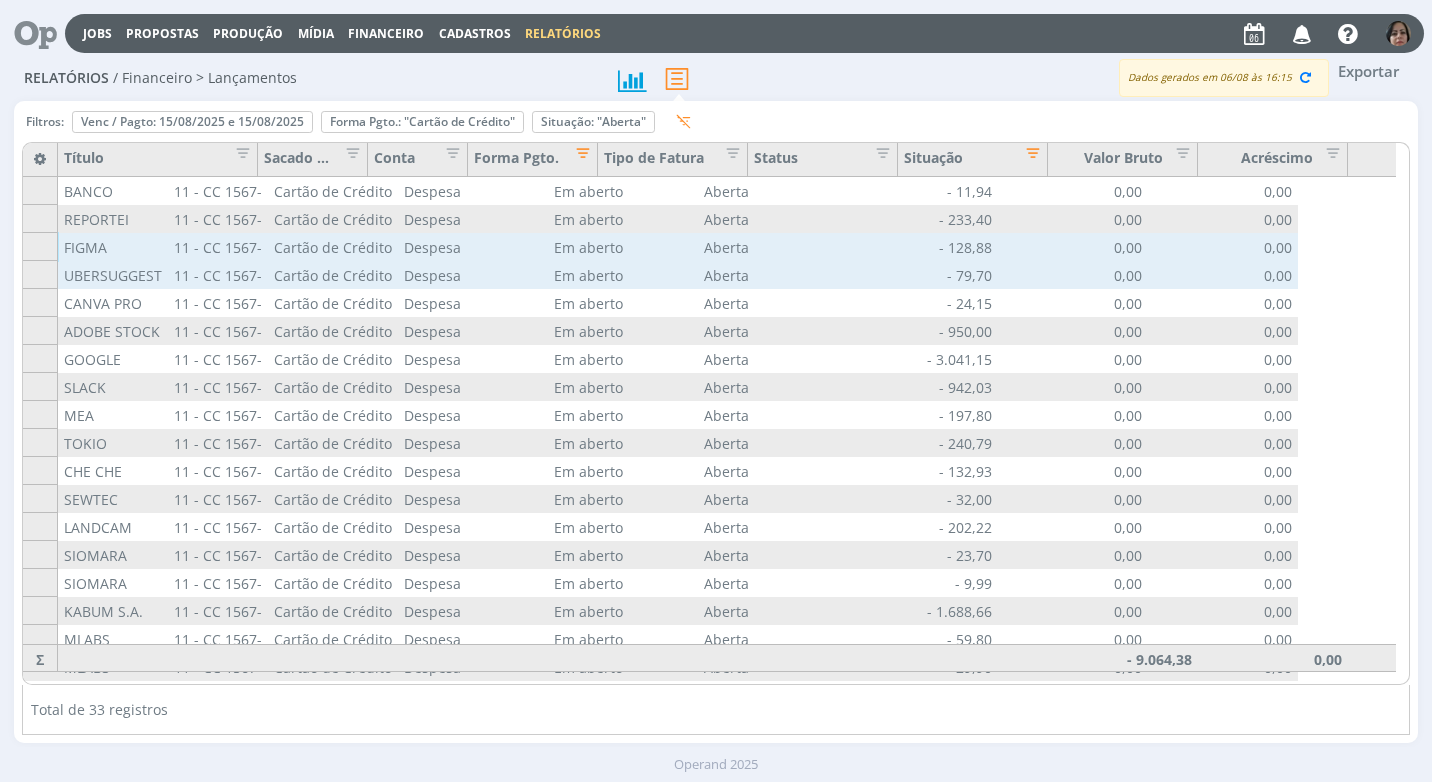 scroll, scrollTop: 0, scrollLeft: 965, axis: horizontal 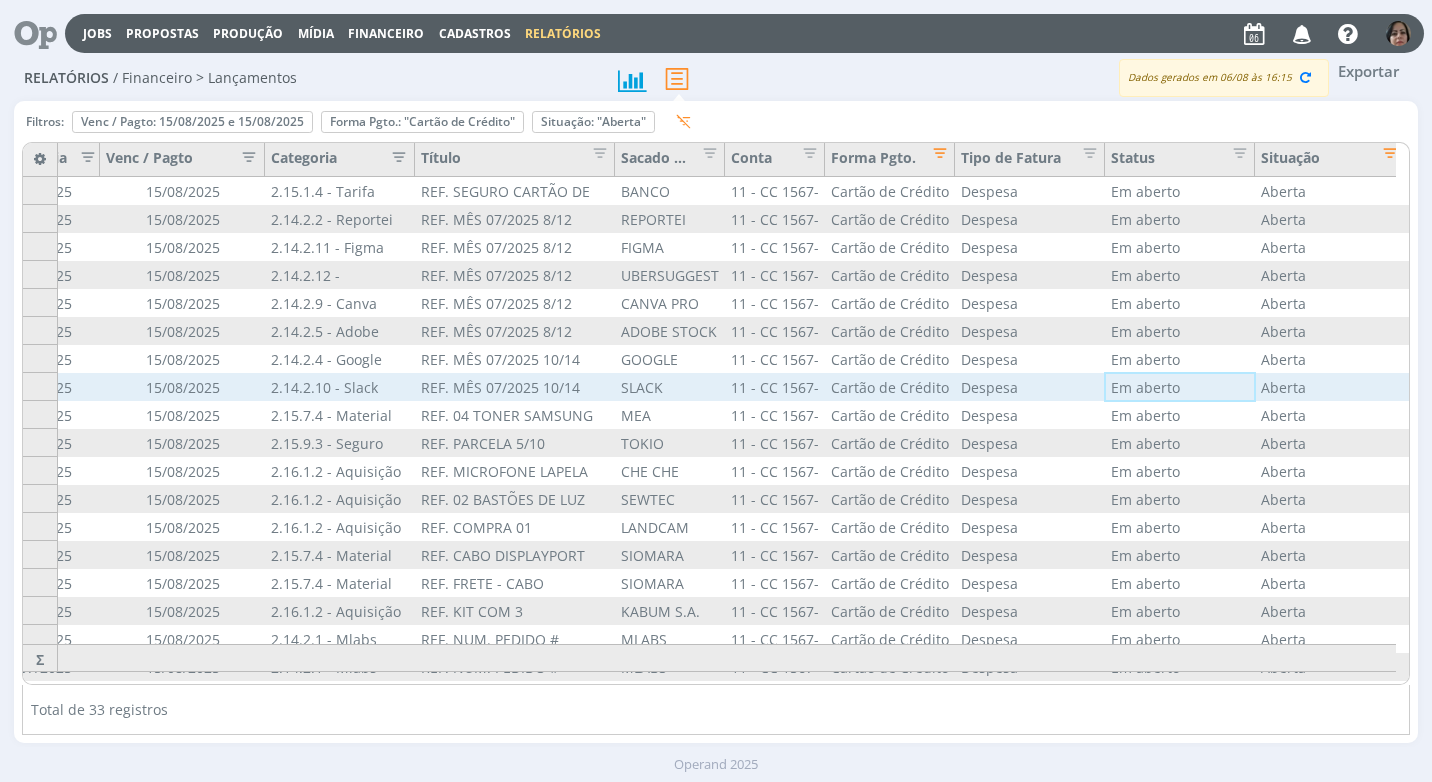 click on "Em aberto" at bounding box center [1180, 387] 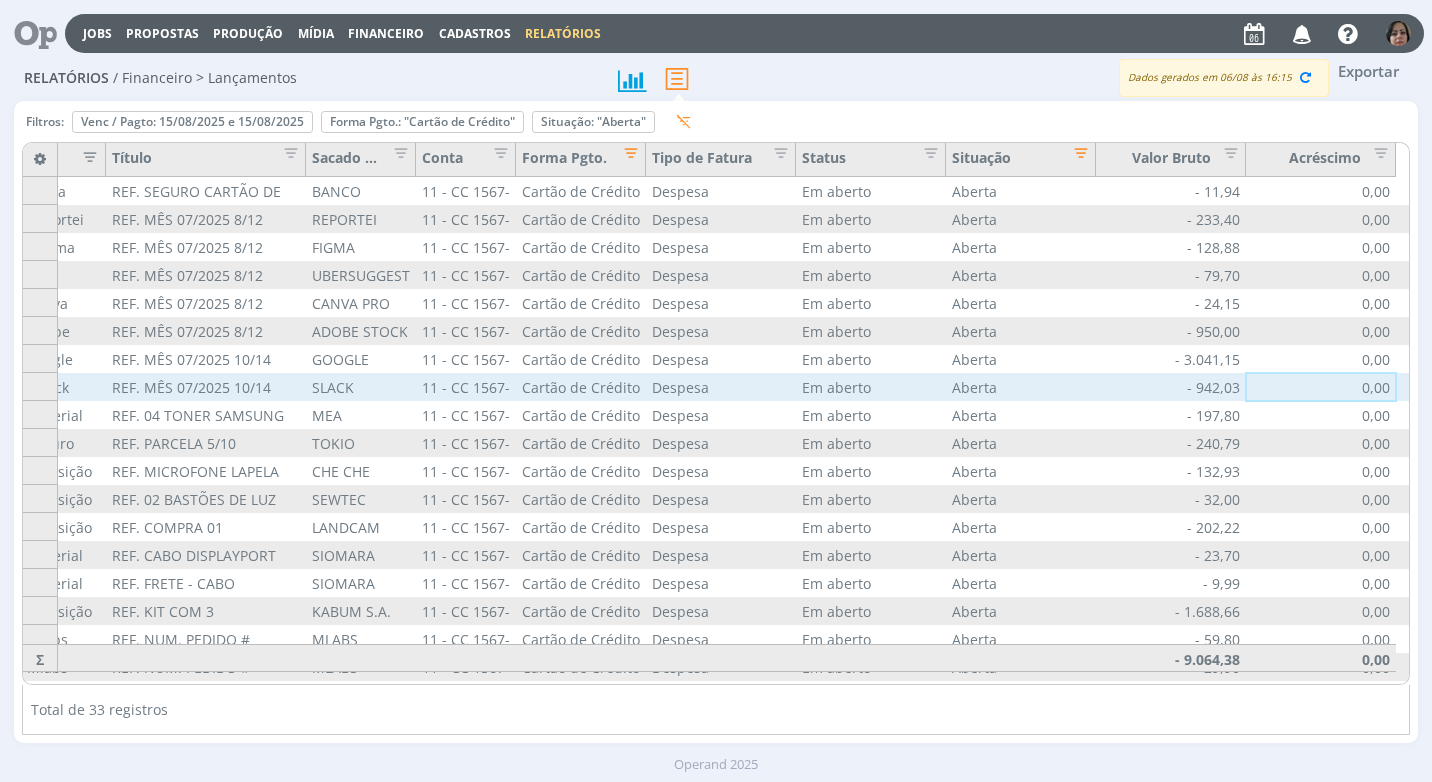 scroll, scrollTop: 0, scrollLeft: 1067, axis: horizontal 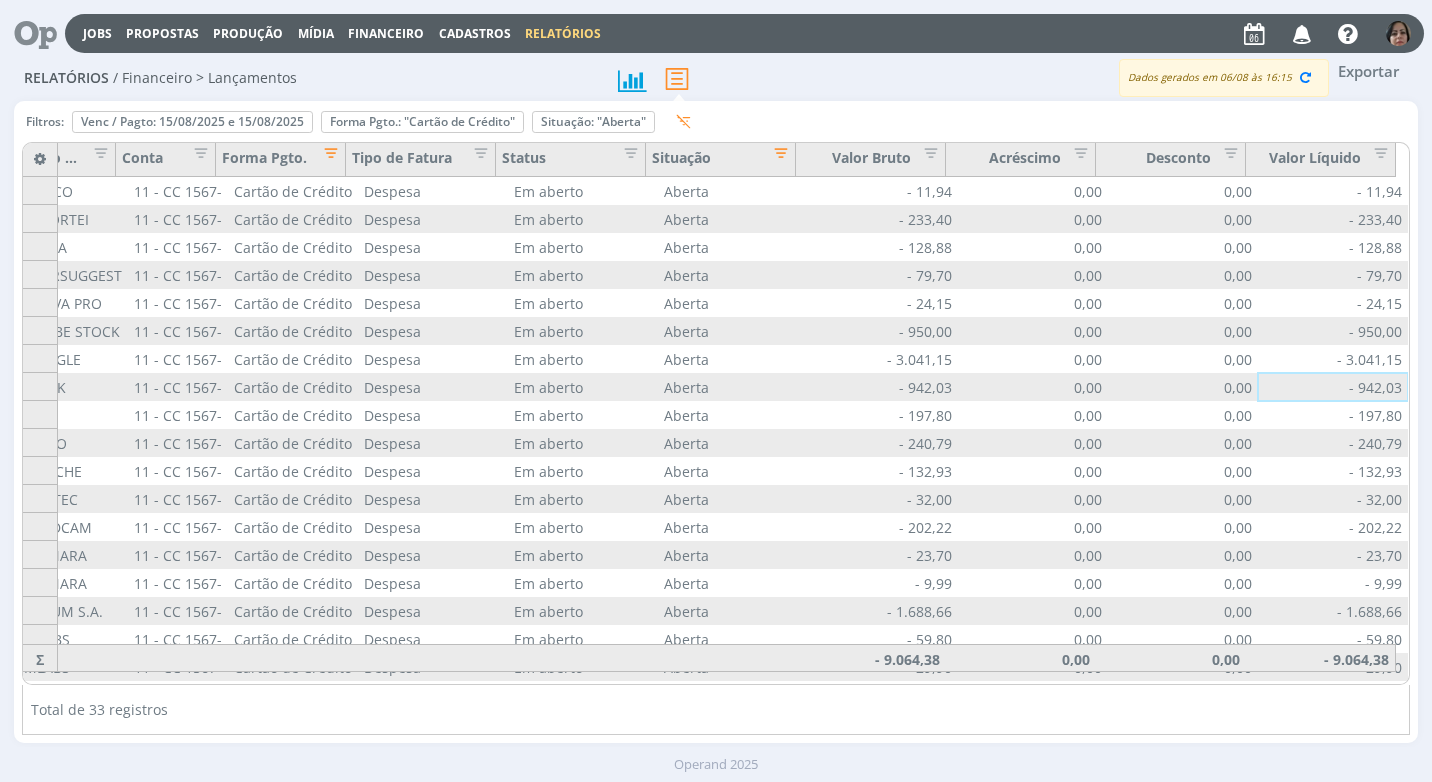 click on "Financeiro" at bounding box center [386, 33] 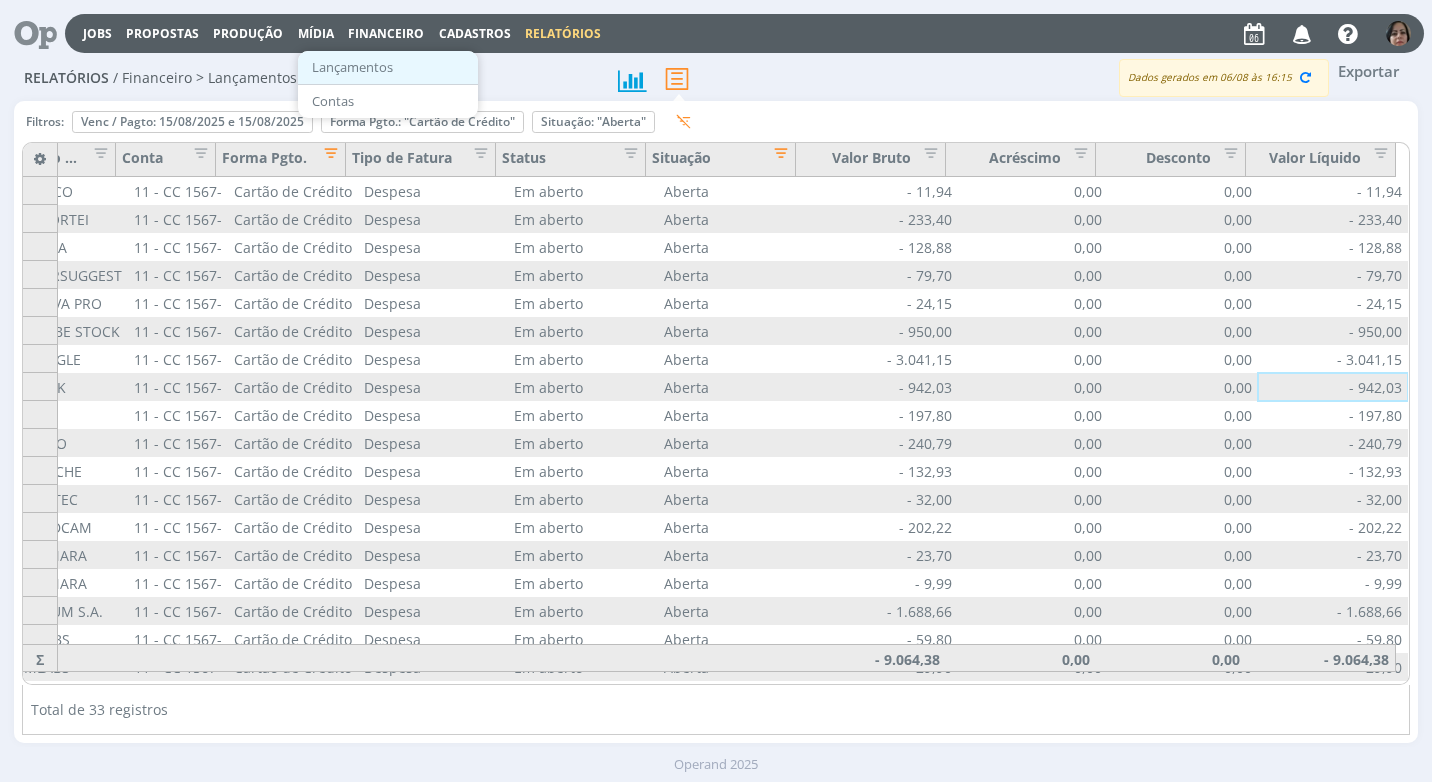 click on "Lançamentos" at bounding box center [388, 67] 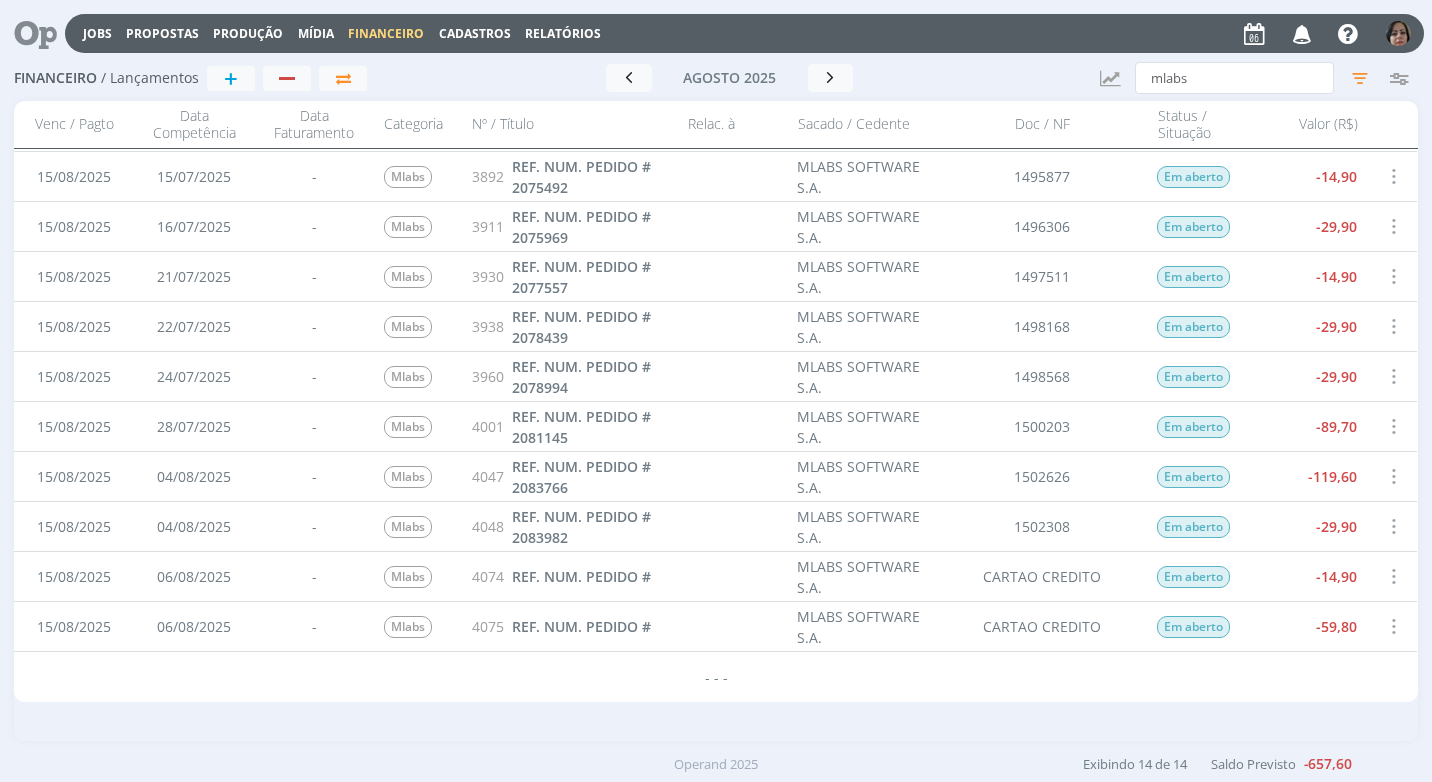 scroll, scrollTop: 0, scrollLeft: 0, axis: both 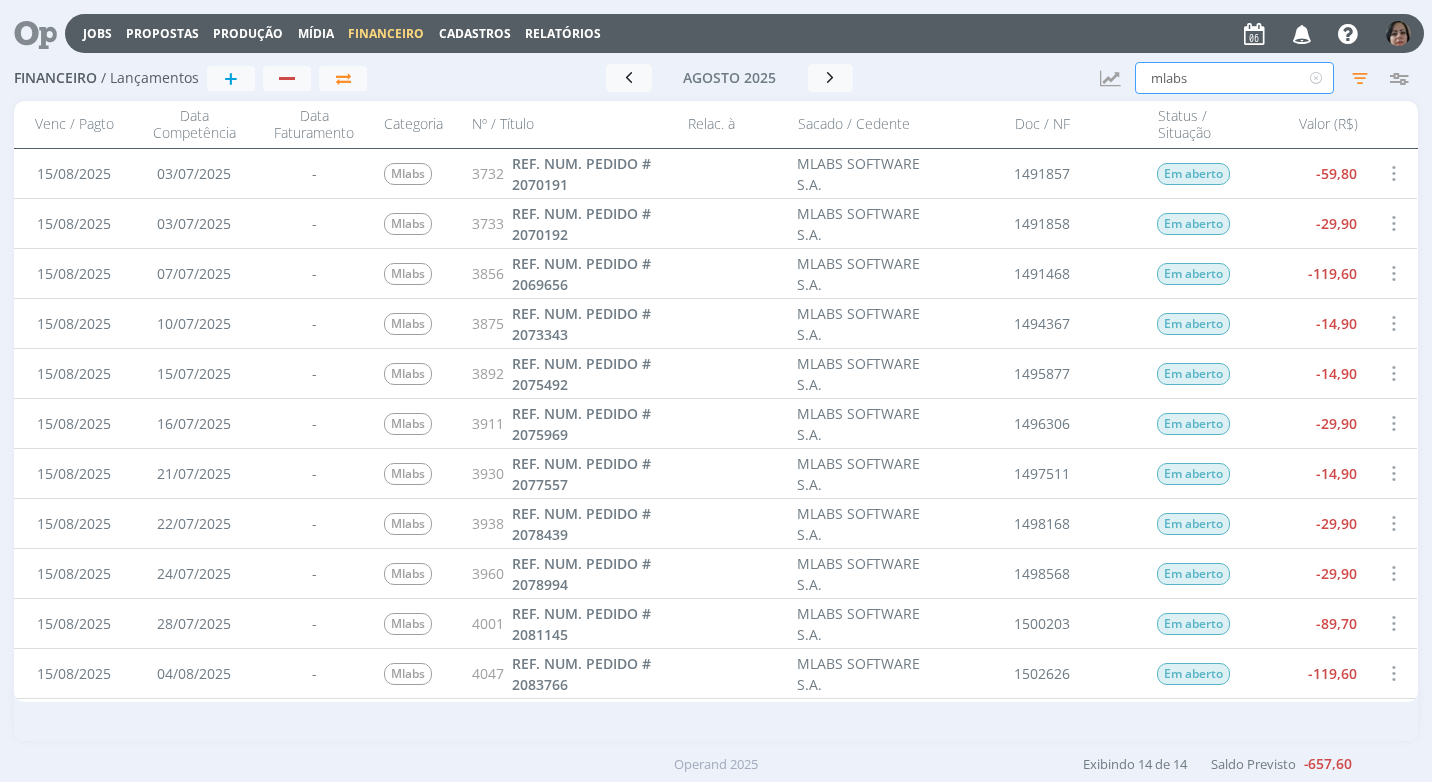click on "mlabs" at bounding box center [1234, 78] 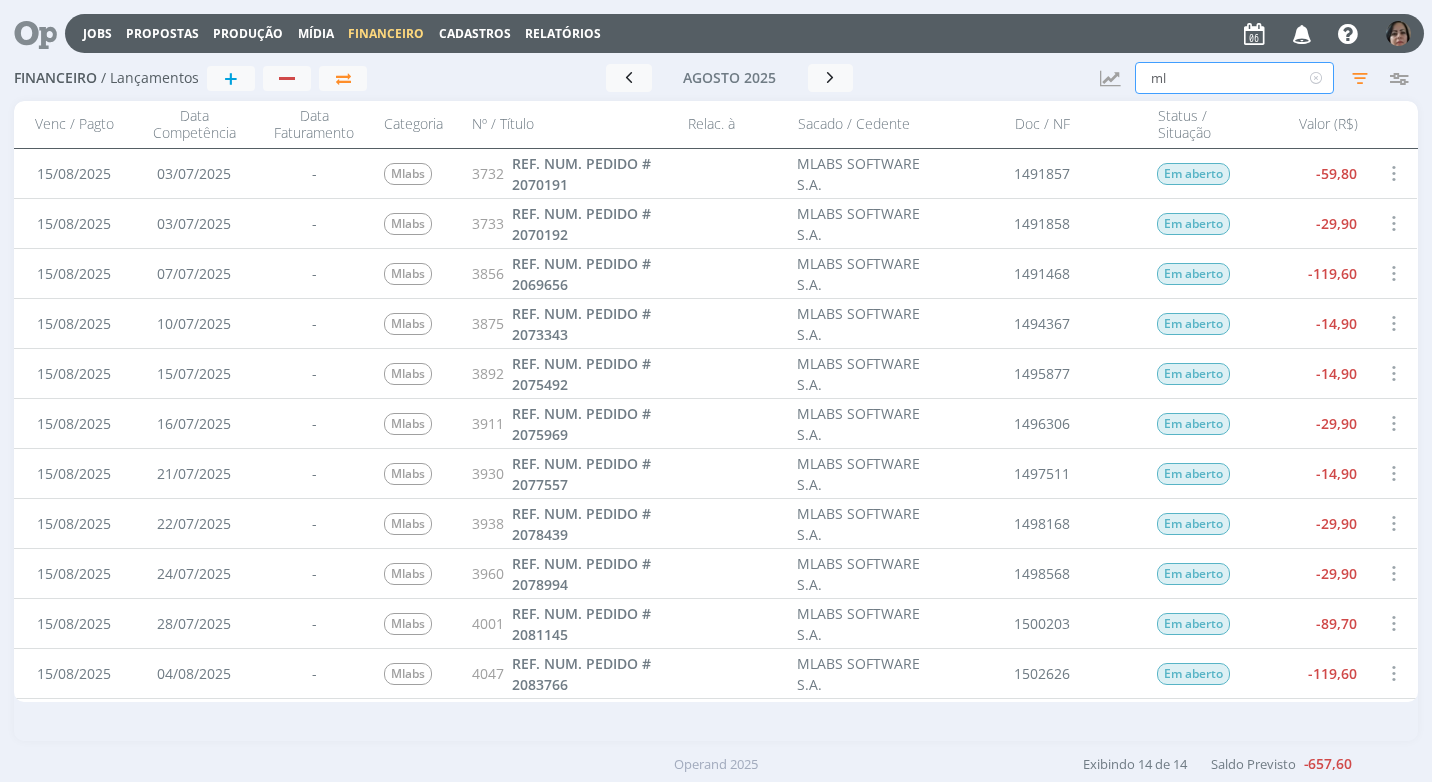 type on "m" 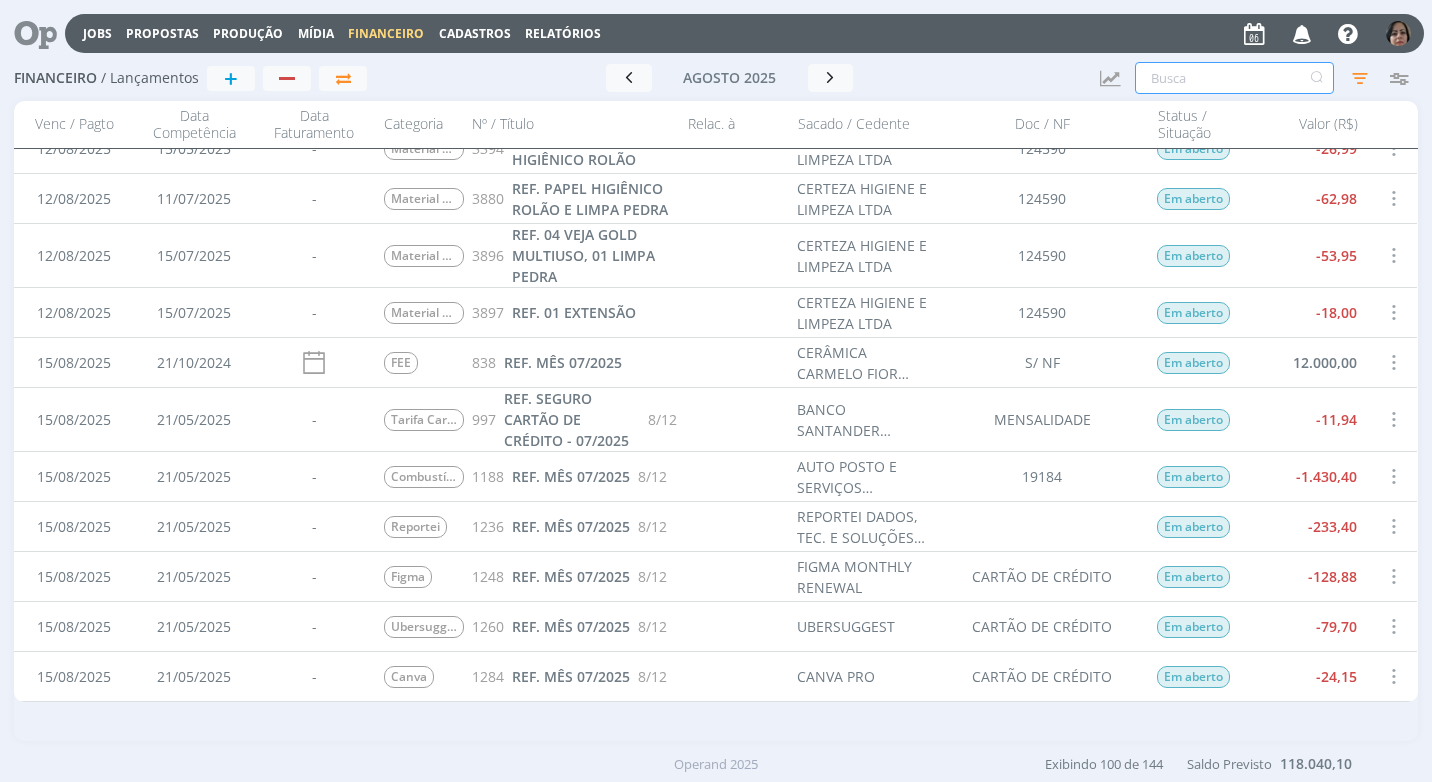 scroll, scrollTop: 1400, scrollLeft: 0, axis: vertical 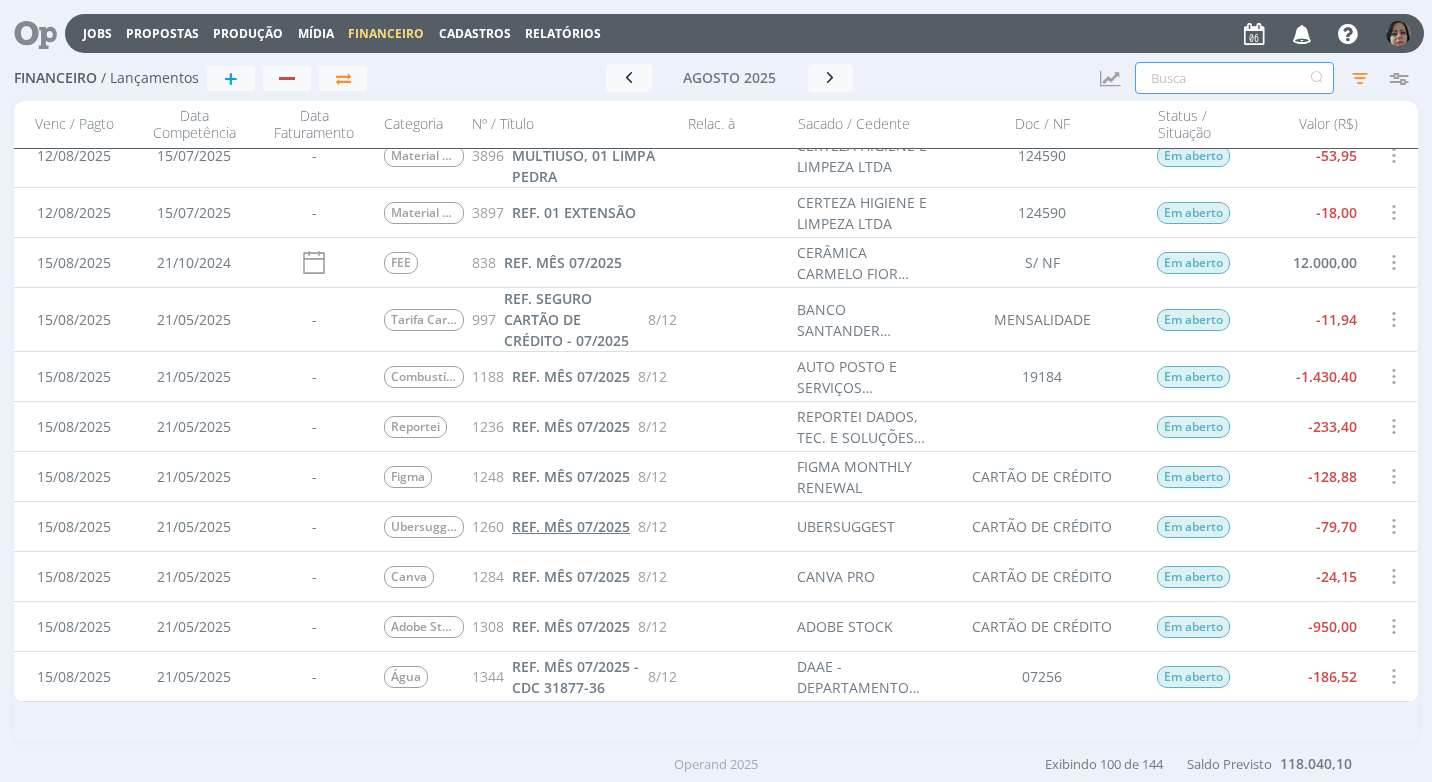 type 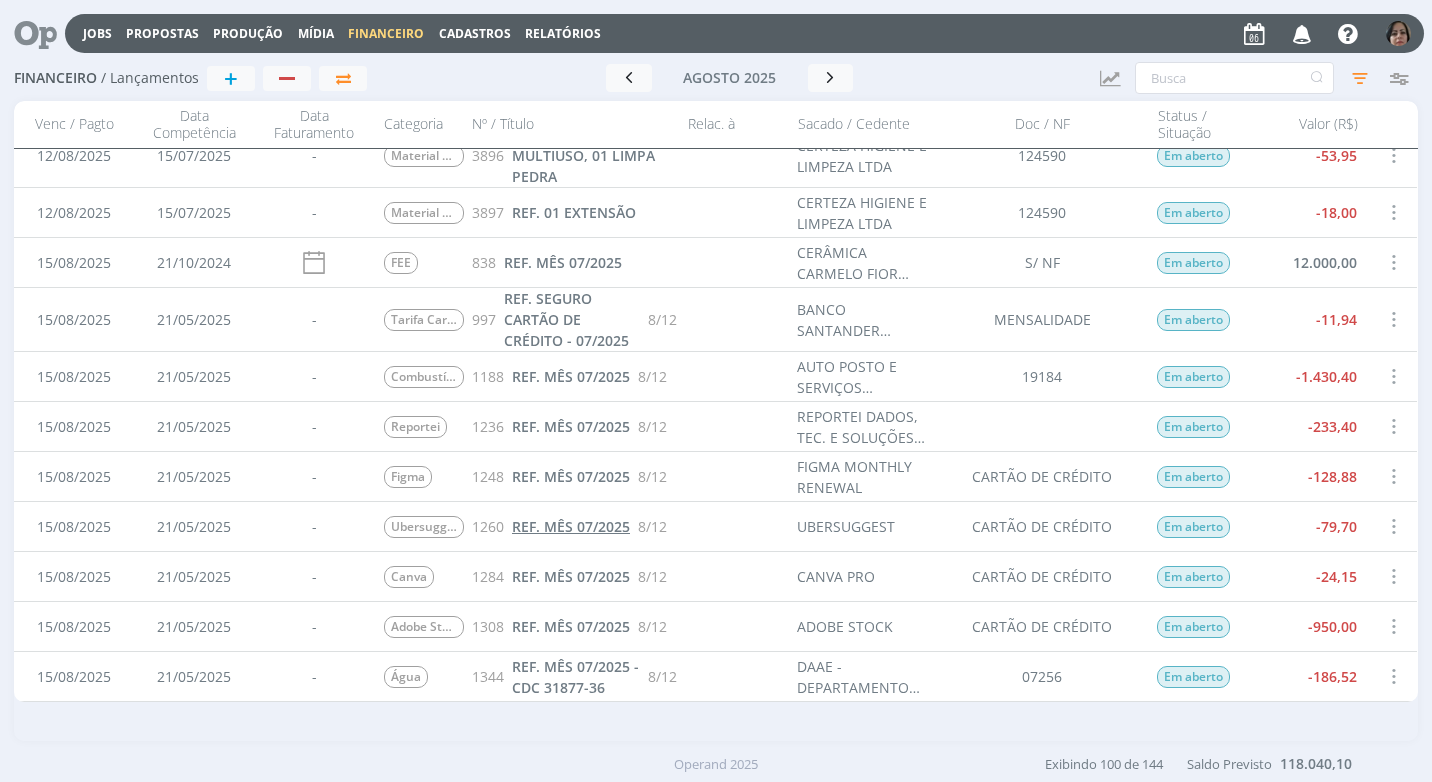 click on "REF. MÊS 07/2025" at bounding box center (571, 526) 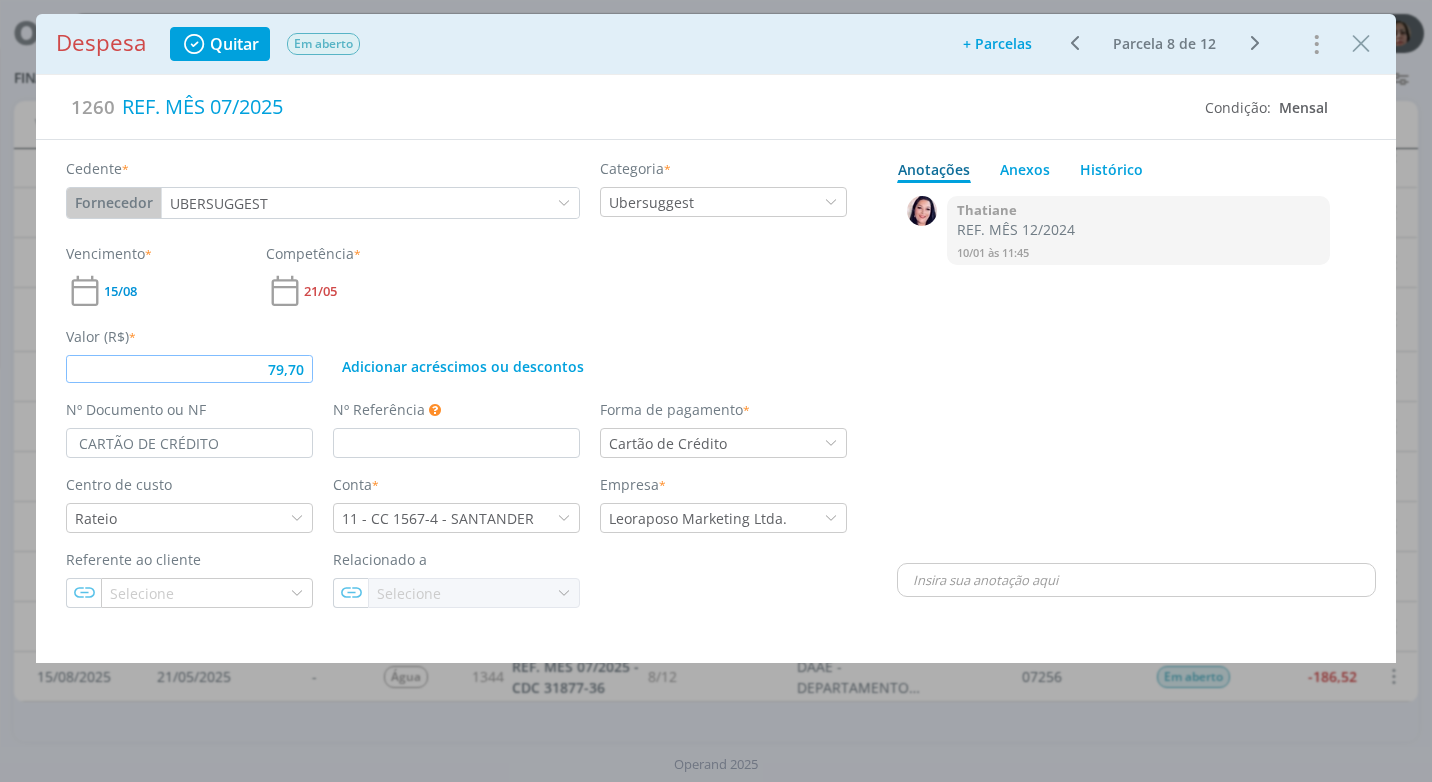 click on "79,70" at bounding box center (189, 369) 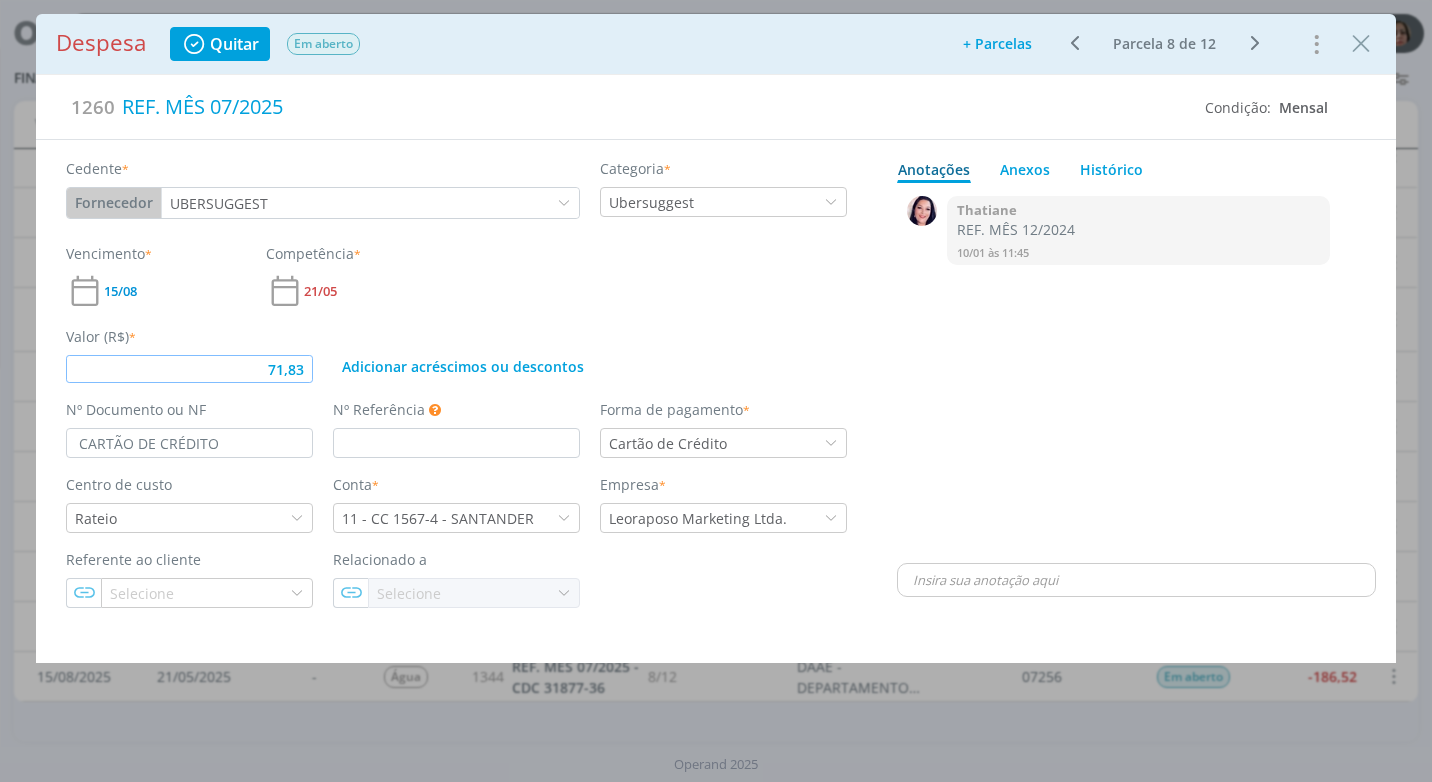 type on "71,83" 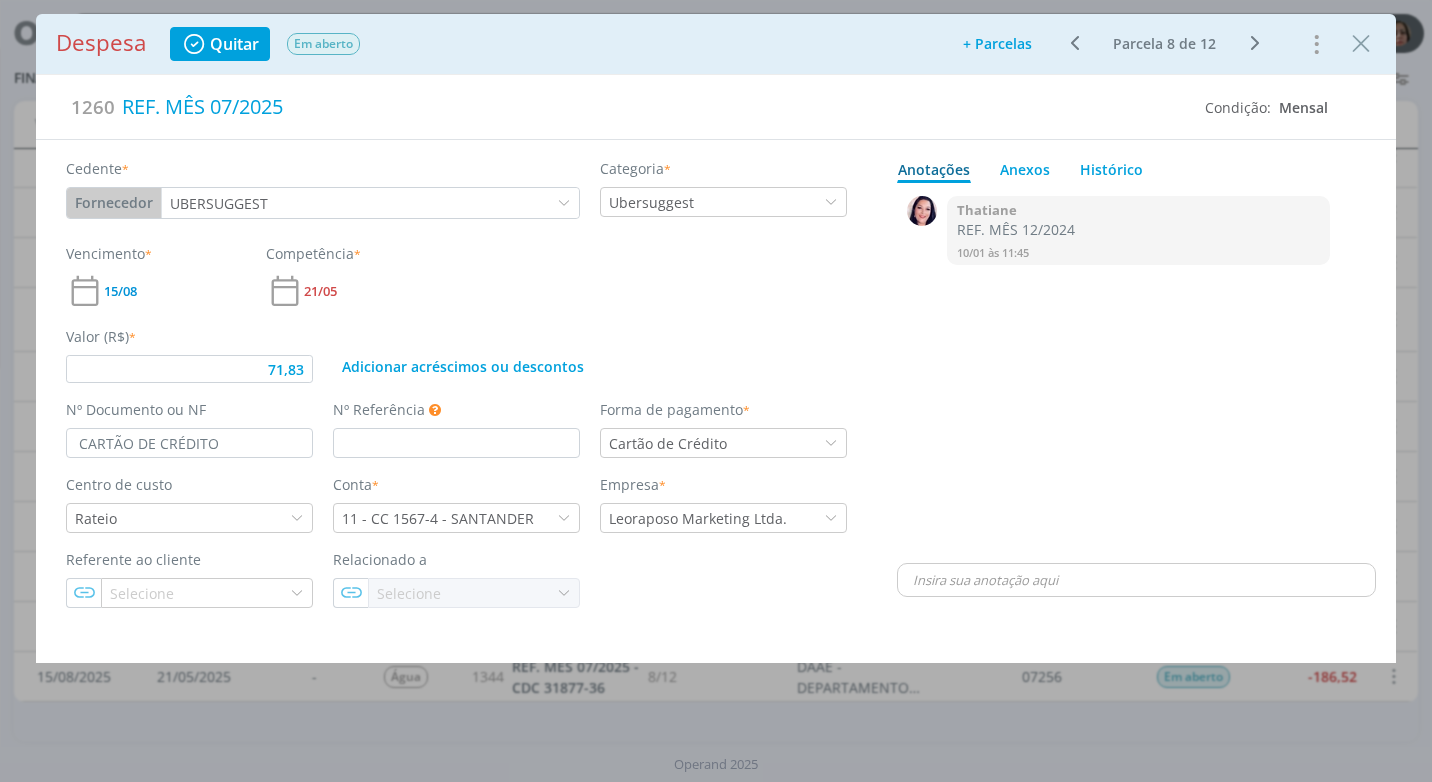 type 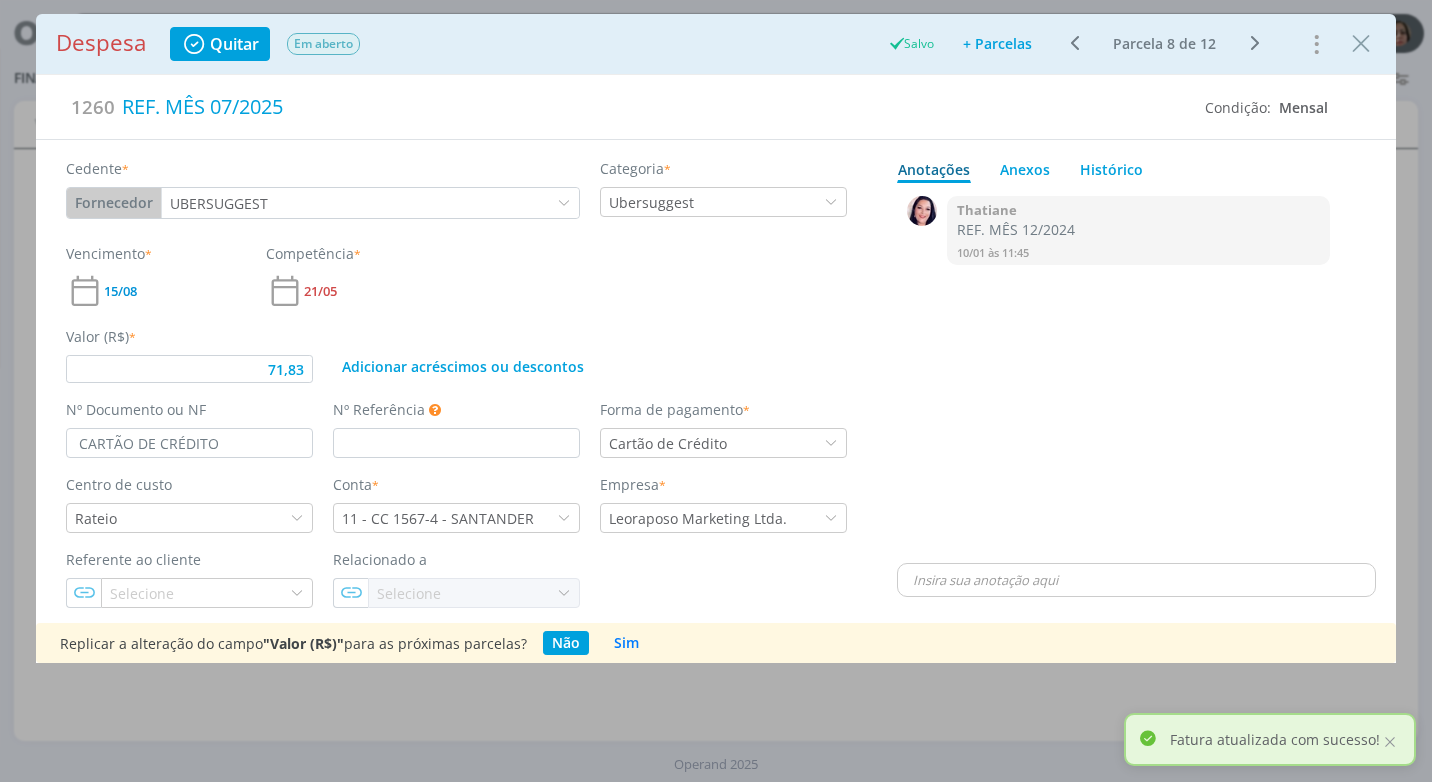 type on "71,83" 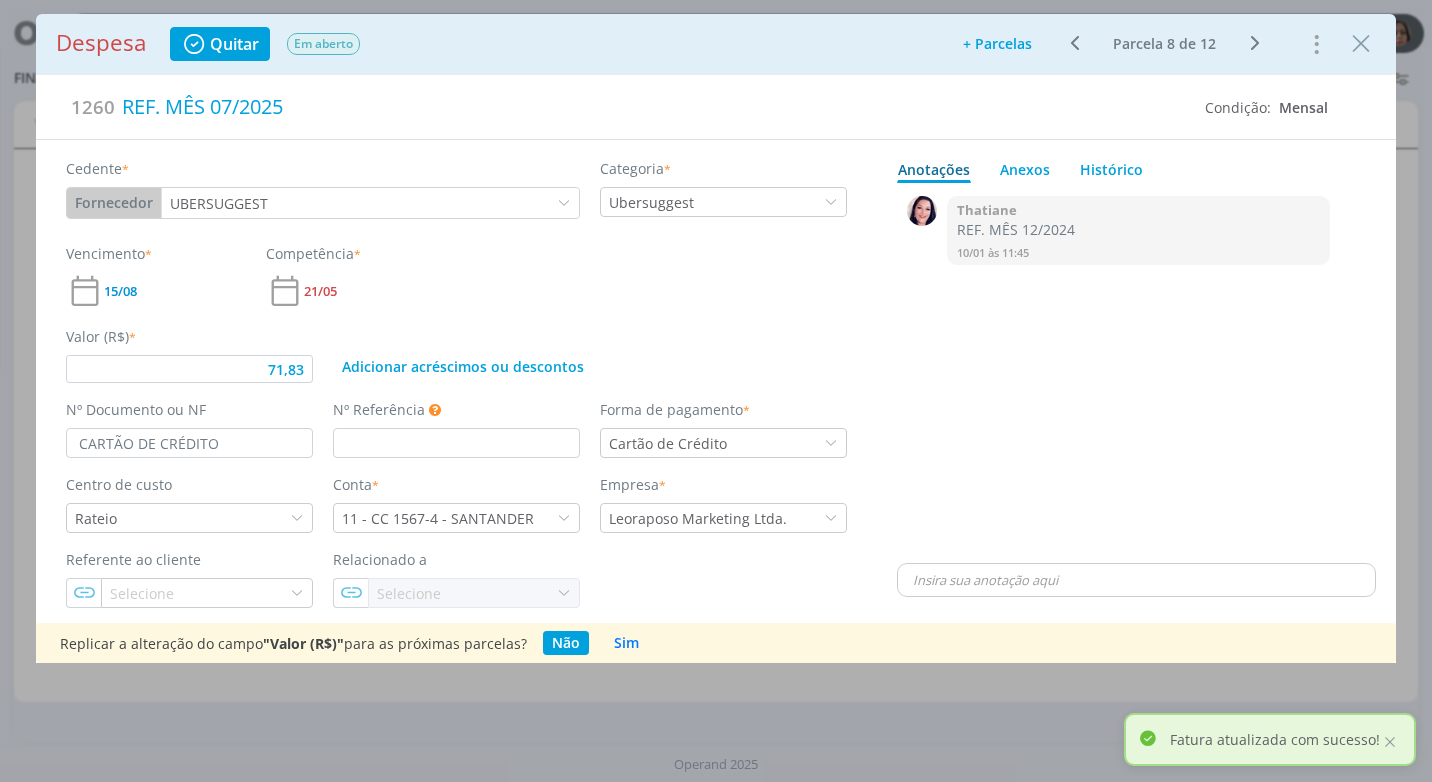 scroll, scrollTop: 0, scrollLeft: 0, axis: both 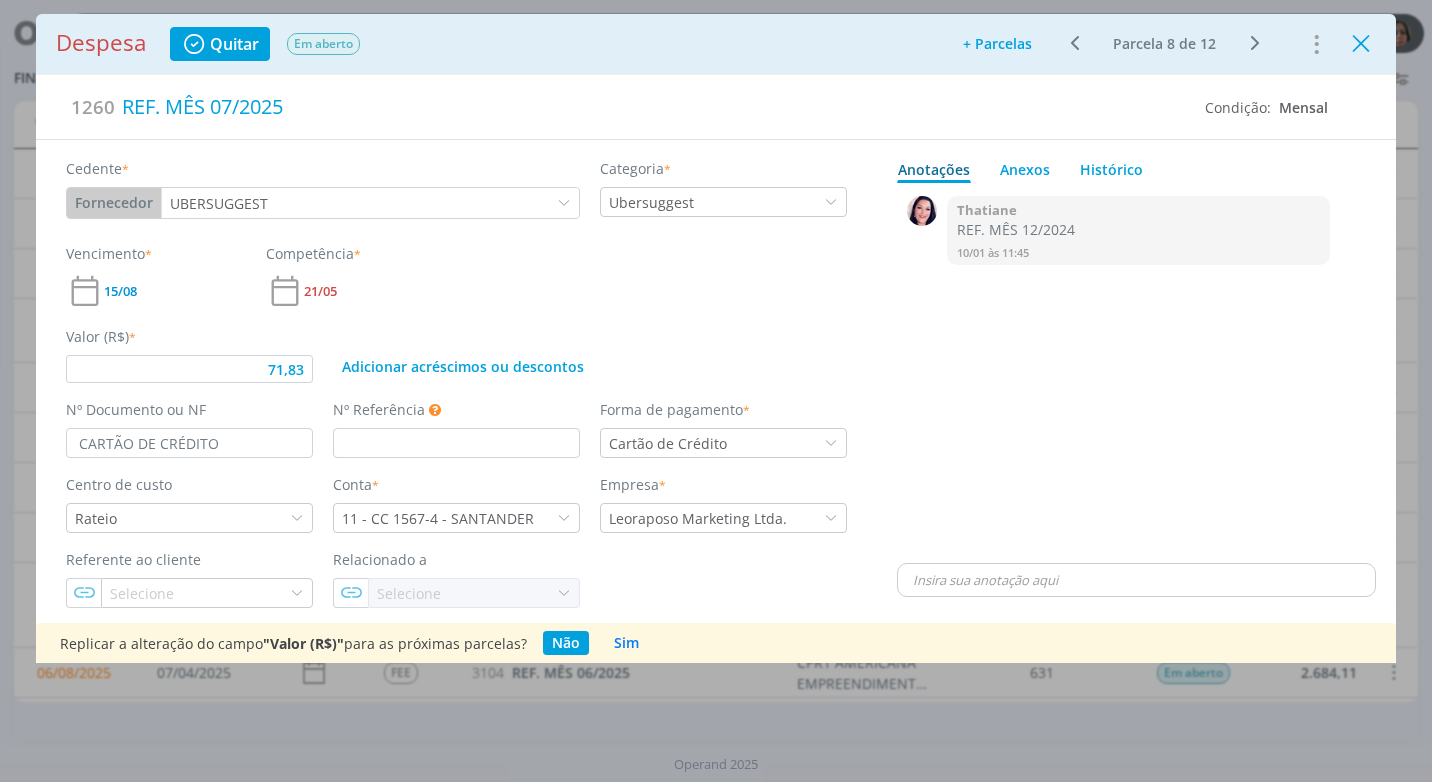 click at bounding box center [1361, 44] 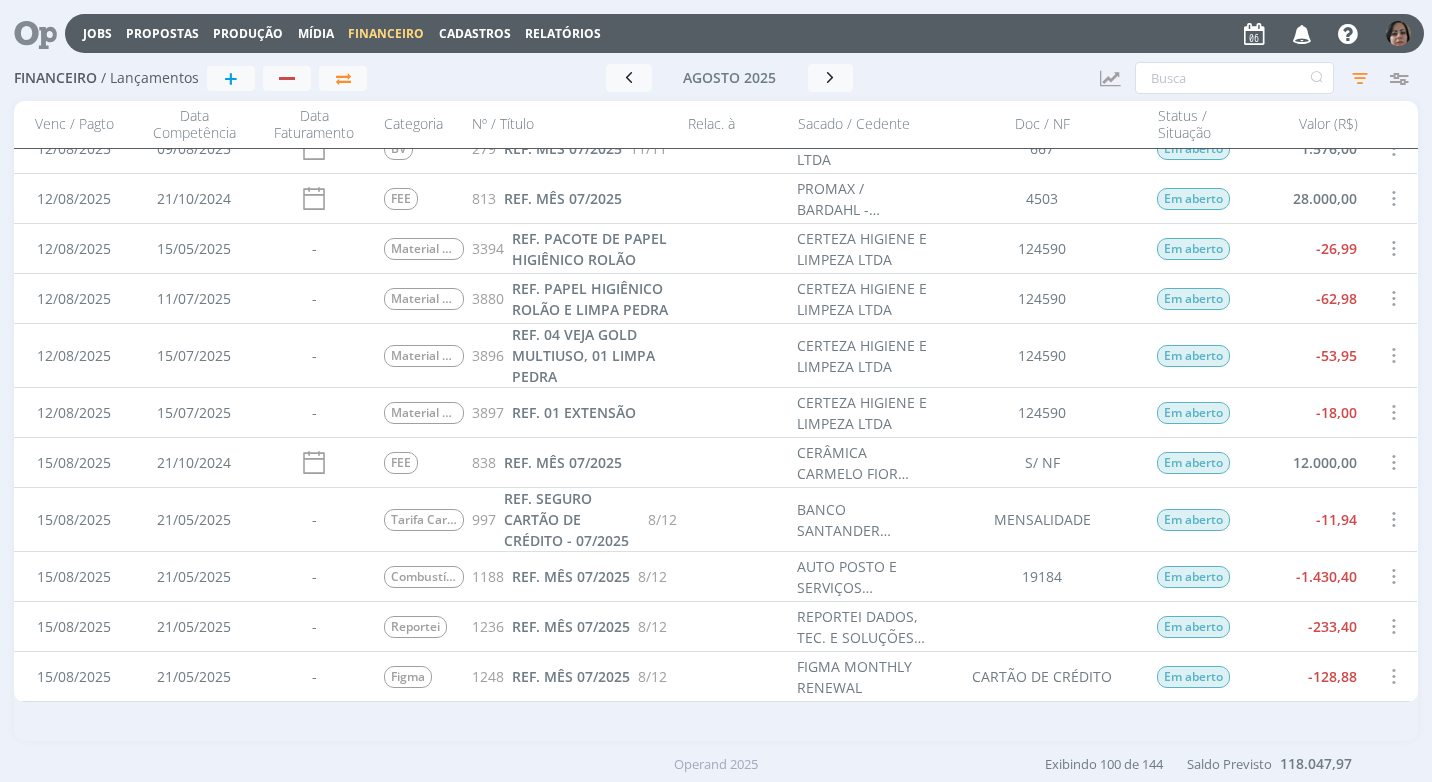 scroll, scrollTop: 1300, scrollLeft: 0, axis: vertical 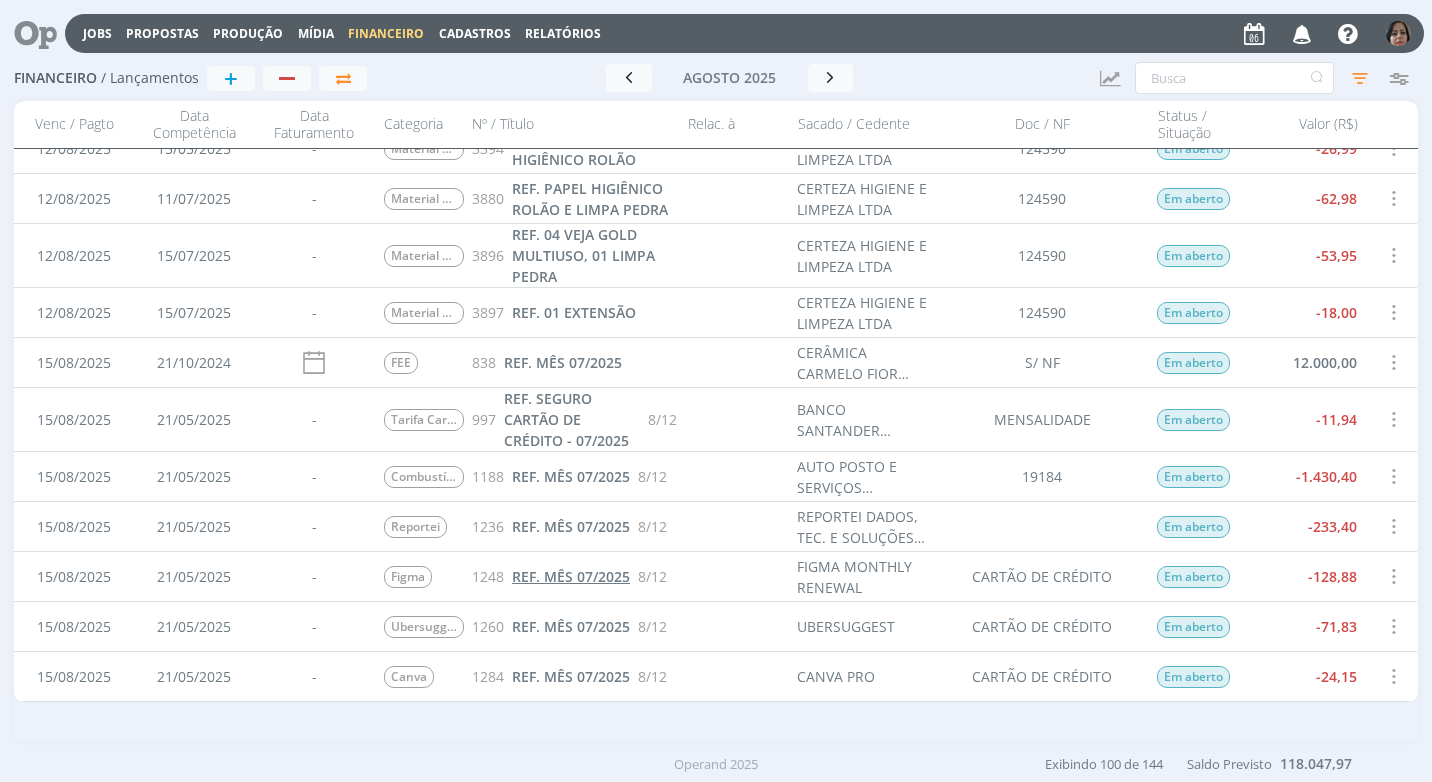 click on "REF. MÊS 07/2025" at bounding box center (571, 576) 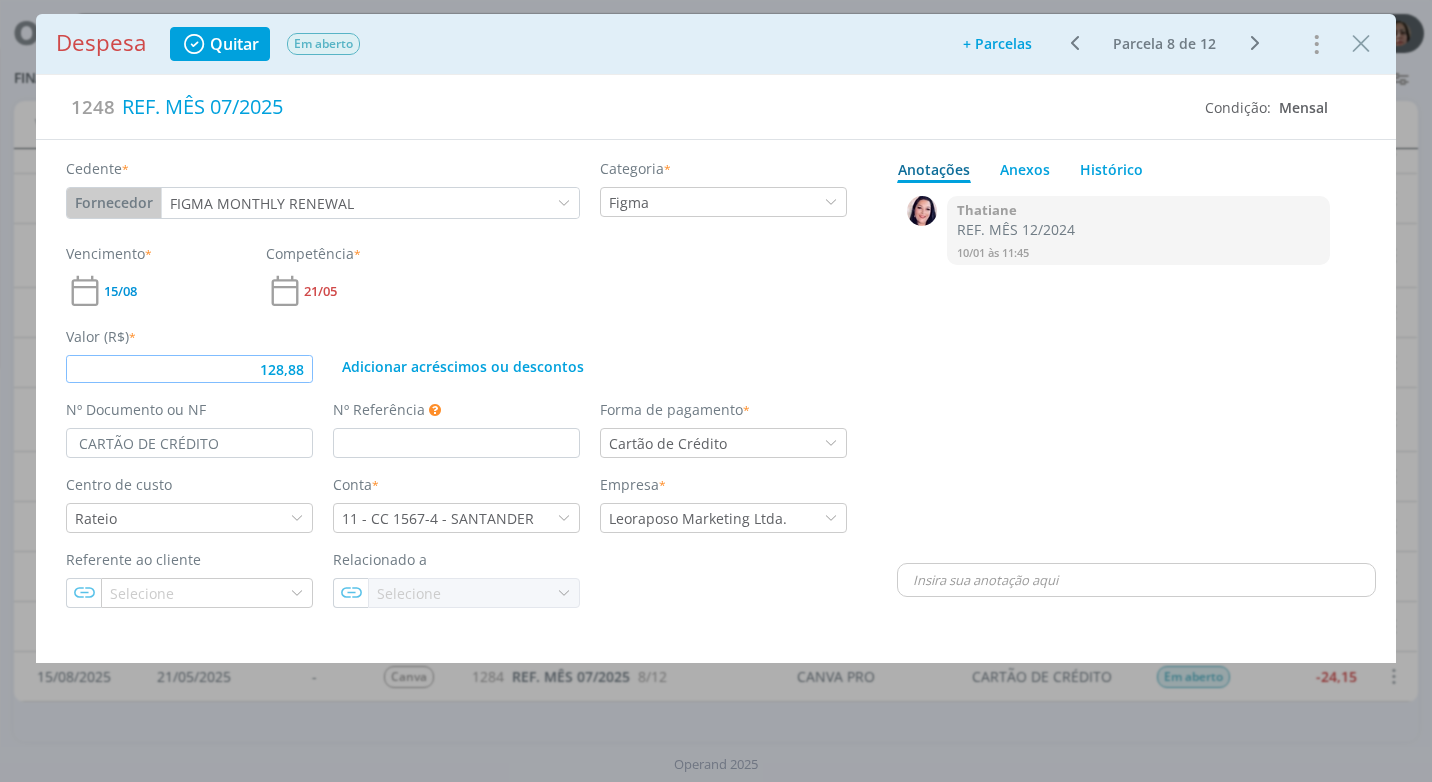 click on "128,88" at bounding box center [189, 369] 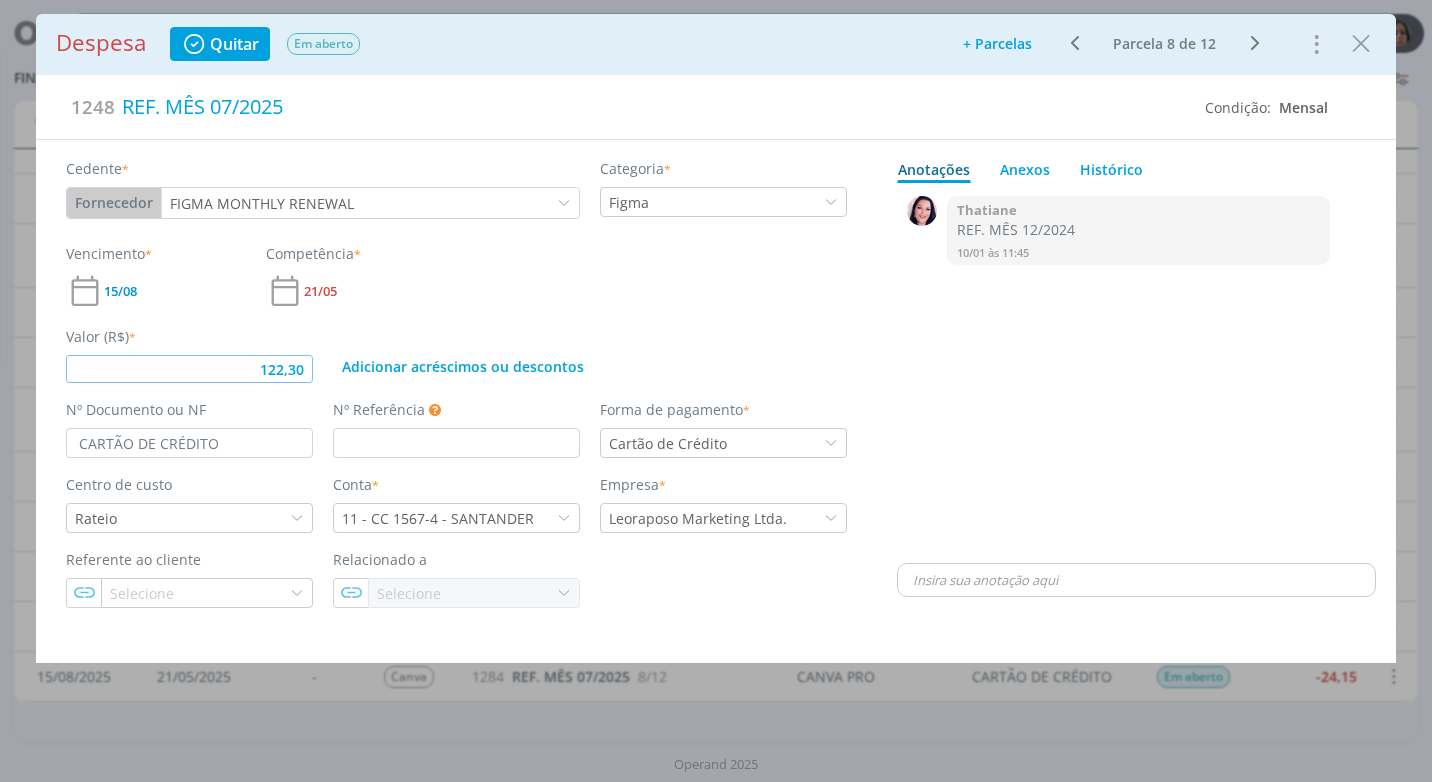 type on "122,30" 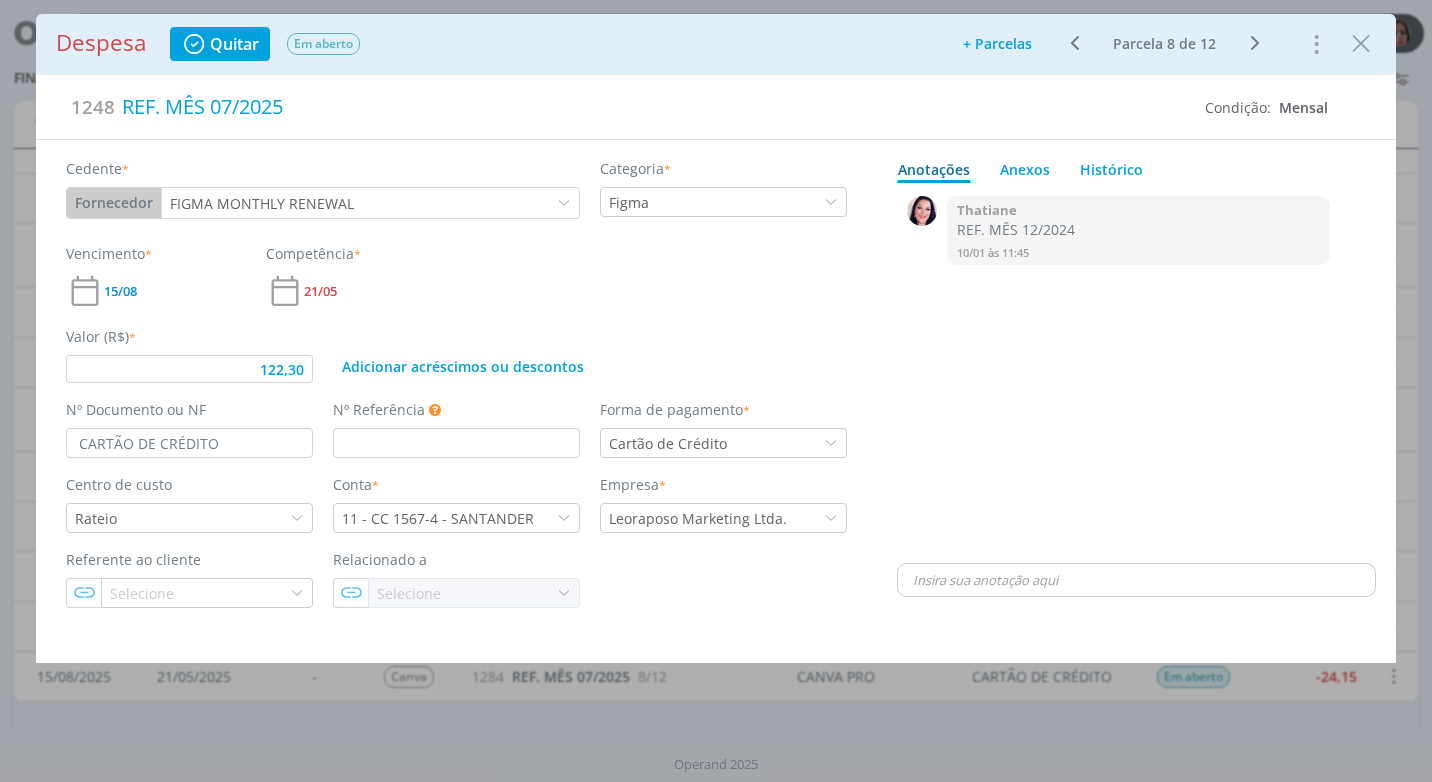 type 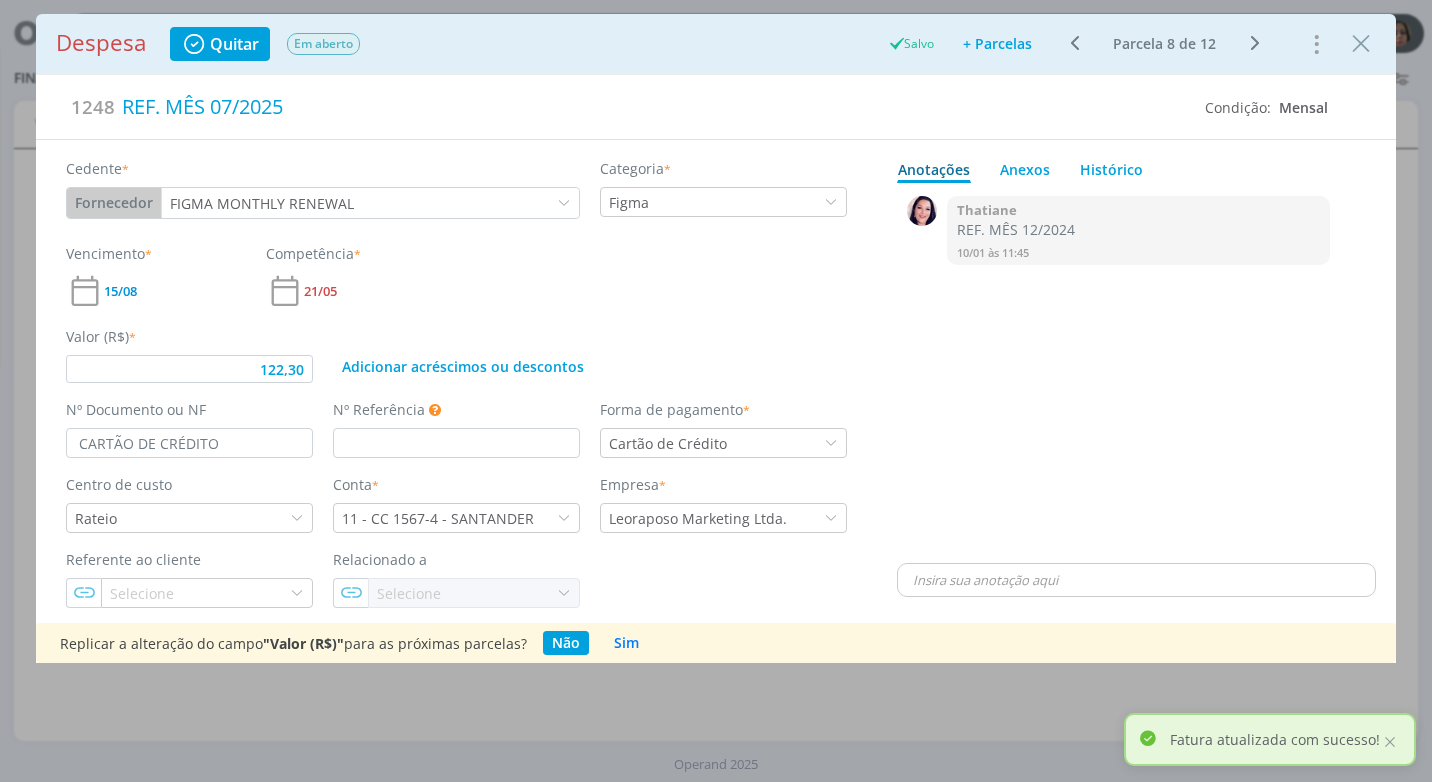 type on "122,30" 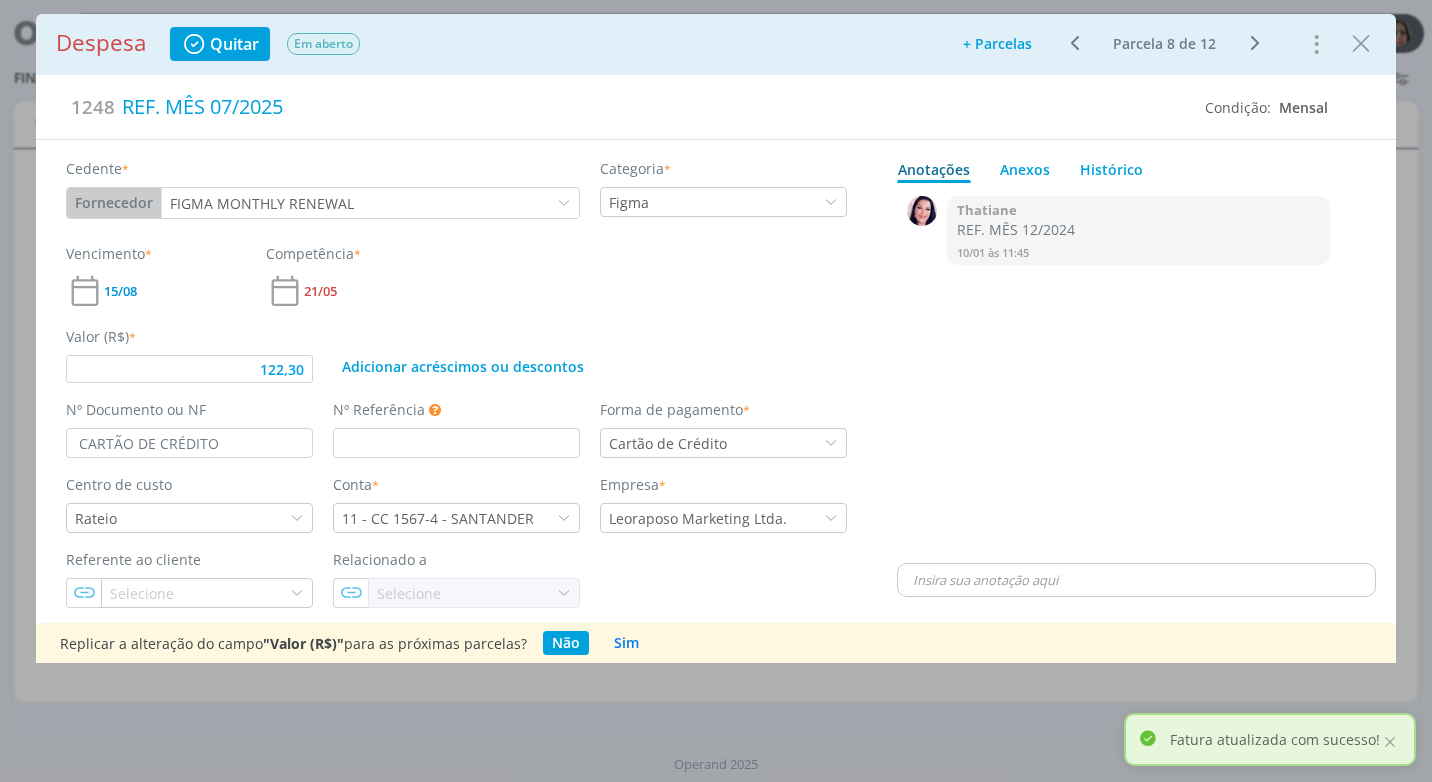 scroll, scrollTop: 0, scrollLeft: 0, axis: both 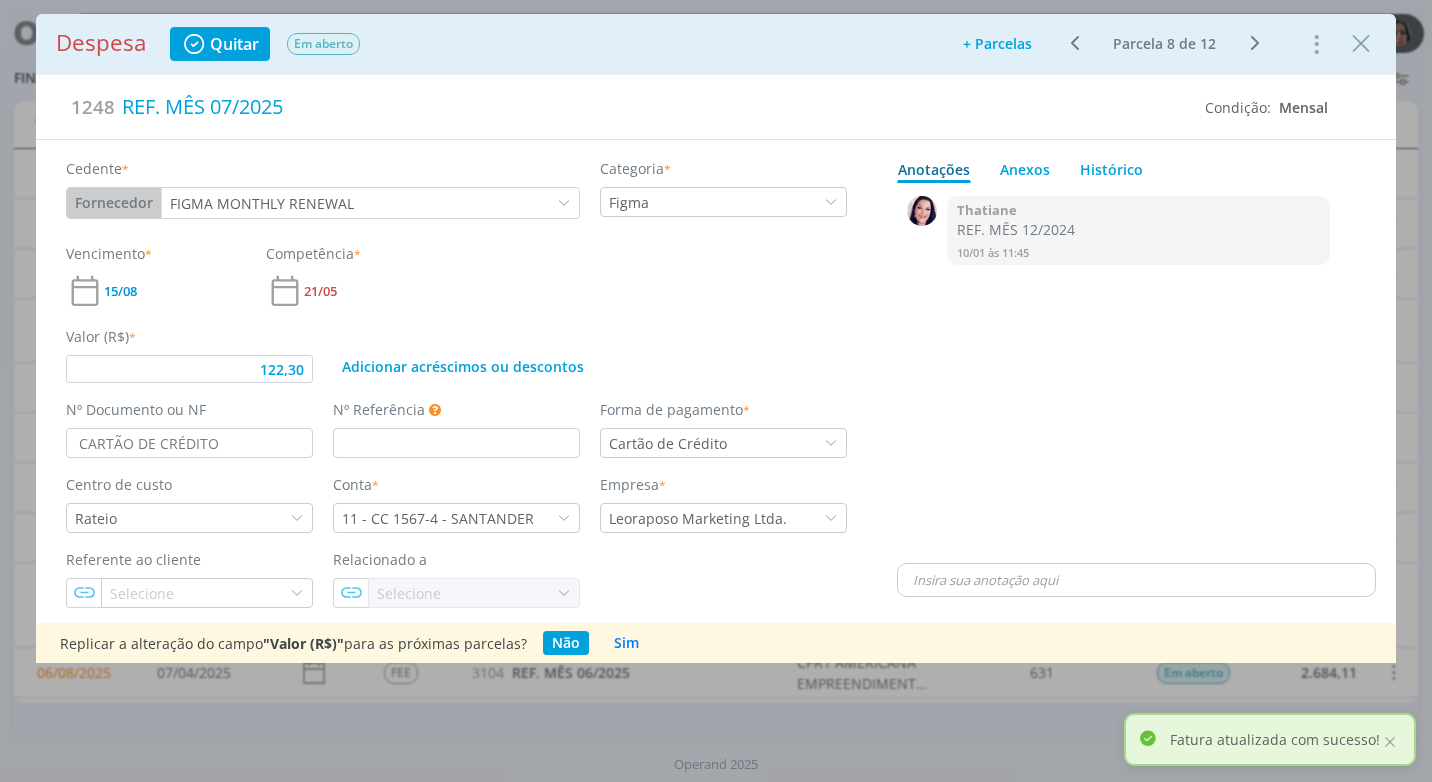 drag, startPoint x: 1357, startPoint y: 40, endPoint x: 1289, endPoint y: 494, distance: 459.06427 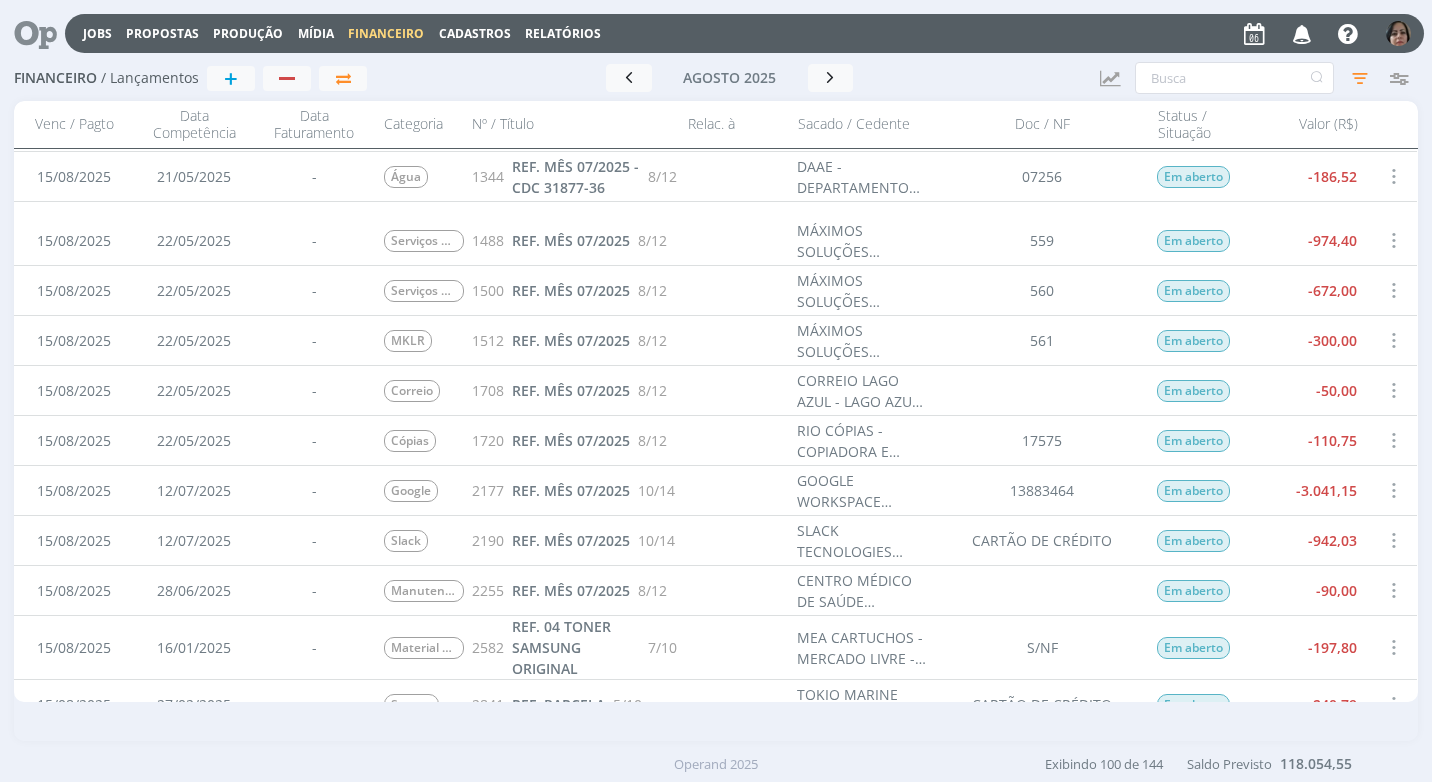 scroll, scrollTop: 2000, scrollLeft: 0, axis: vertical 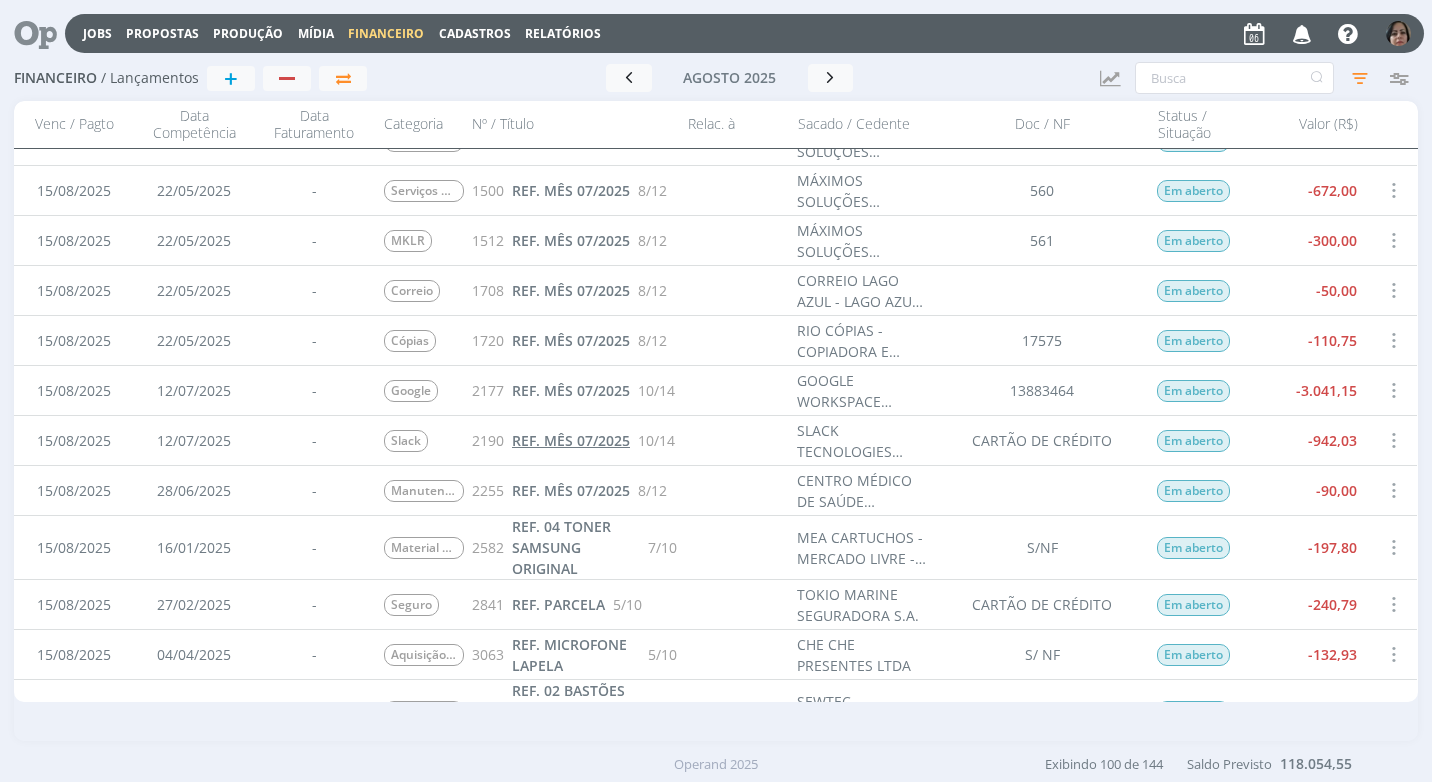 click on "REF. MÊS 07/2025" at bounding box center [571, 440] 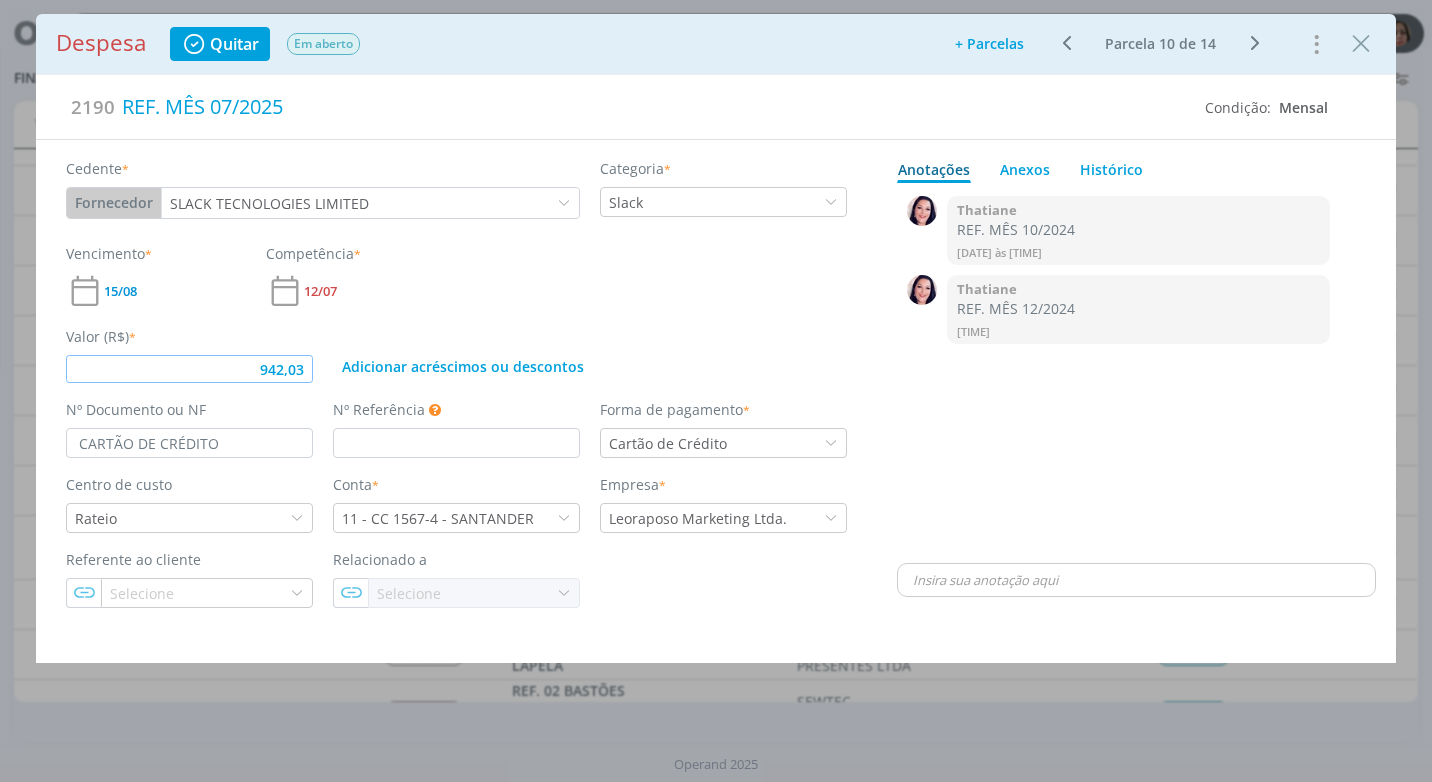 drag, startPoint x: 300, startPoint y: 380, endPoint x: 336, endPoint y: 432, distance: 63.245552 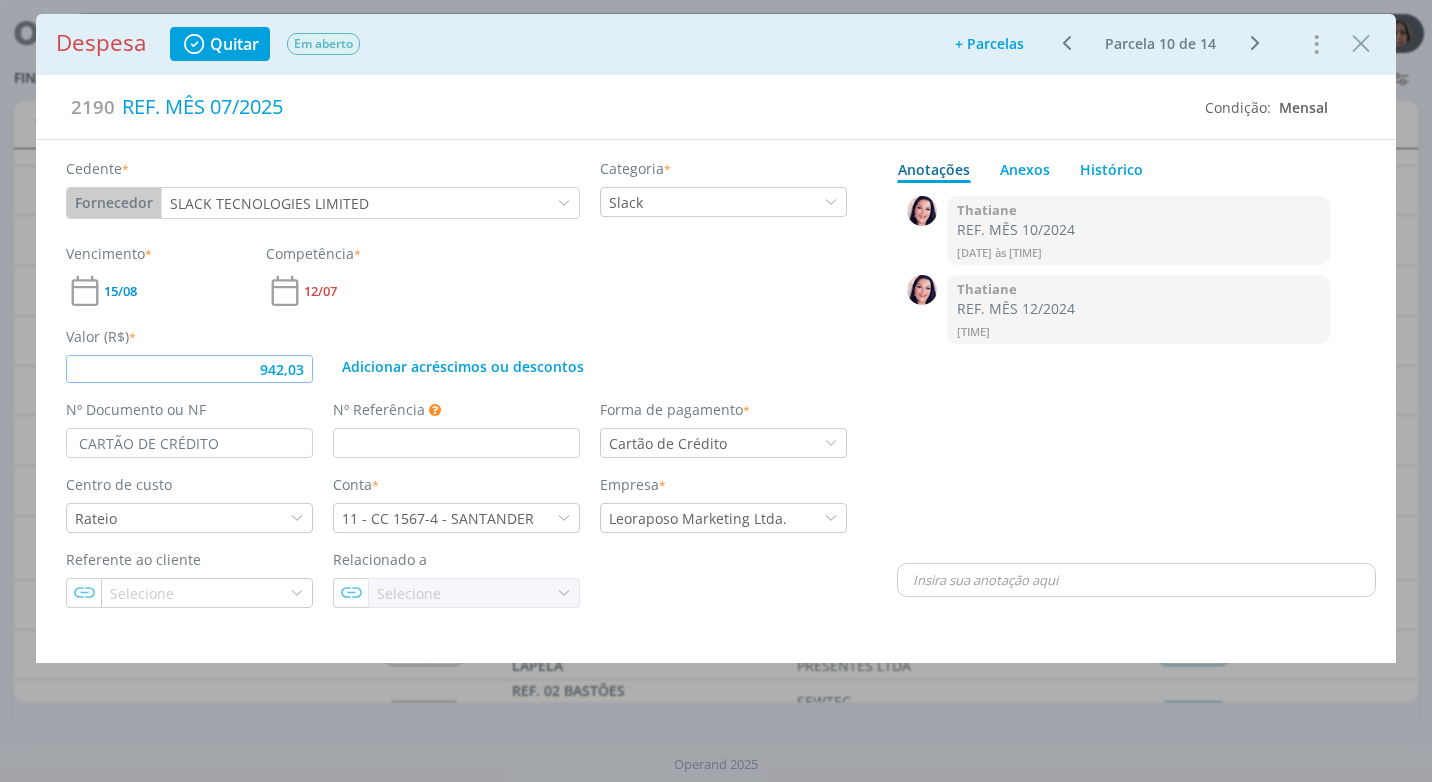 drag, startPoint x: 307, startPoint y: 370, endPoint x: 322, endPoint y: 378, distance: 17 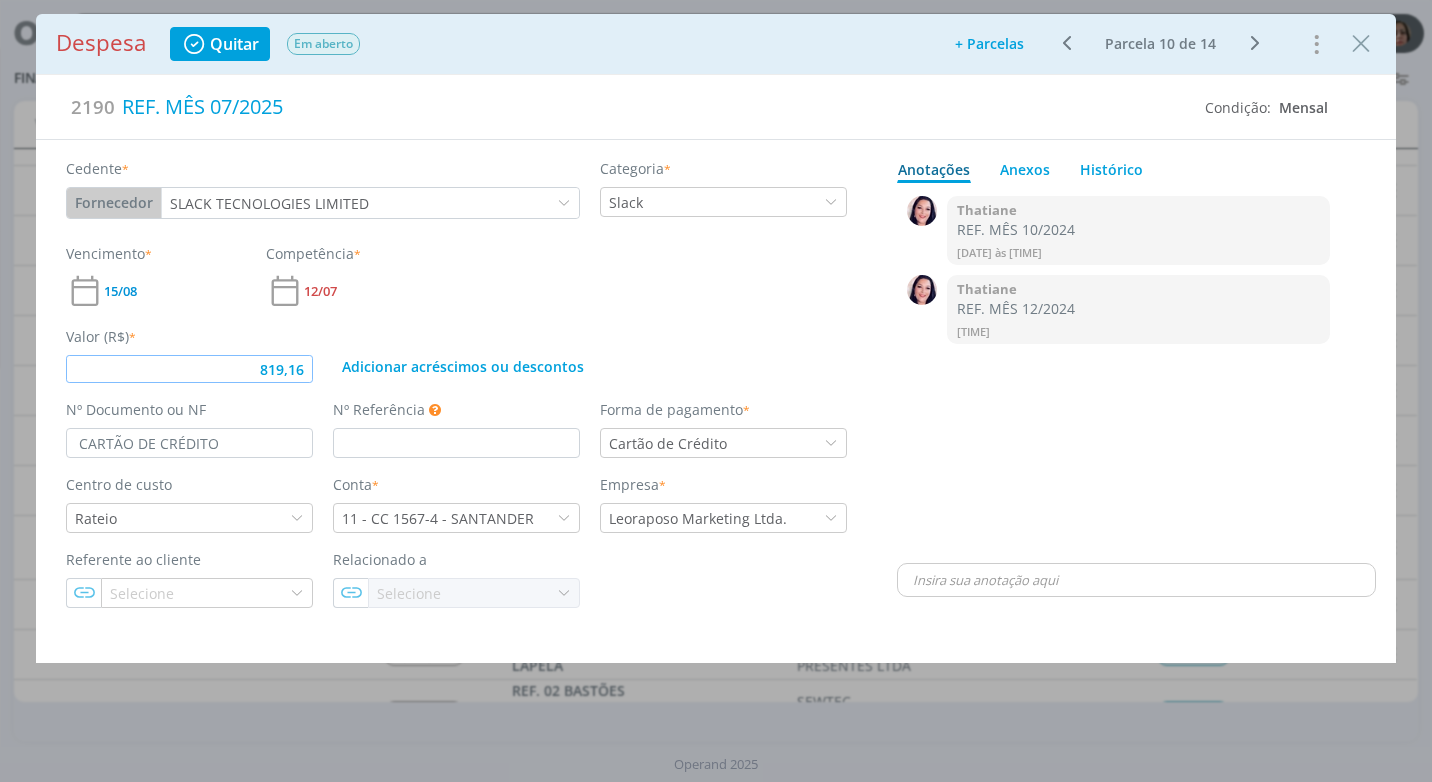 type on "819,16" 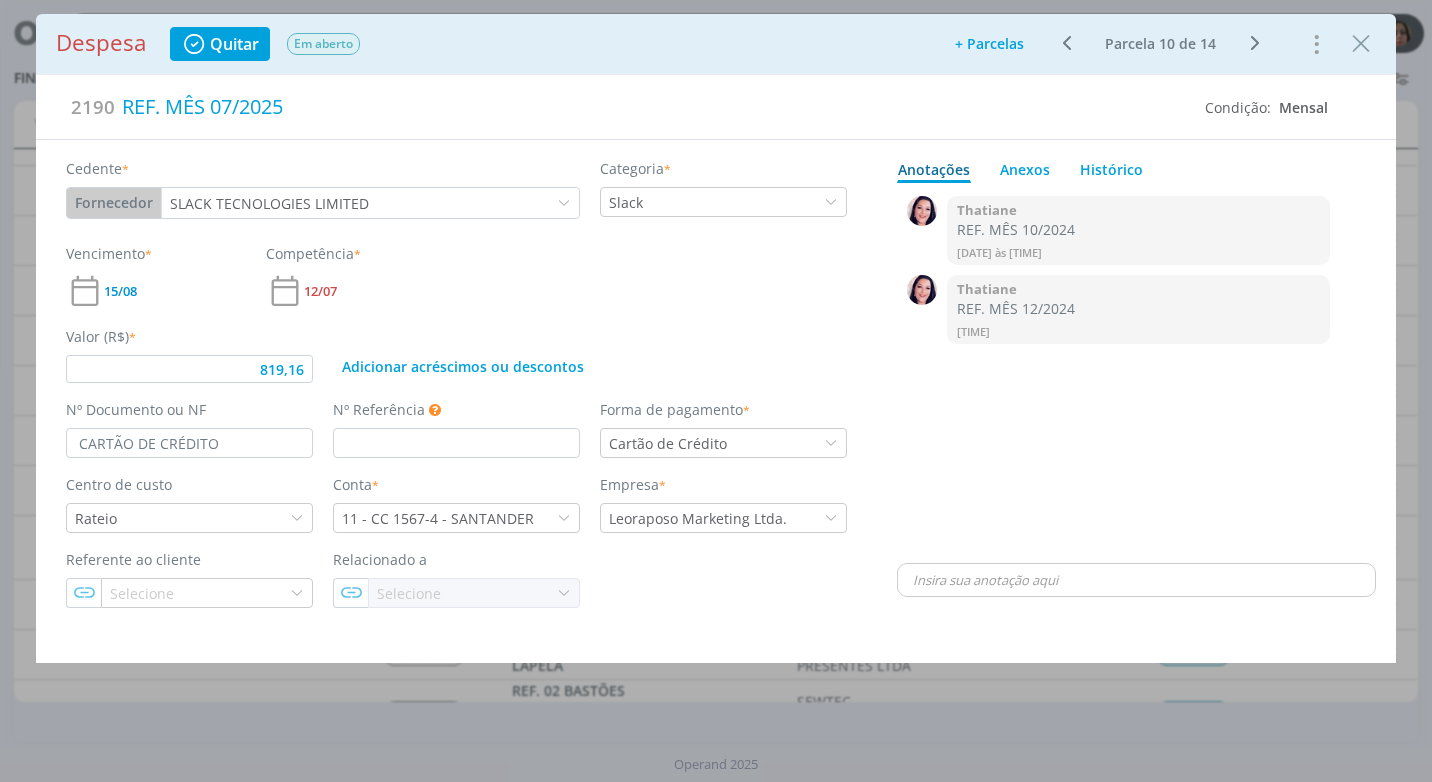 type 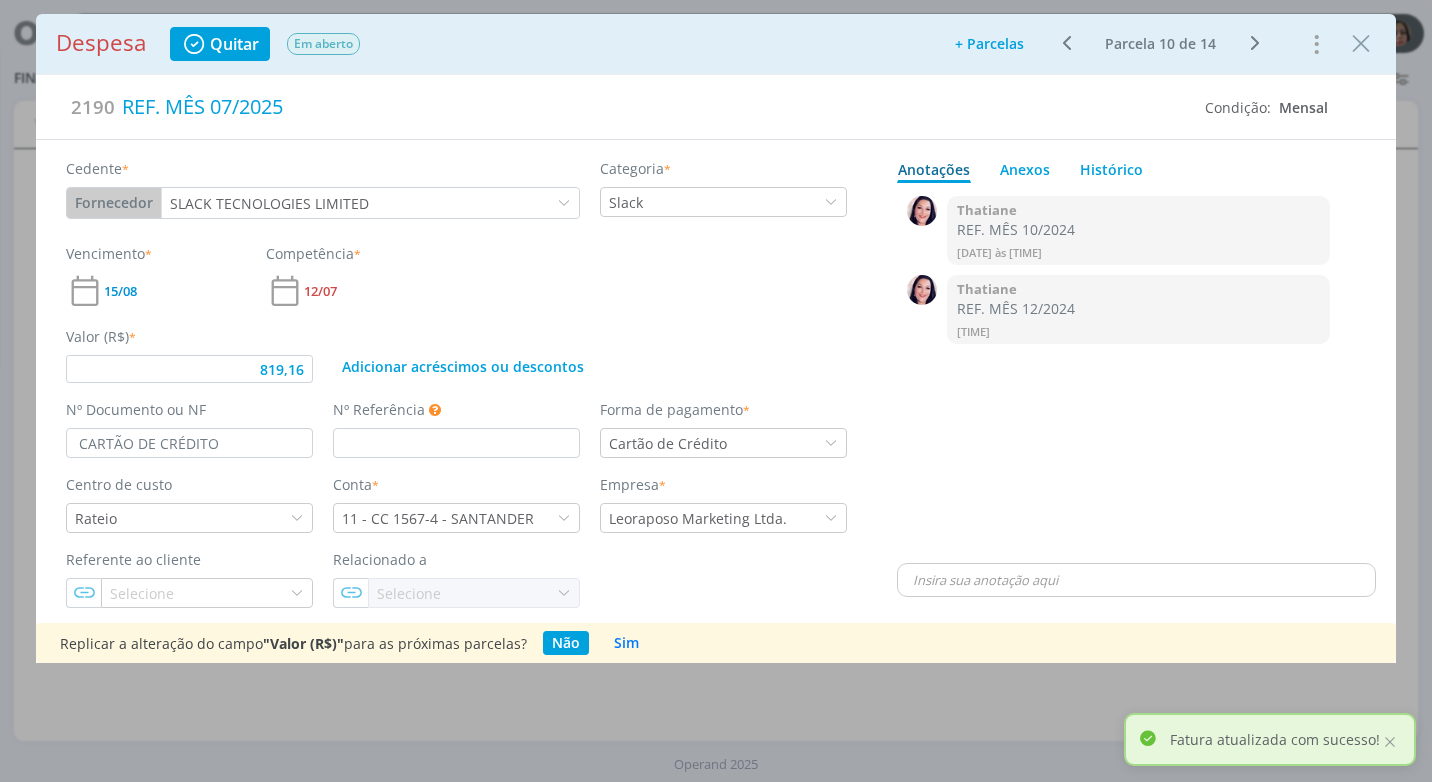 type on "819,16" 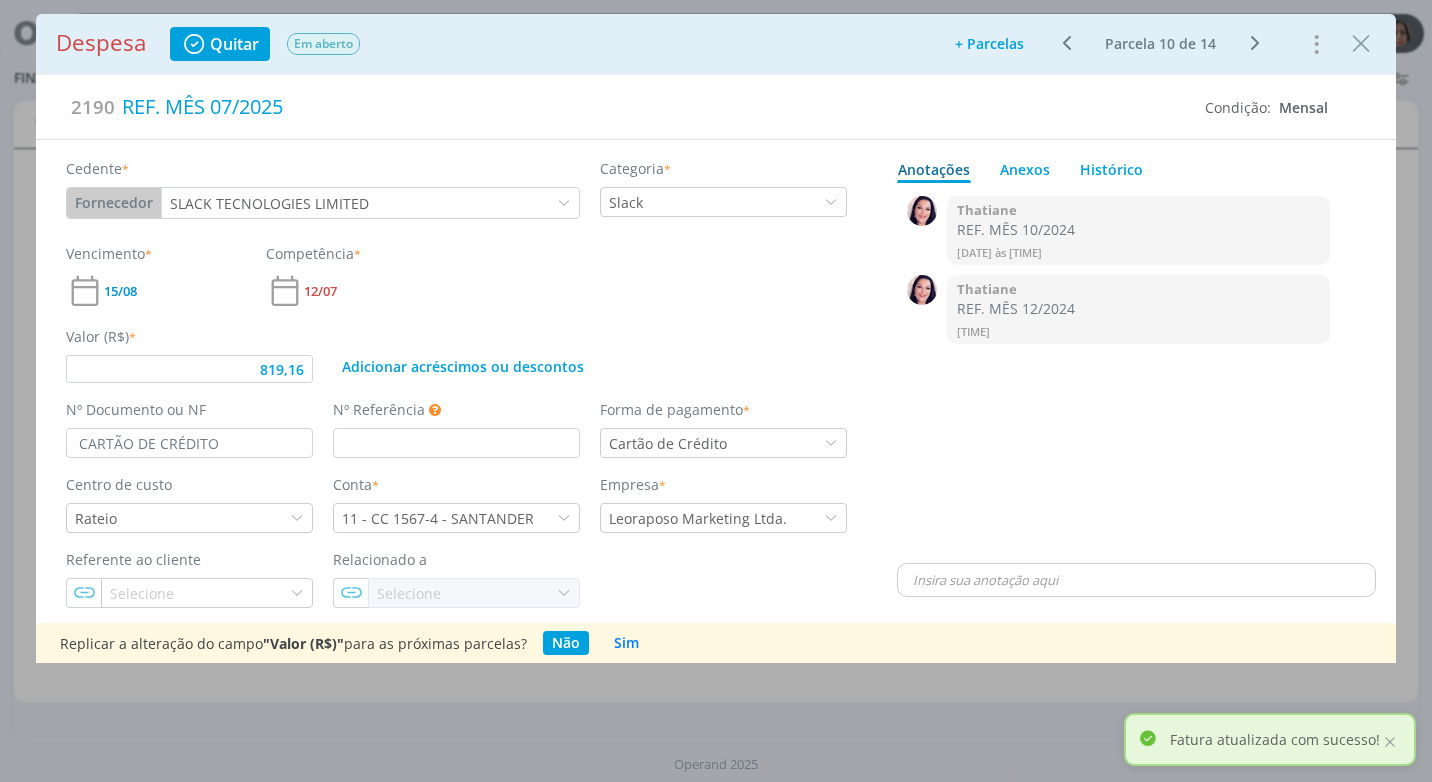scroll, scrollTop: 0, scrollLeft: 0, axis: both 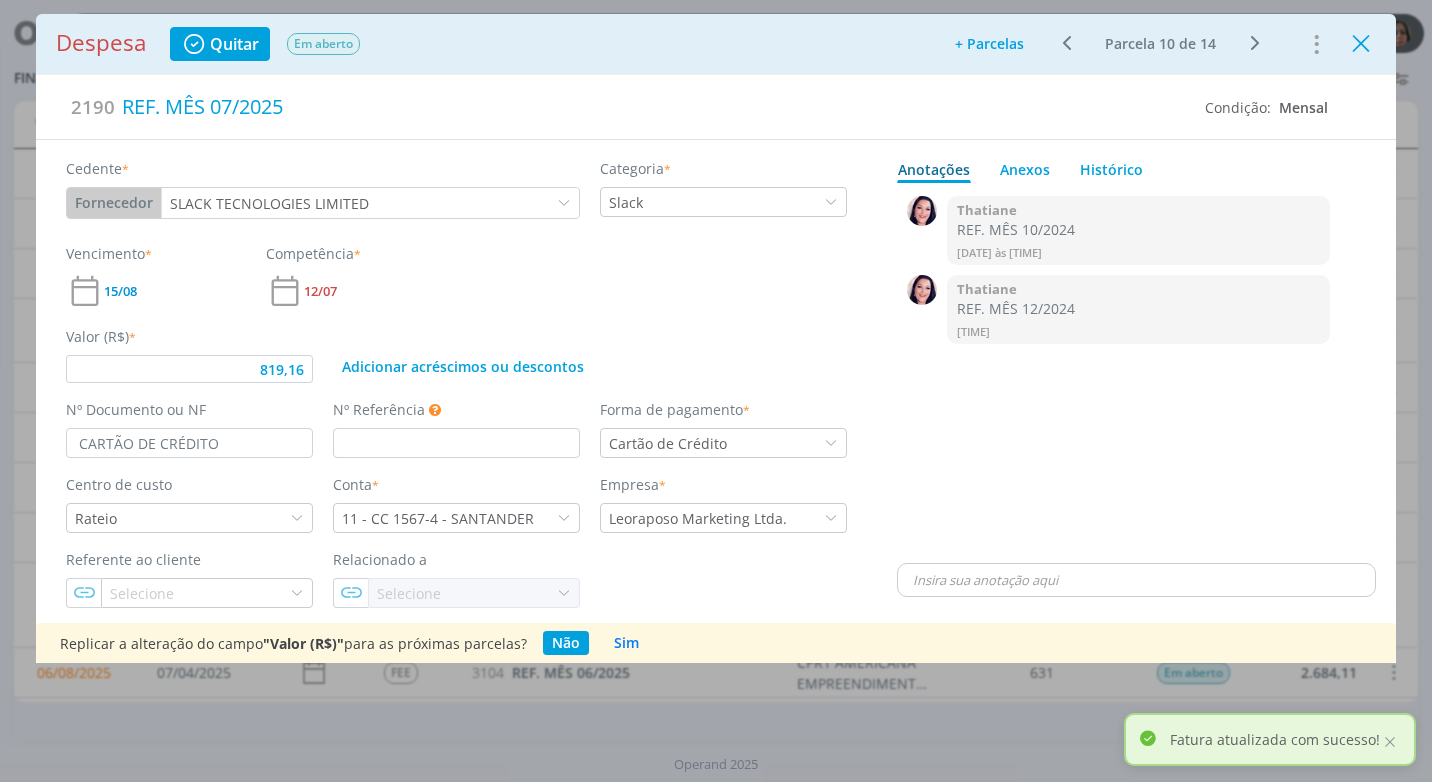 click at bounding box center (1361, 44) 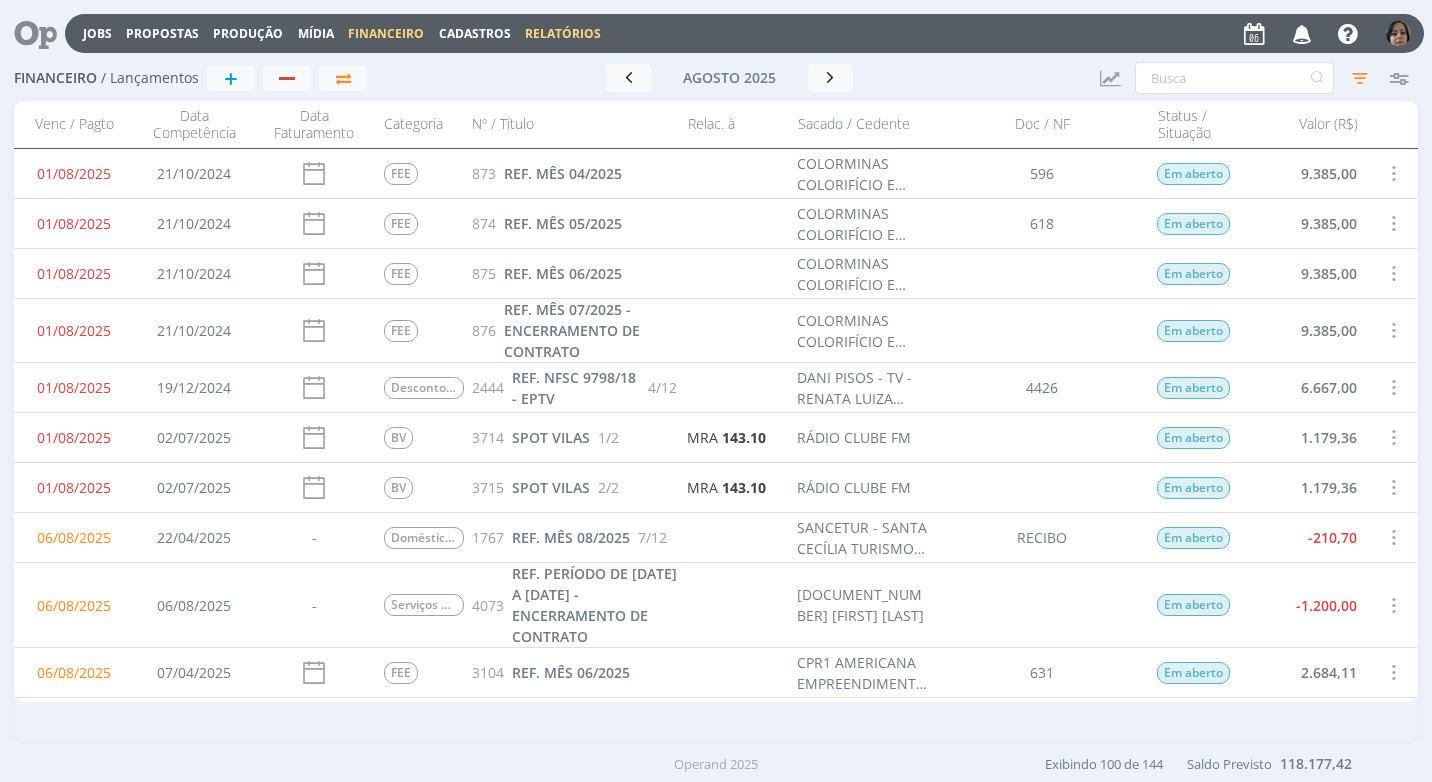 click on "Relatórios" at bounding box center [563, 33] 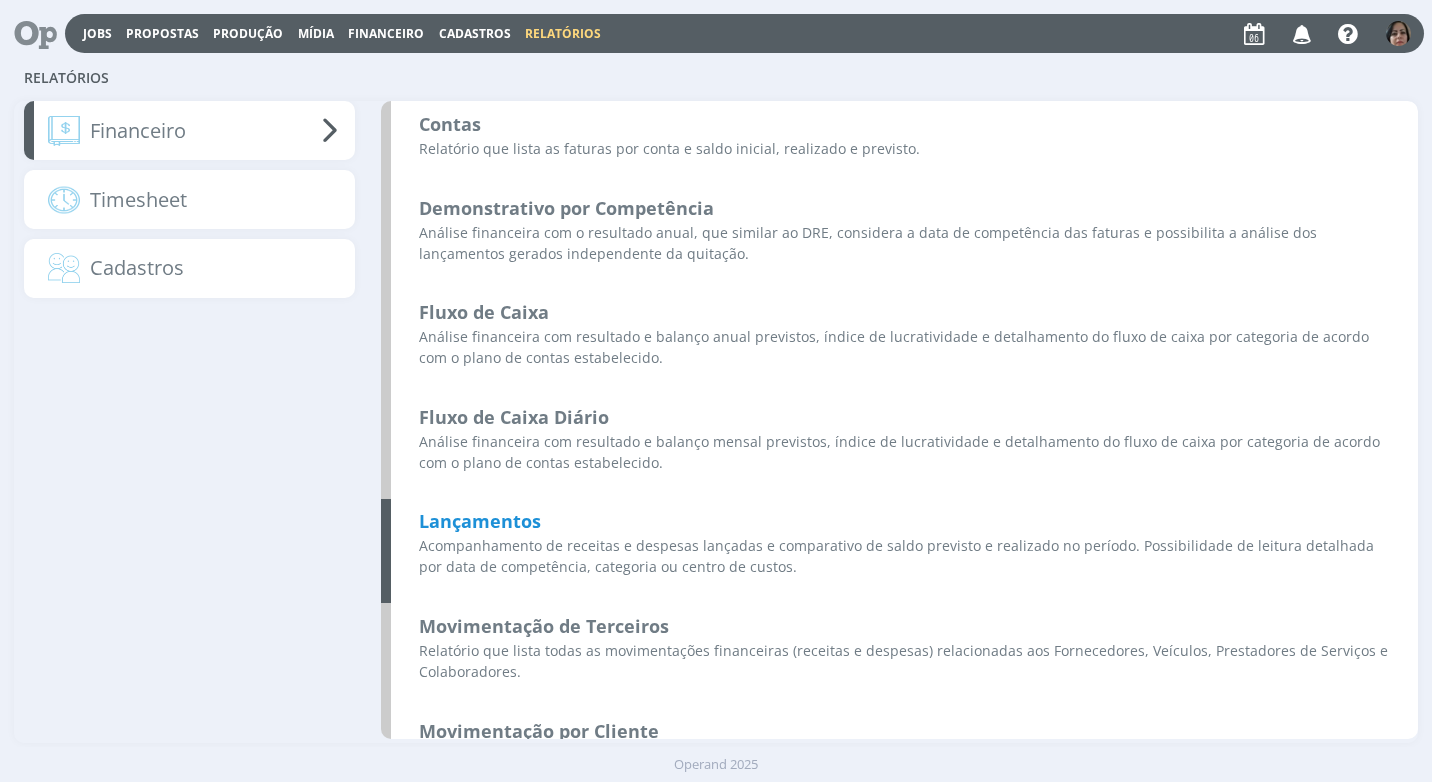 click on "Lançamentos" at bounding box center (480, 521) 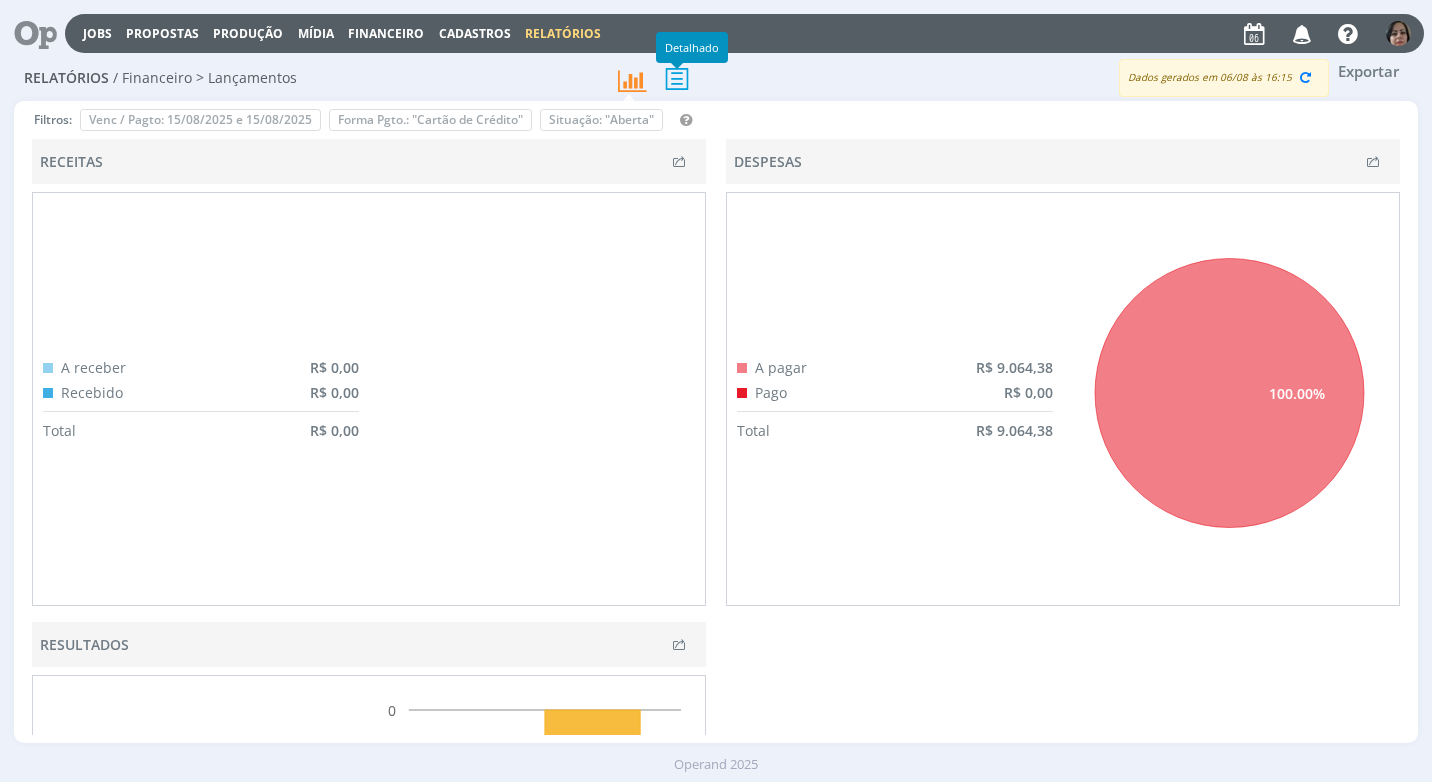 click at bounding box center (677, 78) 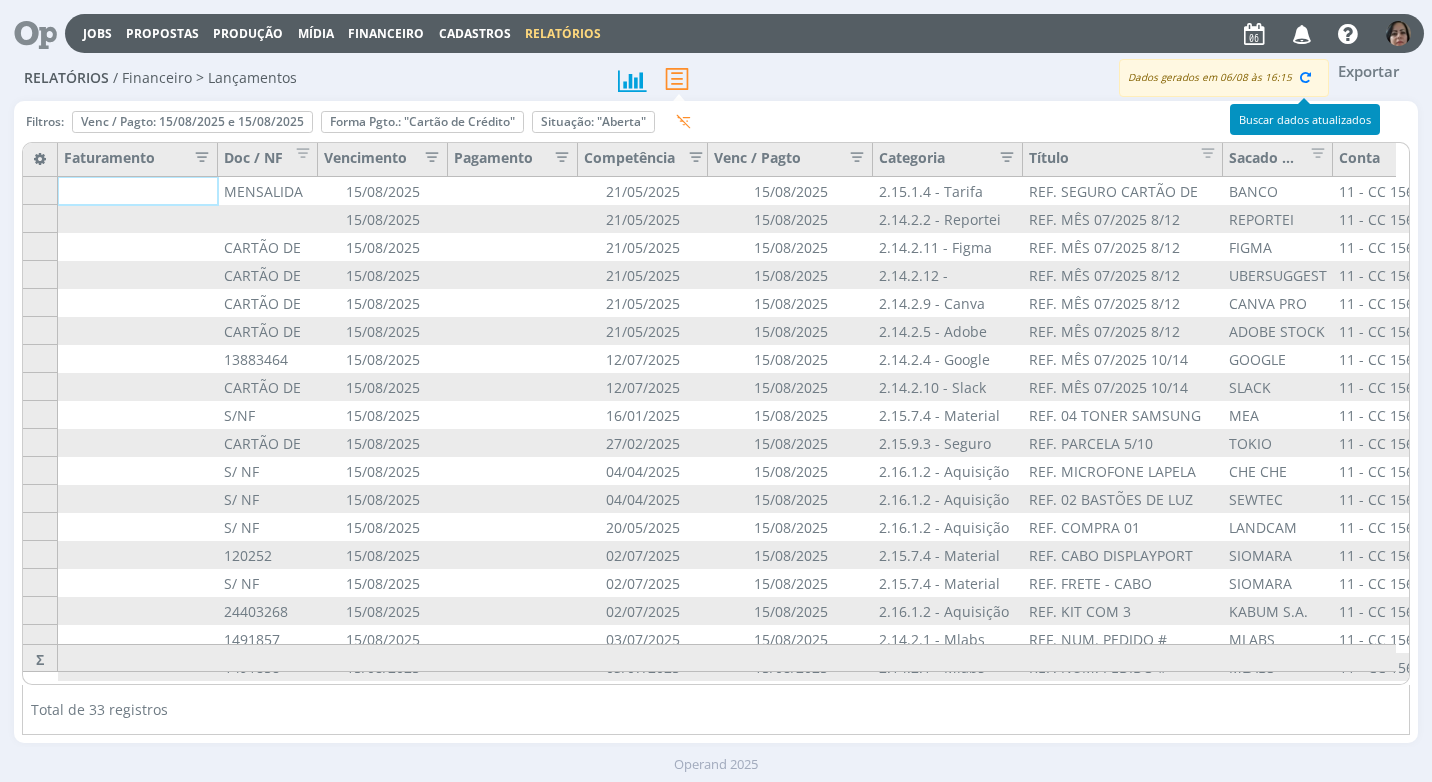 click at bounding box center (1306, 77) 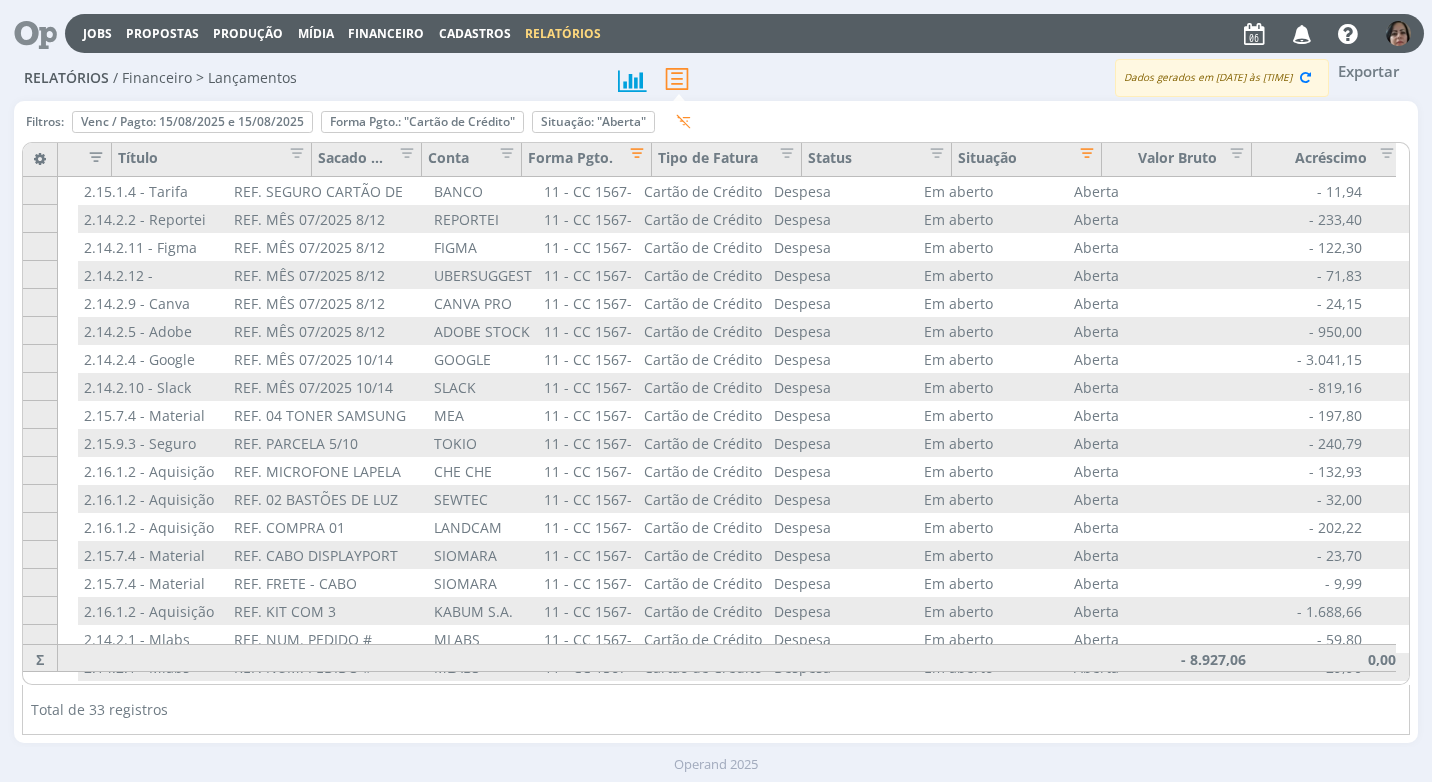 scroll, scrollTop: 0, scrollLeft: 1216, axis: horizontal 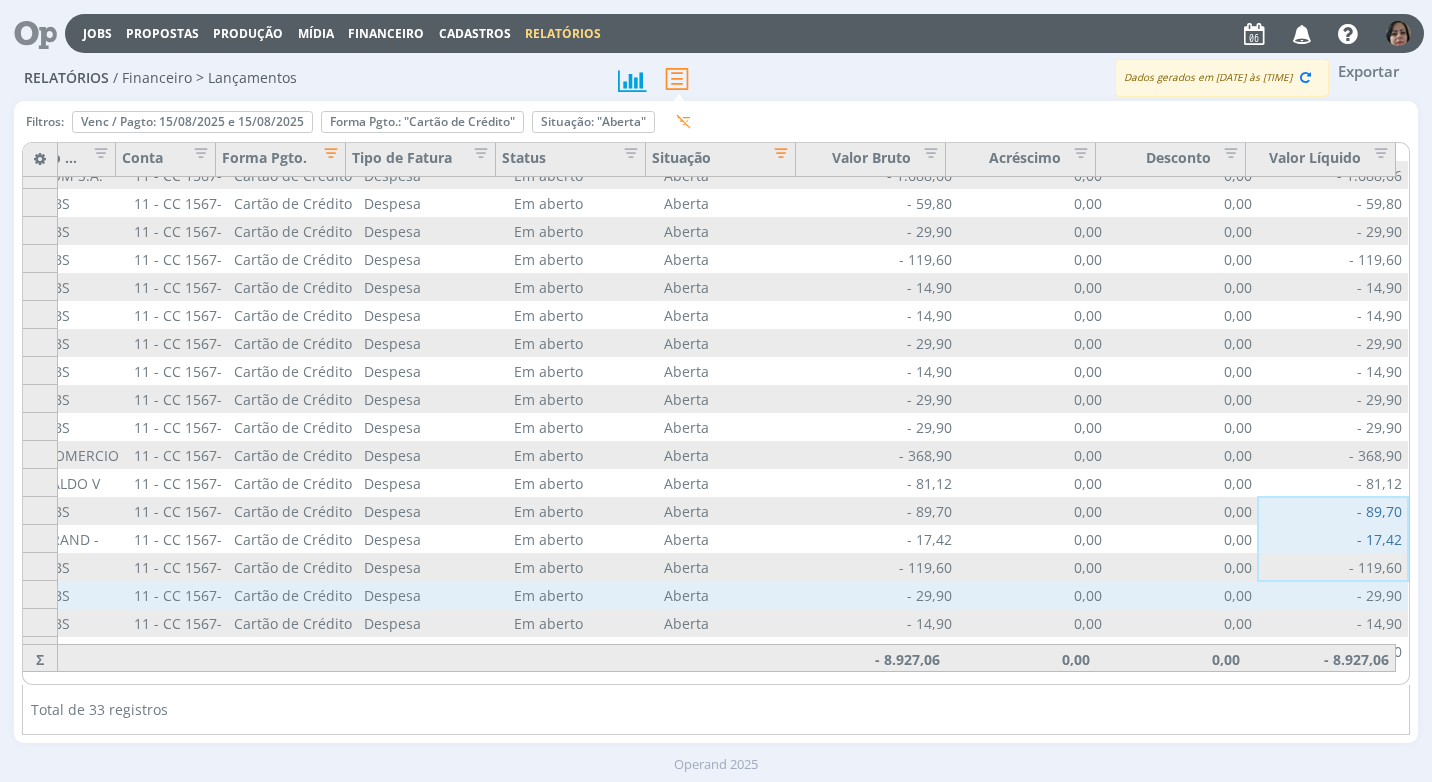 drag, startPoint x: 1394, startPoint y: 513, endPoint x: 1382, endPoint y: 583, distance: 71.021126 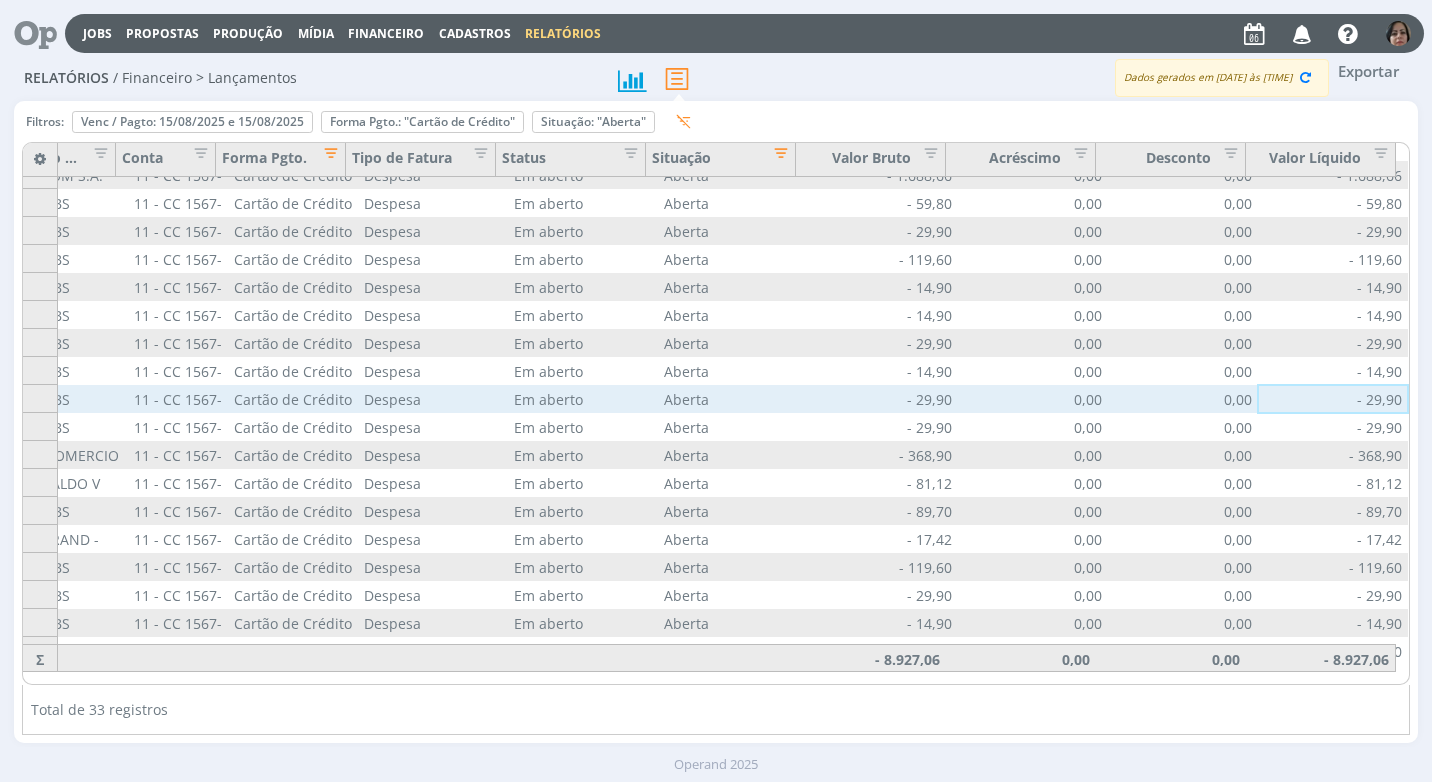 click on "- 29,90" at bounding box center (1333, 399) 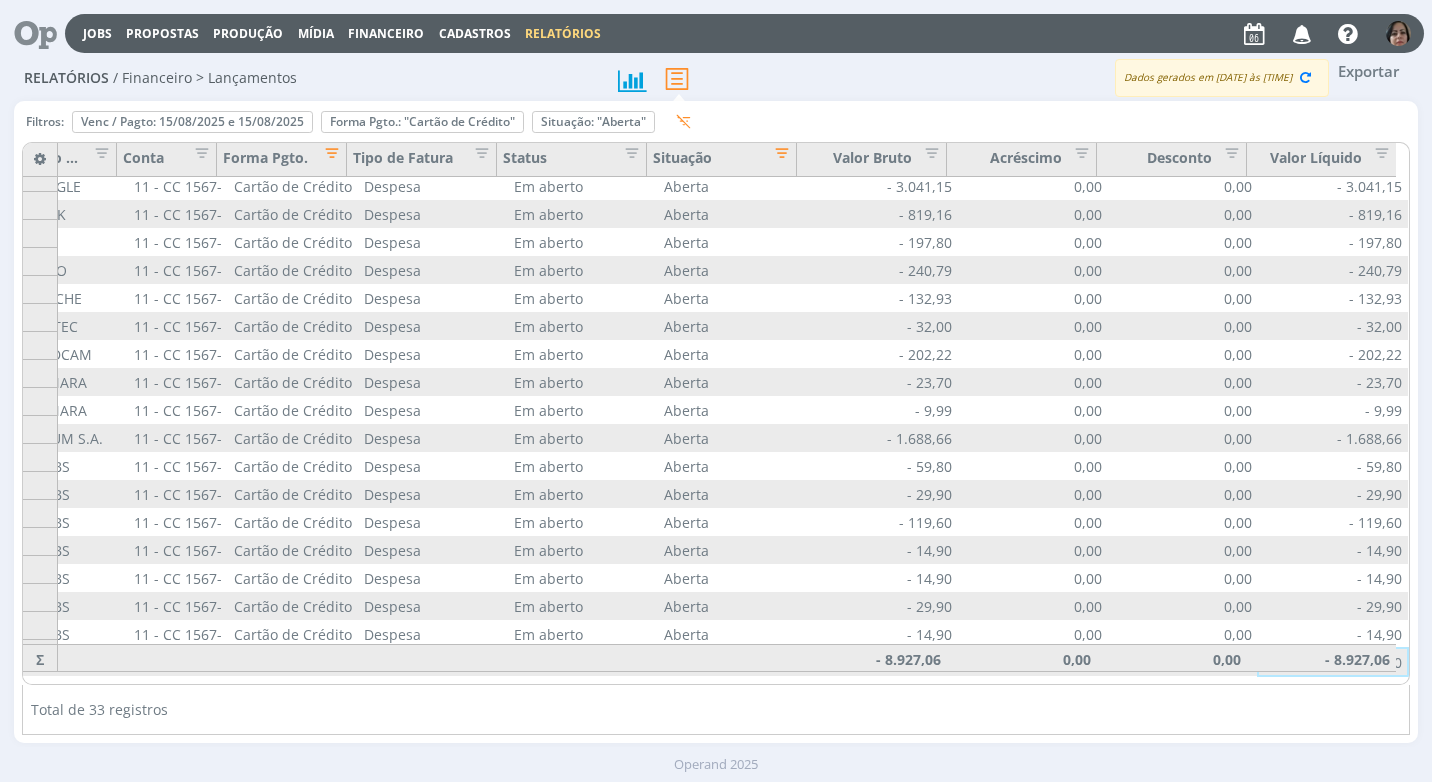 scroll, scrollTop: 174, scrollLeft: 1216, axis: both 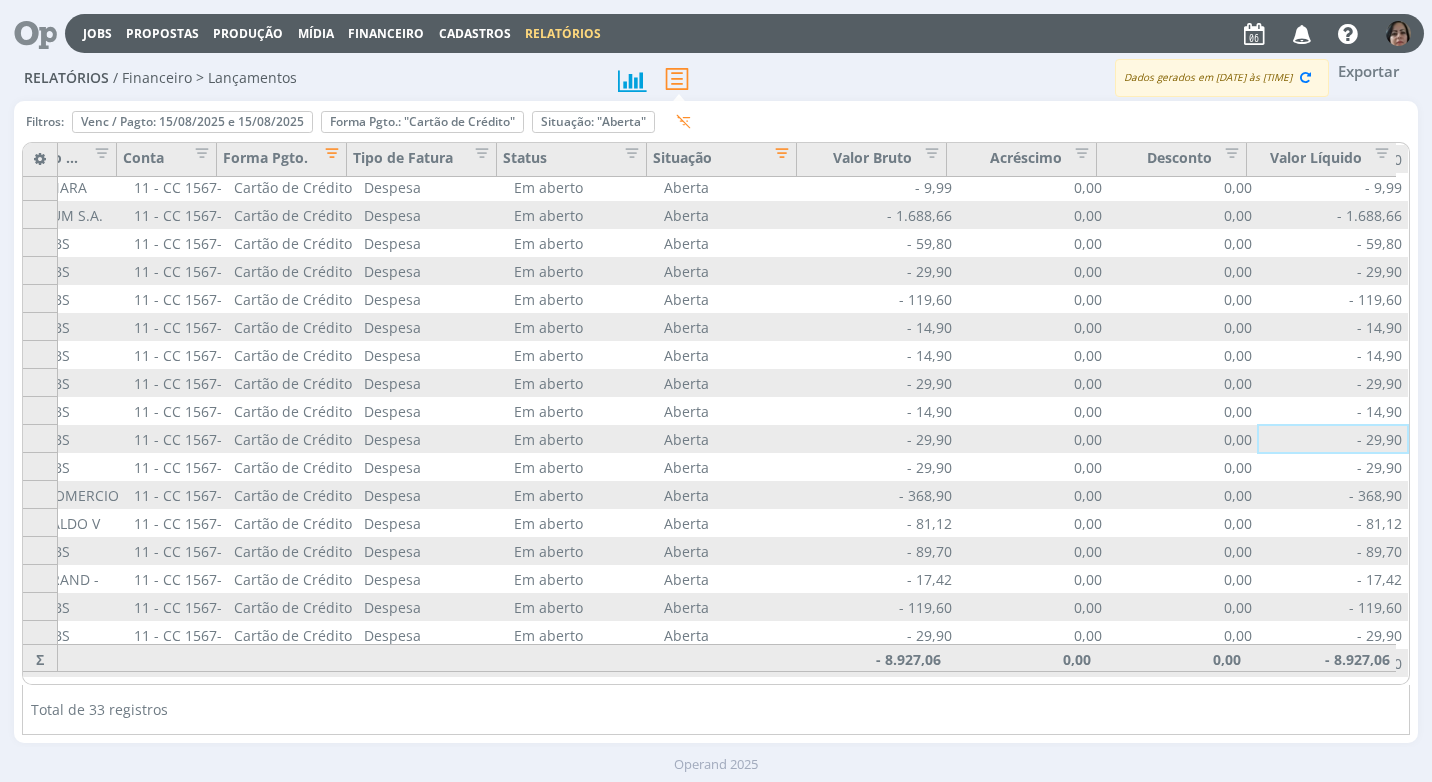 click on "Financeiro" at bounding box center [386, 33] 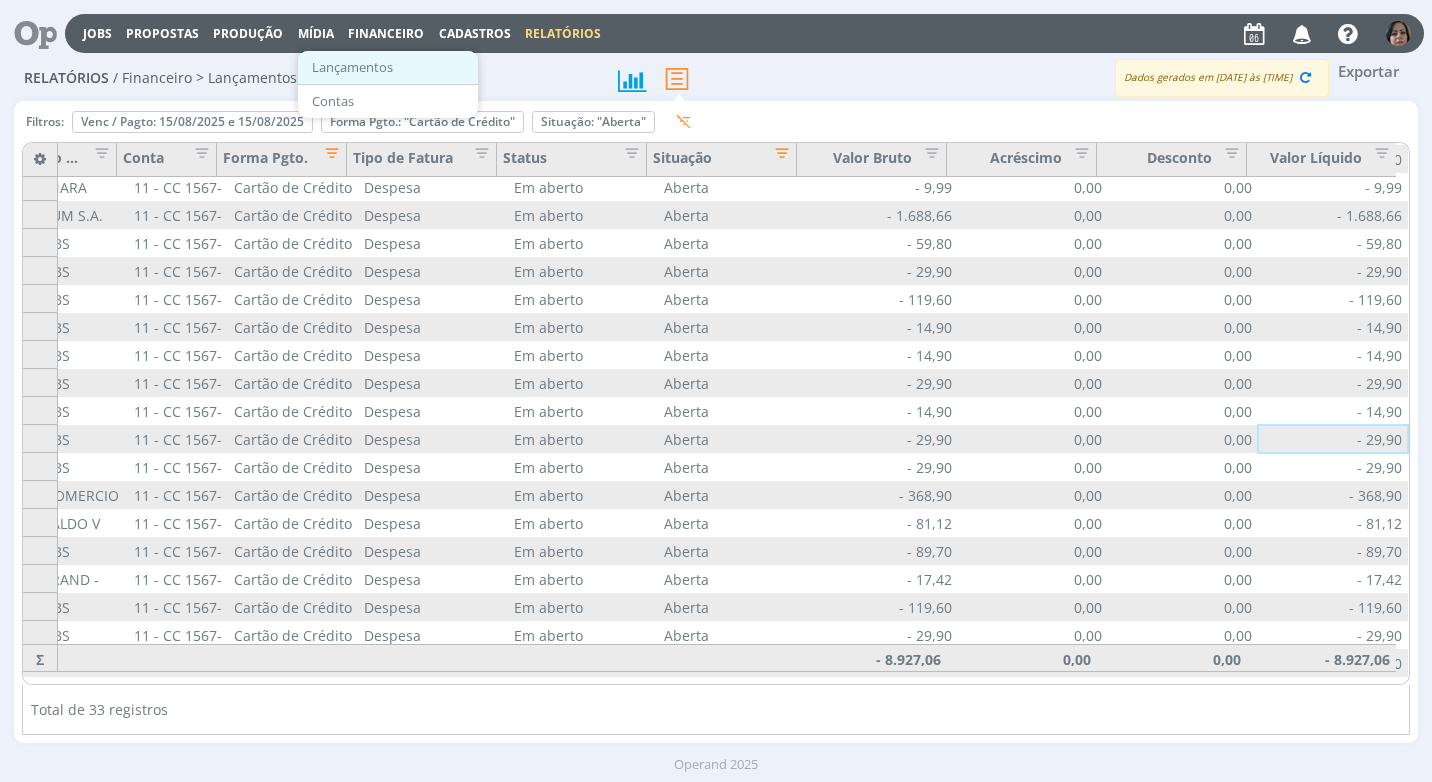 click on "Lançamentos" at bounding box center [388, 67] 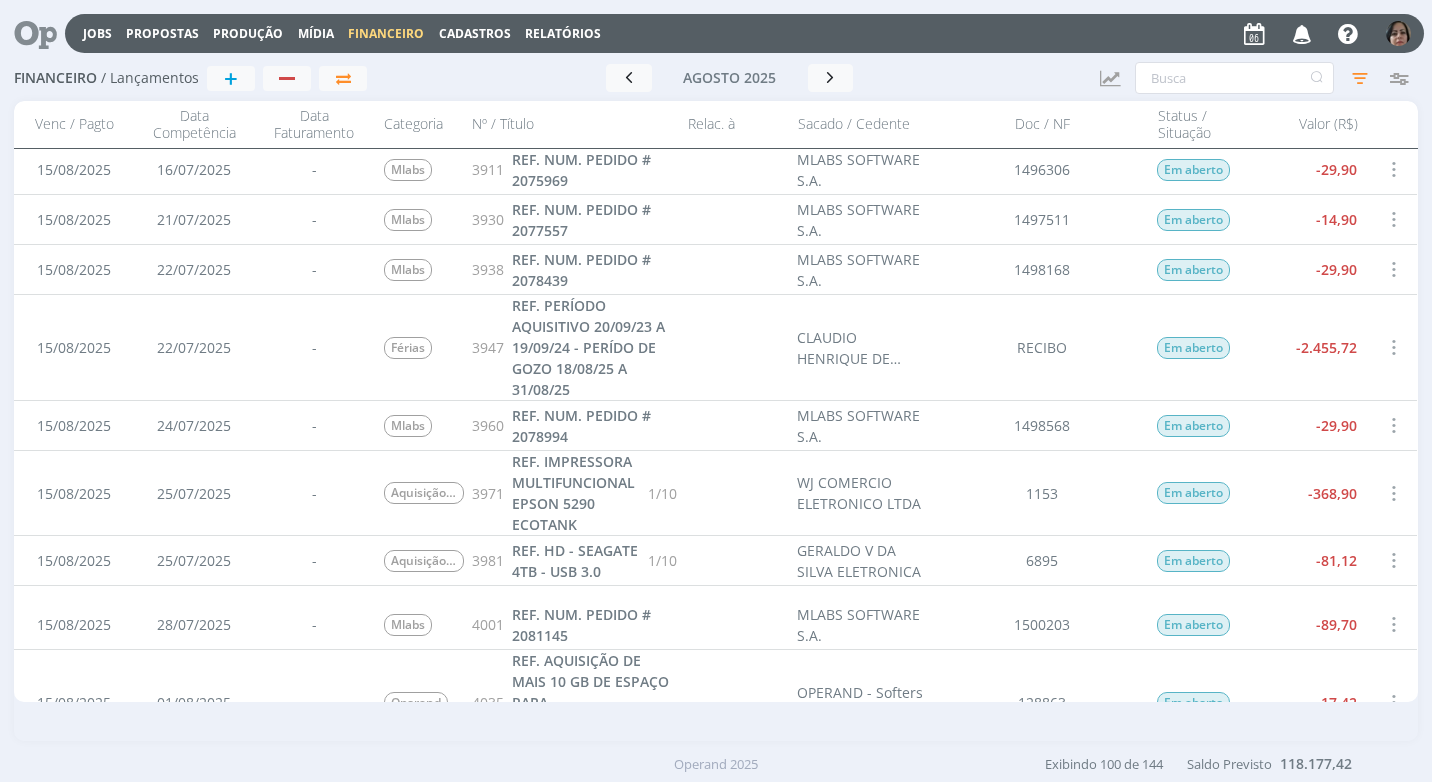 scroll, scrollTop: 3500, scrollLeft: 0, axis: vertical 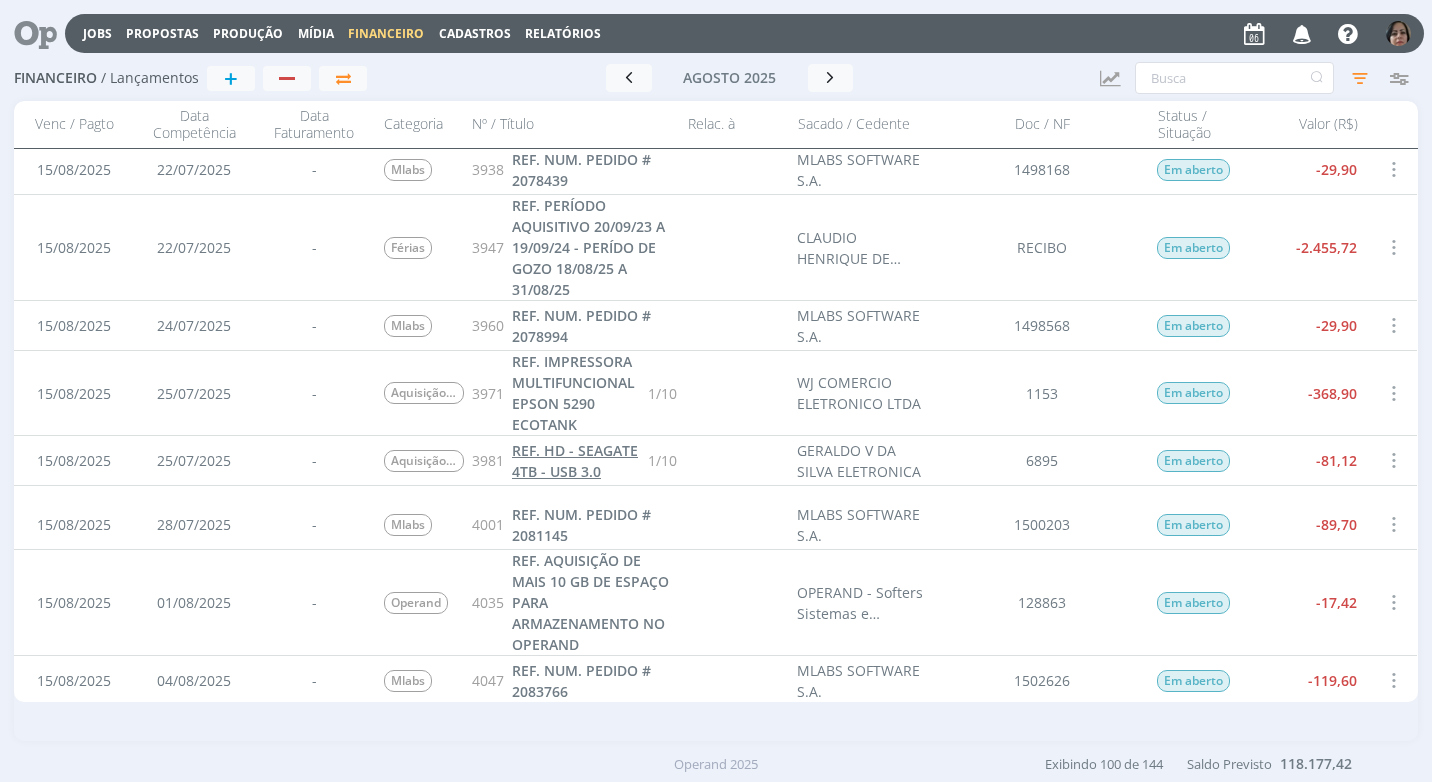 click on "REF. HD - SEAGATE 4TB - USB 3.0" at bounding box center [575, 461] 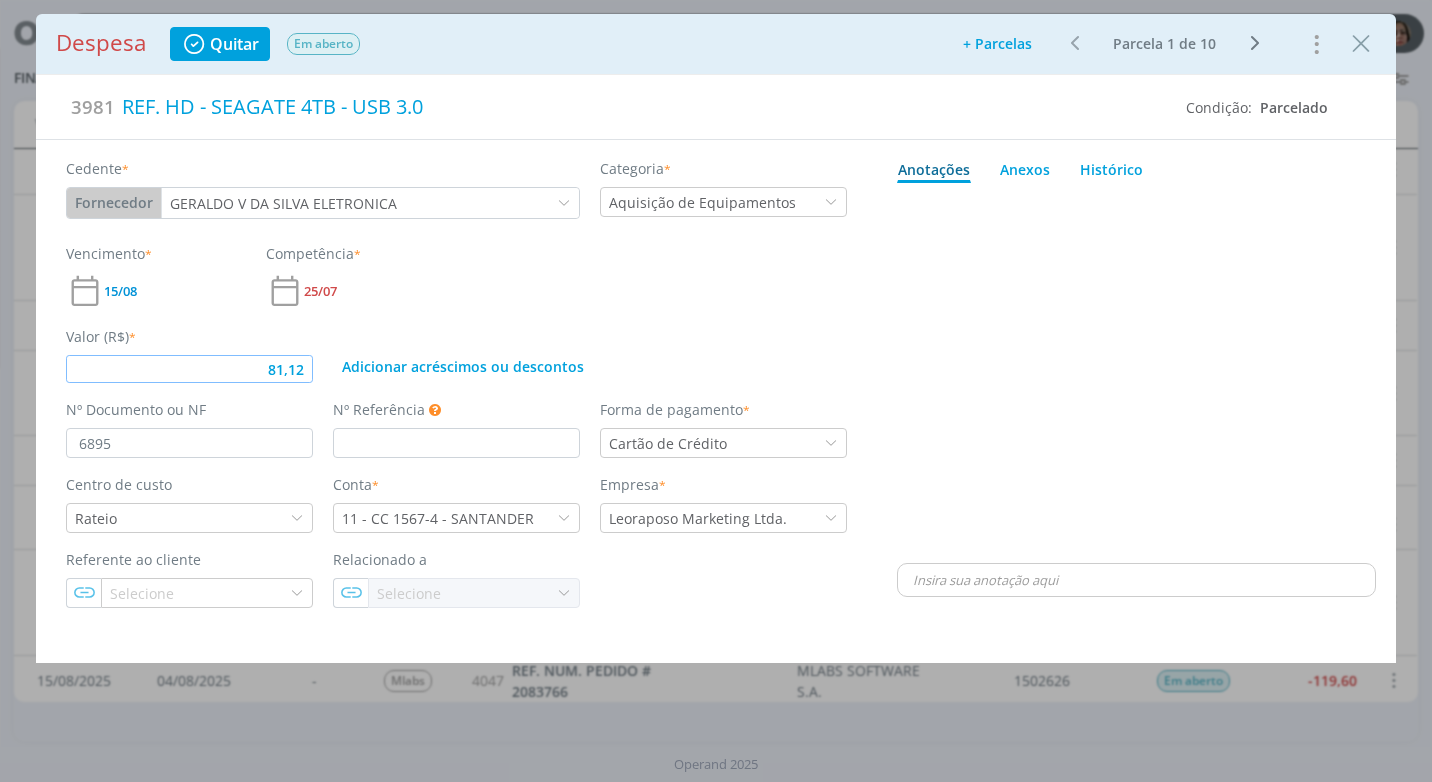 drag, startPoint x: 306, startPoint y: 376, endPoint x: 303, endPoint y: 406, distance: 30.149628 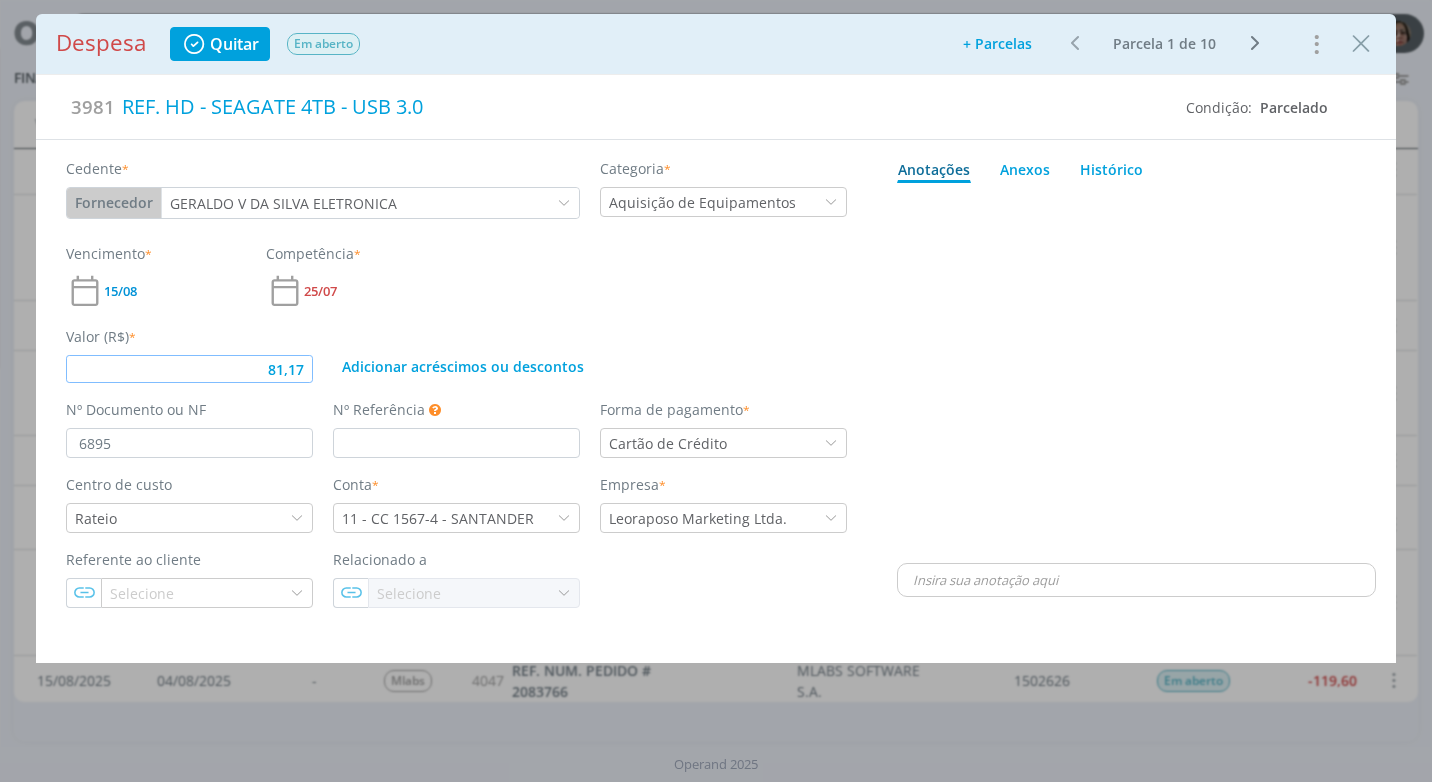 type on "81,17" 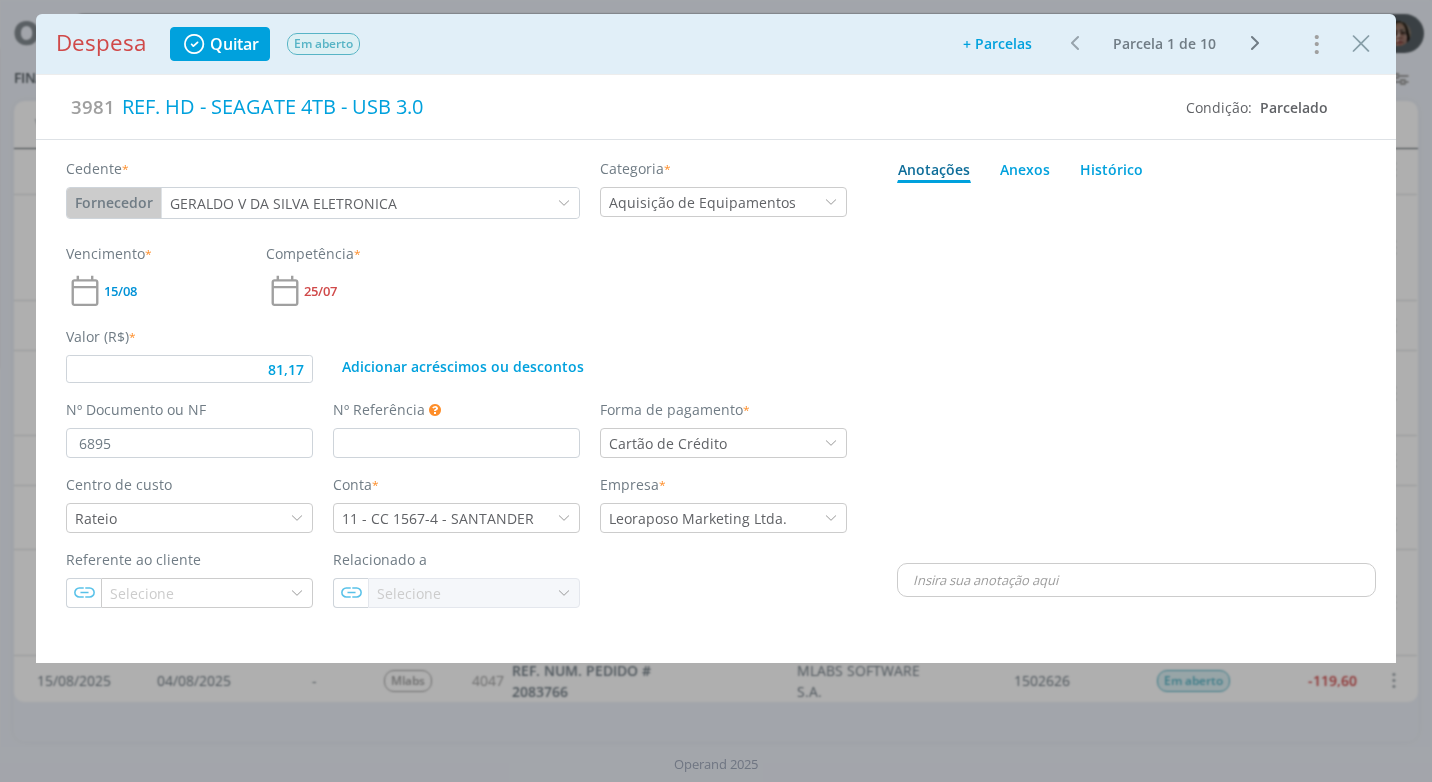 type 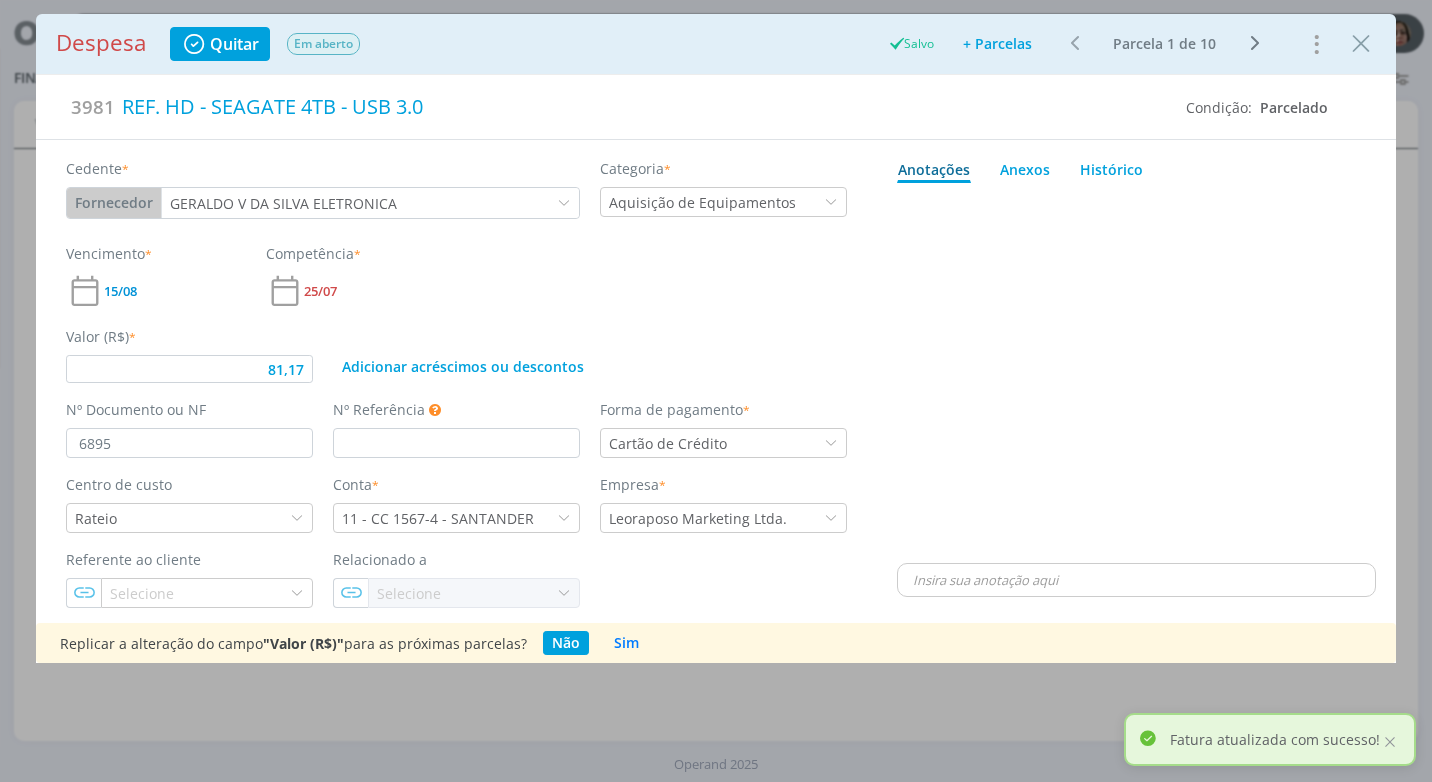 type on "81,17" 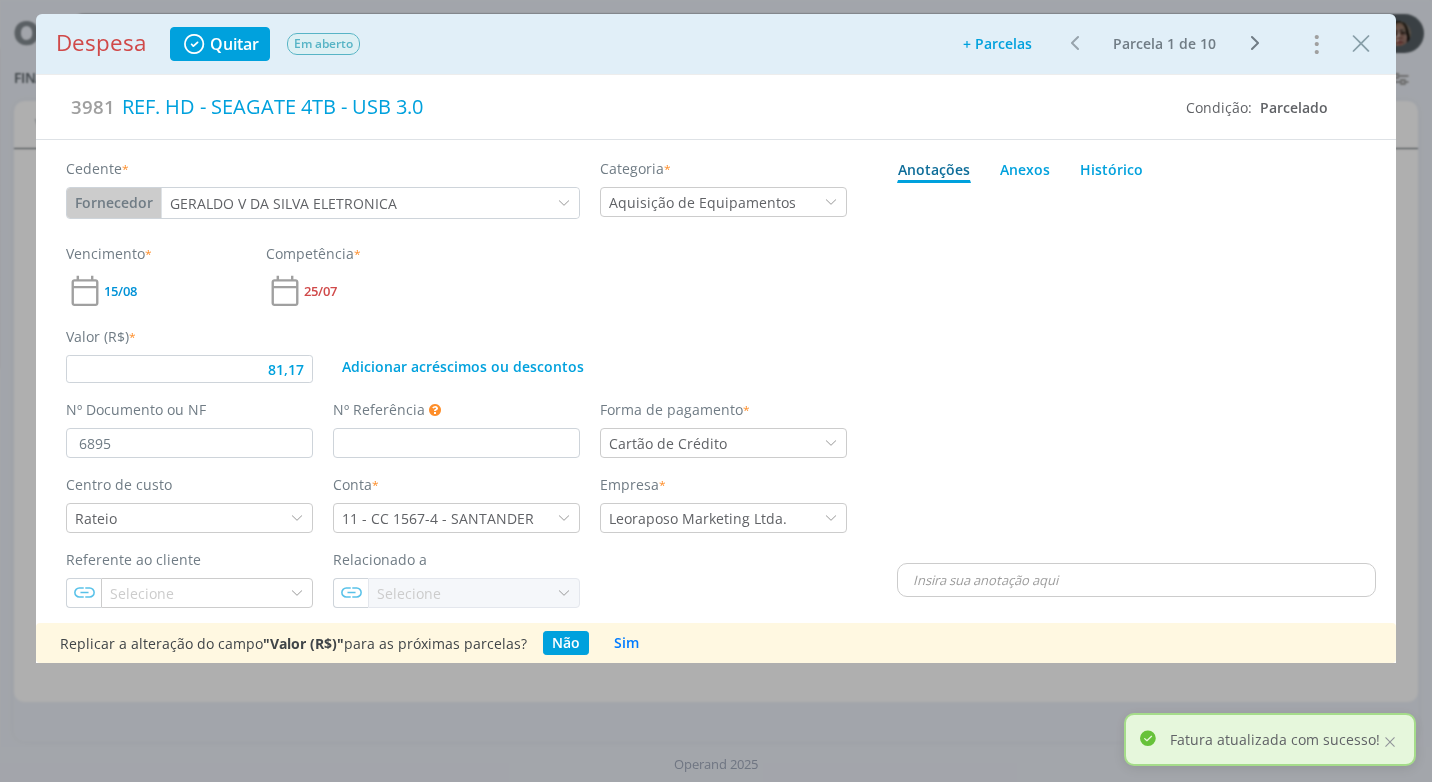 scroll, scrollTop: 0, scrollLeft: 0, axis: both 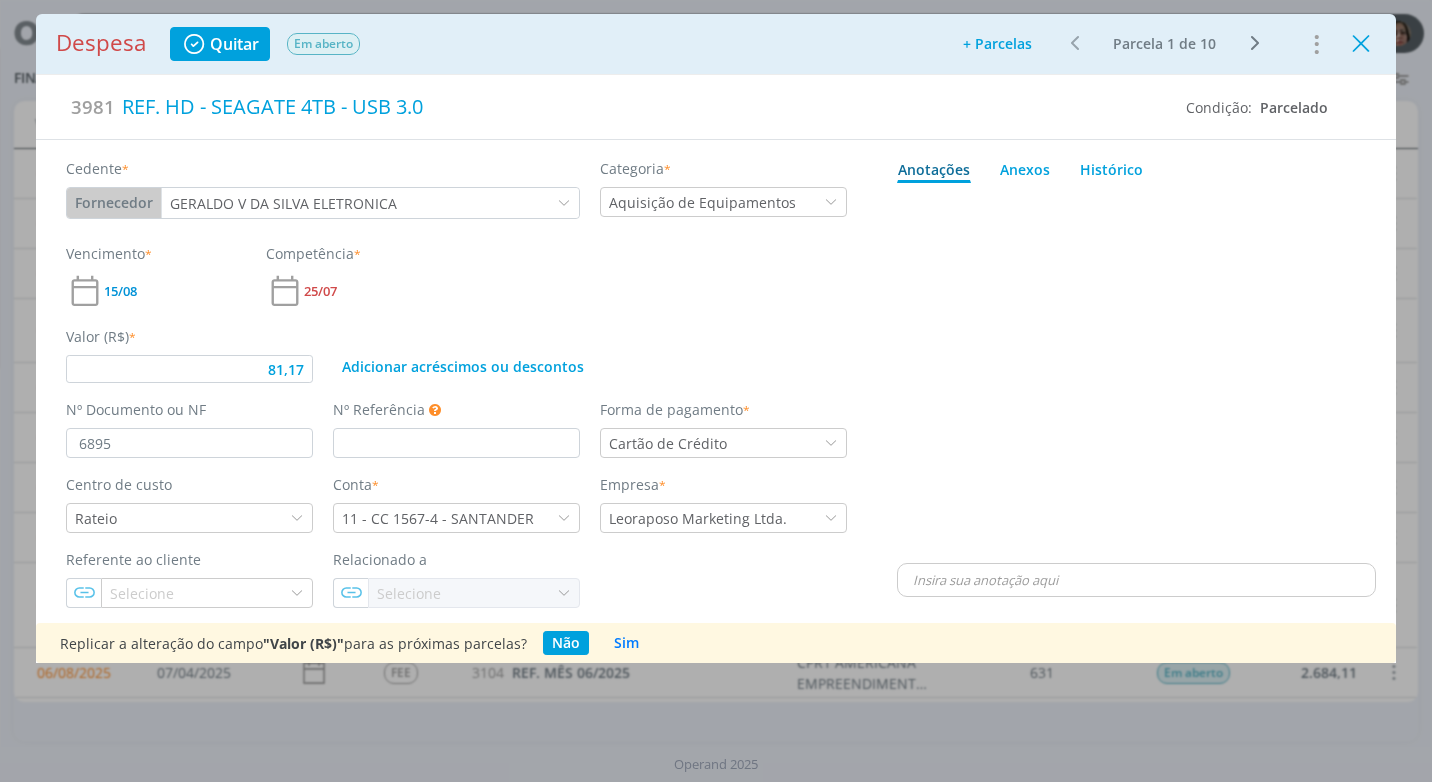 click at bounding box center [1361, 44] 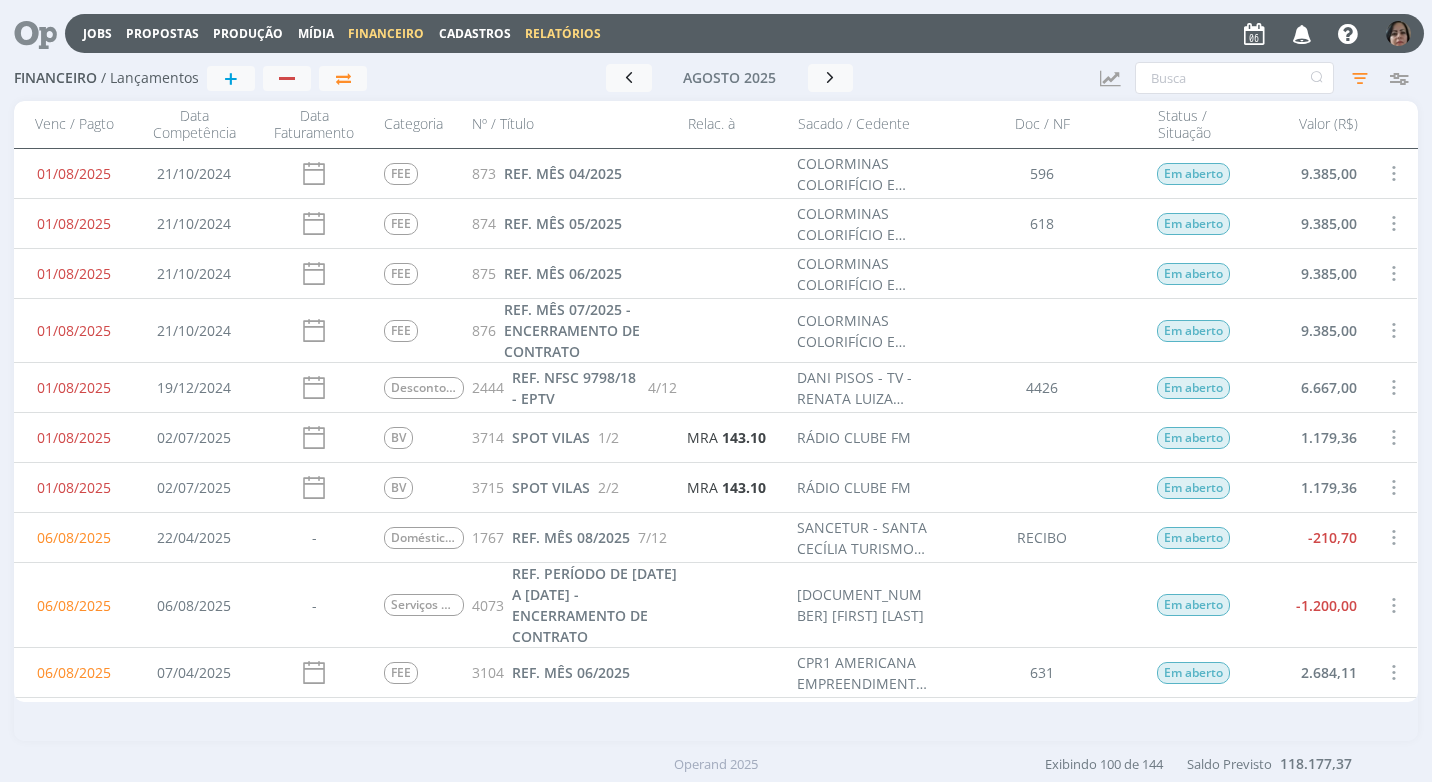 click on "Relatórios" at bounding box center (563, 33) 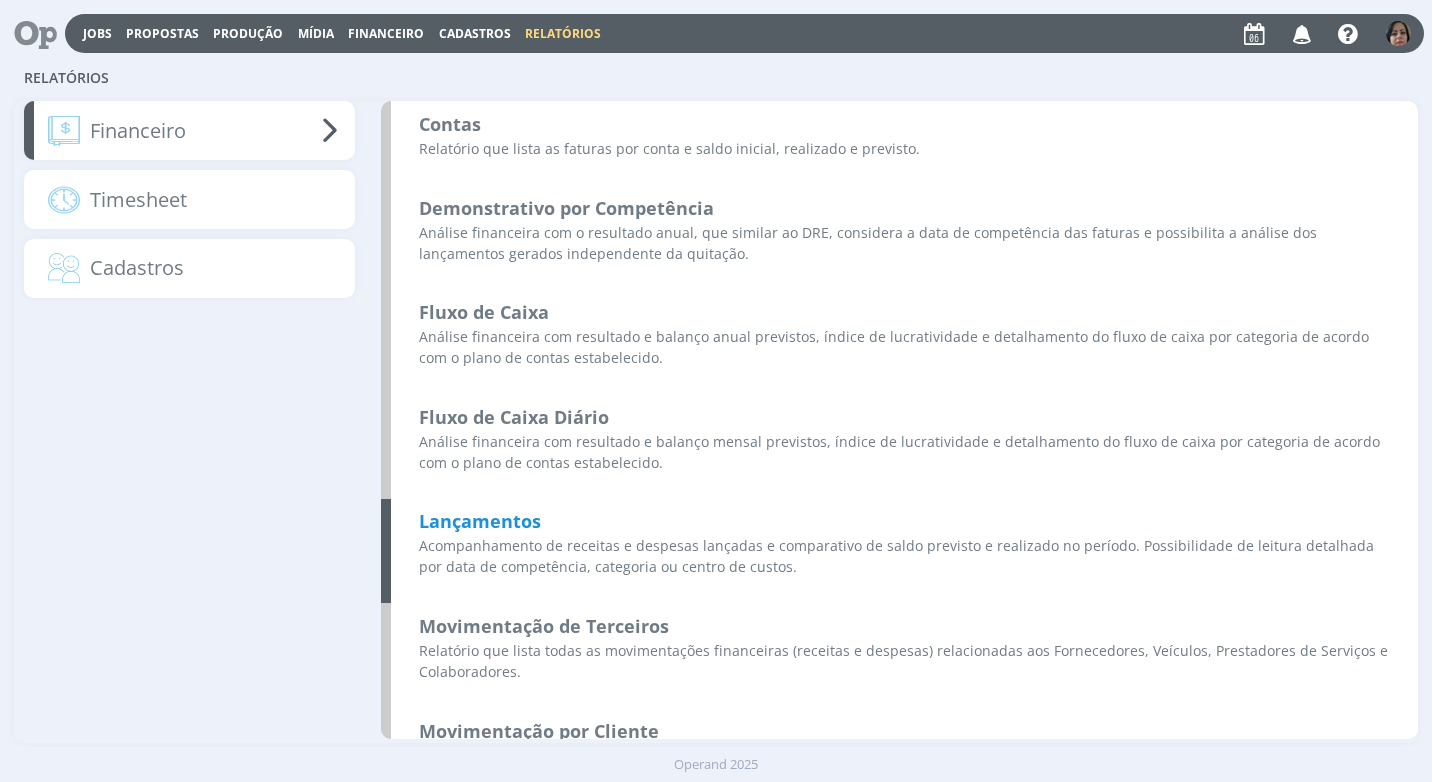 click on "Lançamentos" at bounding box center (480, 521) 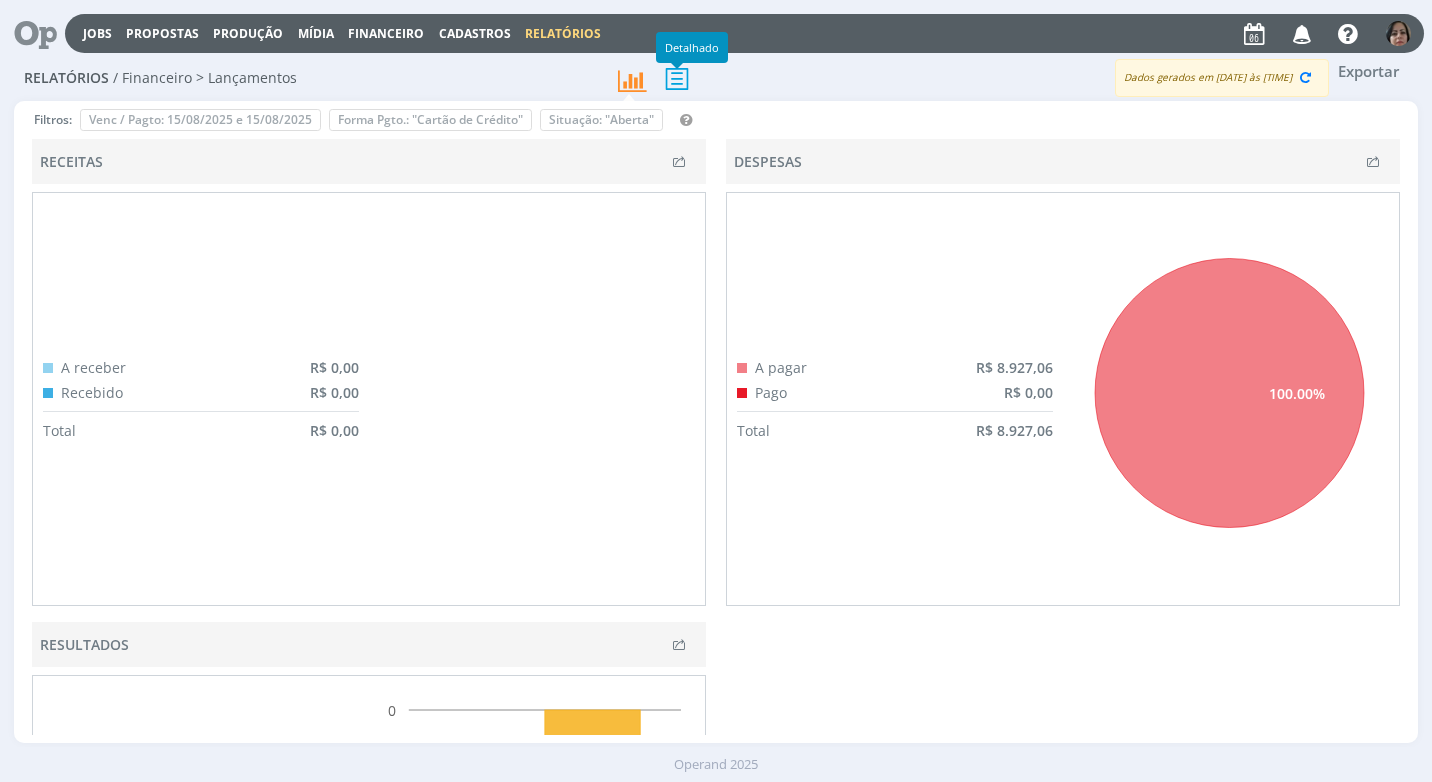 drag, startPoint x: 675, startPoint y: 77, endPoint x: 659, endPoint y: 85, distance: 17.888544 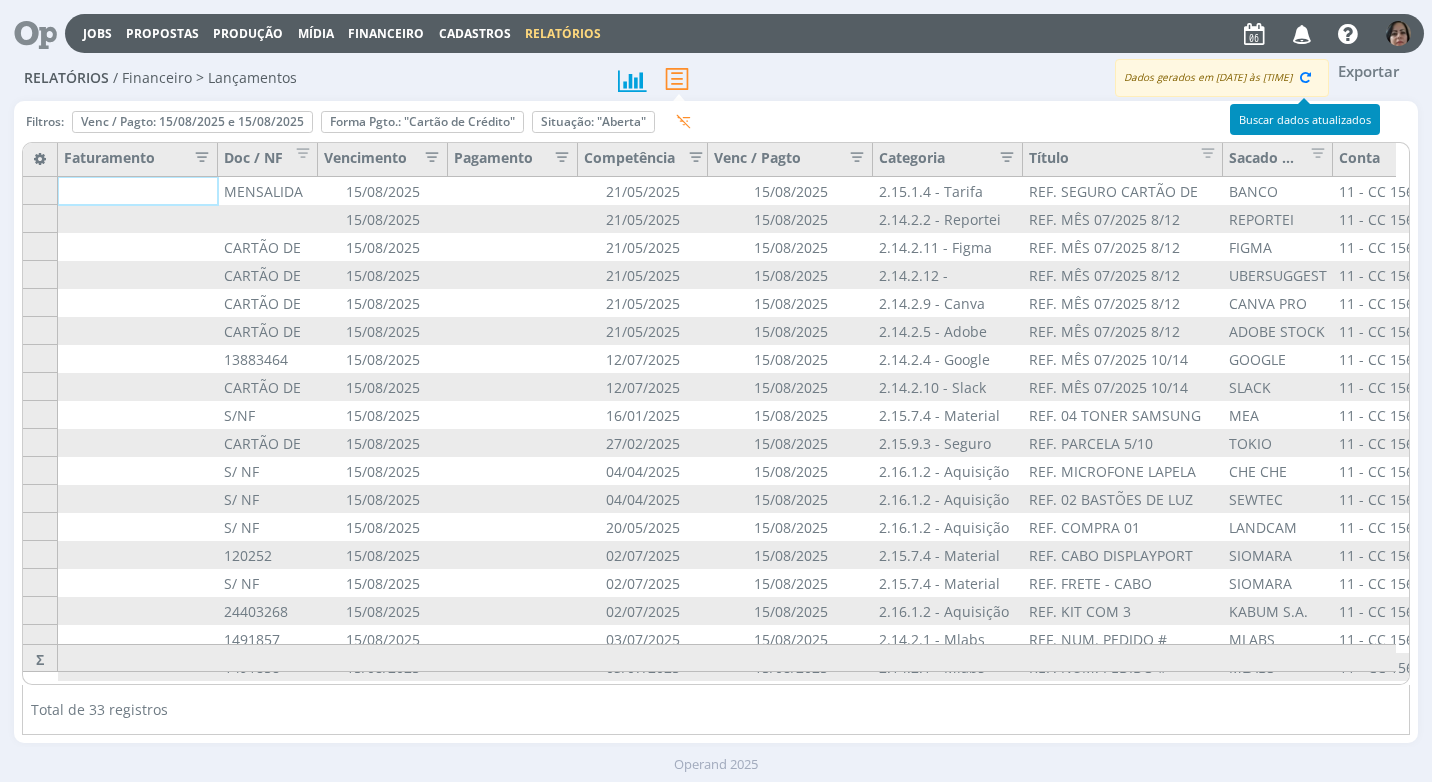 click at bounding box center [1306, 77] 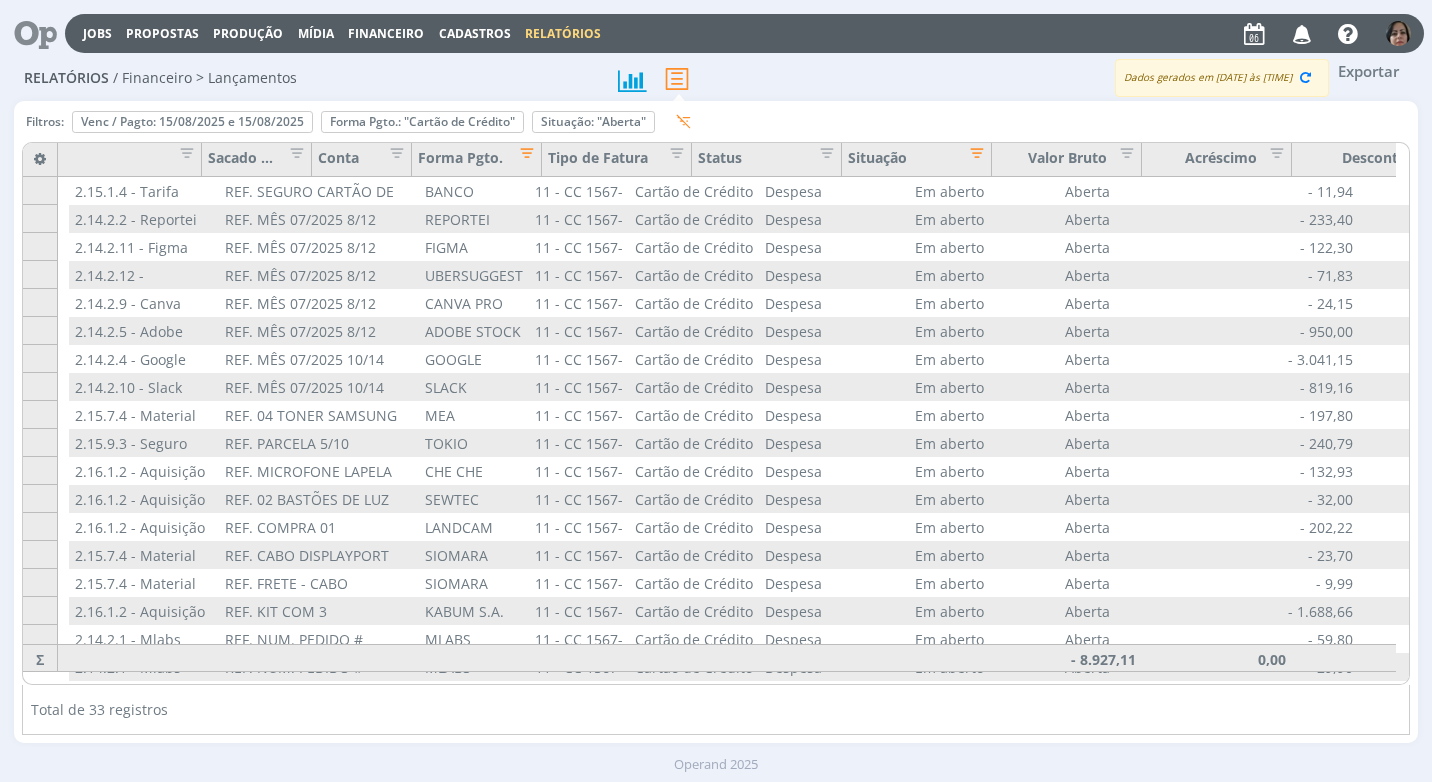 scroll, scrollTop: 0, scrollLeft: 1216, axis: horizontal 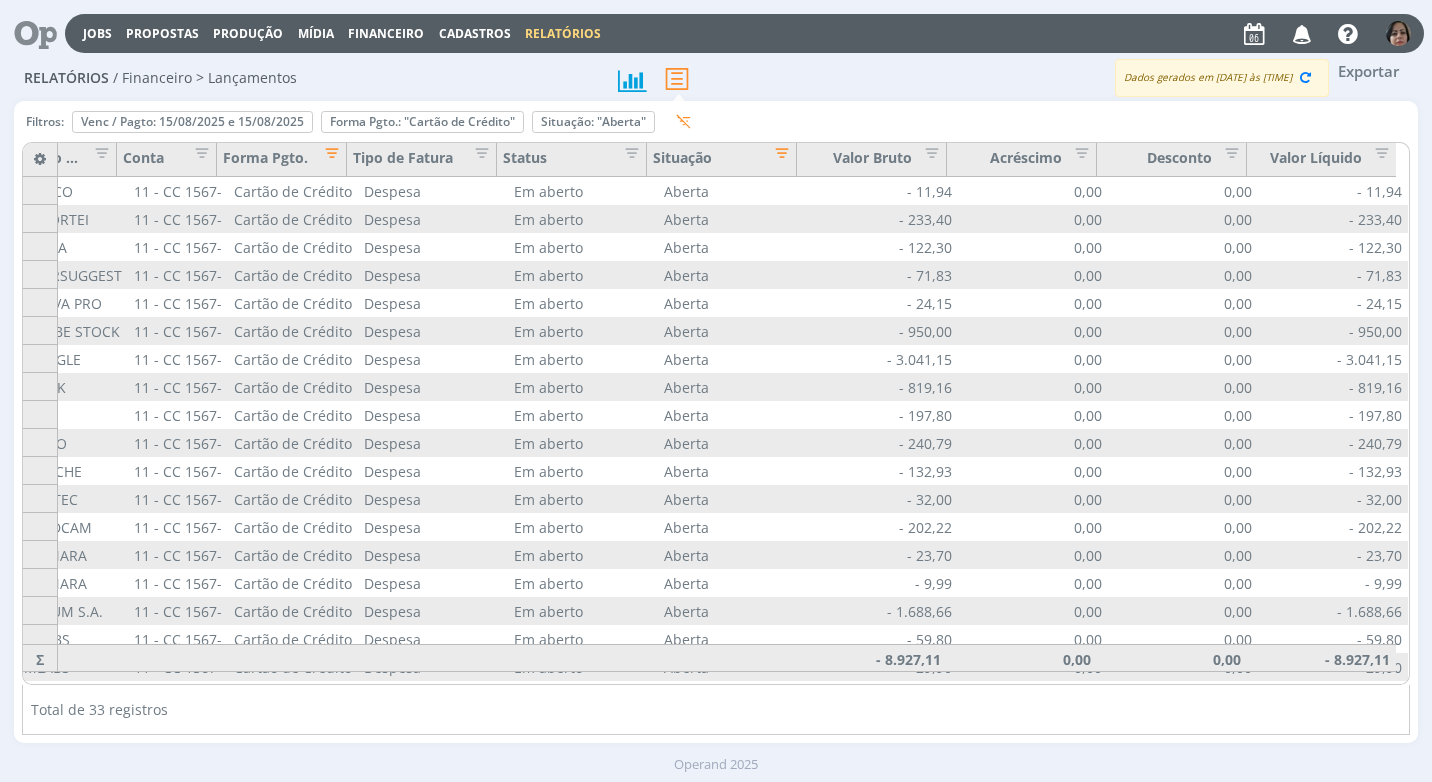 click on "Financeiro" at bounding box center (386, 33) 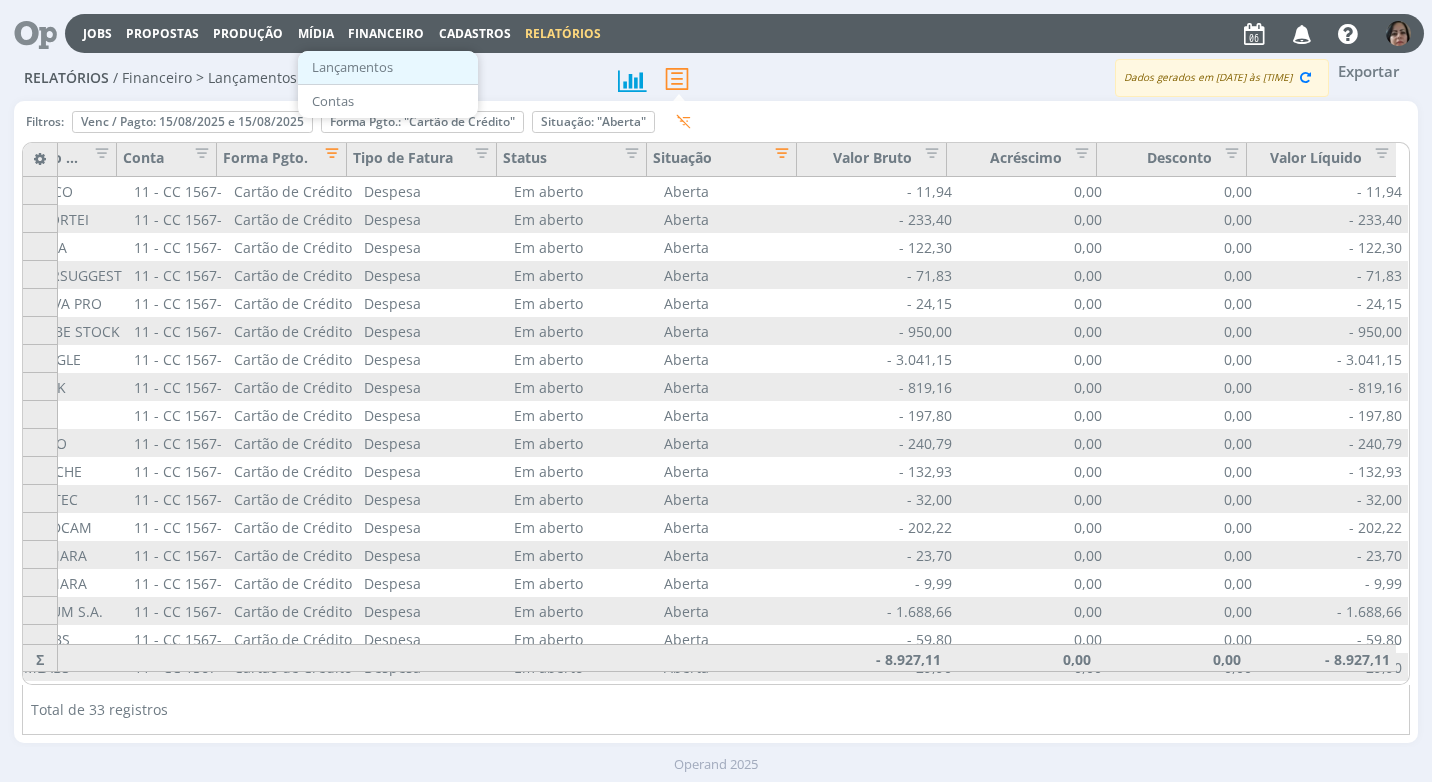 click on "Lançamentos" at bounding box center (388, 67) 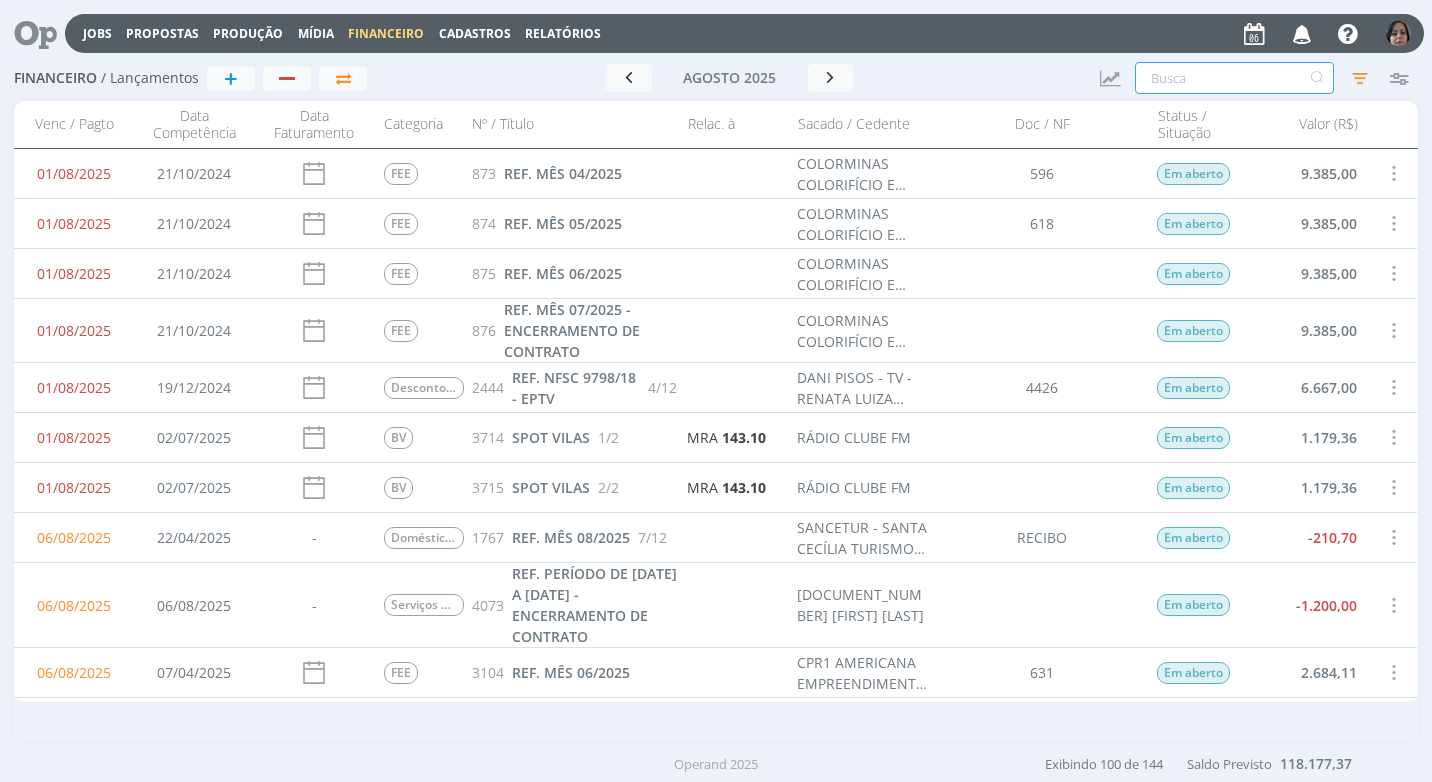click at bounding box center (1234, 78) 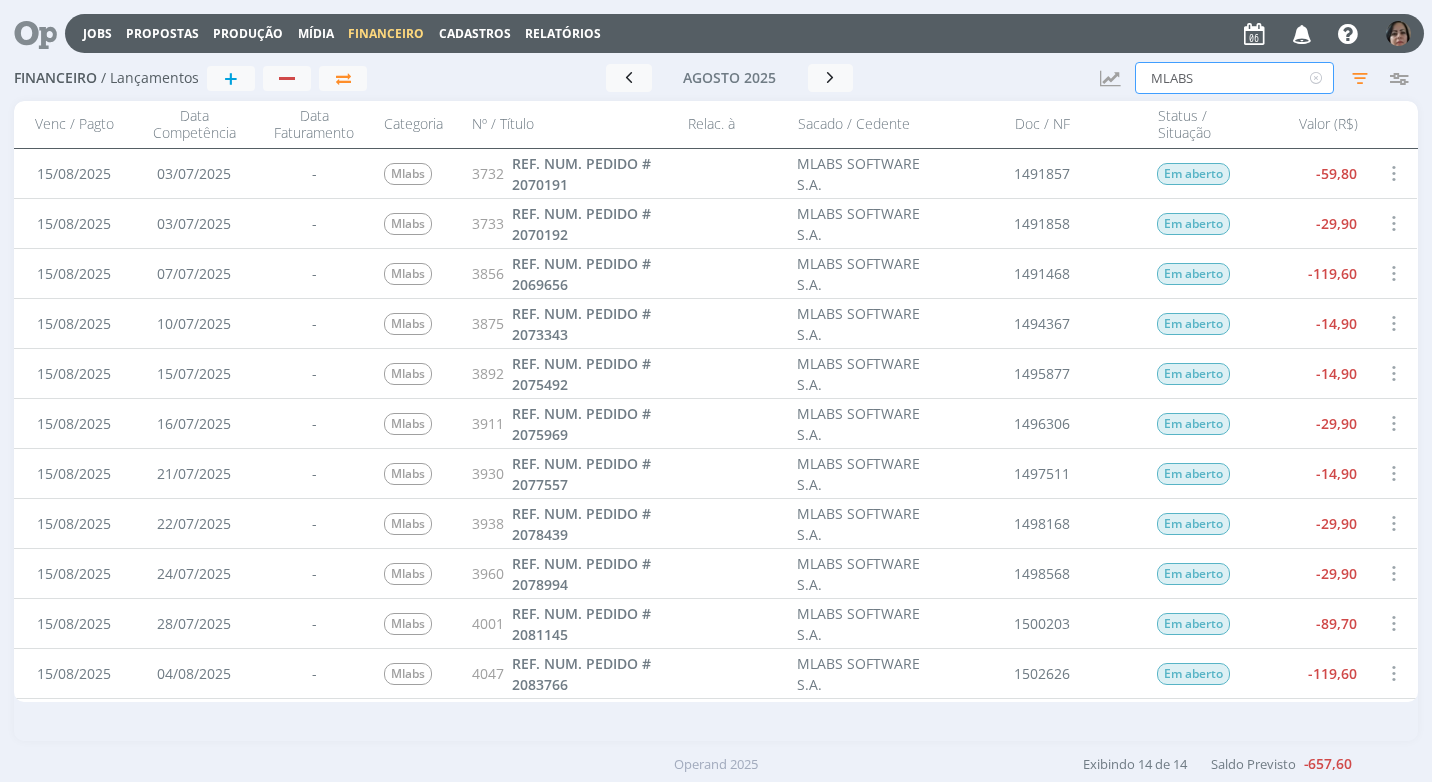 scroll, scrollTop: 197, scrollLeft: 0, axis: vertical 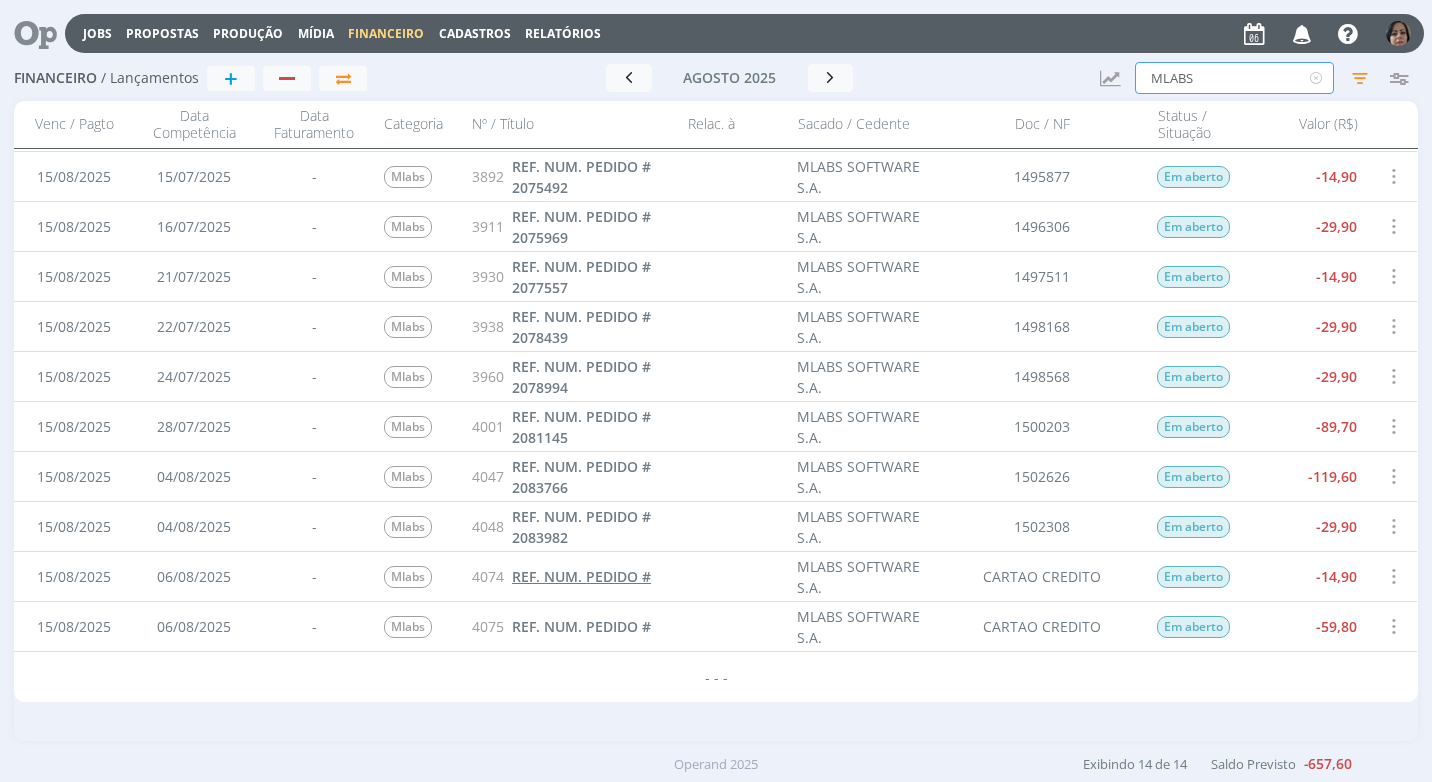 type on "MLABS" 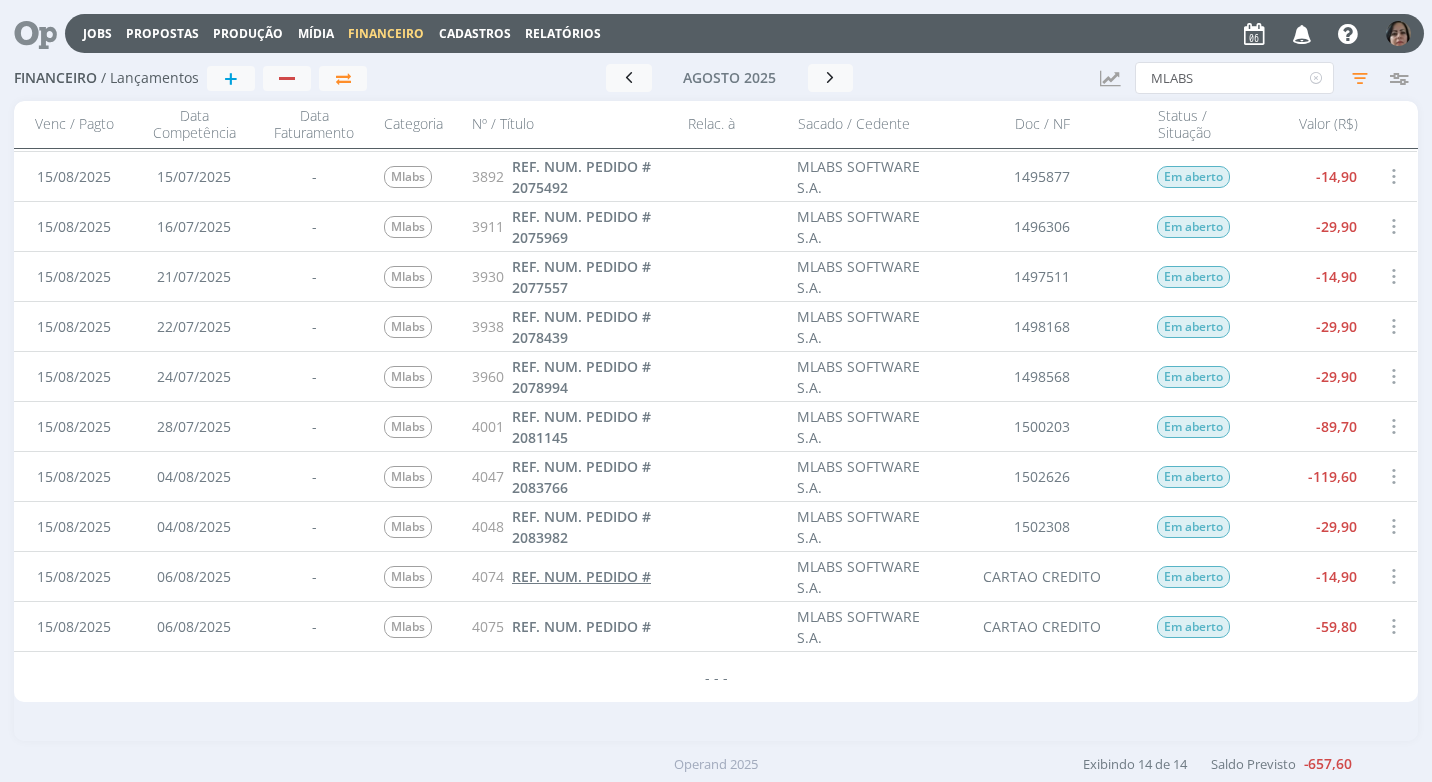 click on "REF. NUM. PEDIDO #" at bounding box center [581, 576] 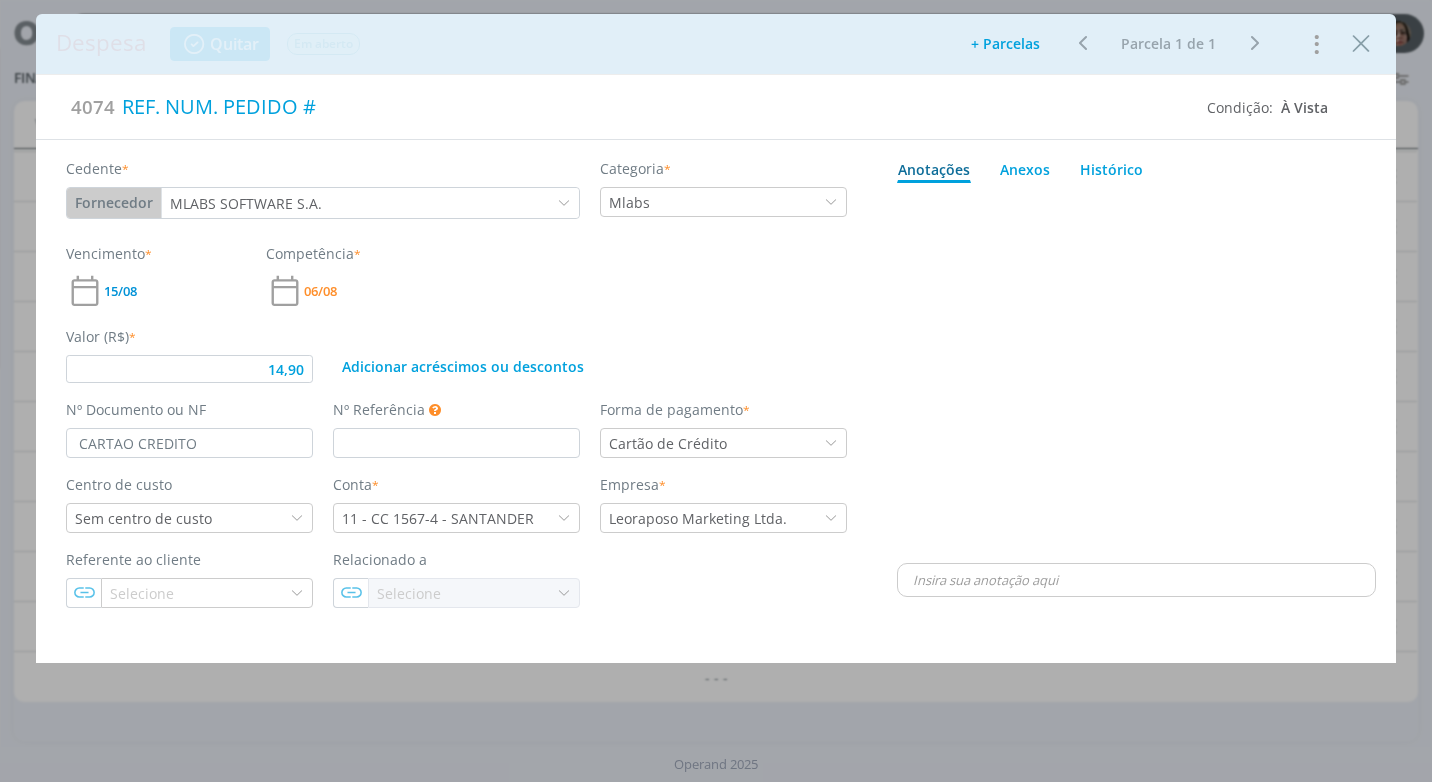 type on "14,90" 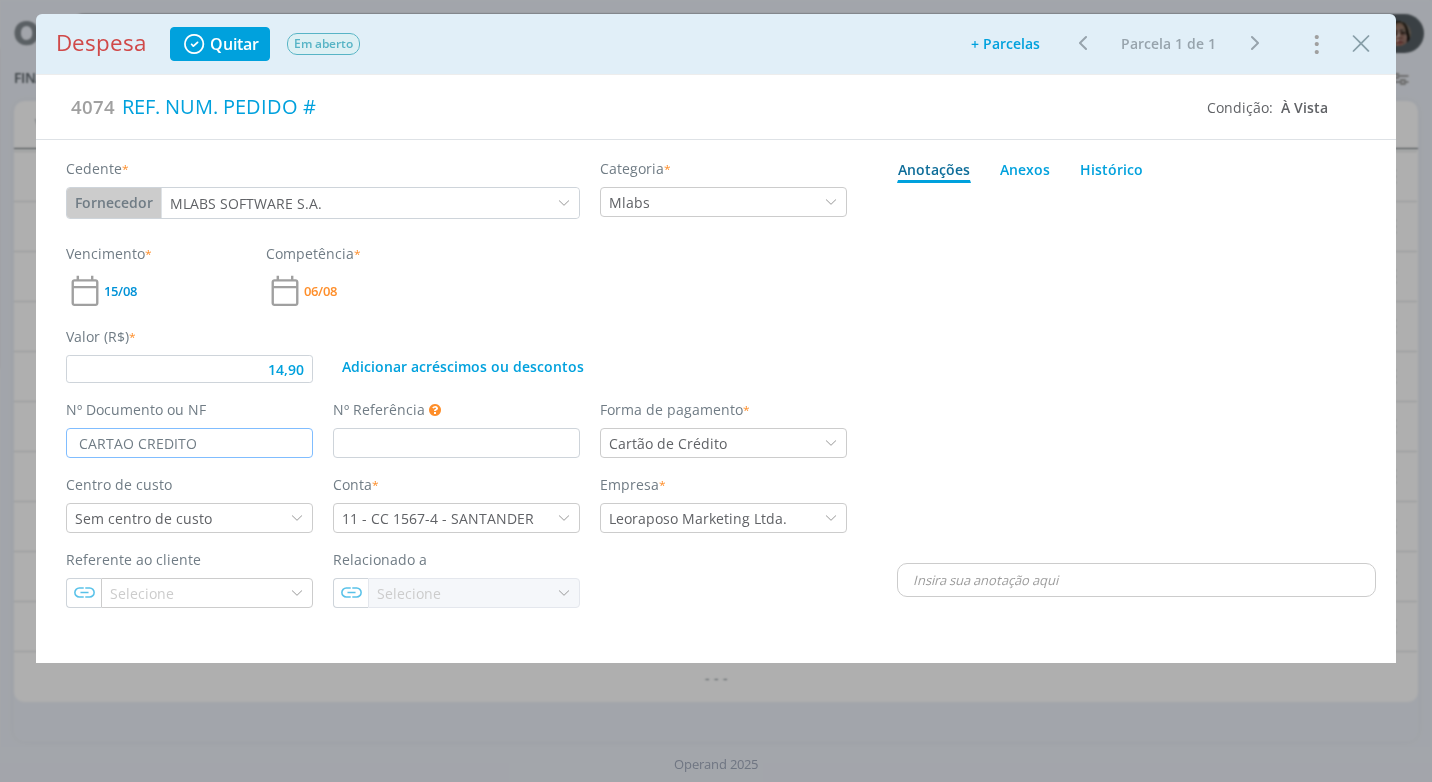 click on "CARTAO CREDITO" at bounding box center (189, 443) 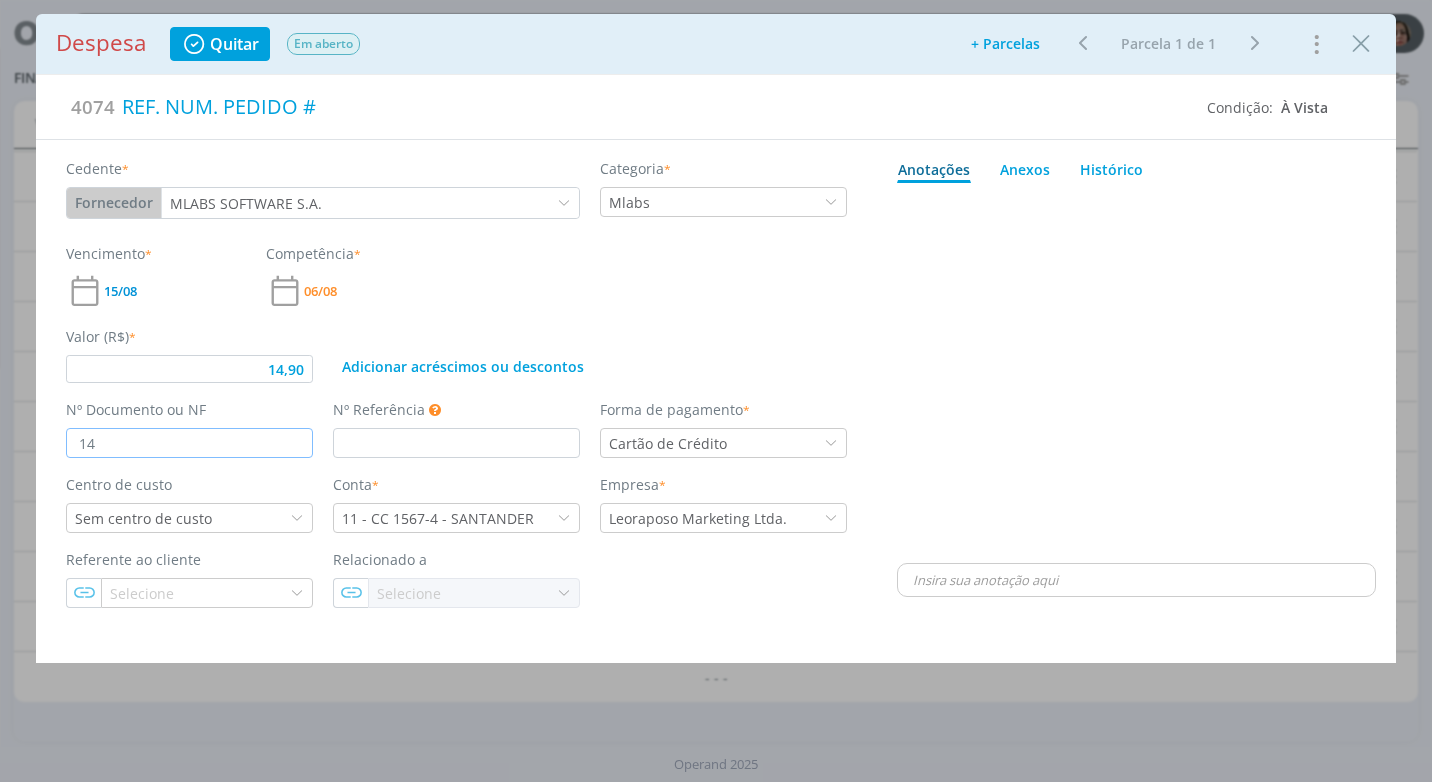 type on "149" 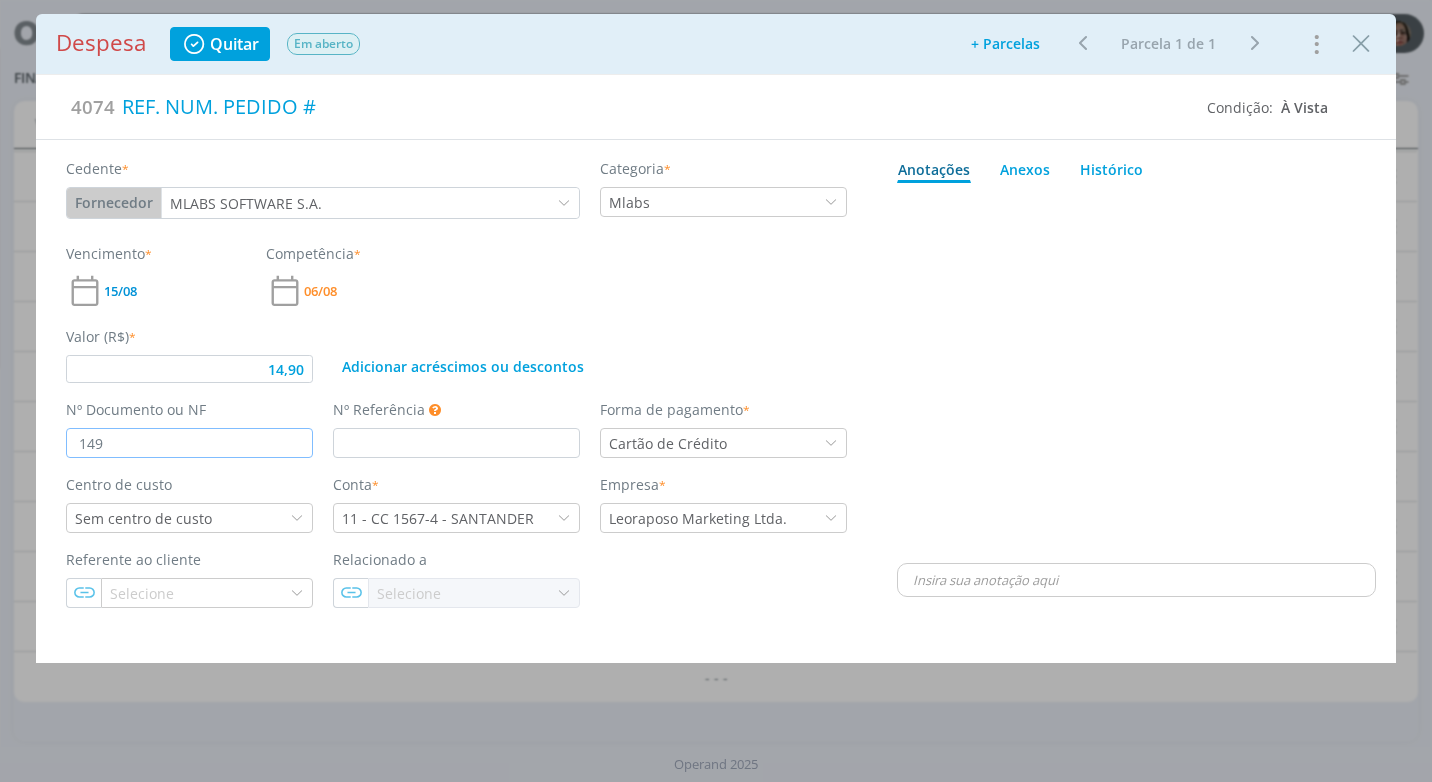 type on "14,90" 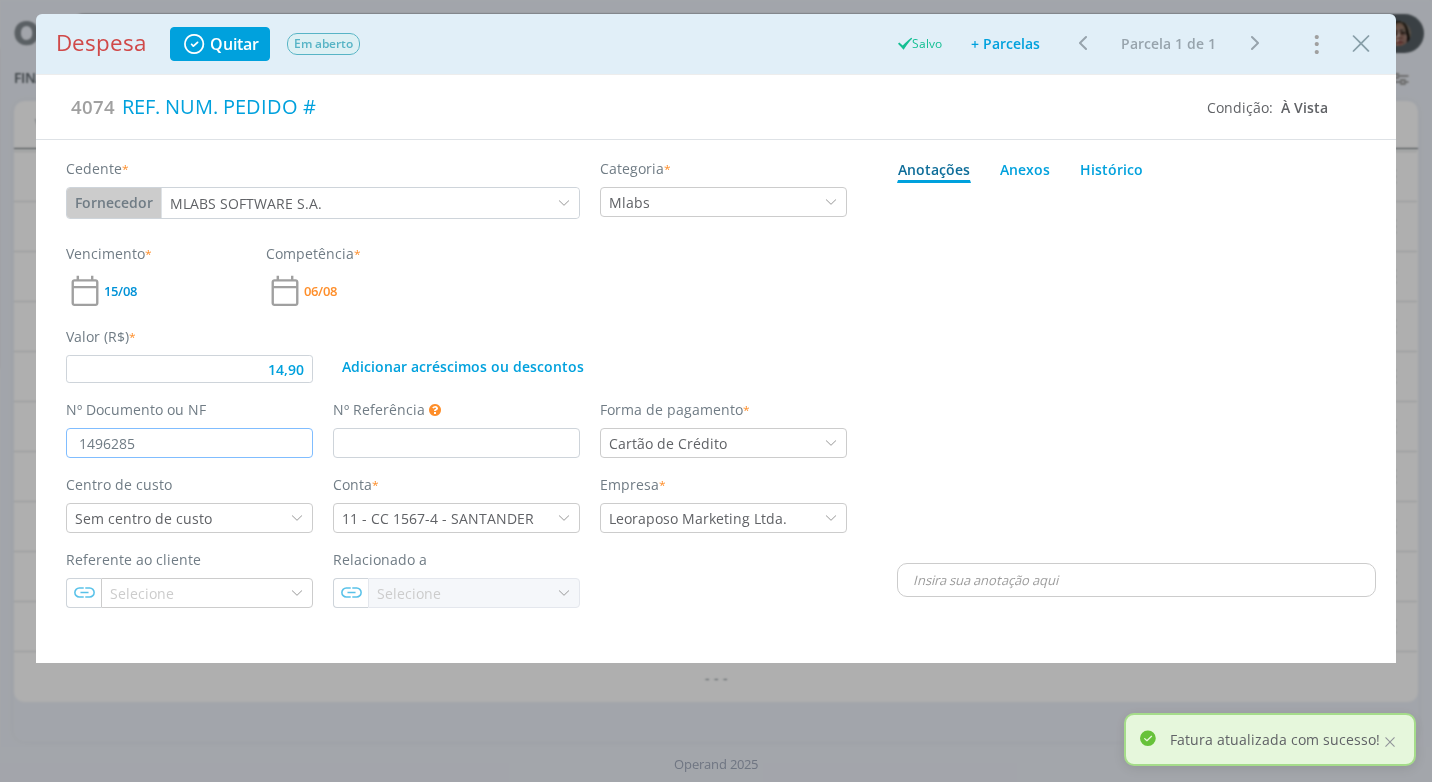 type on "14962858" 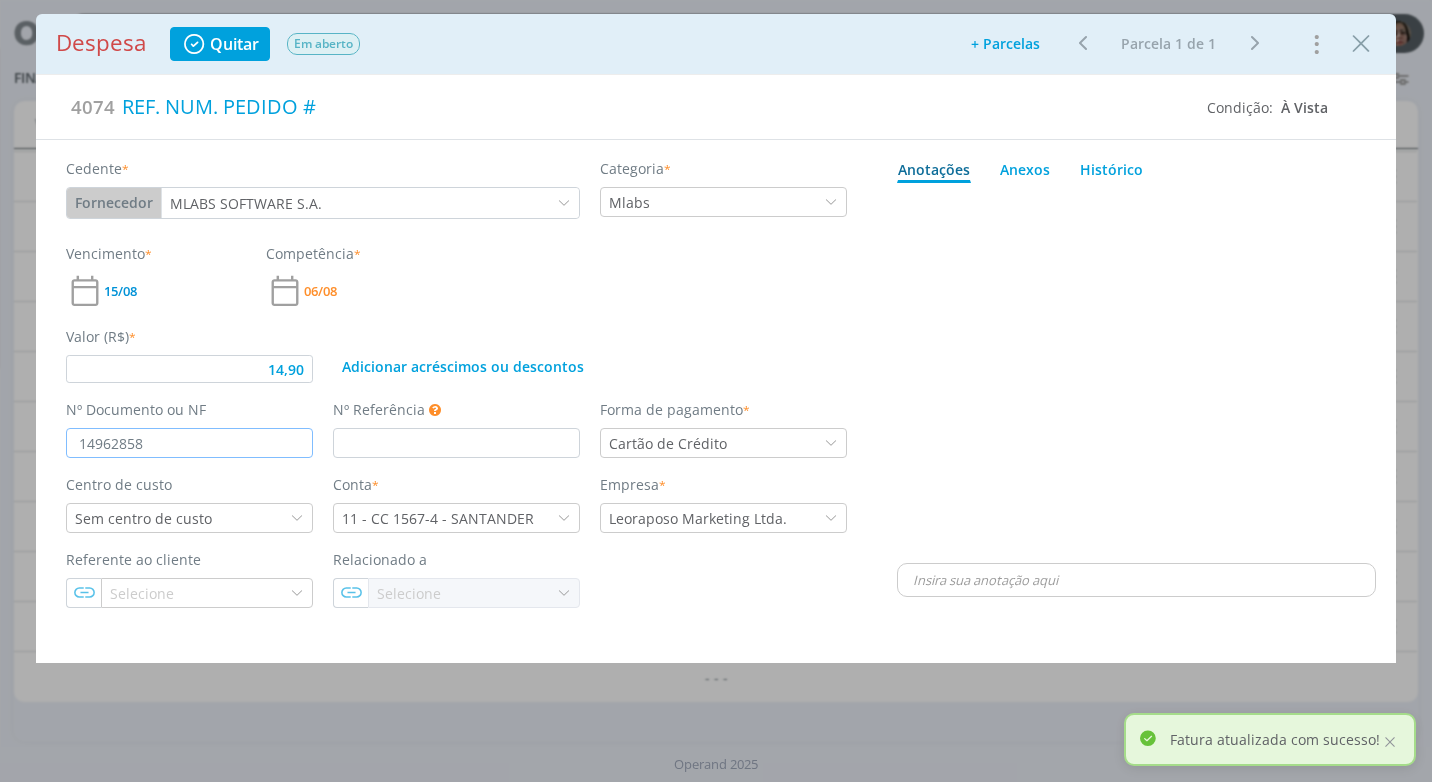 scroll, scrollTop: 0, scrollLeft: 0, axis: both 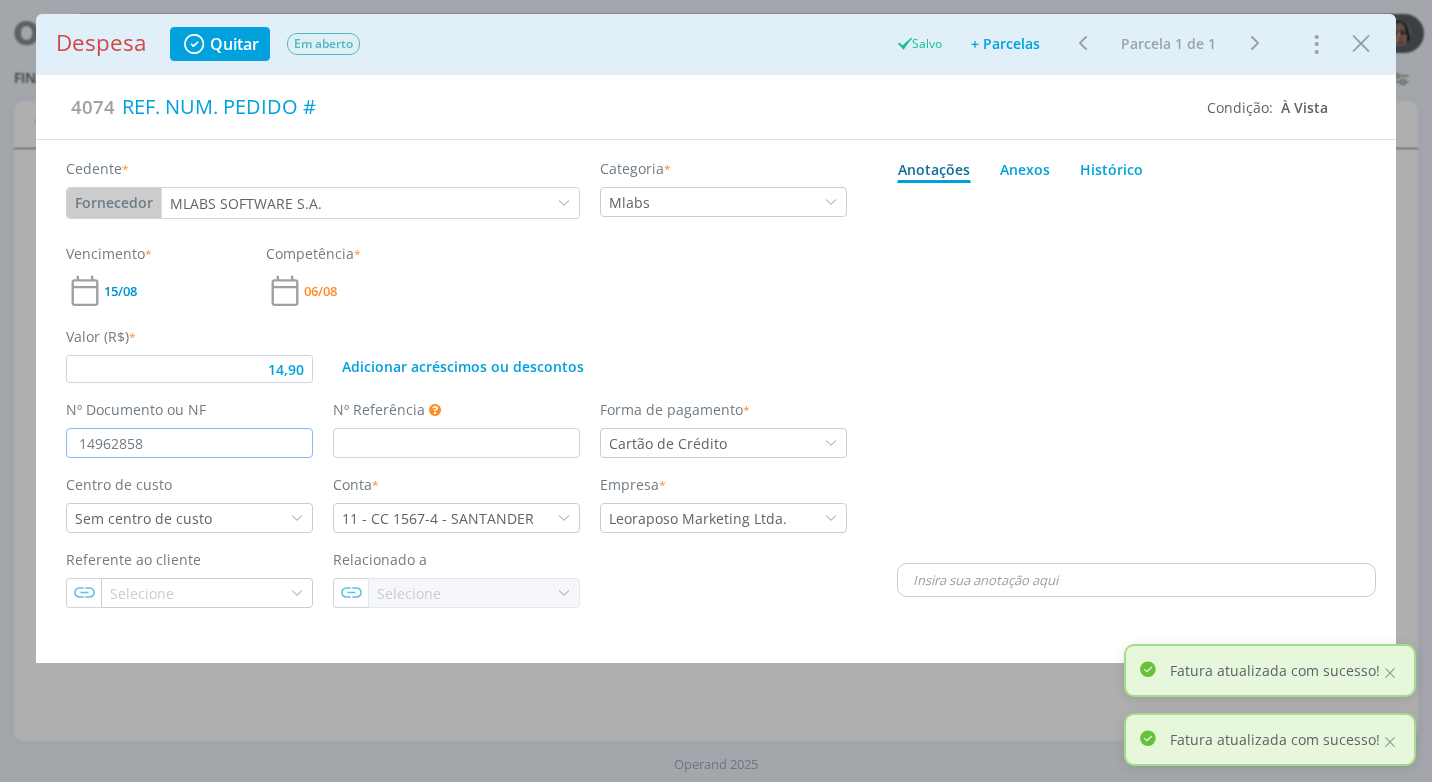 type on "14,90" 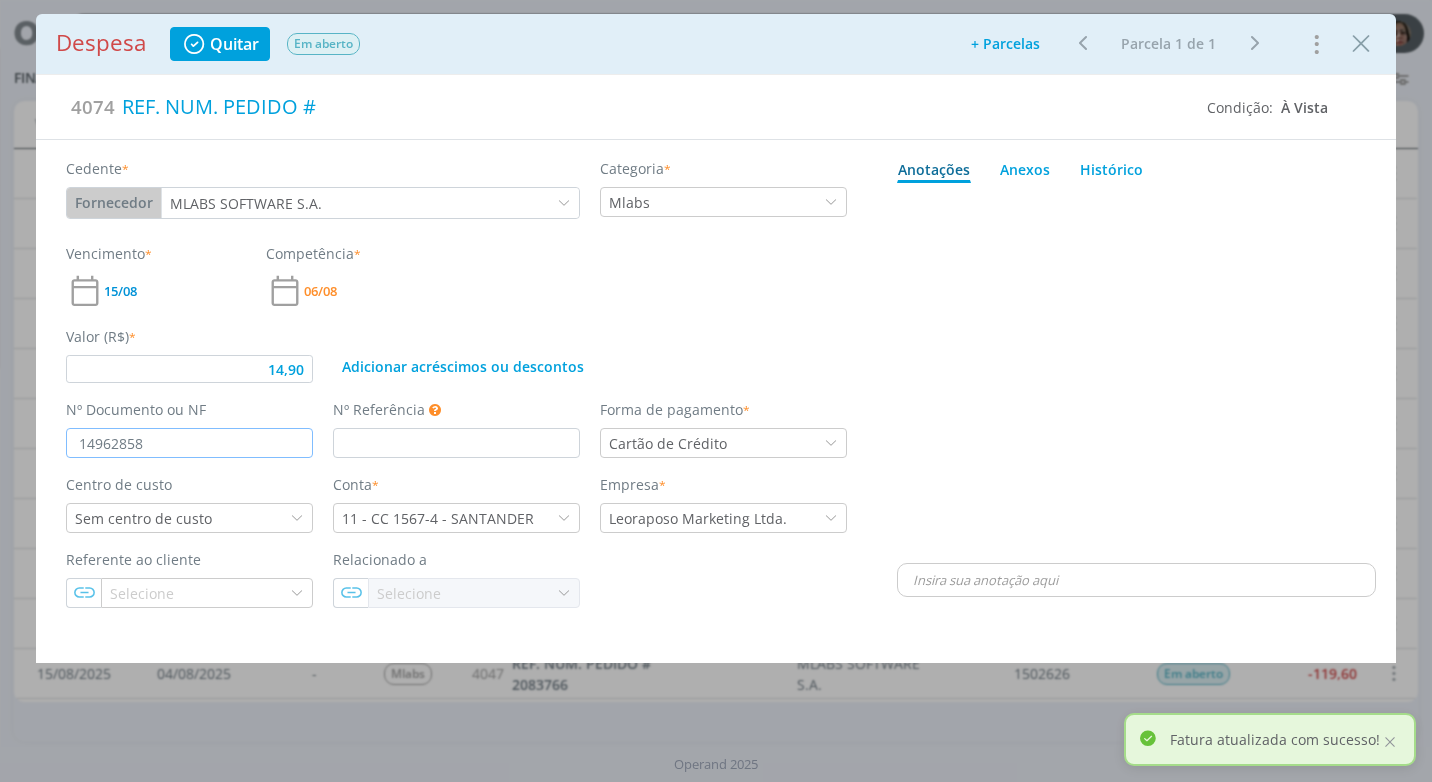 click on "14962858" at bounding box center (189, 443) 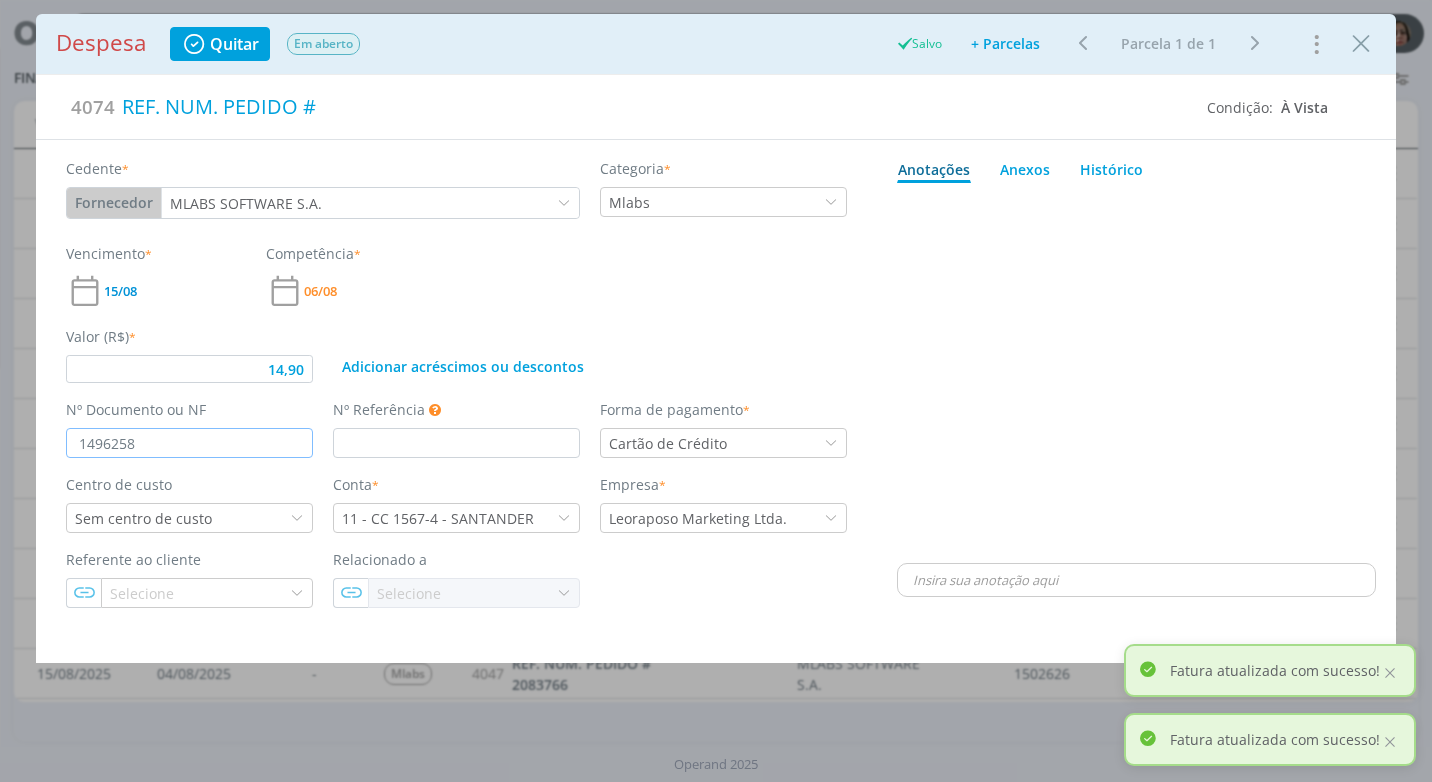 click on "1496258" at bounding box center (189, 443) 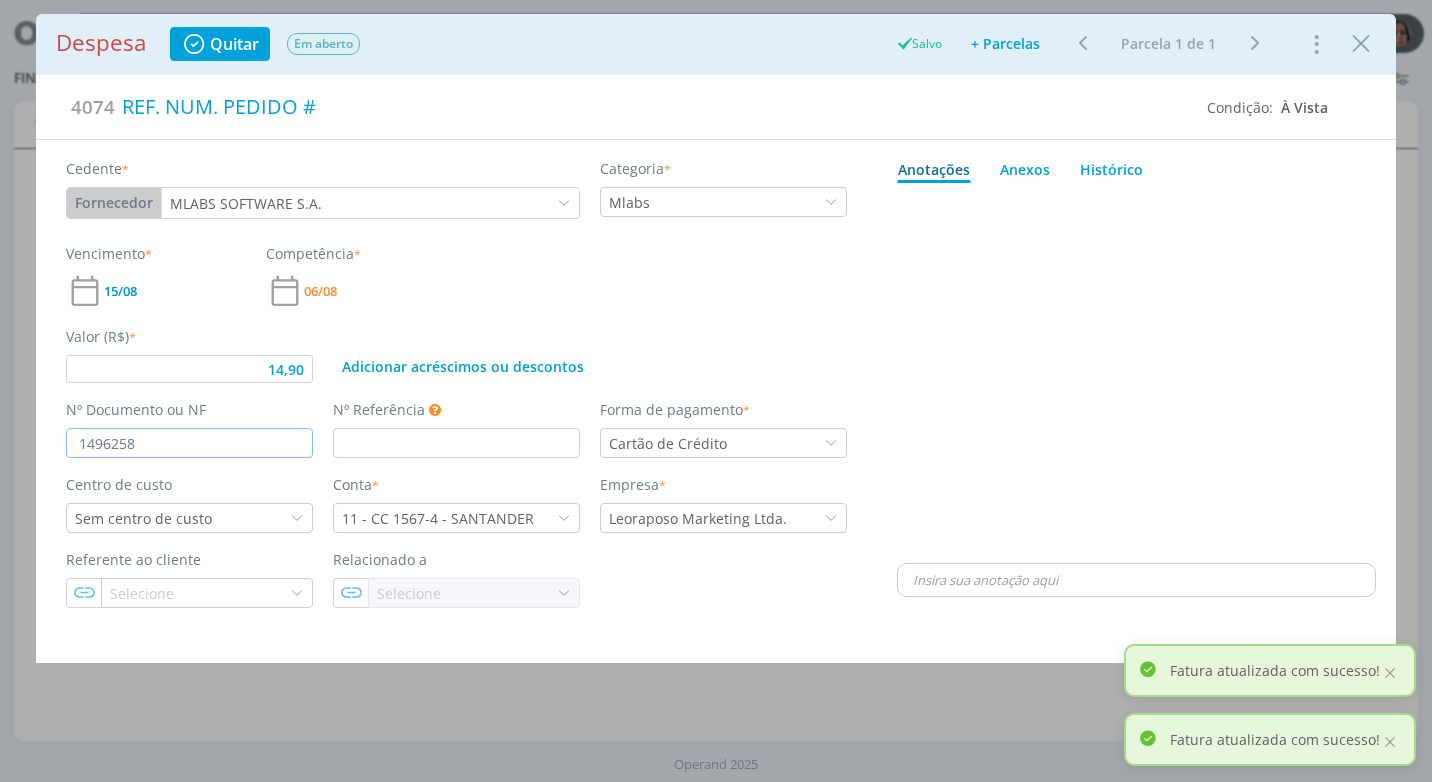 type on "14,90" 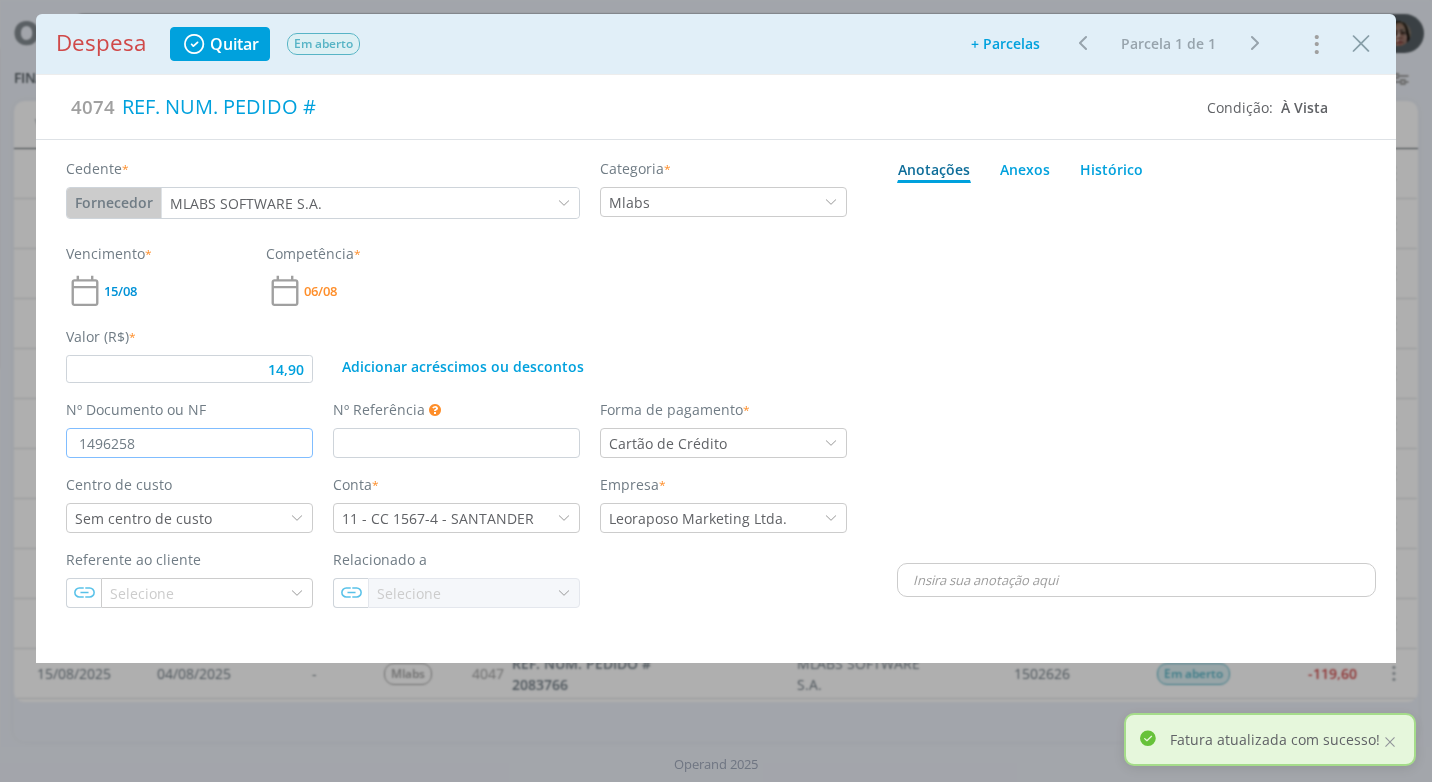 type on "1496258" 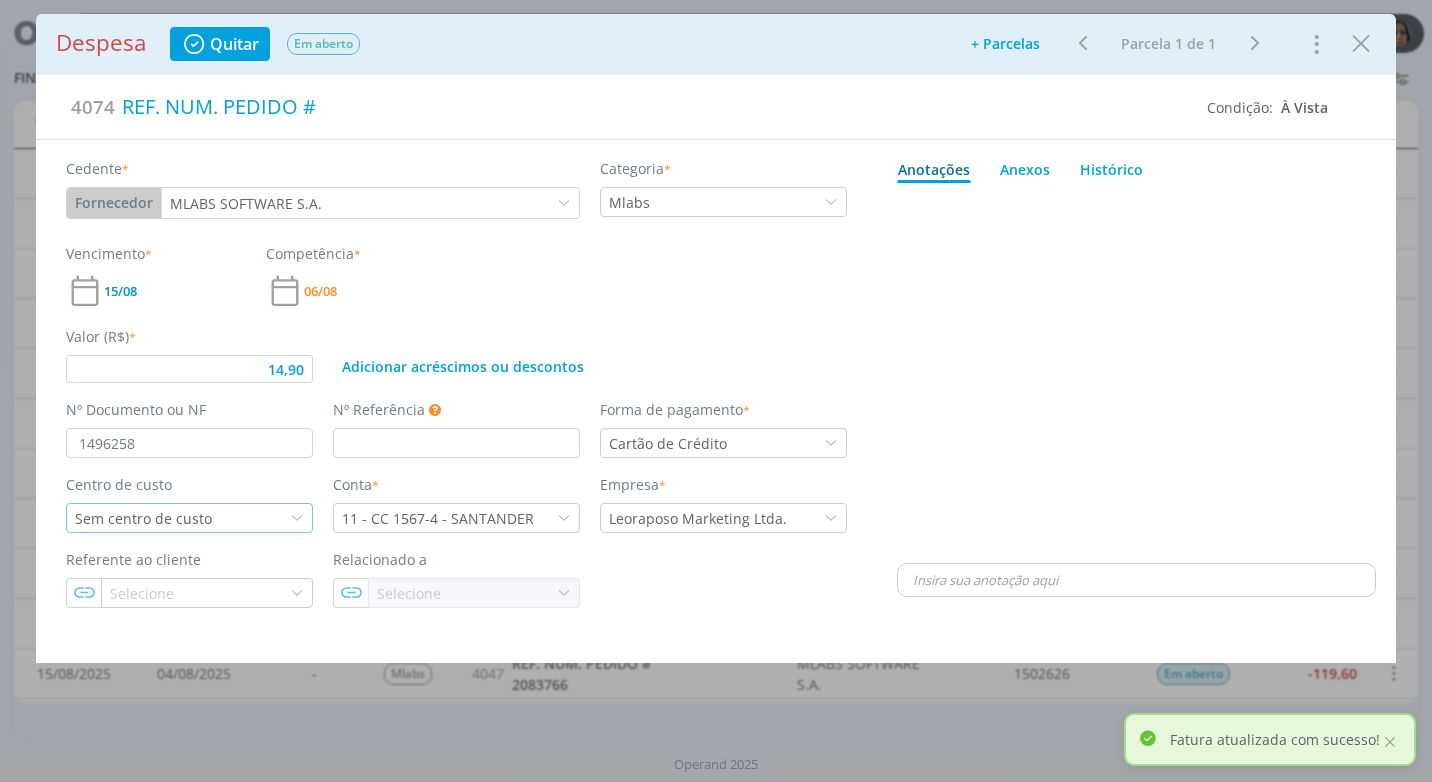 click at bounding box center (297, 518) 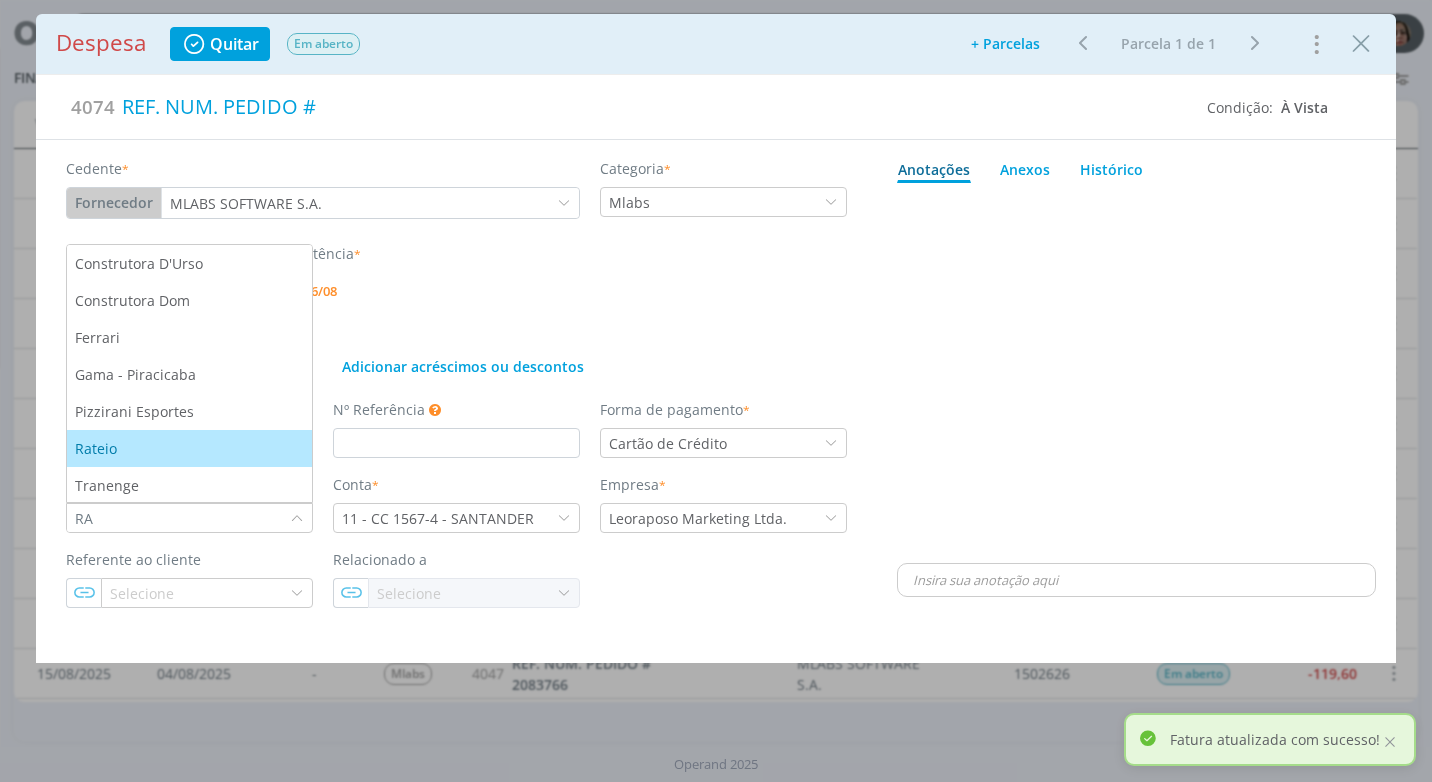 type on "RA" 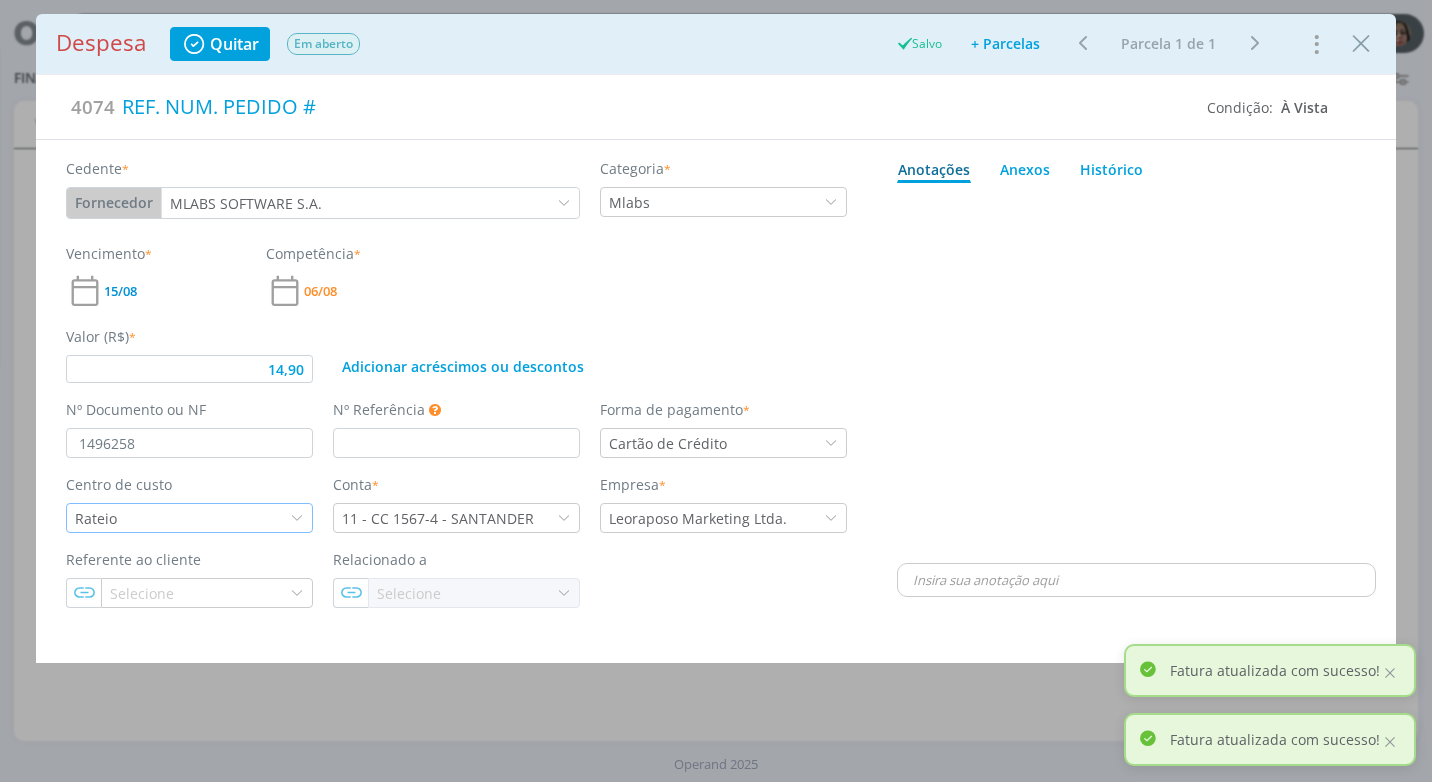 type on "14,90" 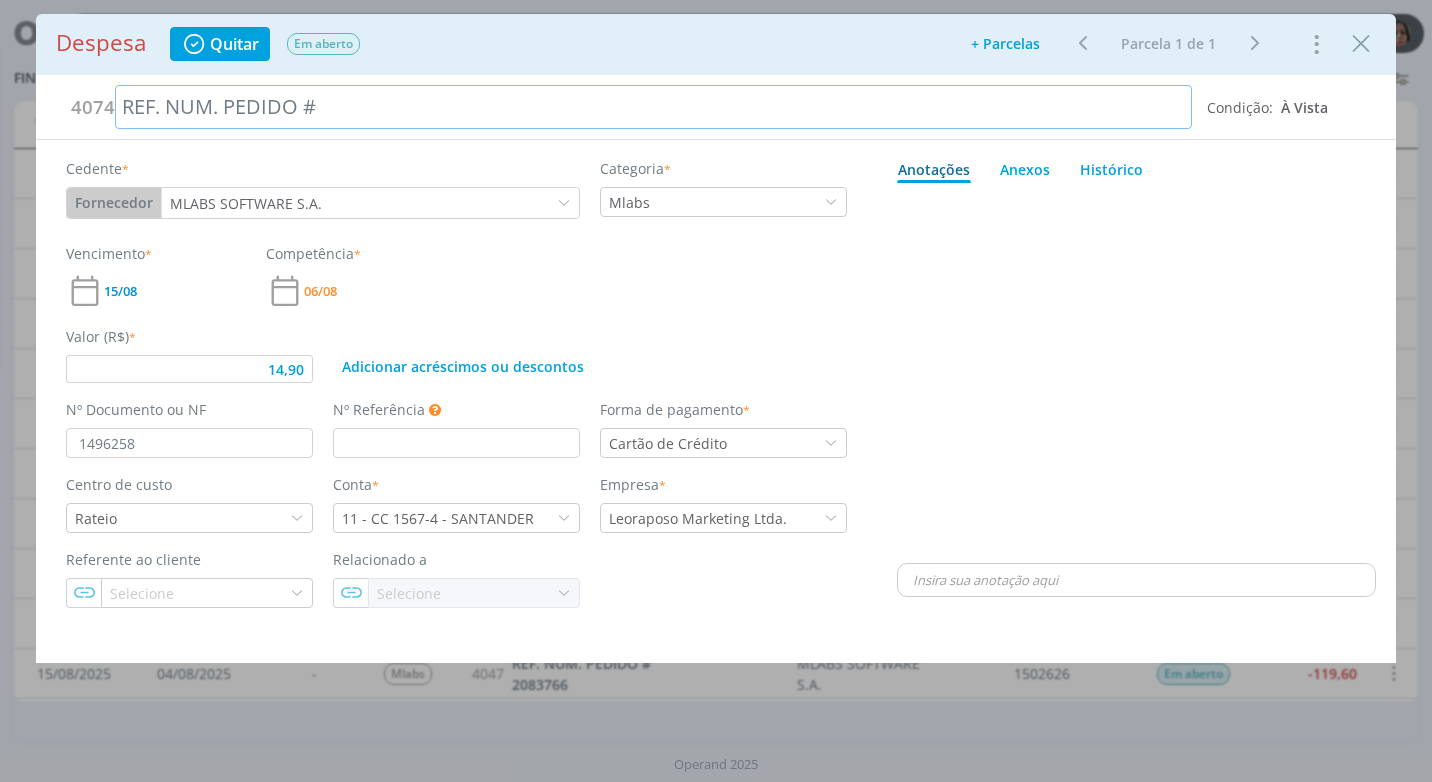 click on "REF. NUM. PEDIDO #" at bounding box center [653, 107] 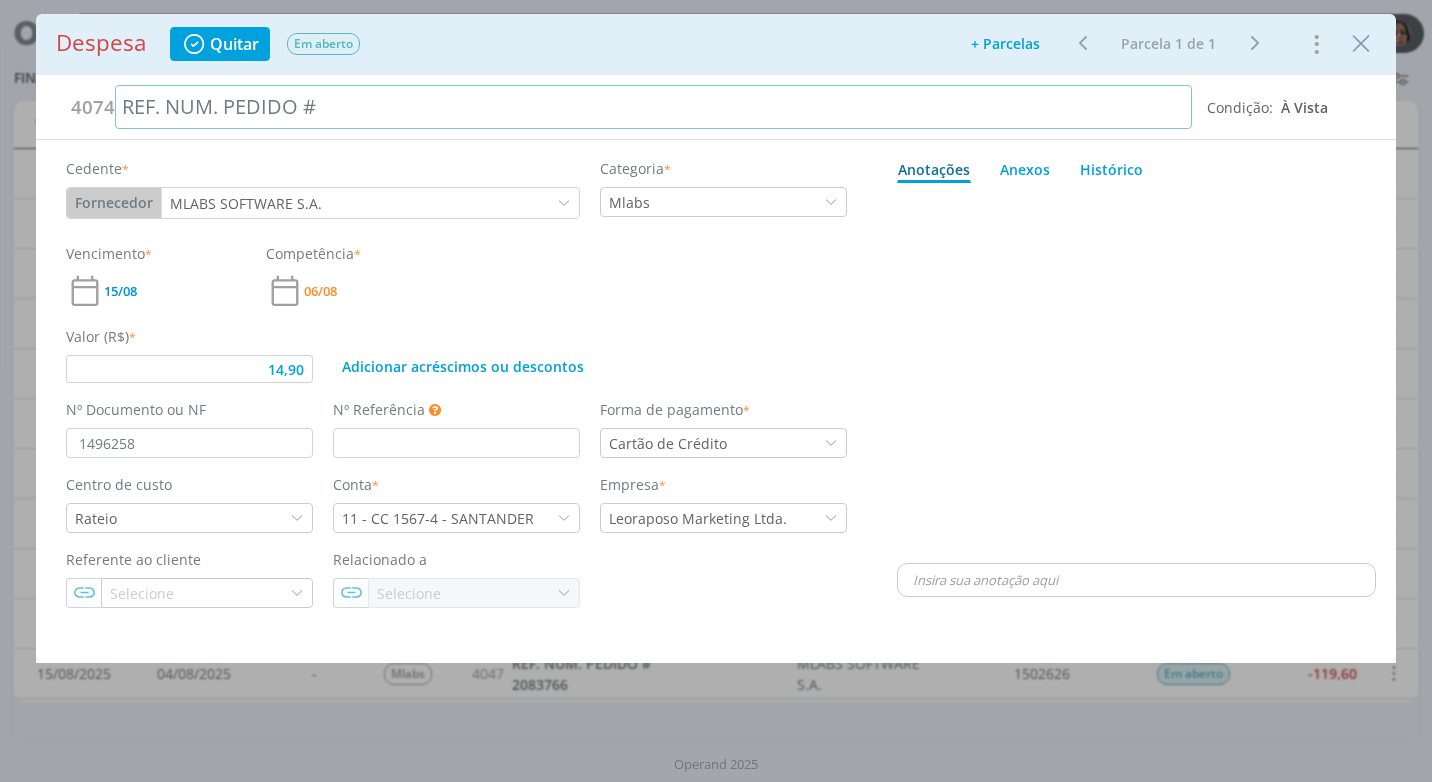 type 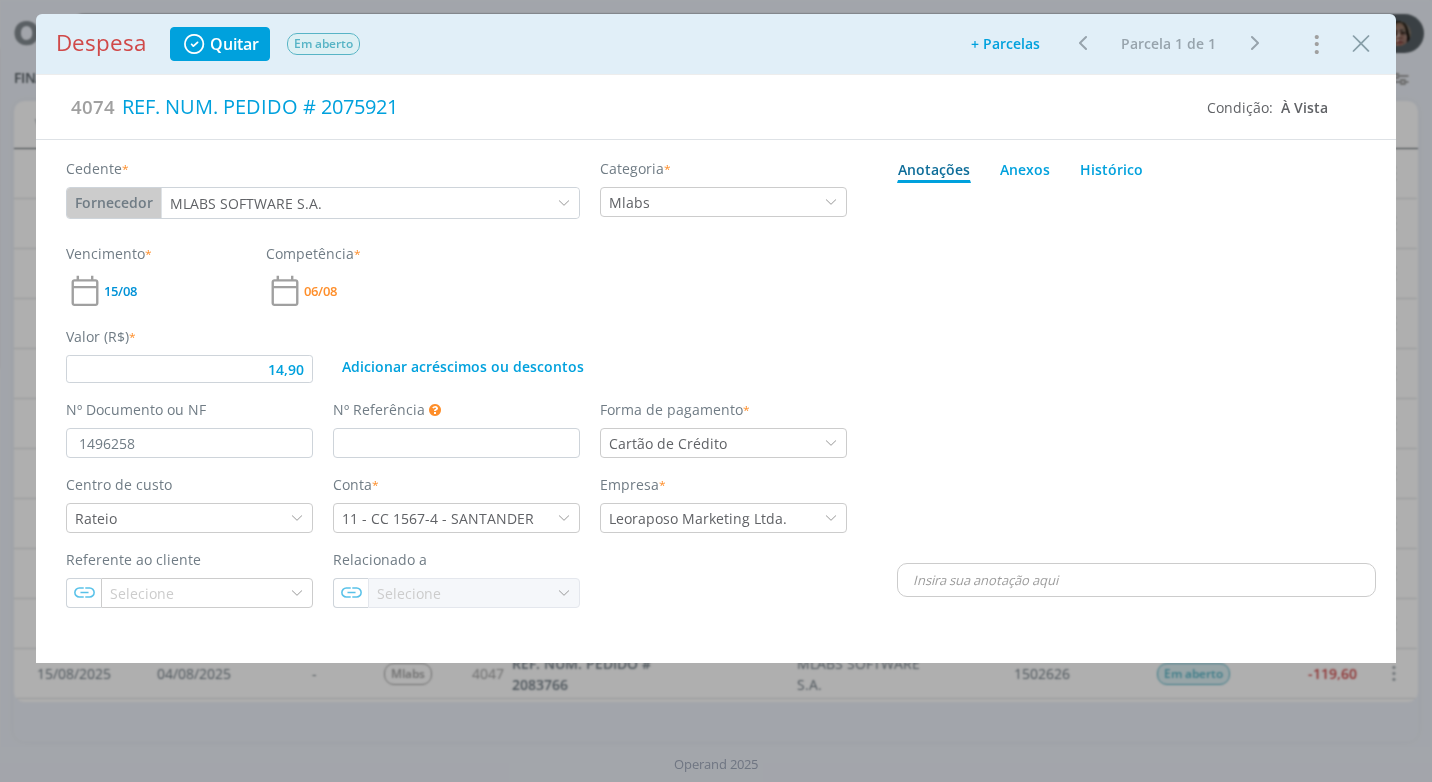 click at bounding box center (1136, 375) 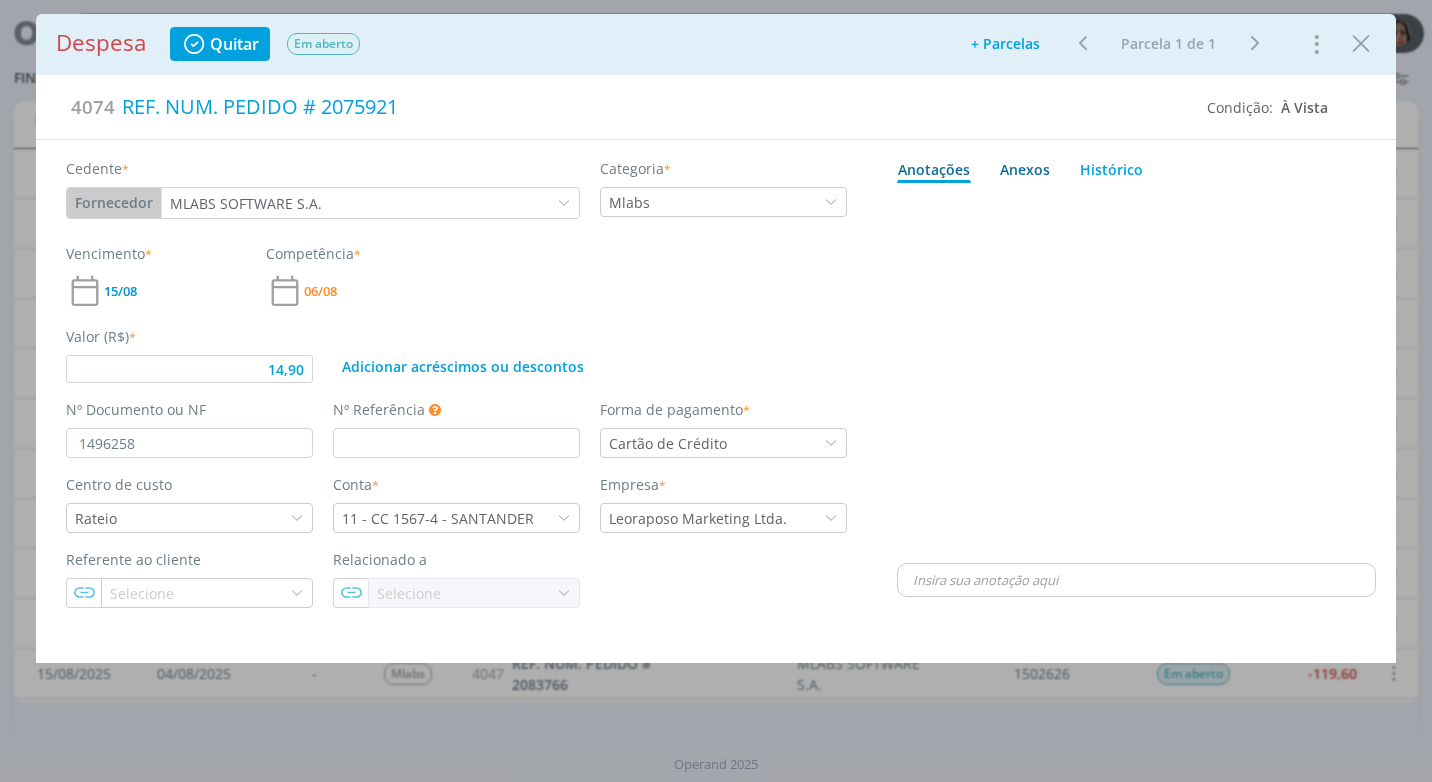 click on "Anexos
0" at bounding box center [1025, 169] 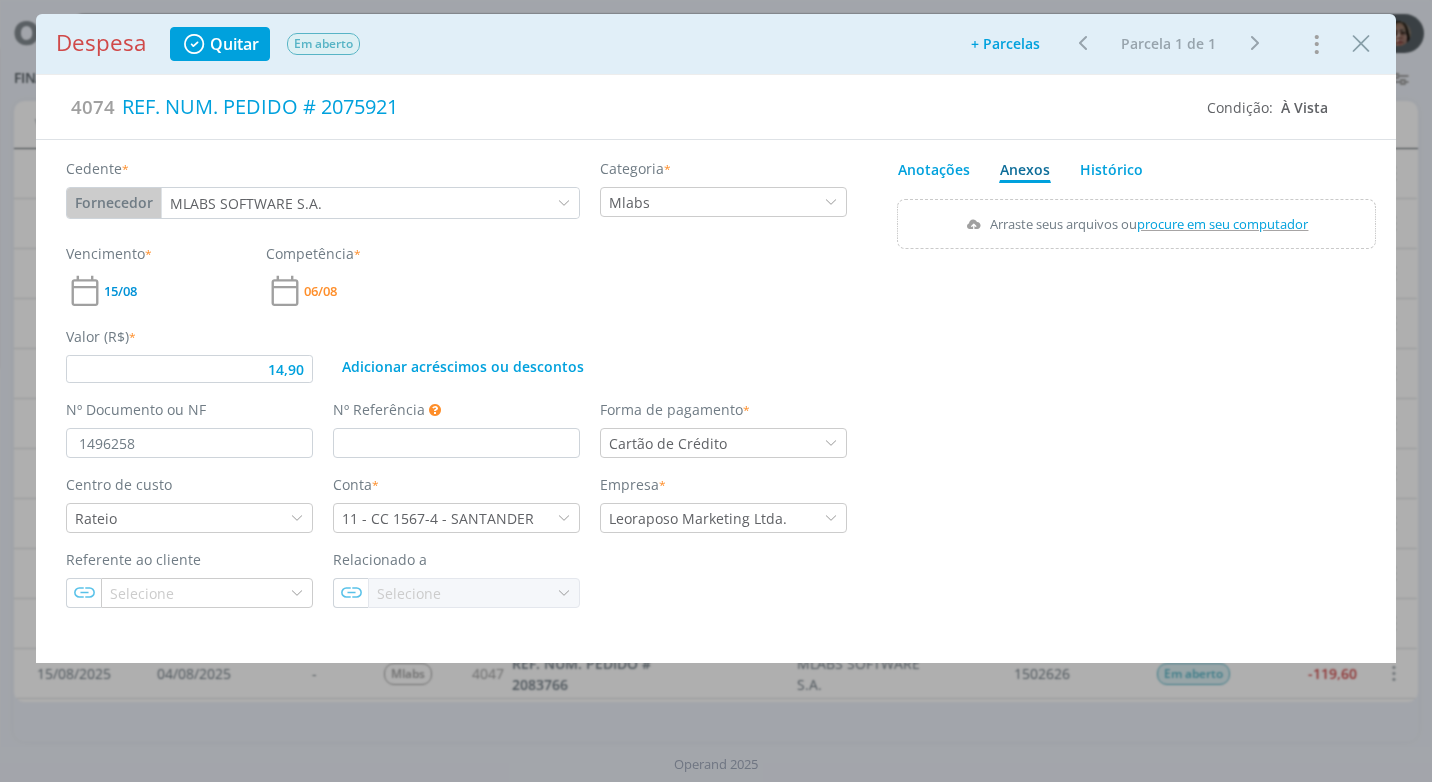 click on "procure em seu computador" at bounding box center [1223, 224] 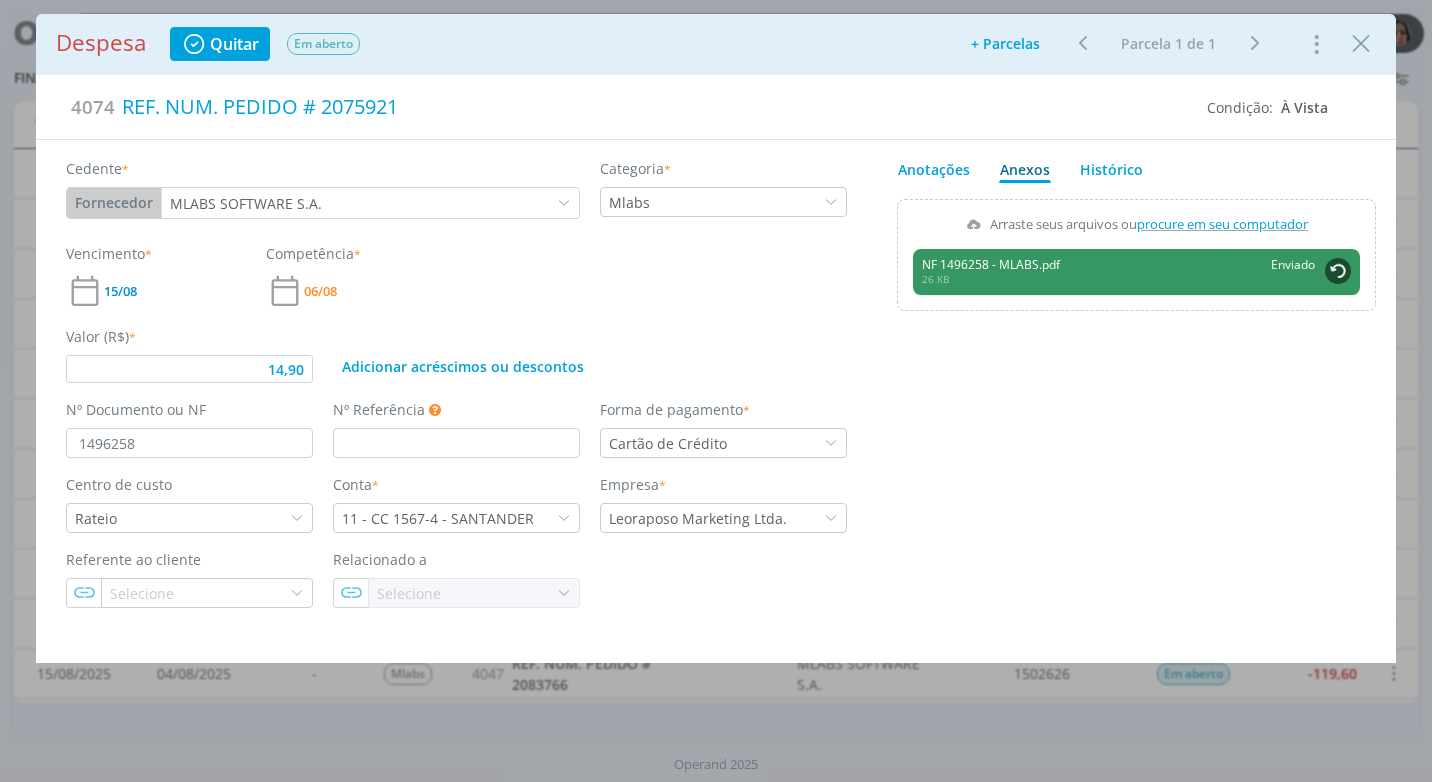 type on "14,90" 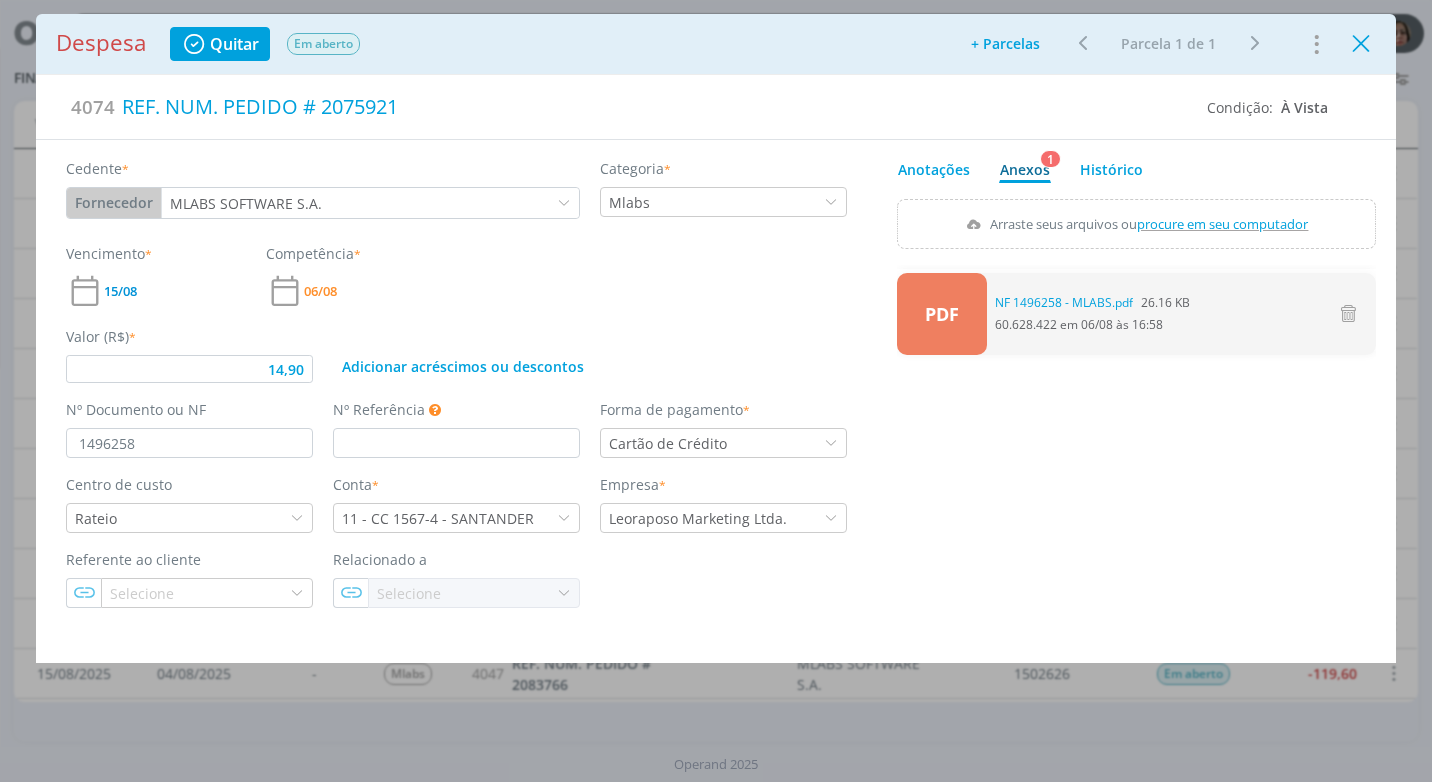 click at bounding box center (1361, 44) 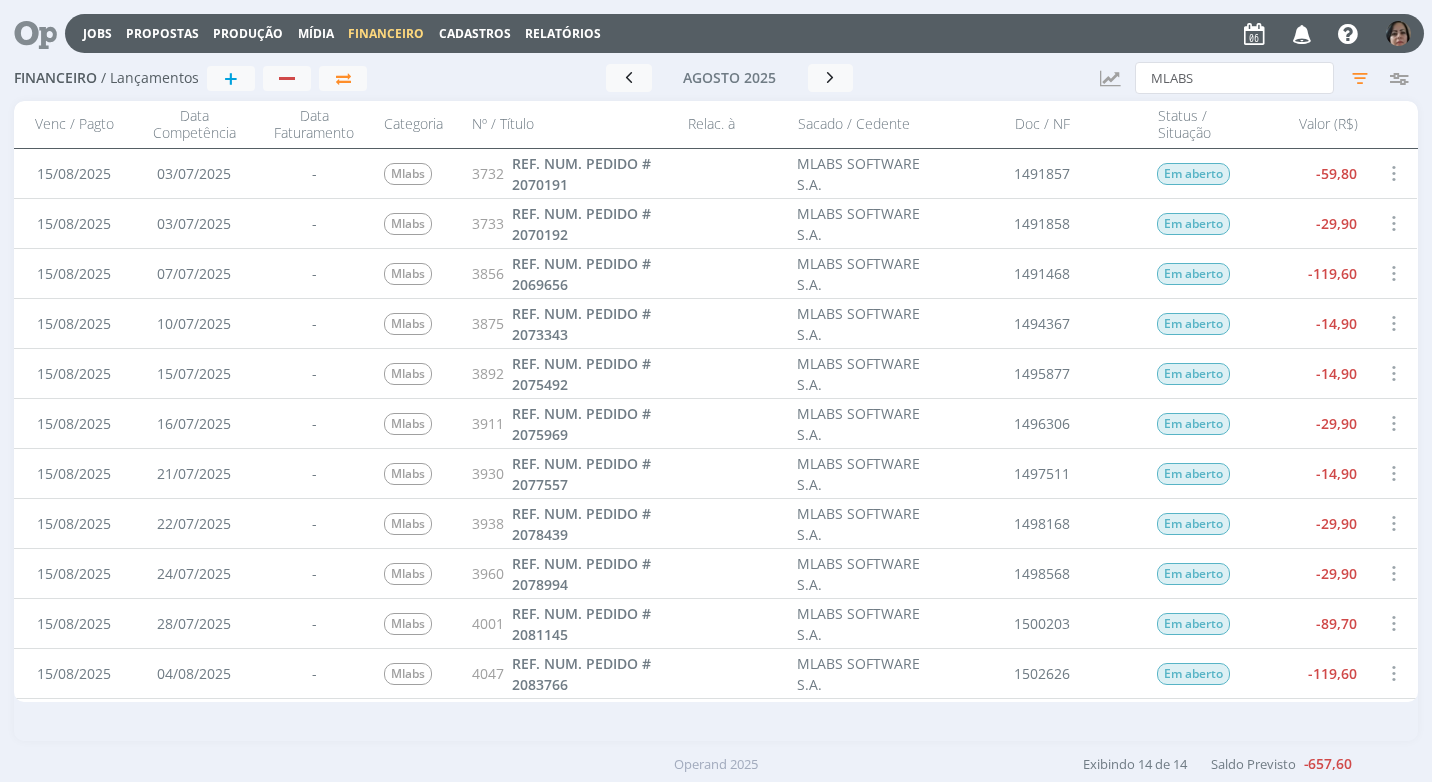 scroll, scrollTop: 197, scrollLeft: 0, axis: vertical 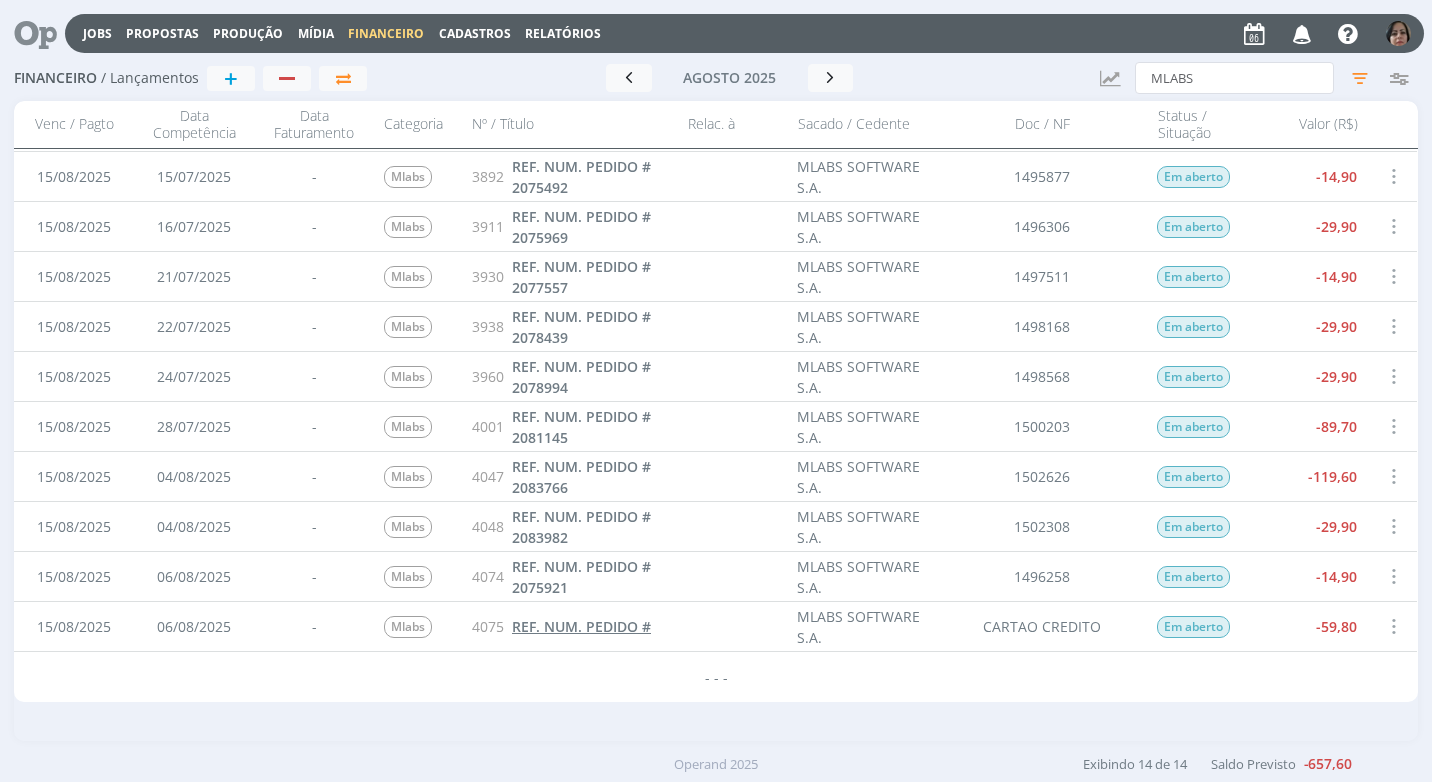 click on "REF. NUM. PEDIDO #" at bounding box center (581, 626) 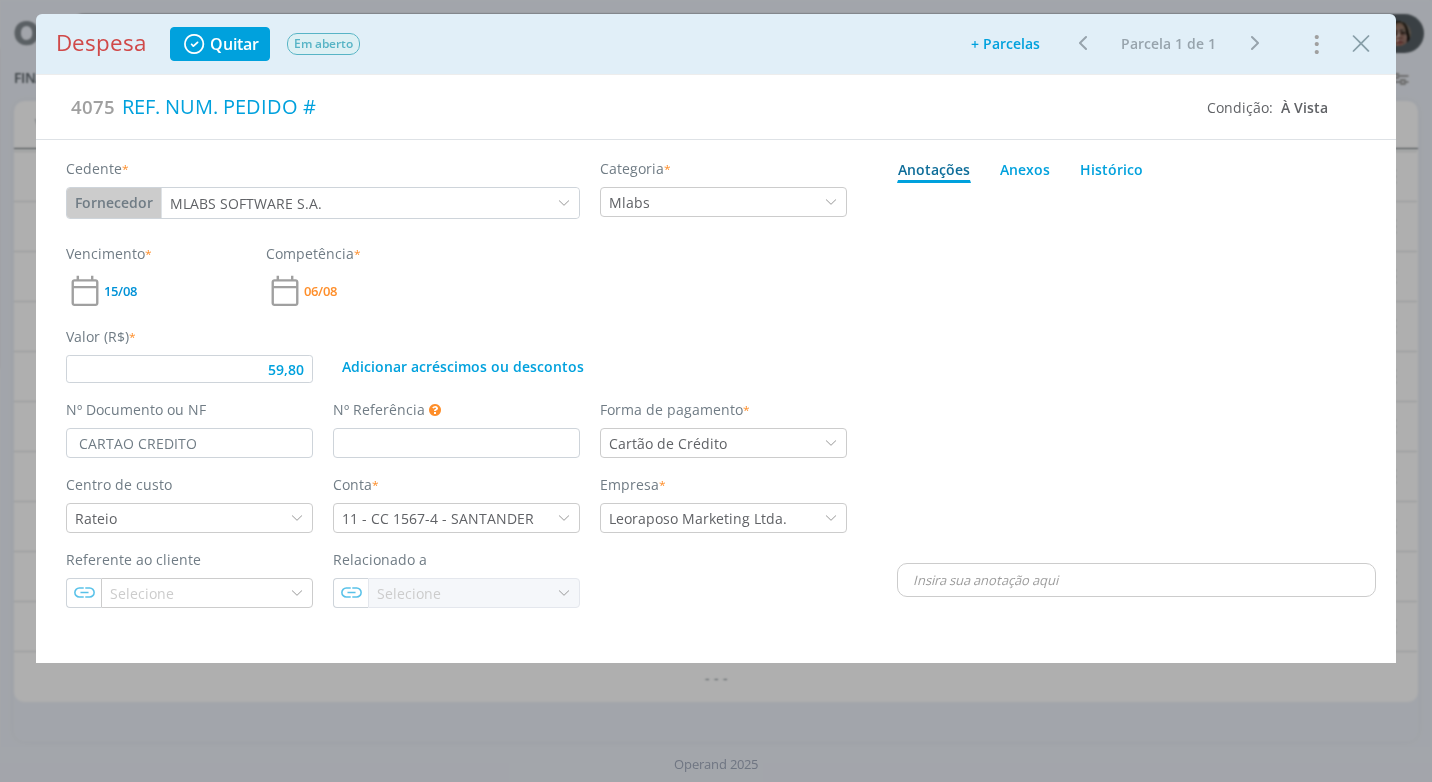 type on "59,80" 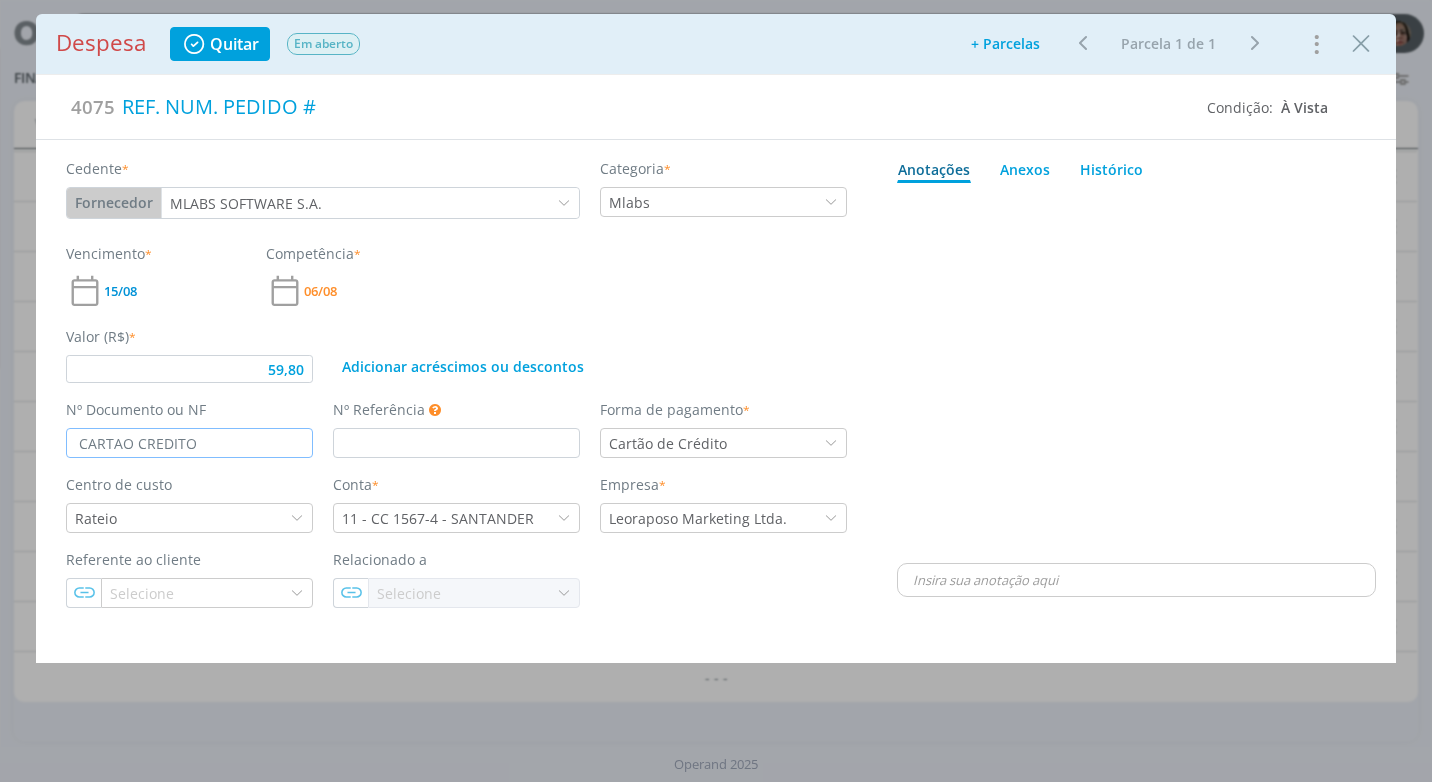 drag, startPoint x: 209, startPoint y: 447, endPoint x: 329, endPoint y: 656, distance: 241 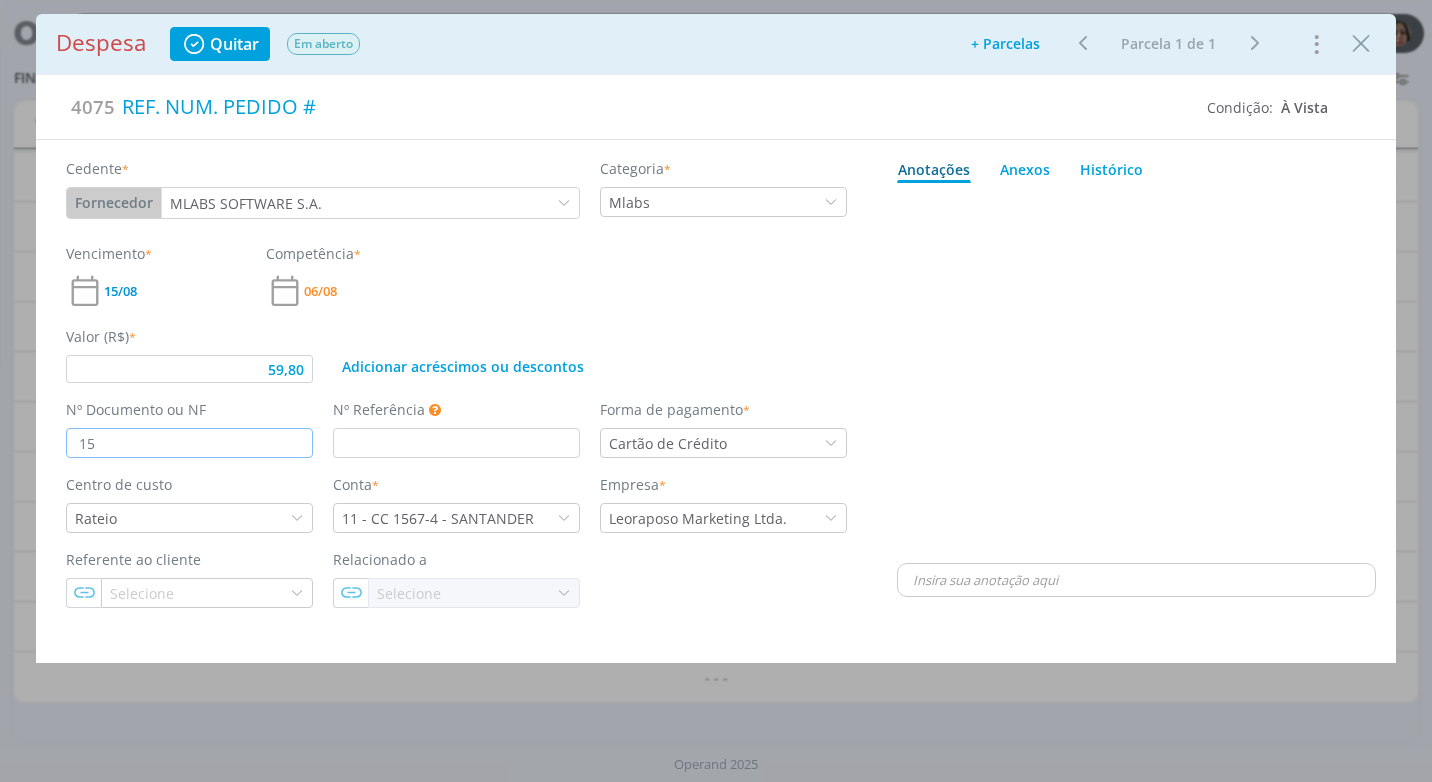 type on "150" 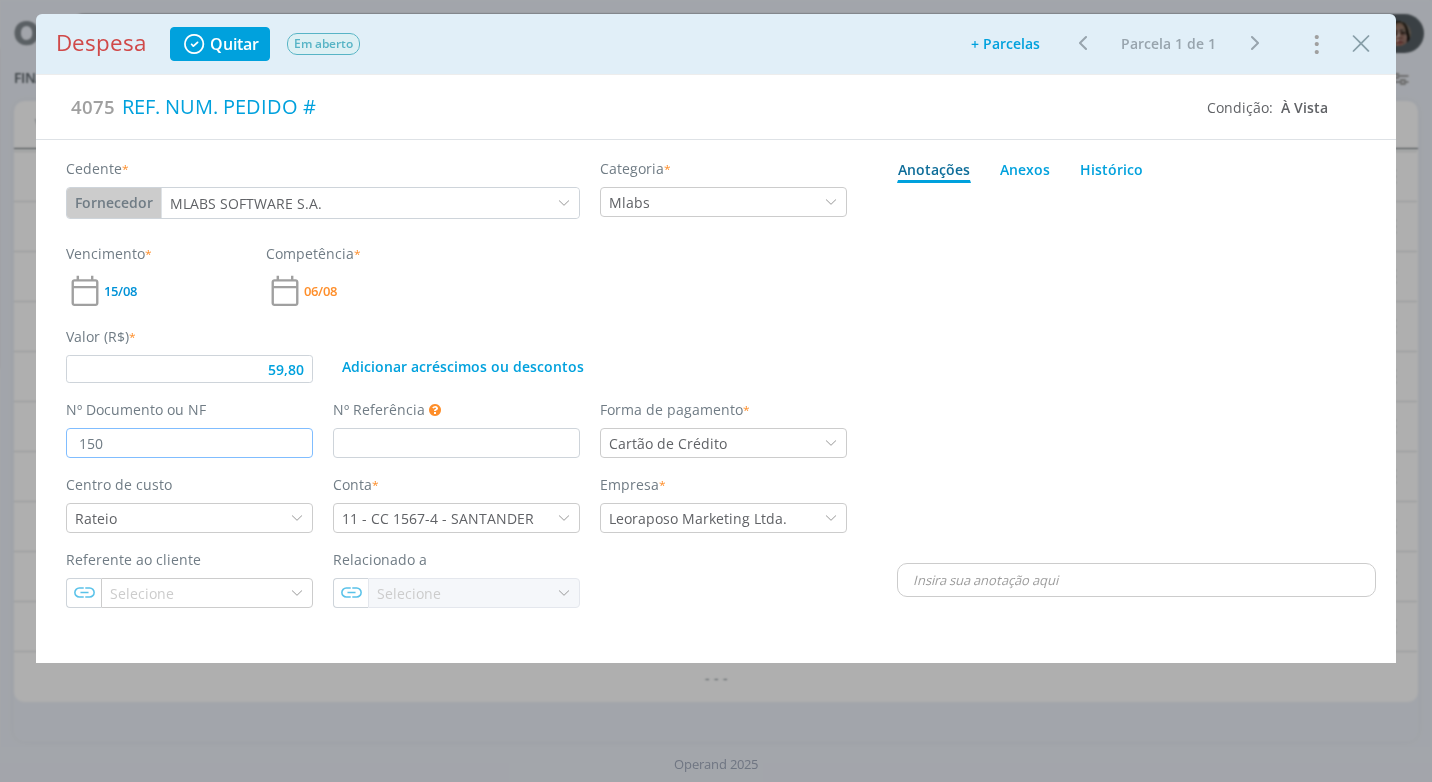 type on "59,80" 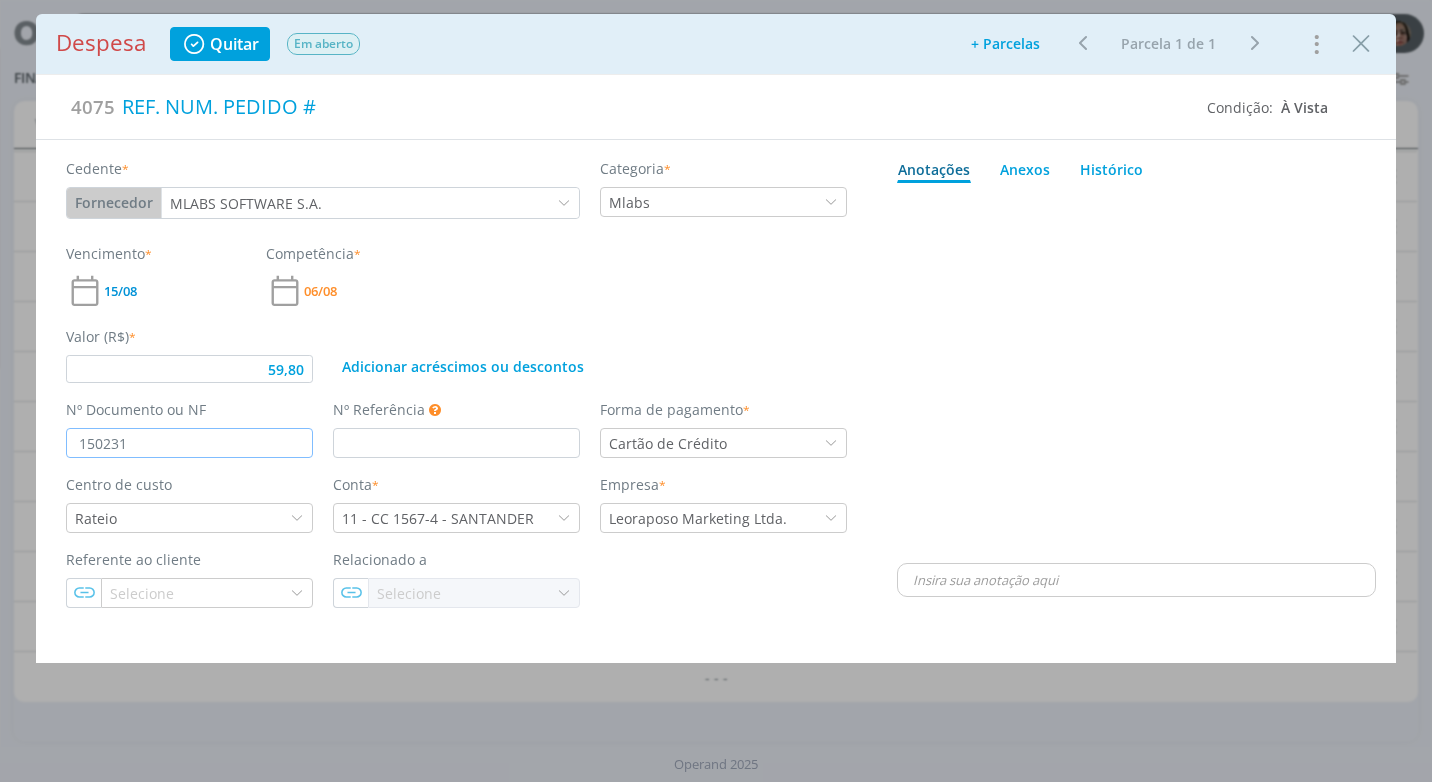 type on "1502314" 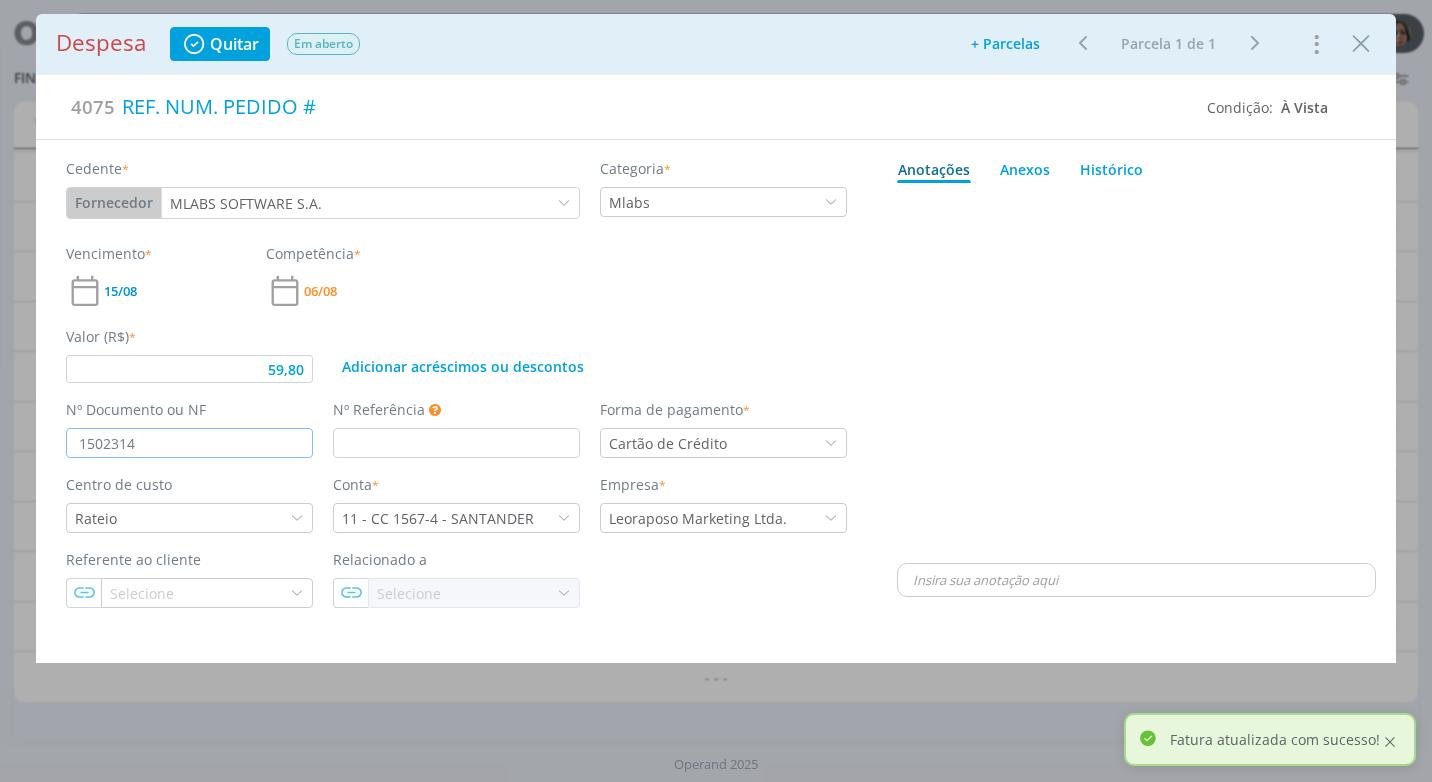 type on "59,80" 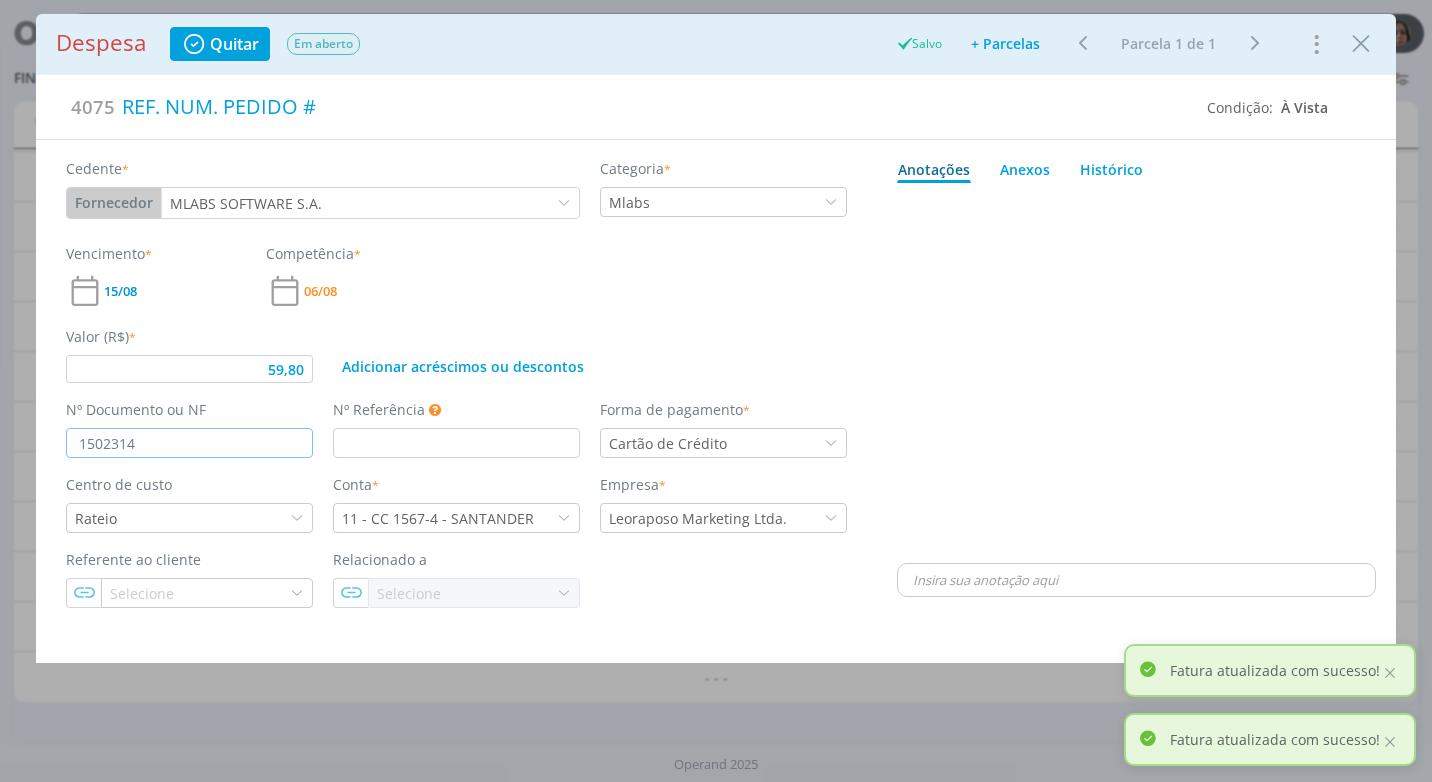 type on "1502314" 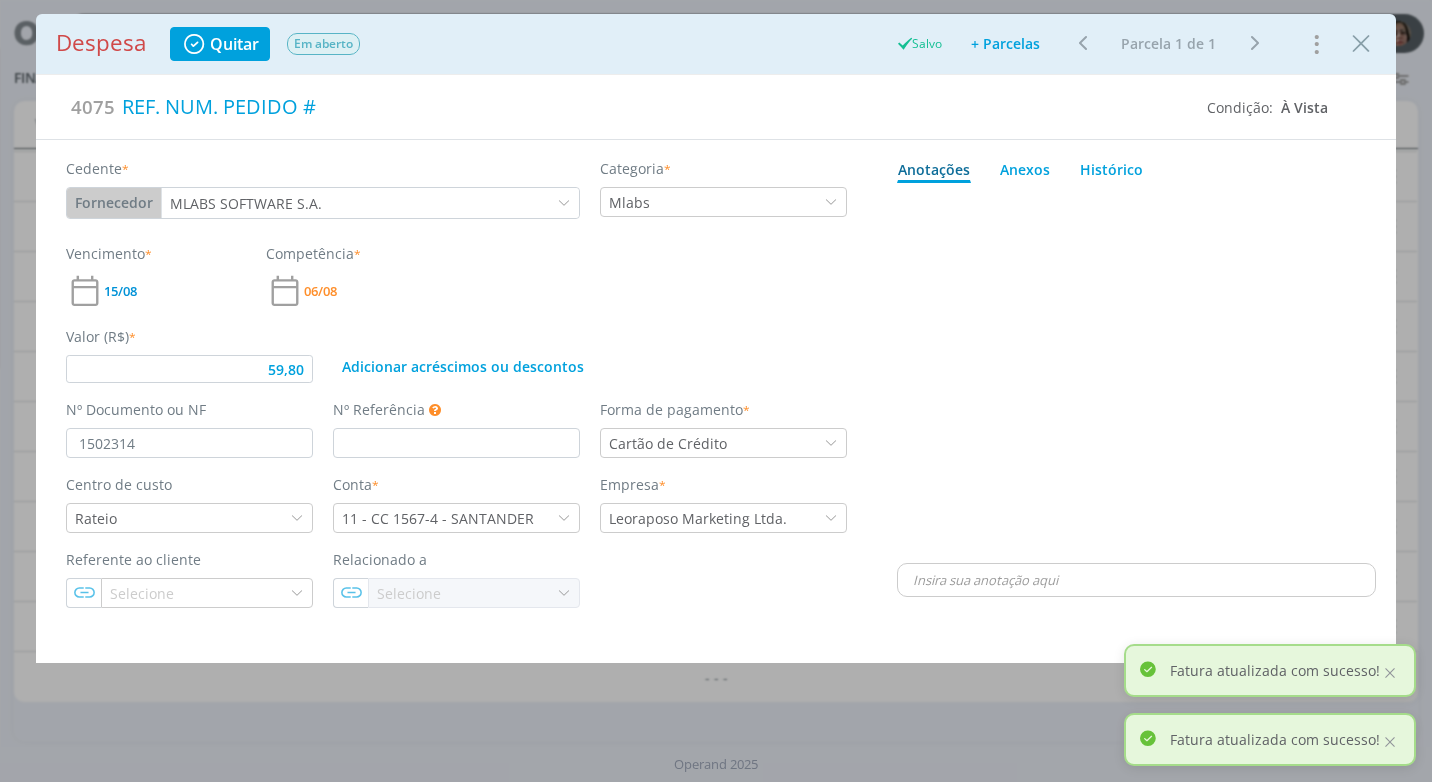 click at bounding box center [1136, 375] 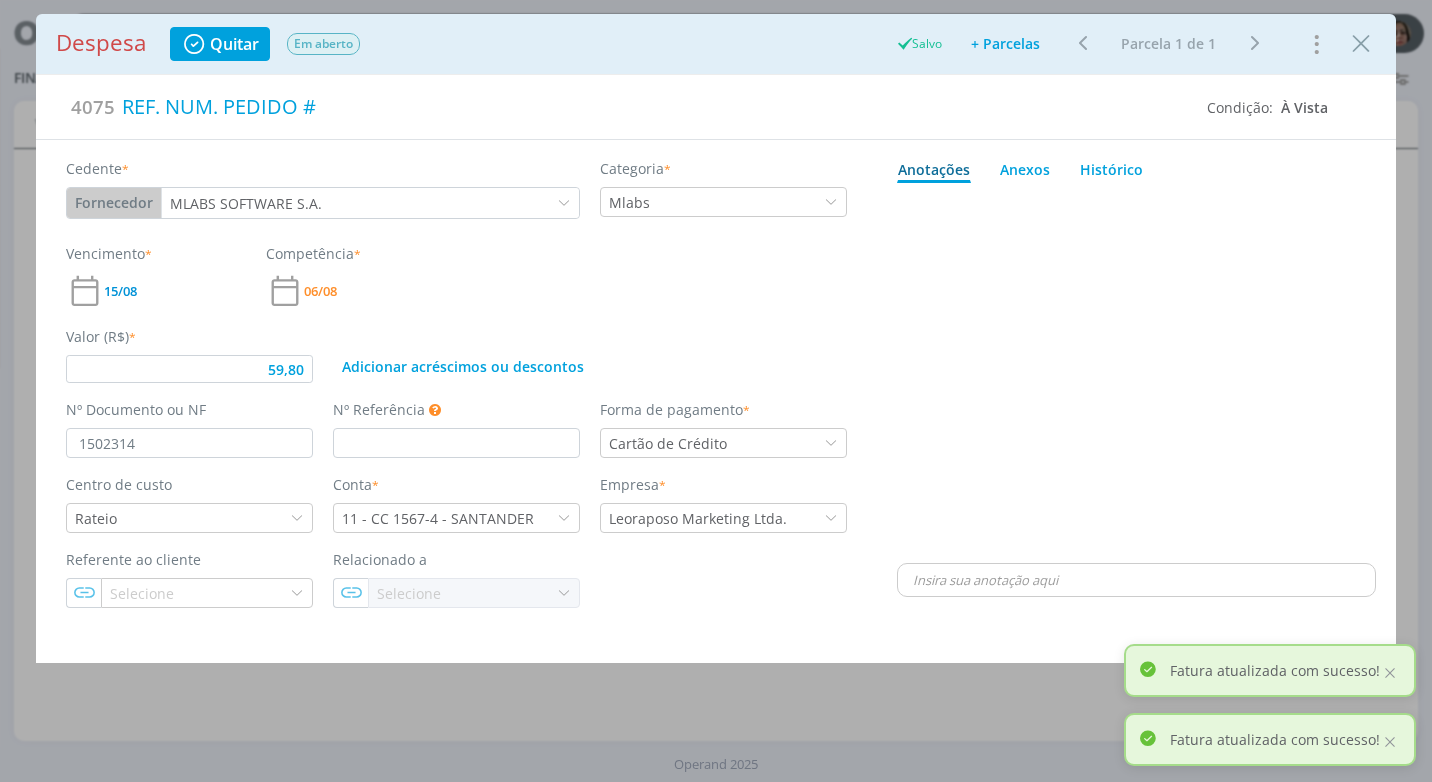 type on "59,80" 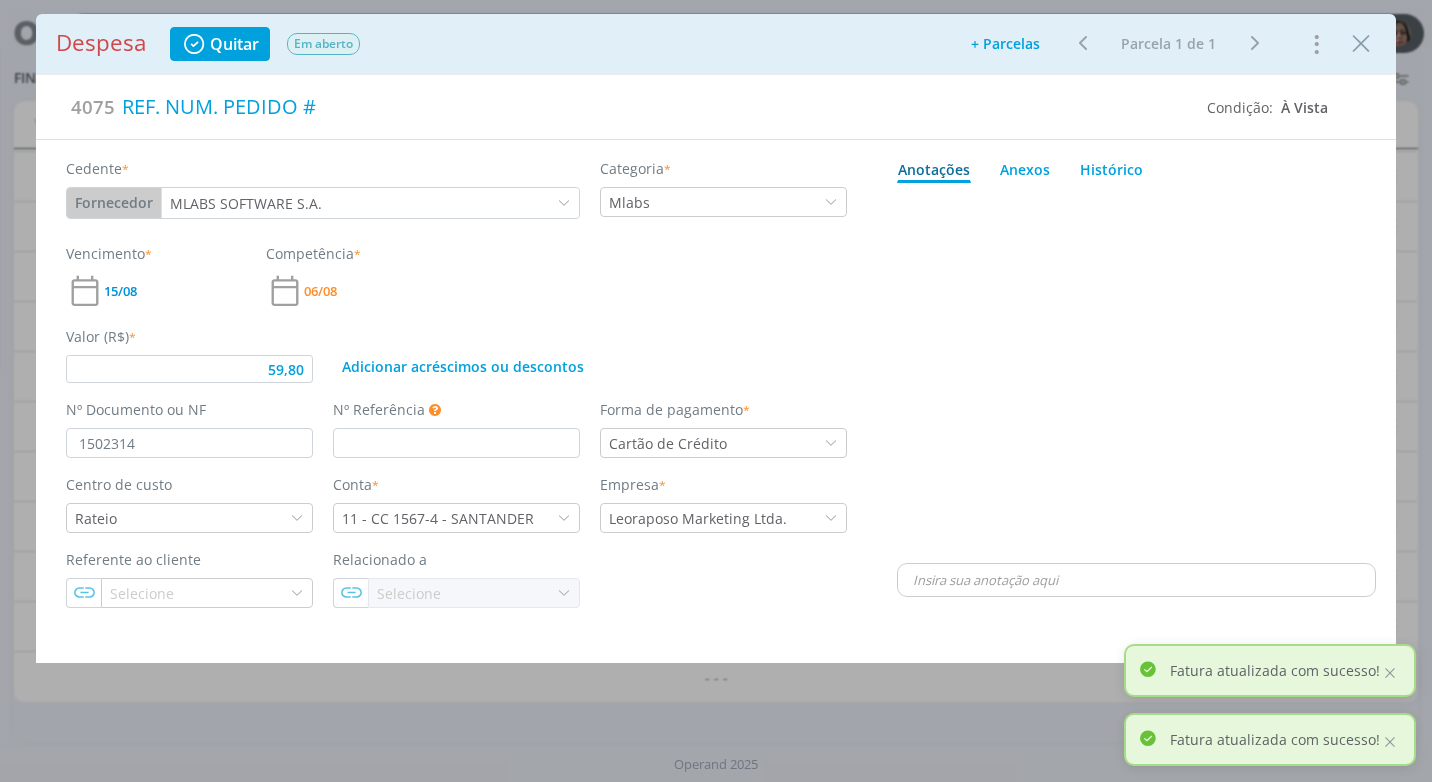 scroll, scrollTop: 0, scrollLeft: 0, axis: both 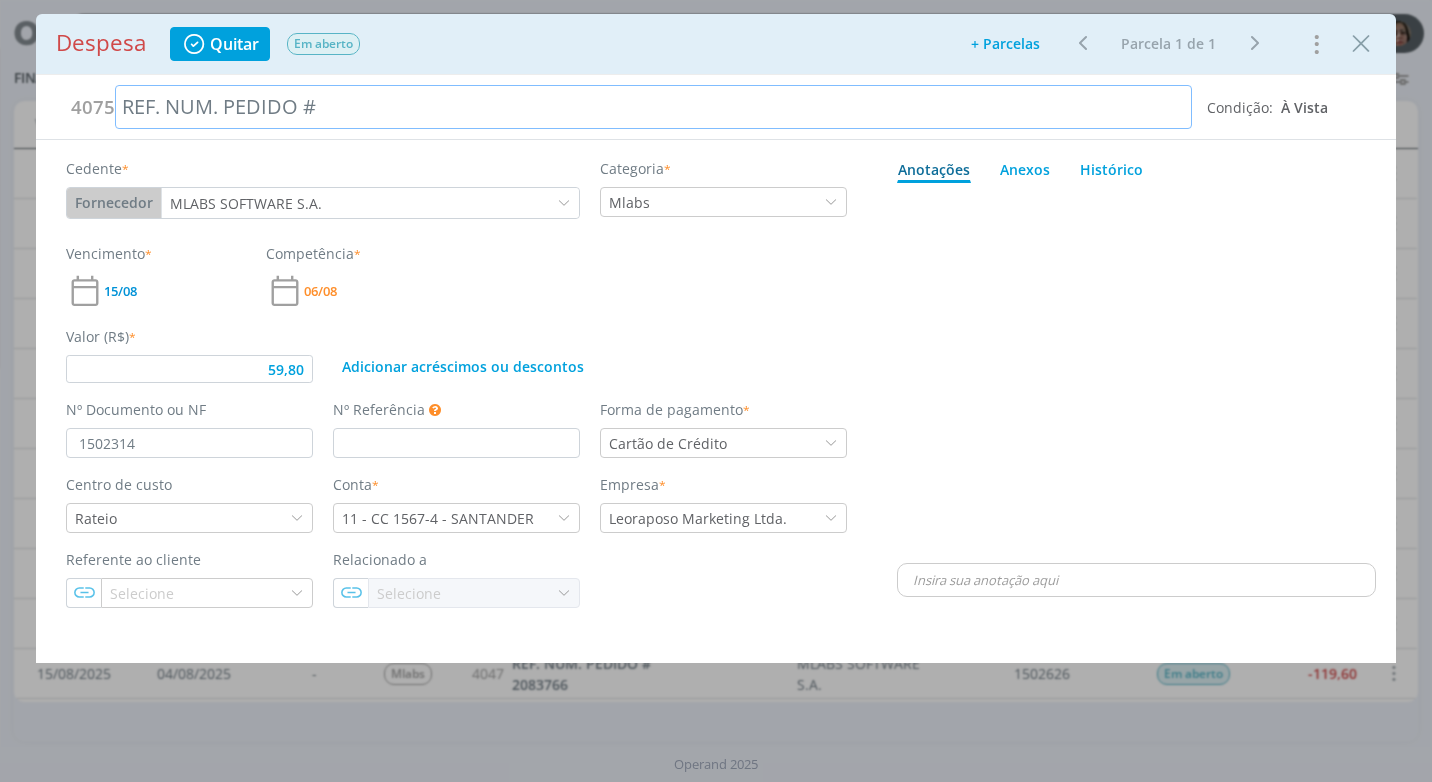 click on "REF. NUM. PEDIDO #" at bounding box center (653, 107) 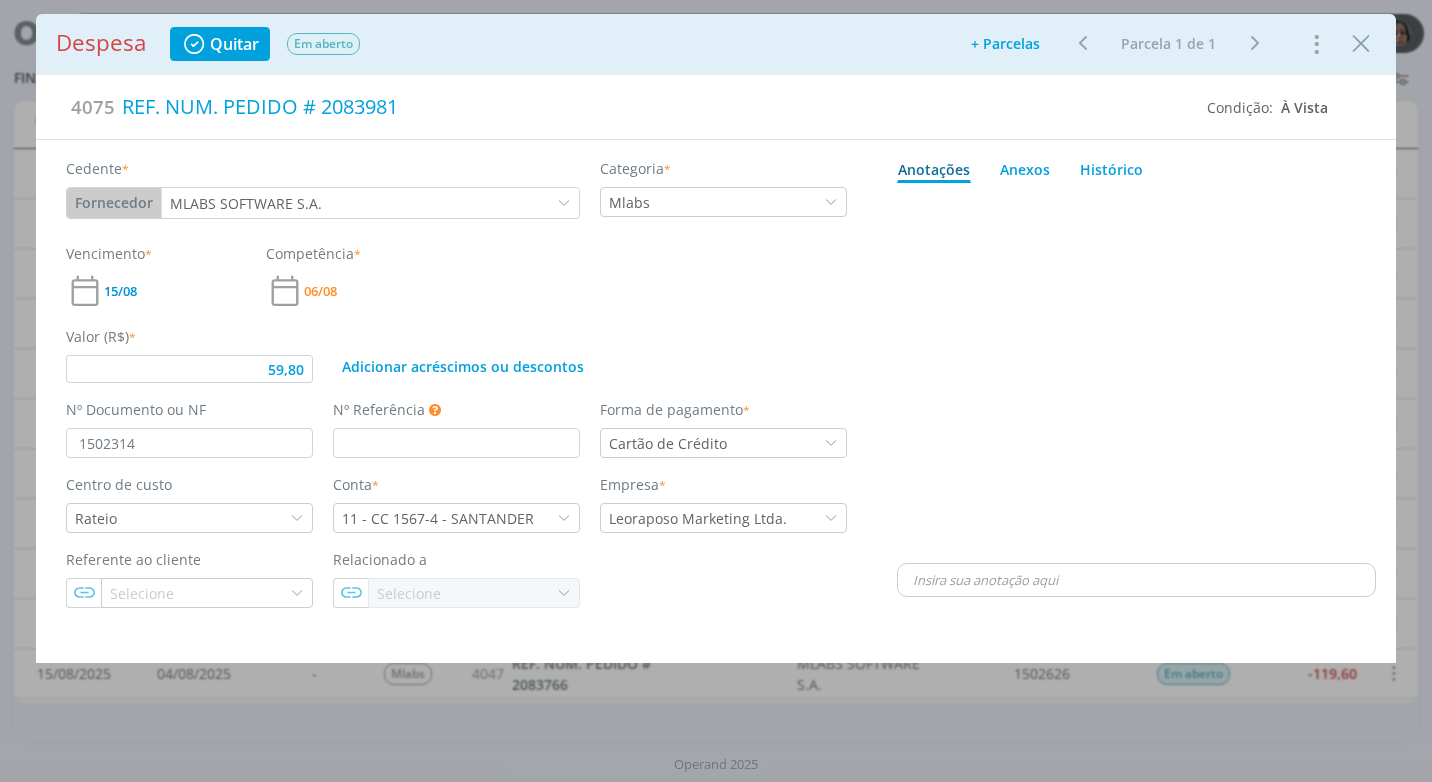 click at bounding box center [1136, 375] 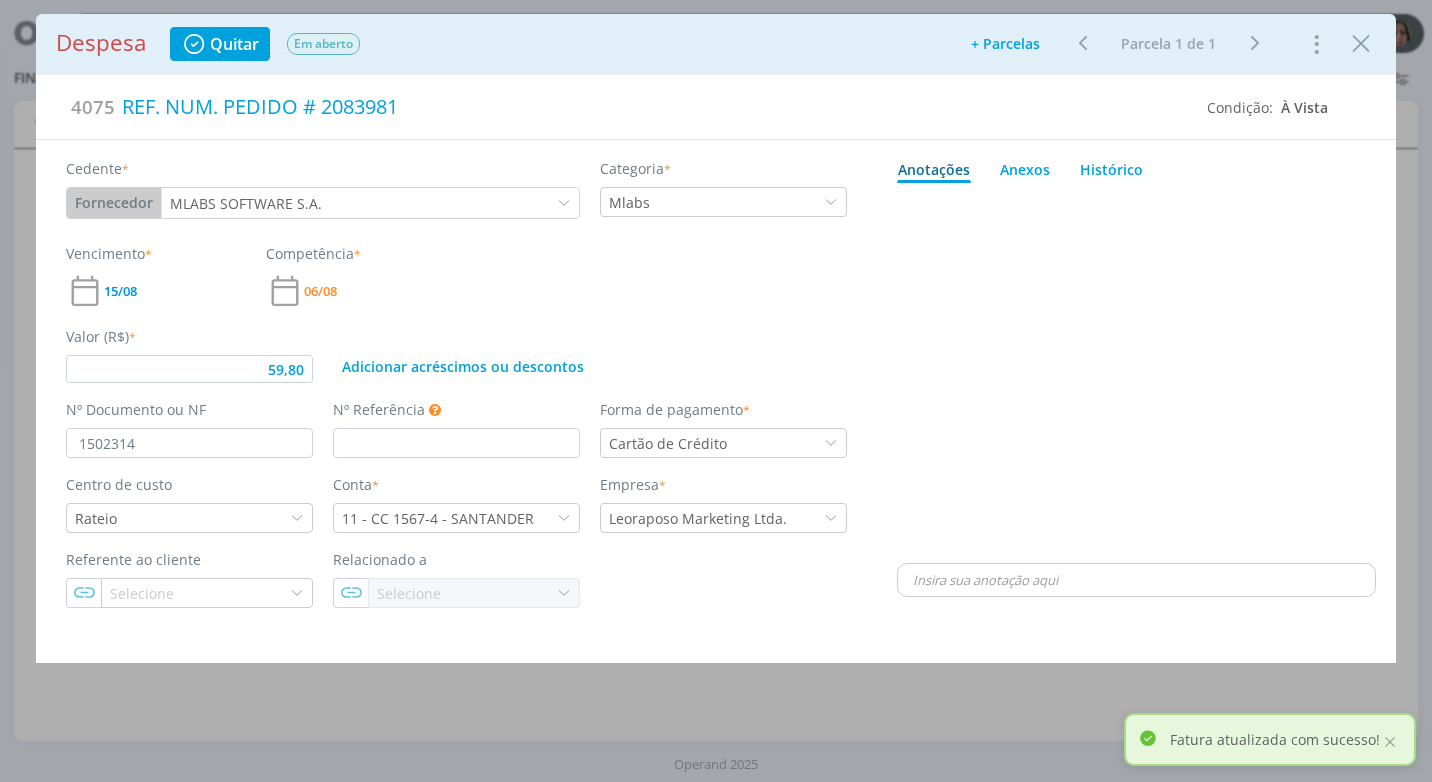 drag, startPoint x: 1040, startPoint y: 165, endPoint x: 1074, endPoint y: 223, distance: 67.23094 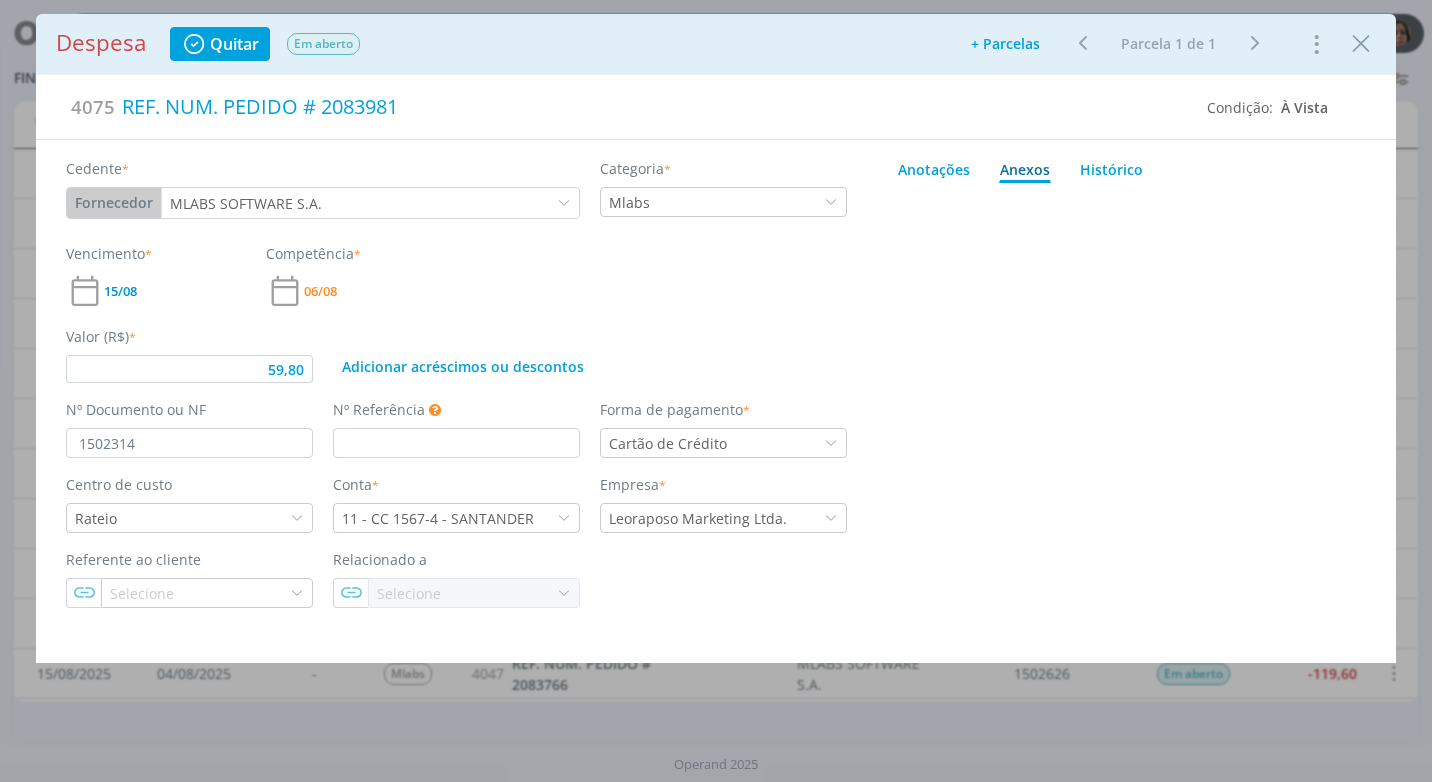 type on "59,80" 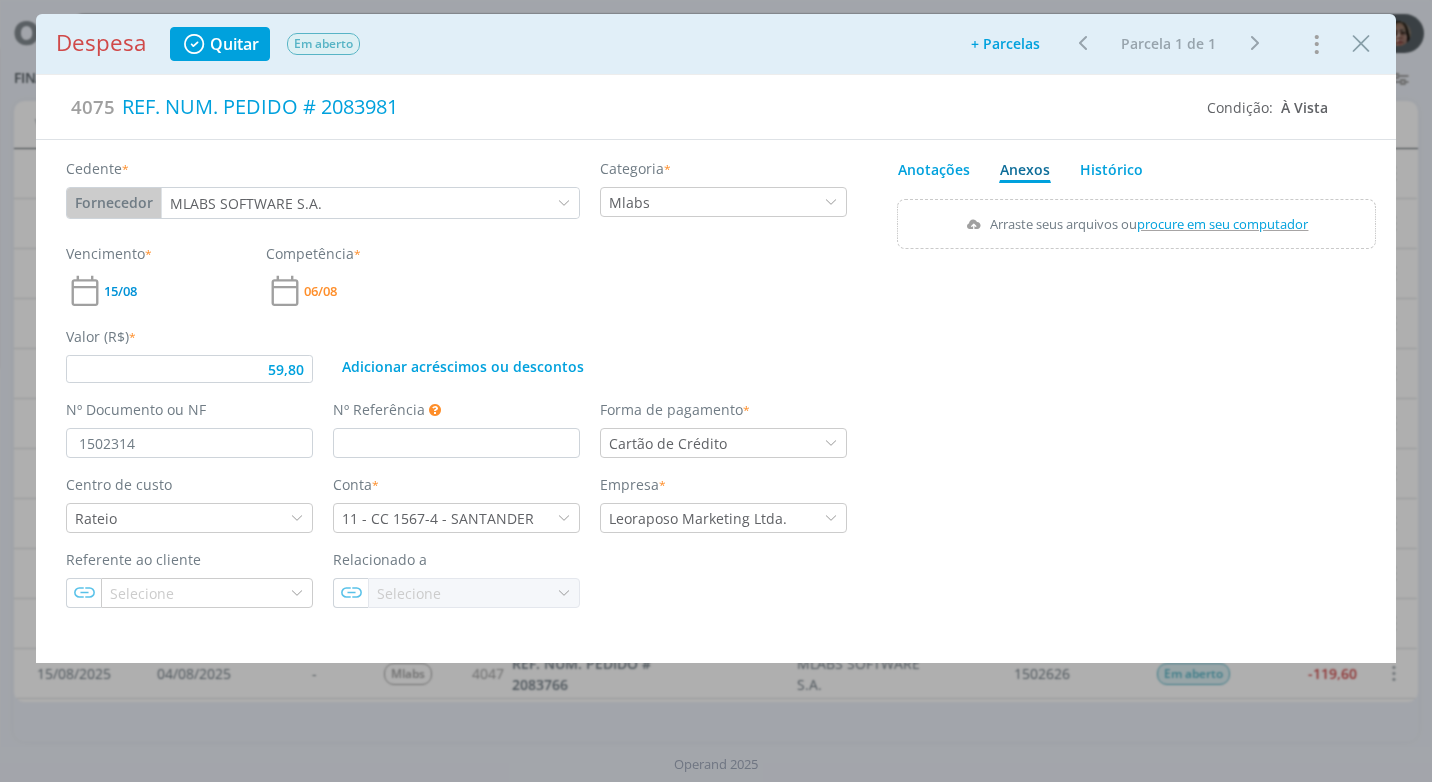 click on "procure em seu computador" at bounding box center (1223, 224) 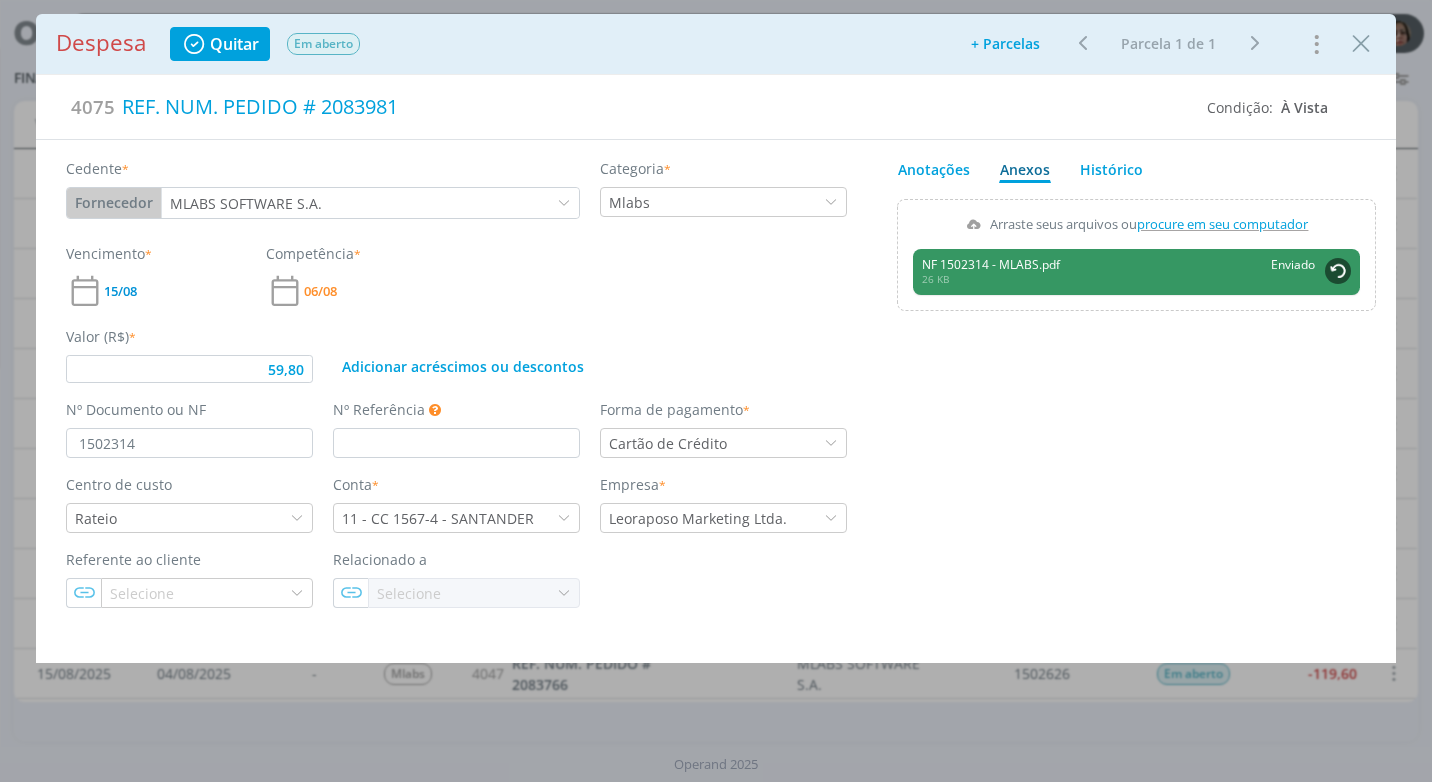 type on "59,80" 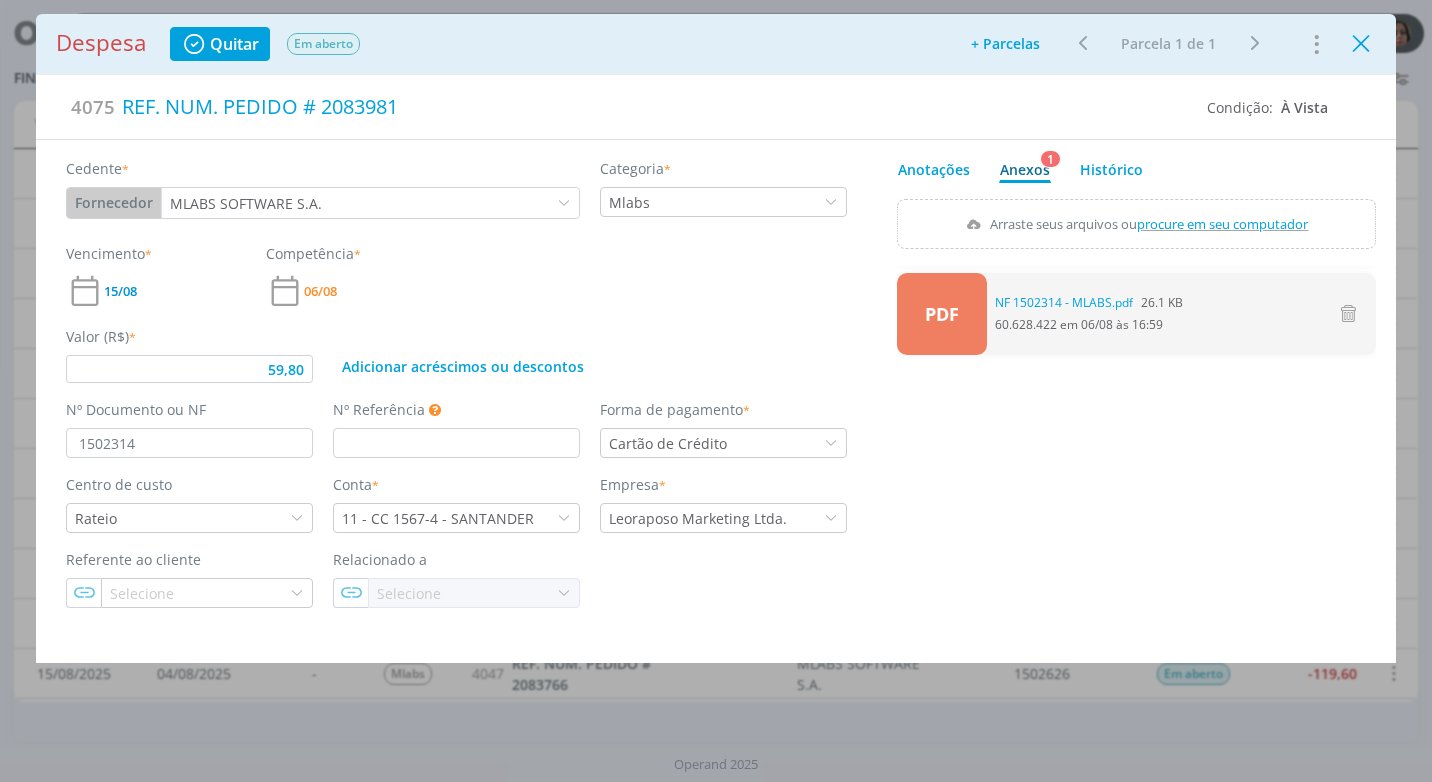 click at bounding box center [1361, 44] 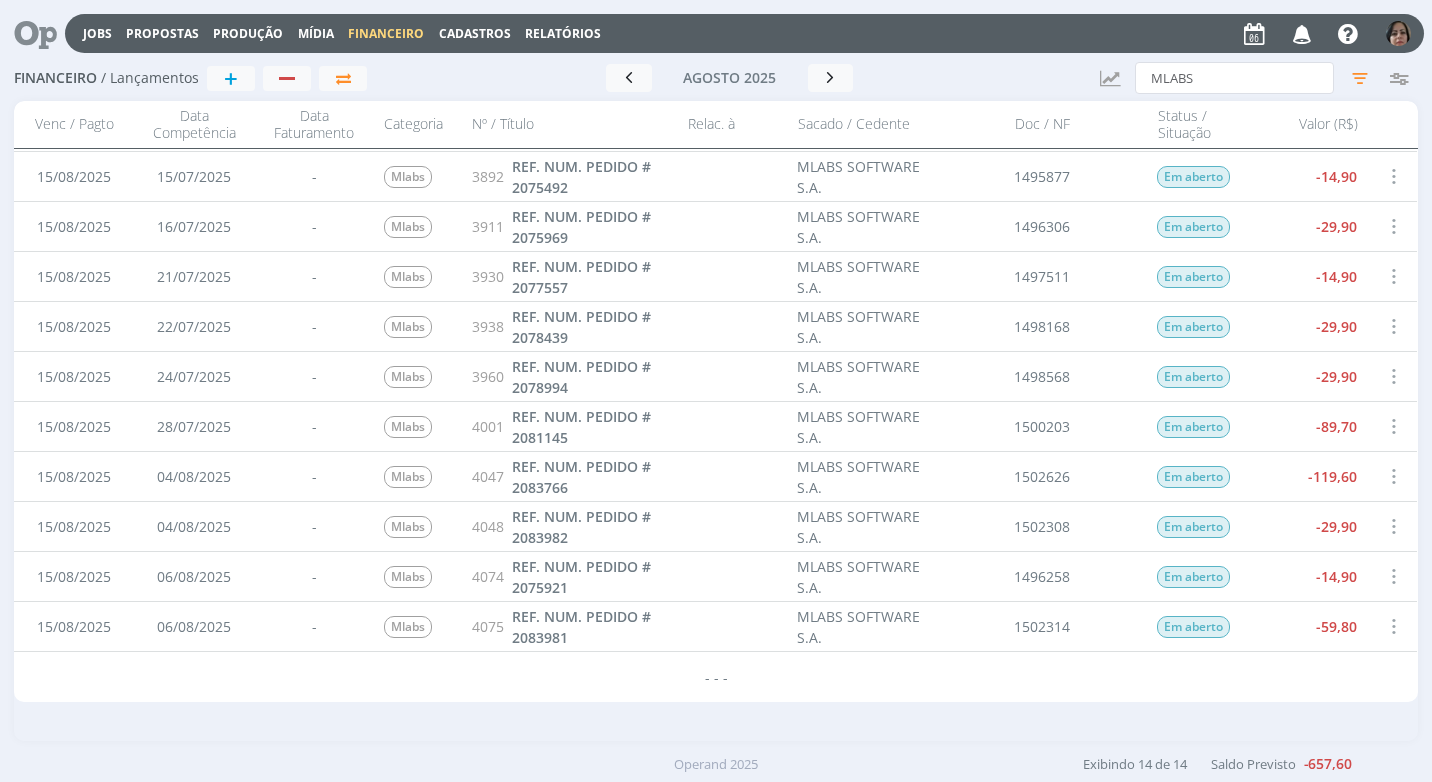 scroll, scrollTop: 0, scrollLeft: 0, axis: both 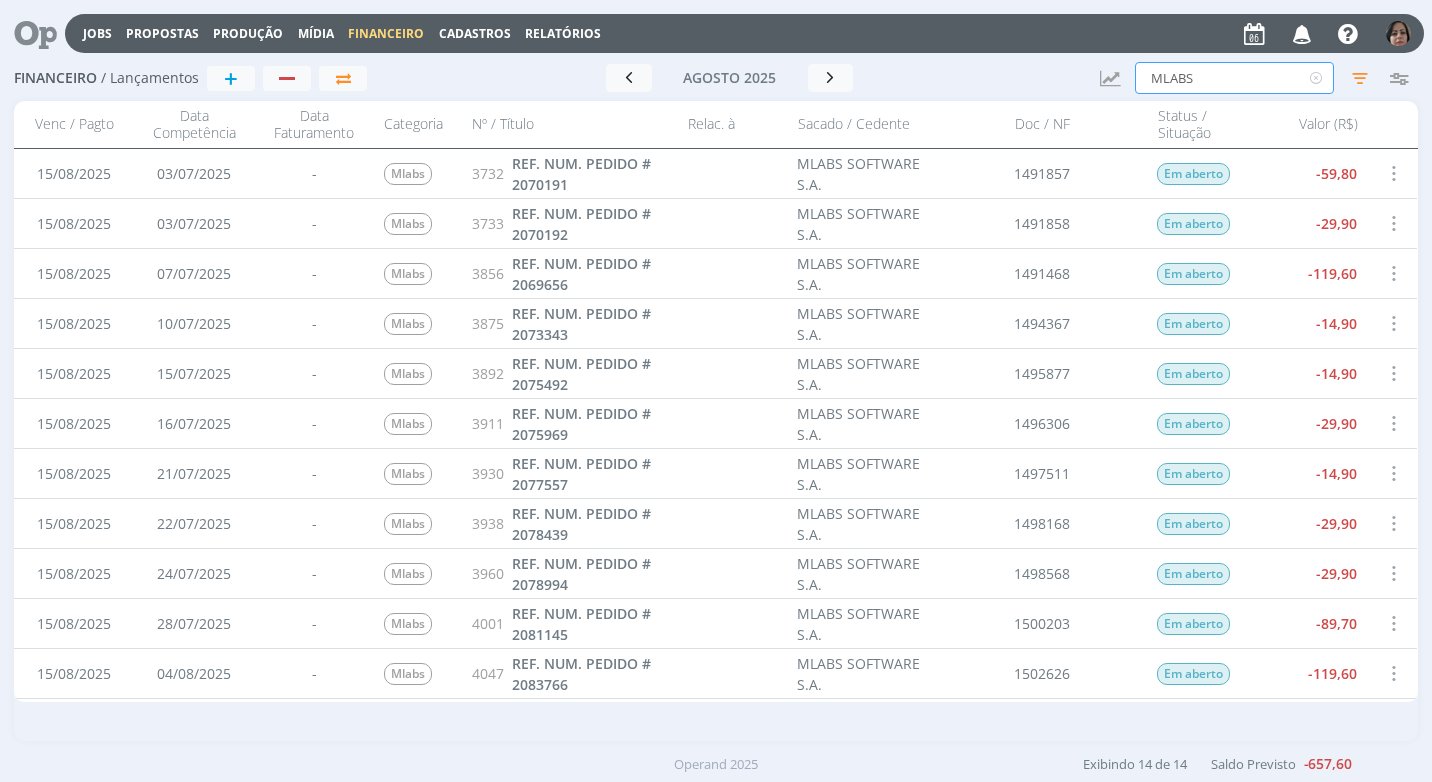 click on "MLABS" at bounding box center [1234, 78] 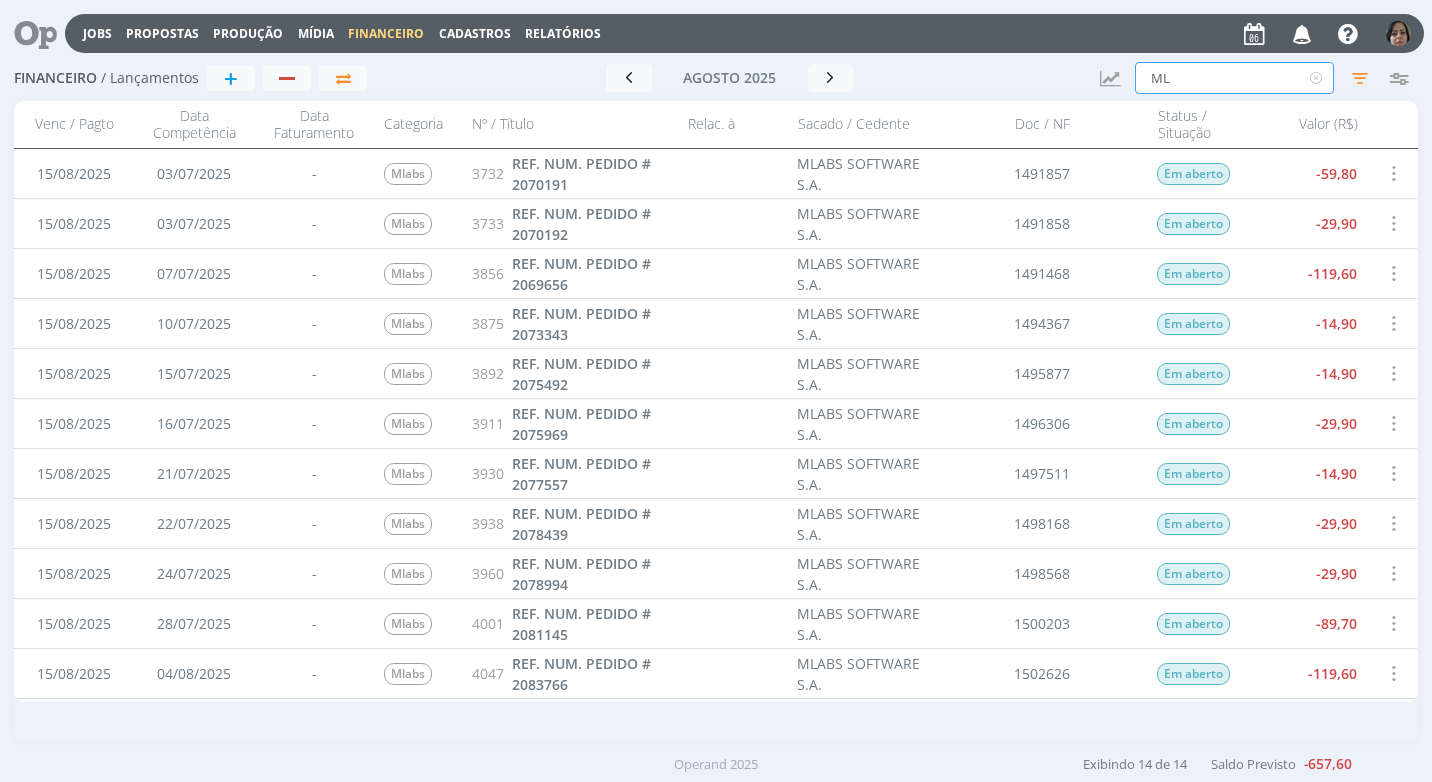 type on "M" 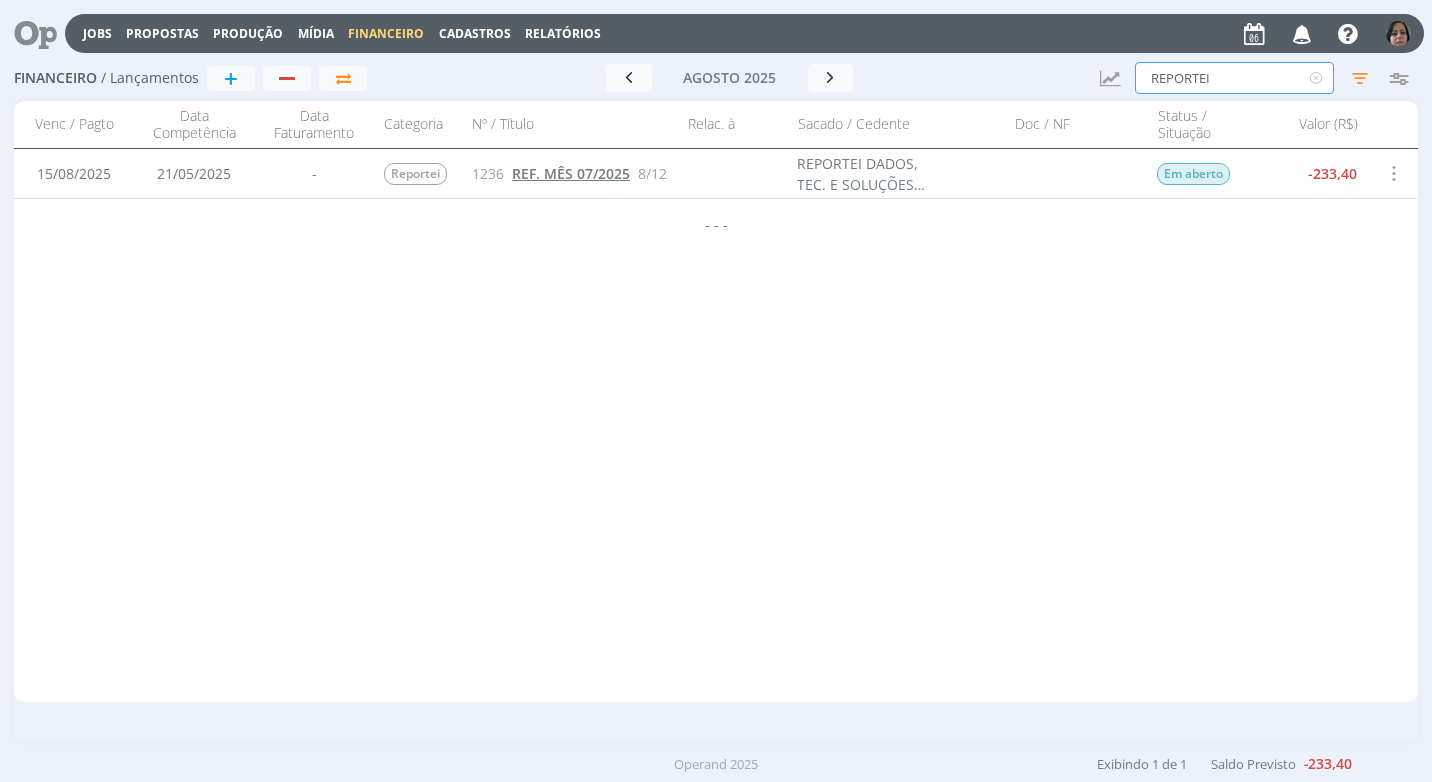 type on "REPORTEI" 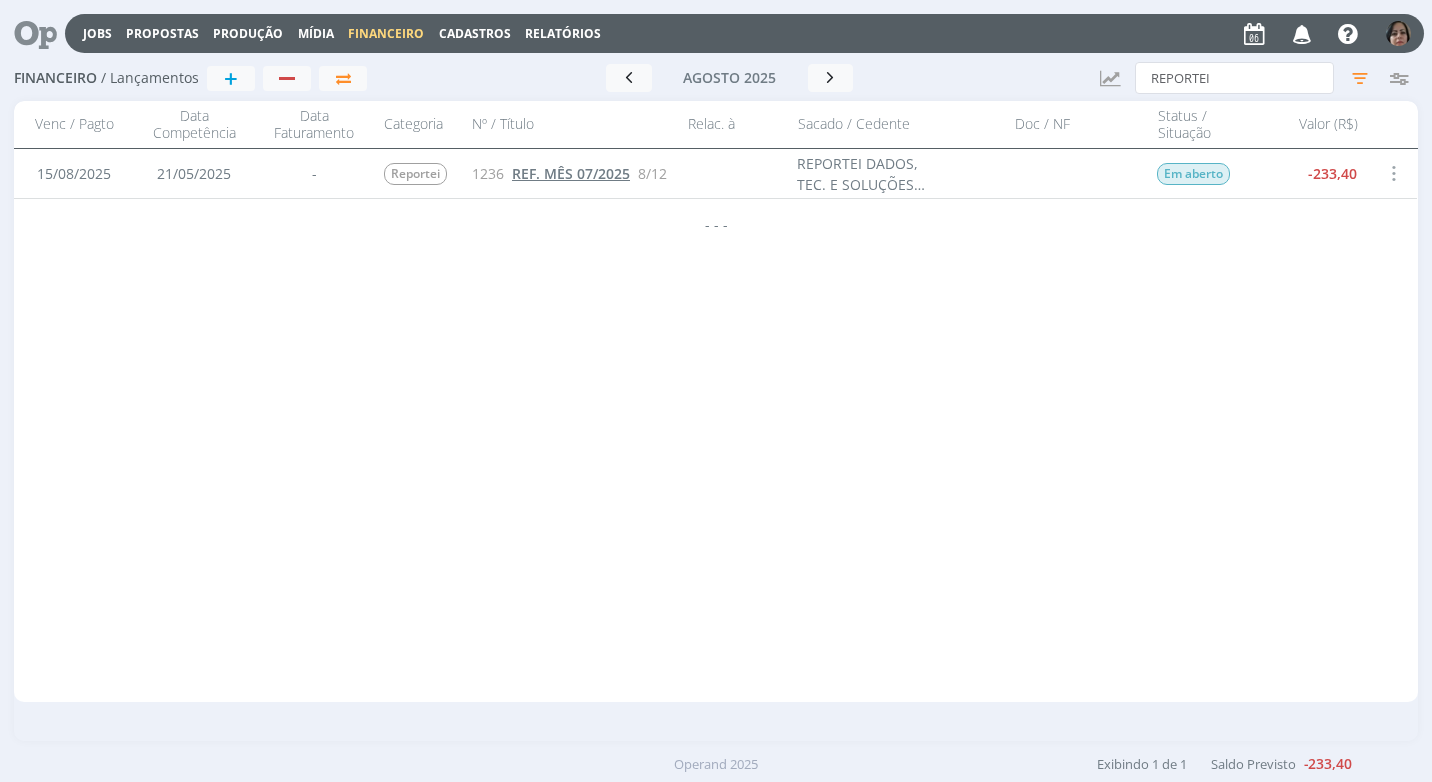 click on "REF. MÊS 07/2025" at bounding box center (571, 173) 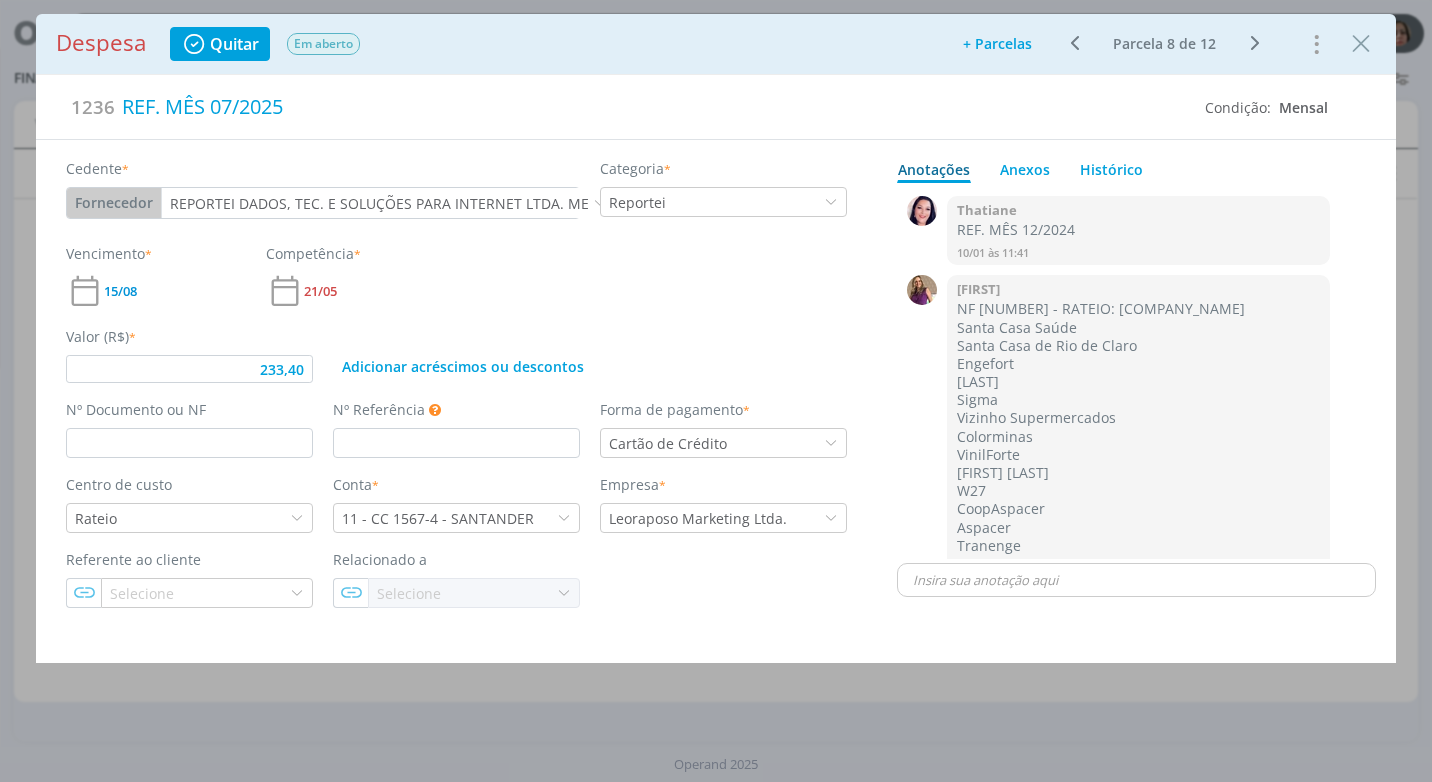 type on "233,40" 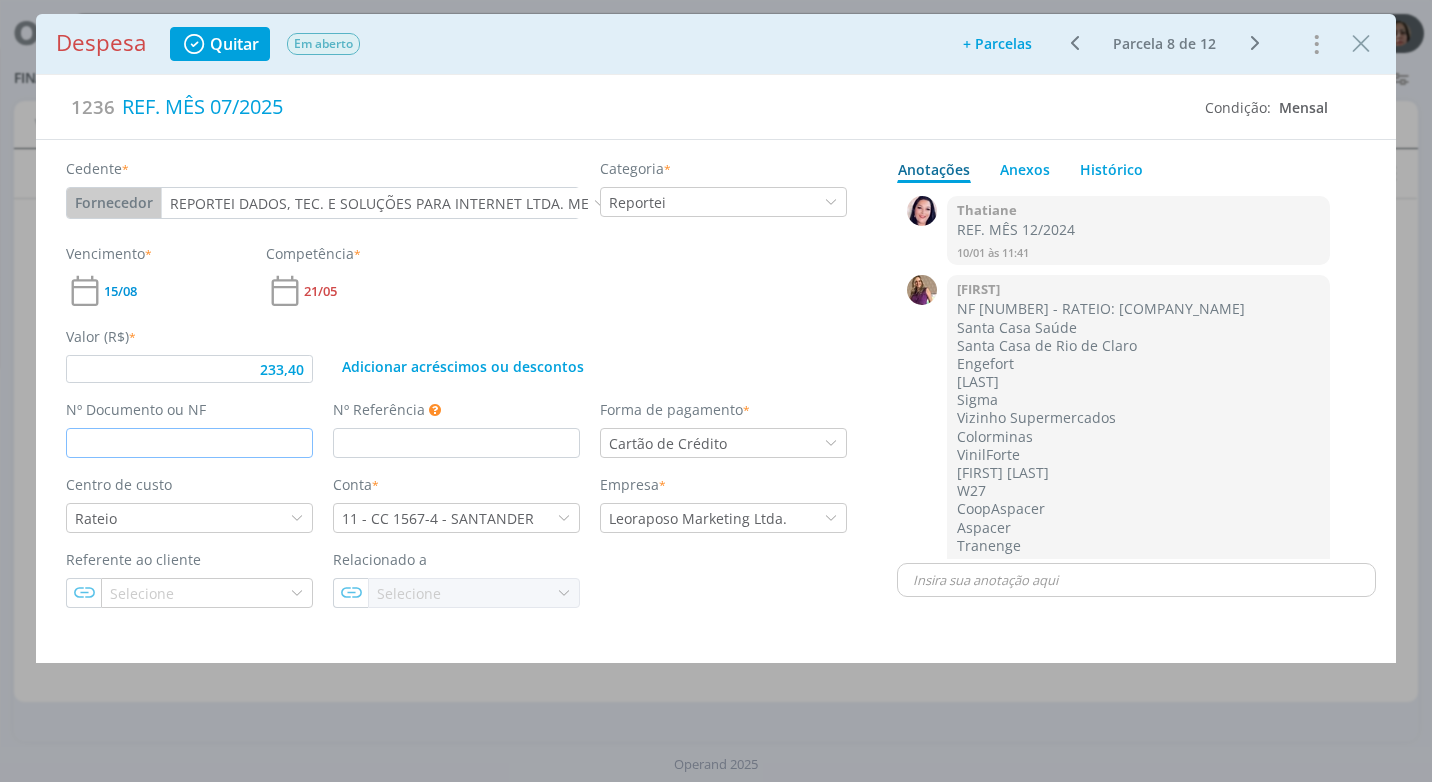 click at bounding box center [189, 443] 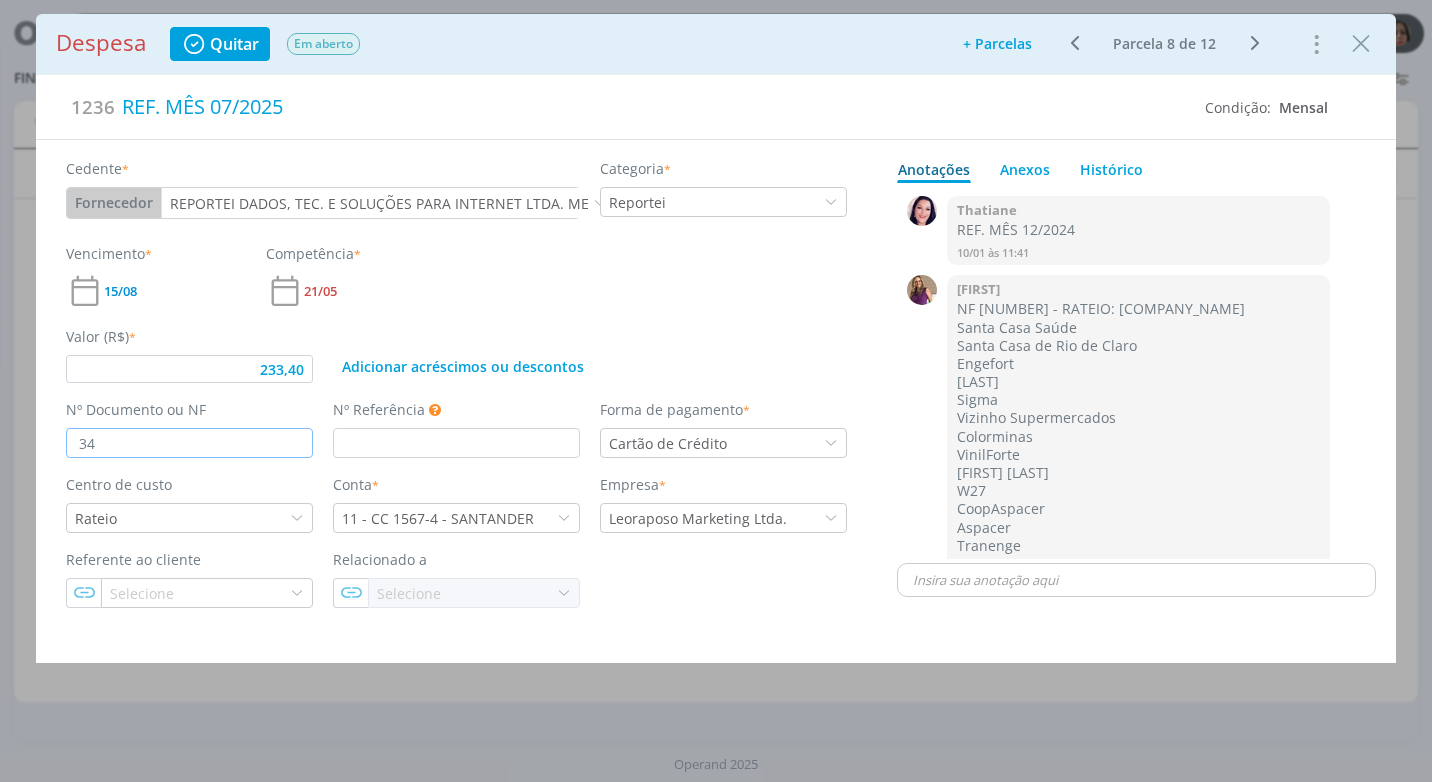 type on "349" 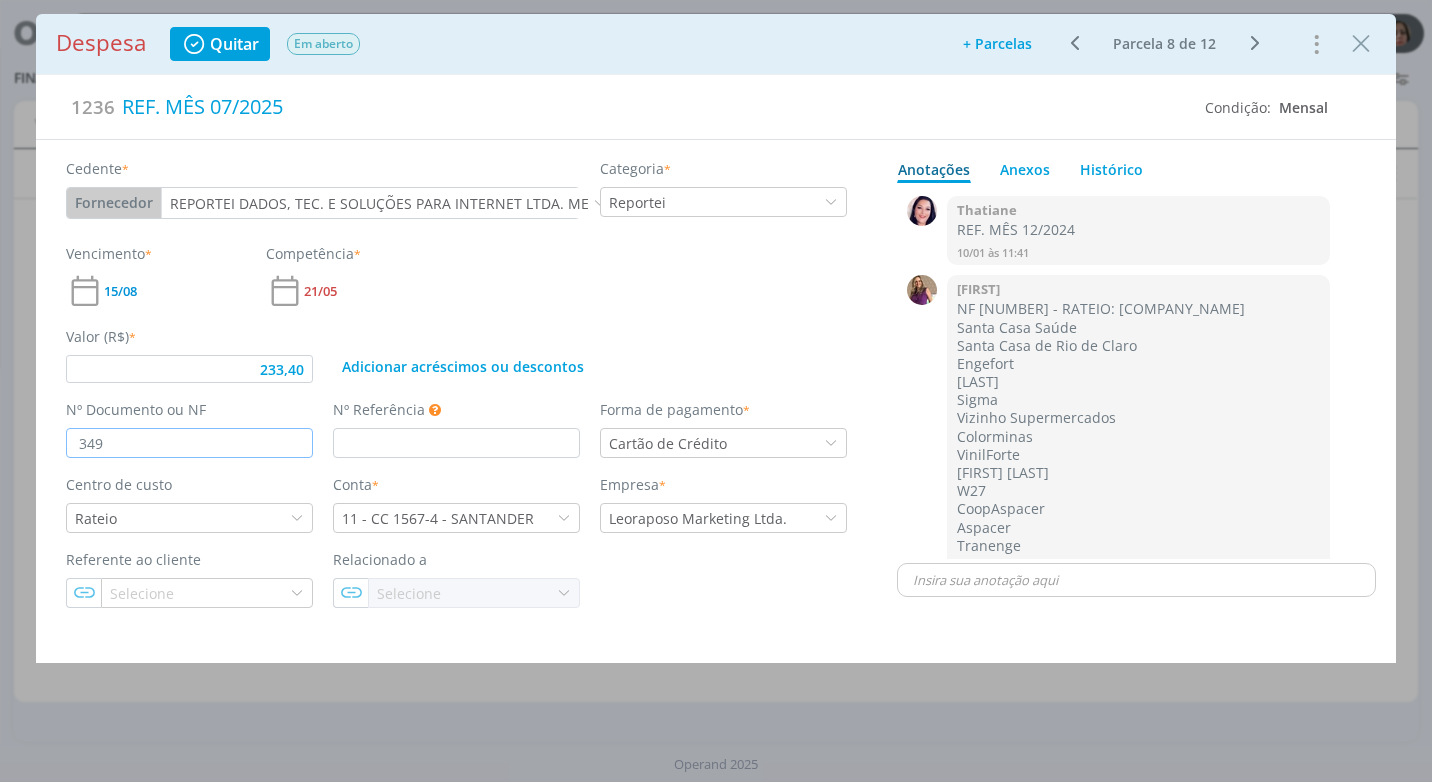 type on "233,40" 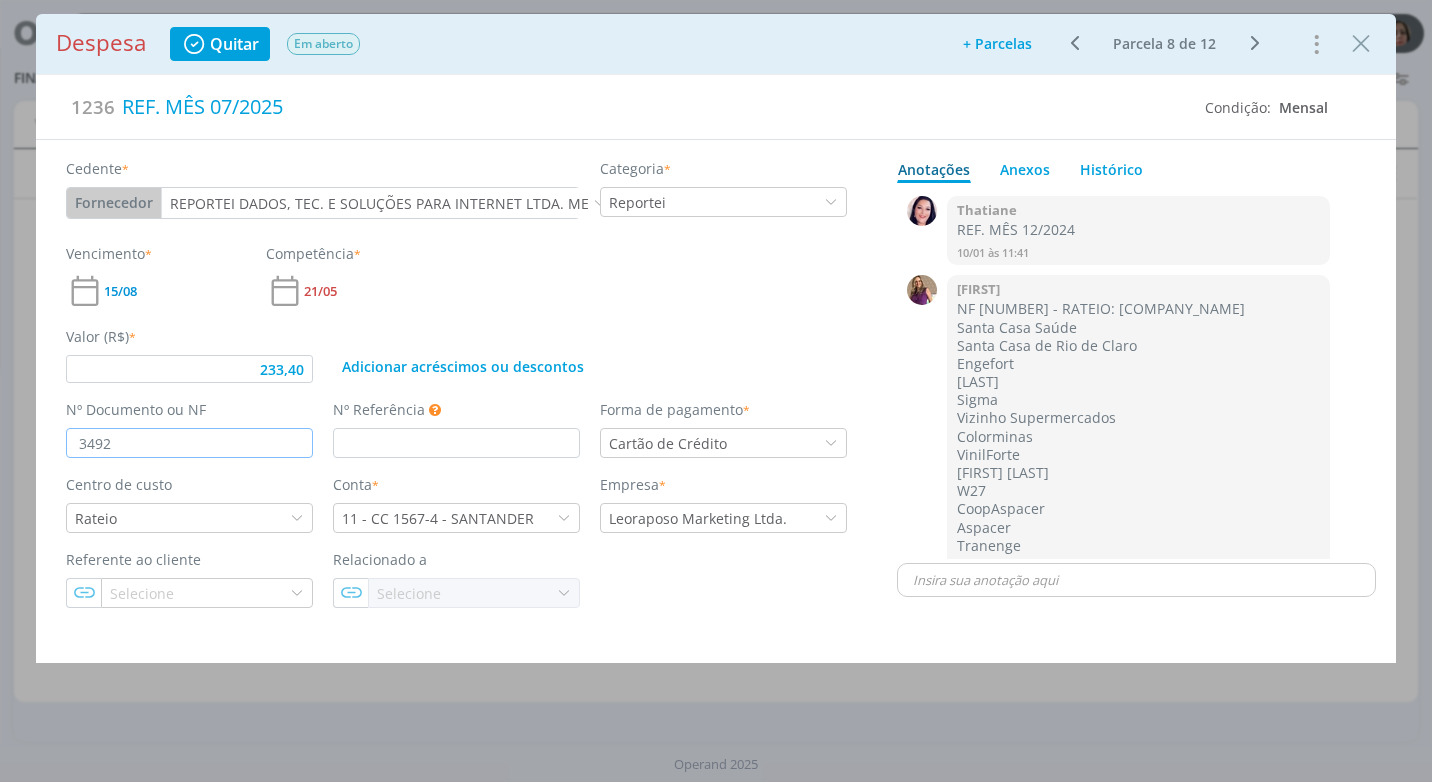 type on "34922" 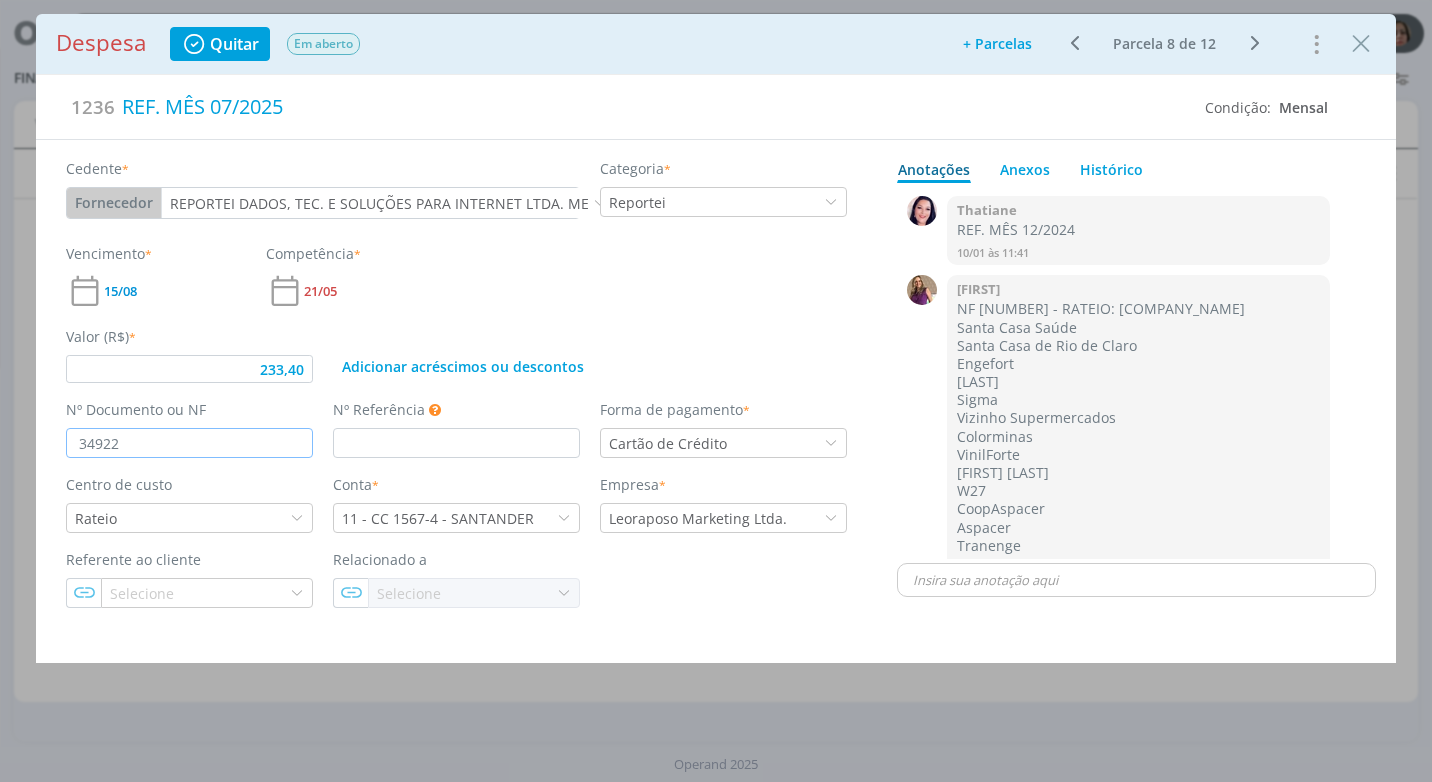 type on "233,40" 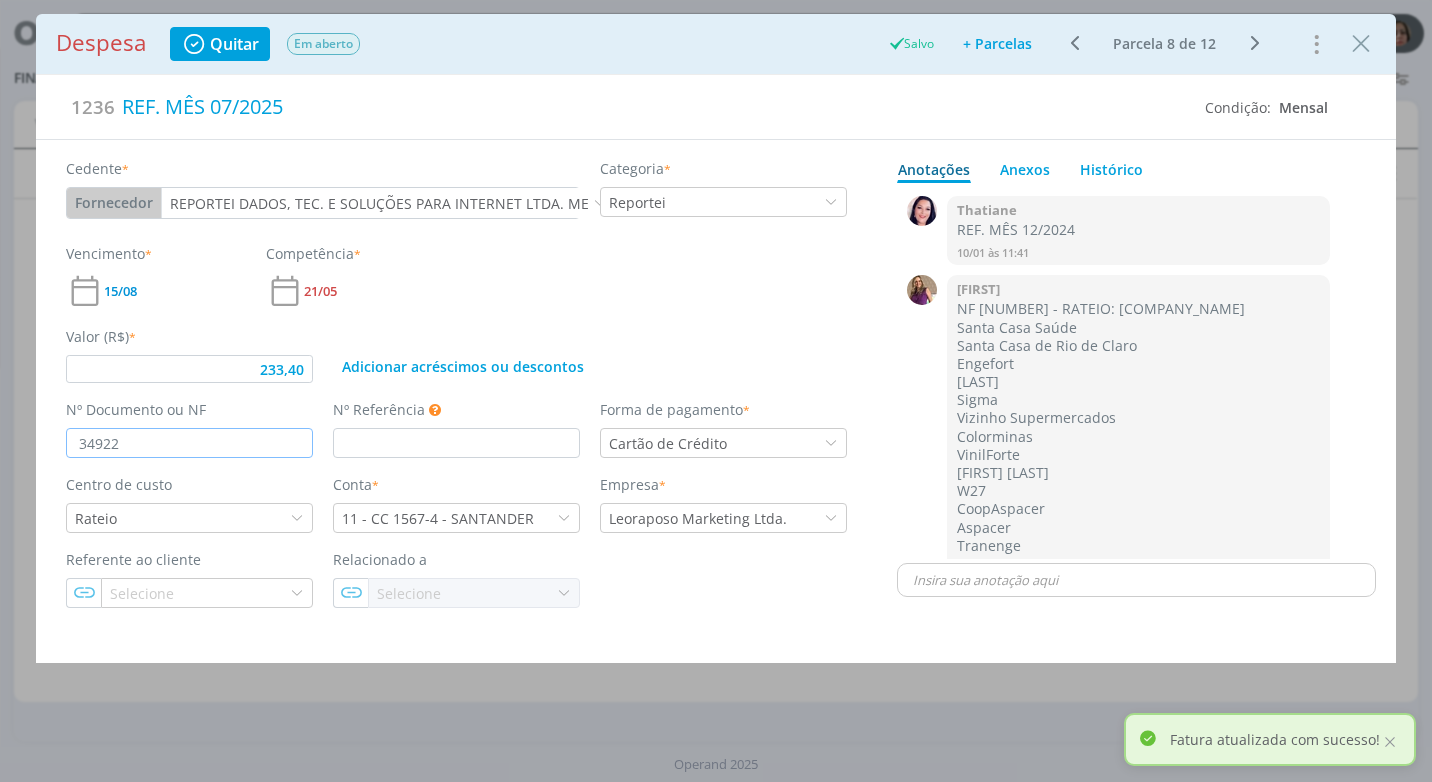type on "349224" 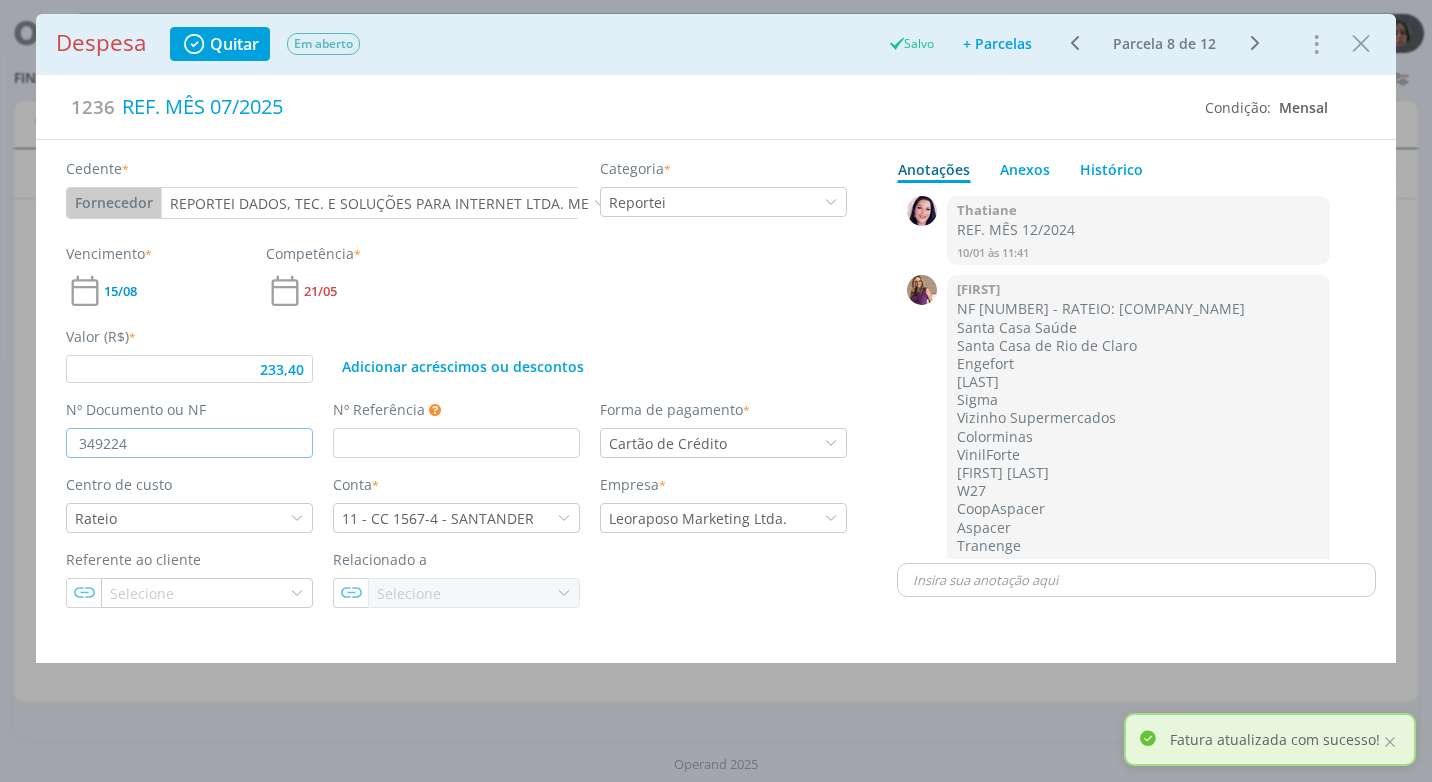 type on "233,40" 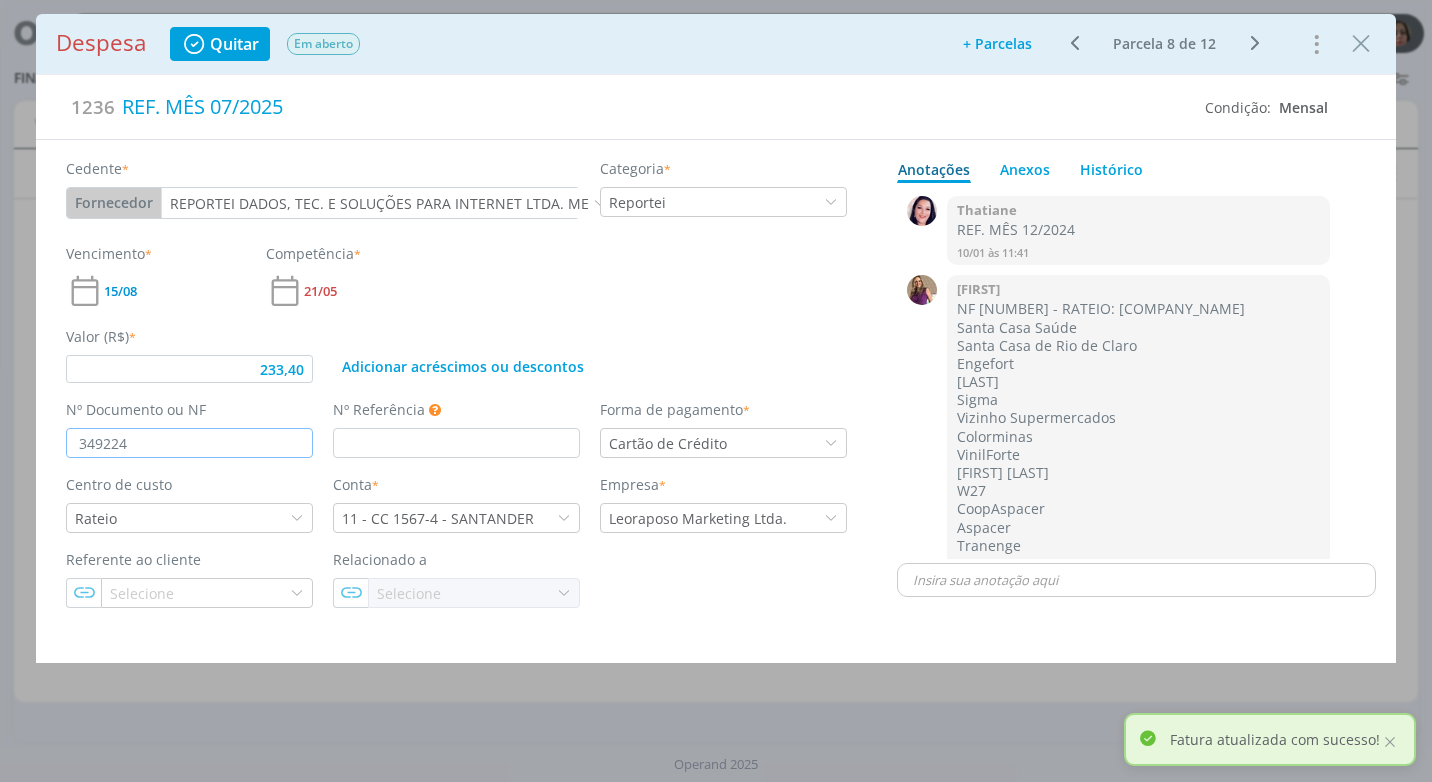 type on "349224" 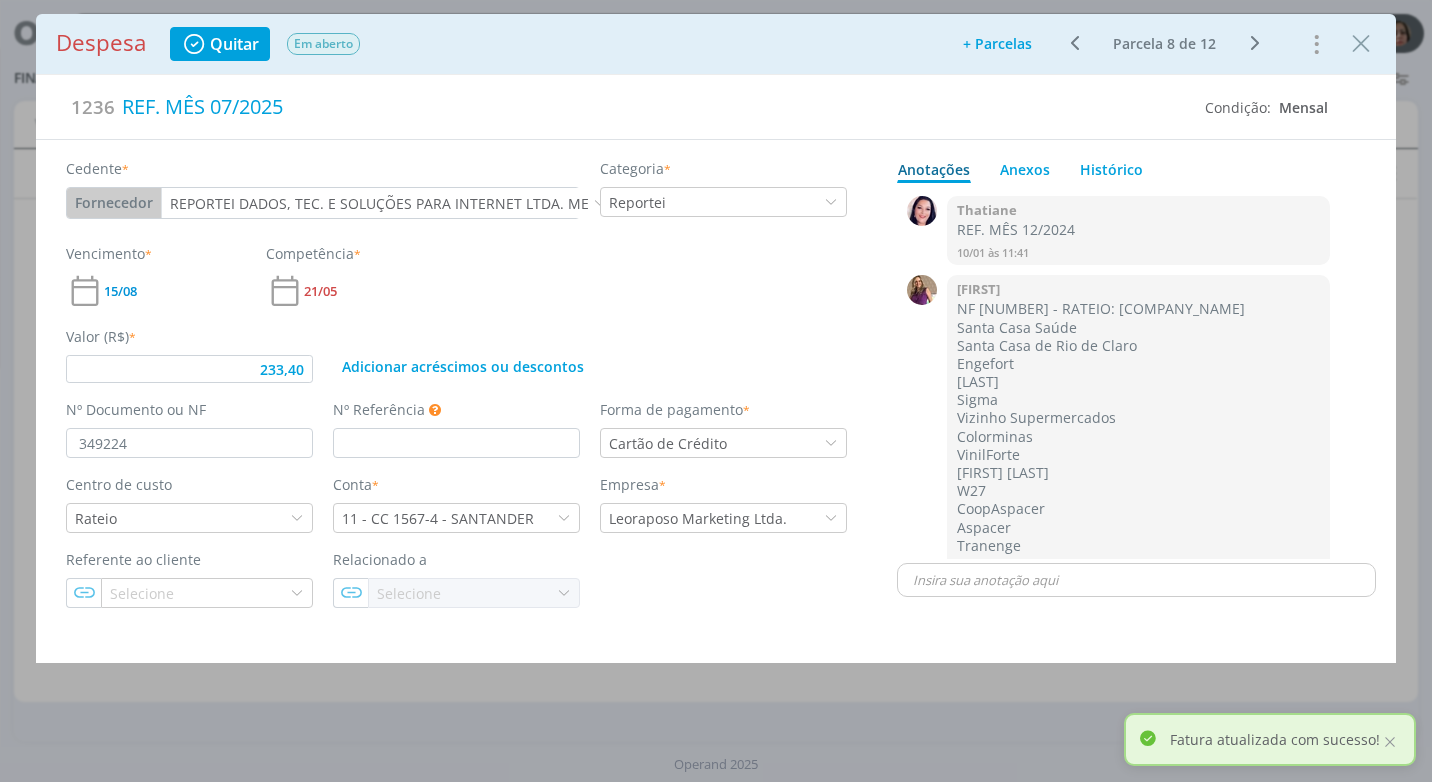 click on "Adicionar acréscimos ou descontos" at bounding box center [590, 354] 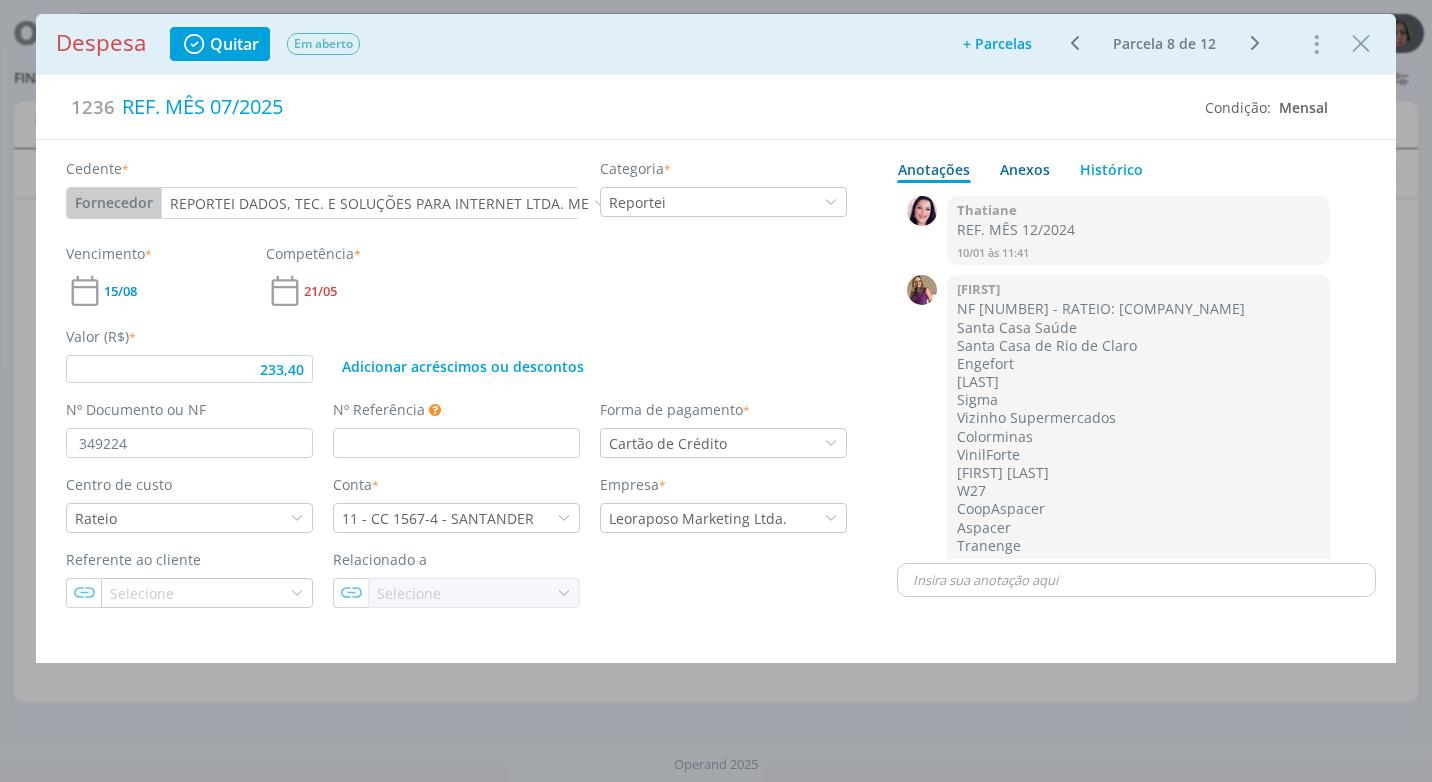 click on "Anexos
0" at bounding box center (1025, 169) 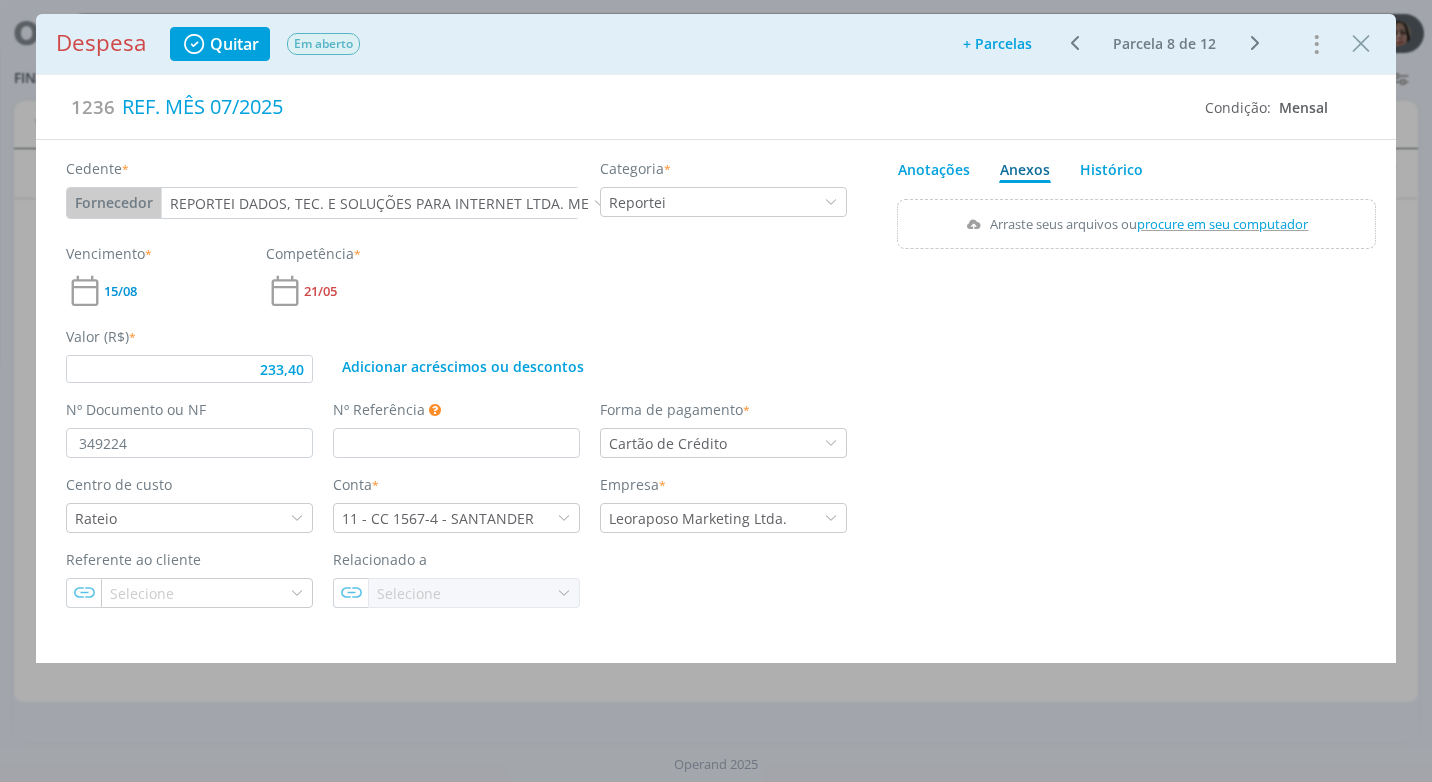 type on "233,40" 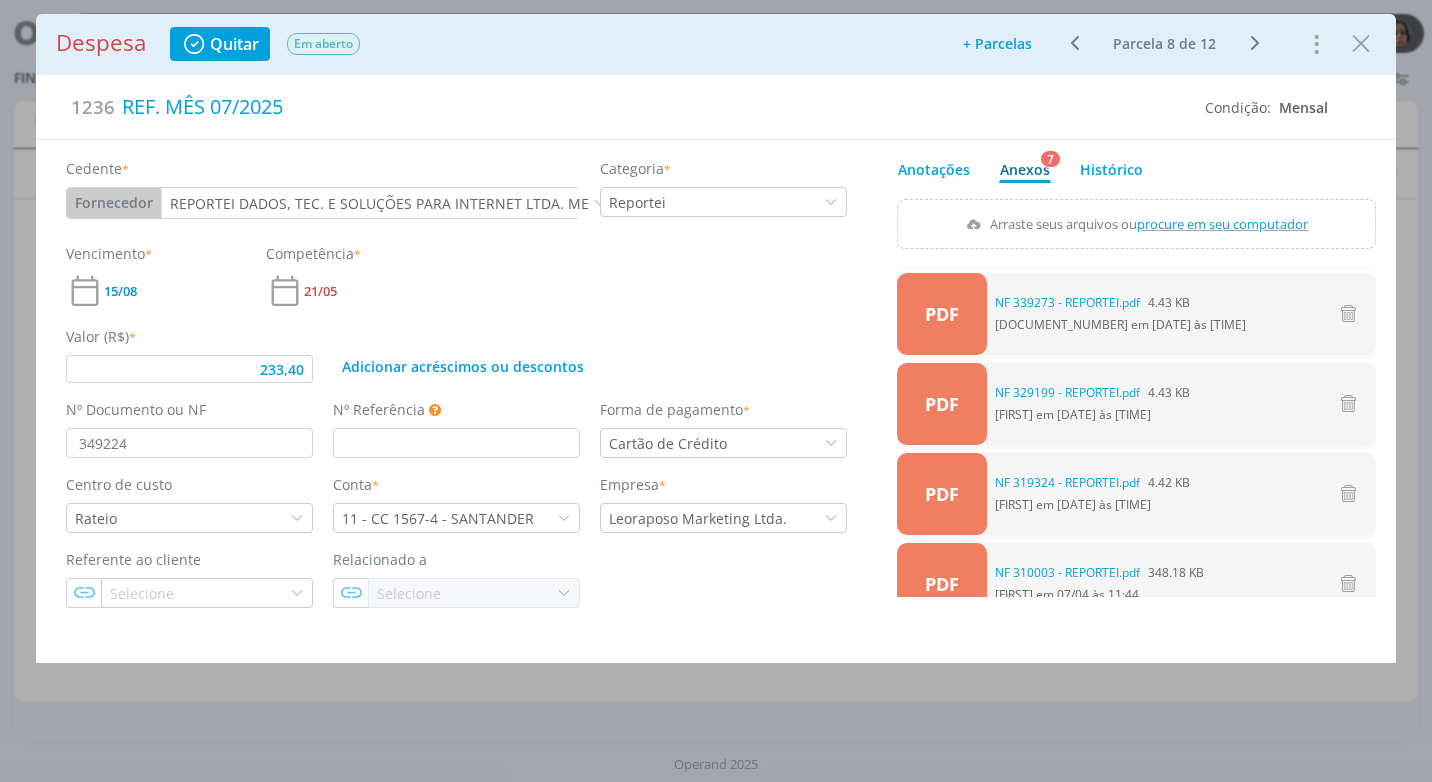 click on "procure em seu computador" at bounding box center [1223, 224] 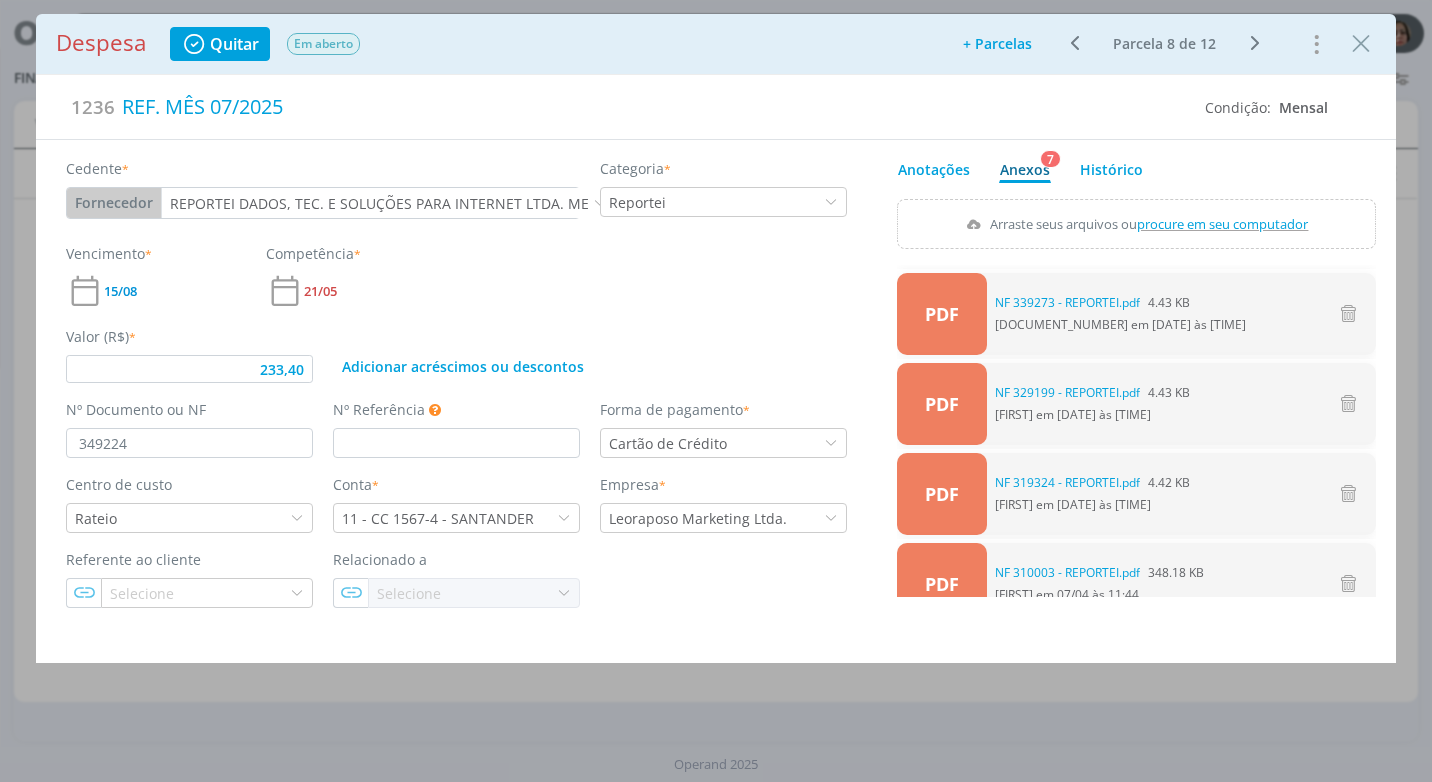 type 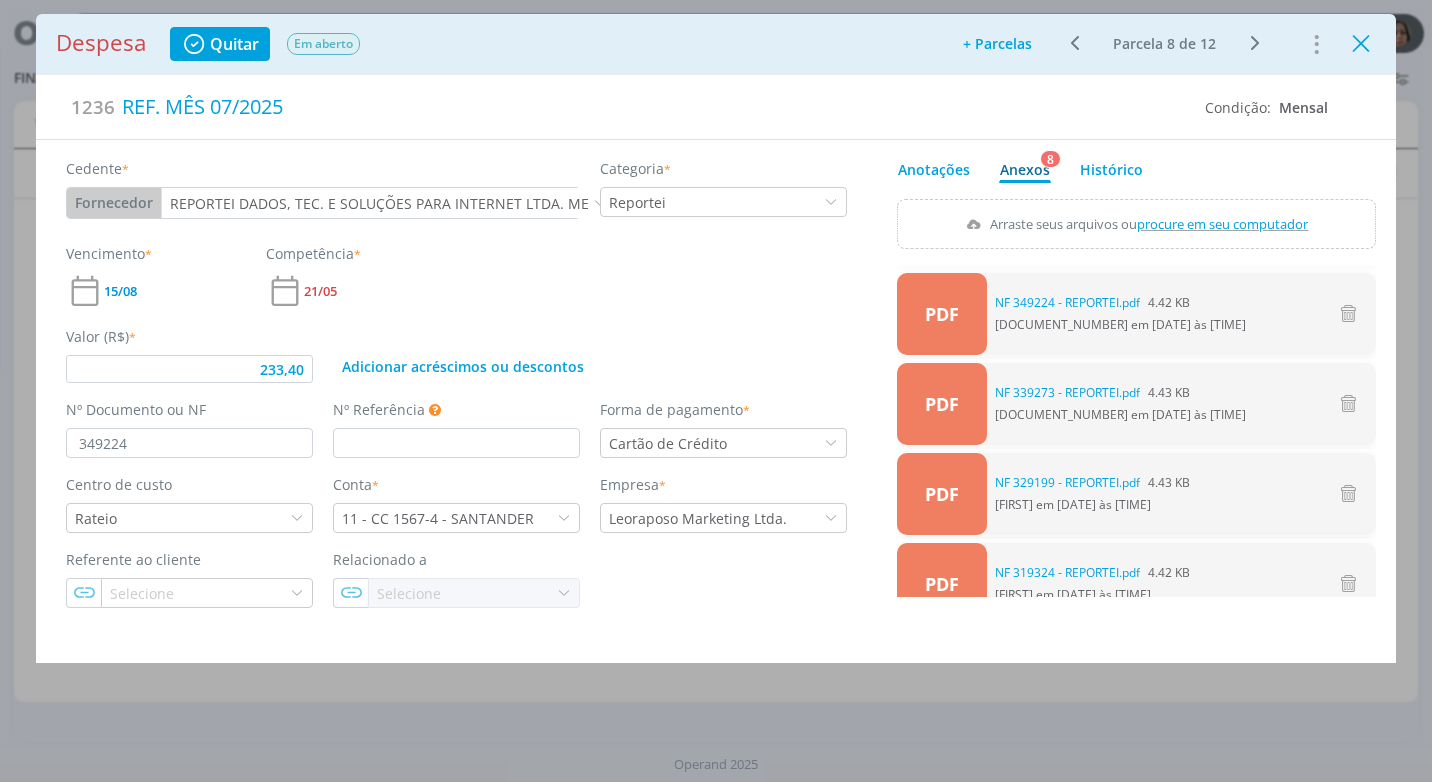 click at bounding box center (1361, 44) 